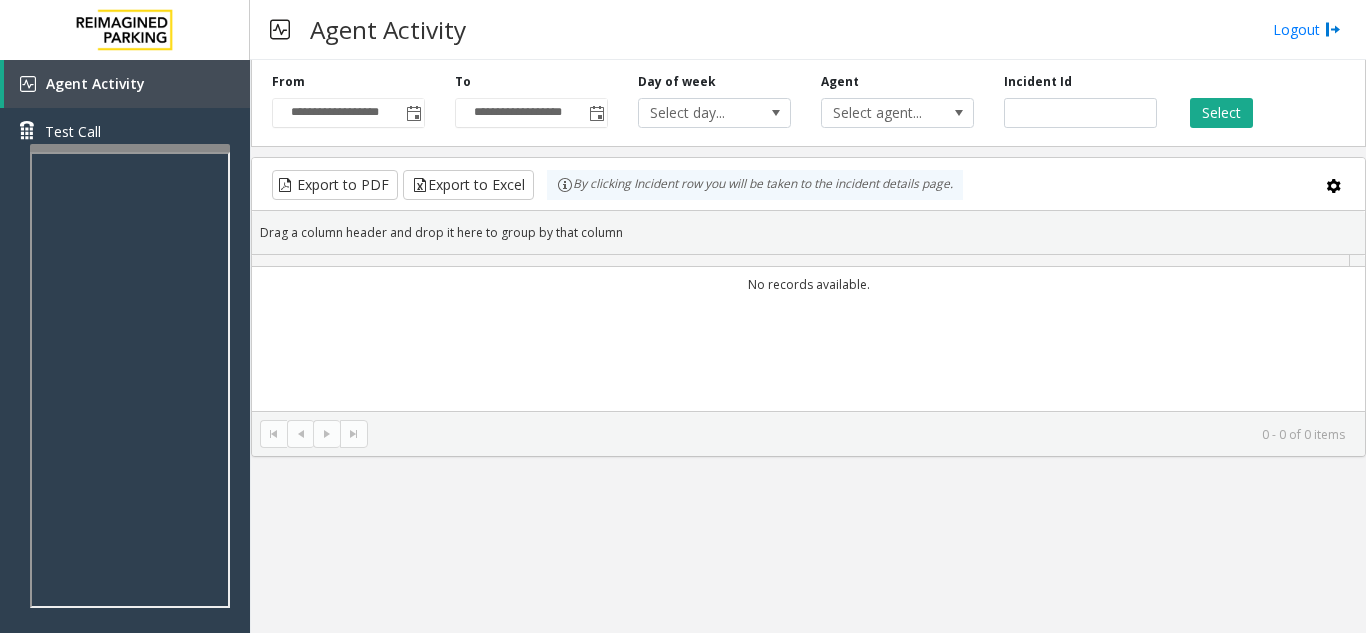 scroll, scrollTop: 0, scrollLeft: 0, axis: both 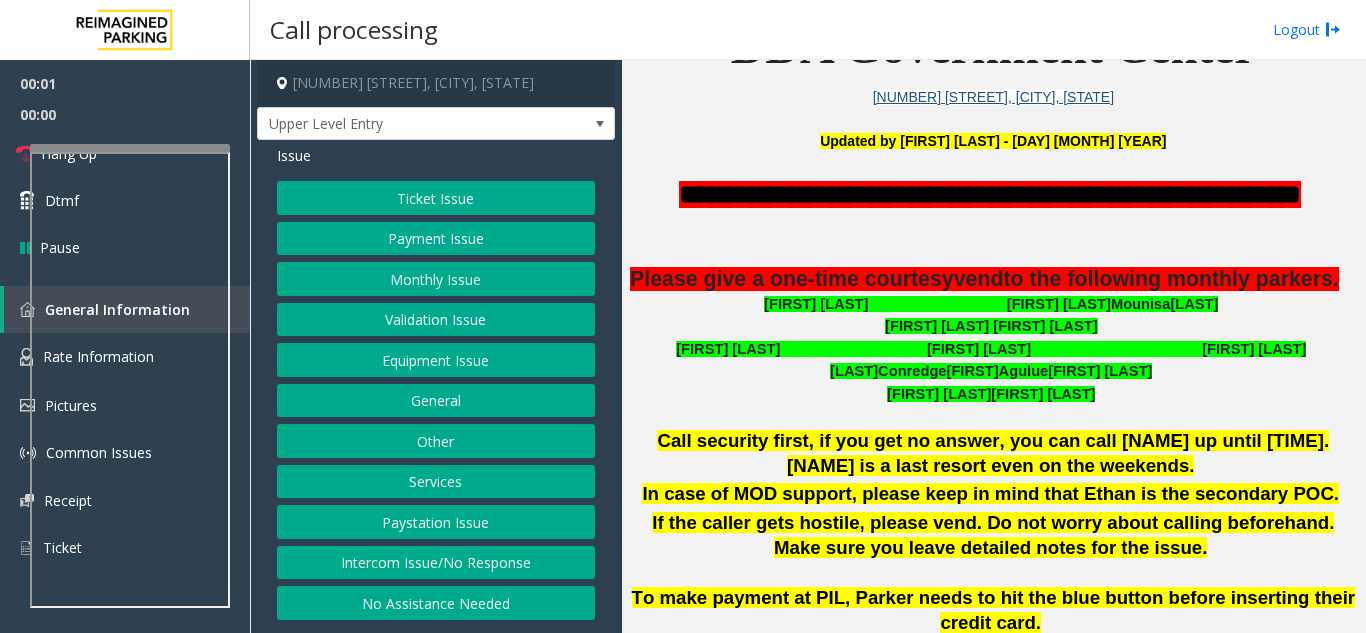 click on "**********" 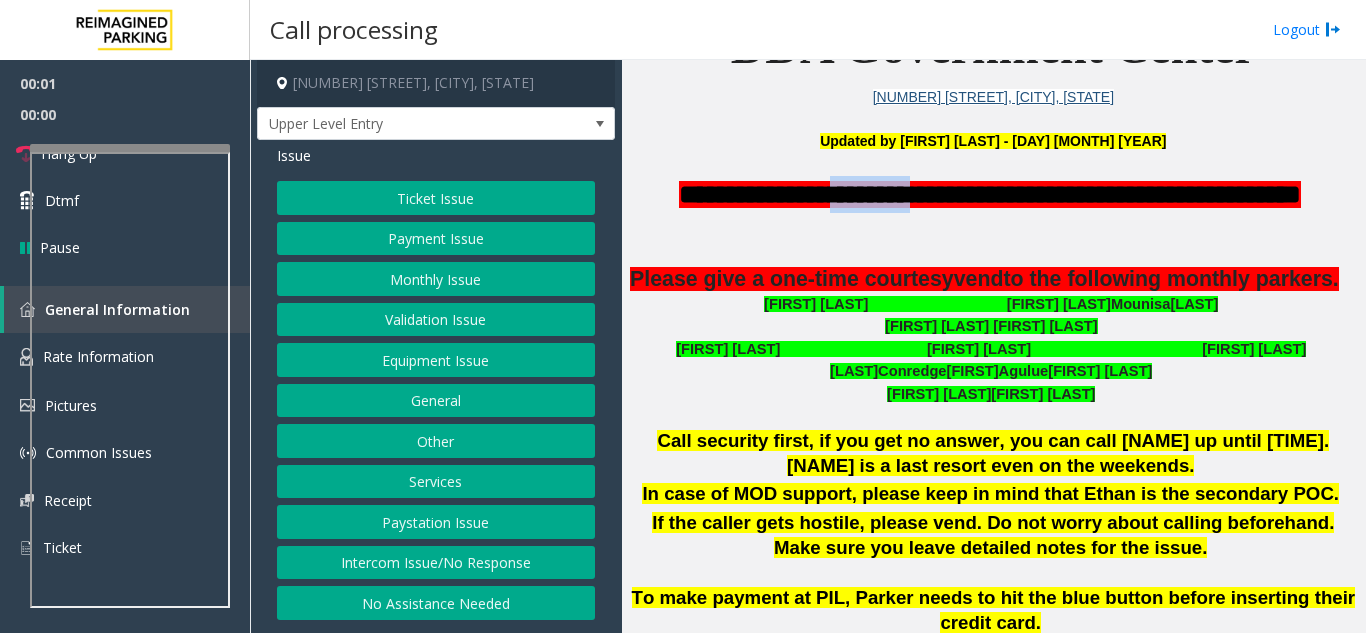 click on "**********" 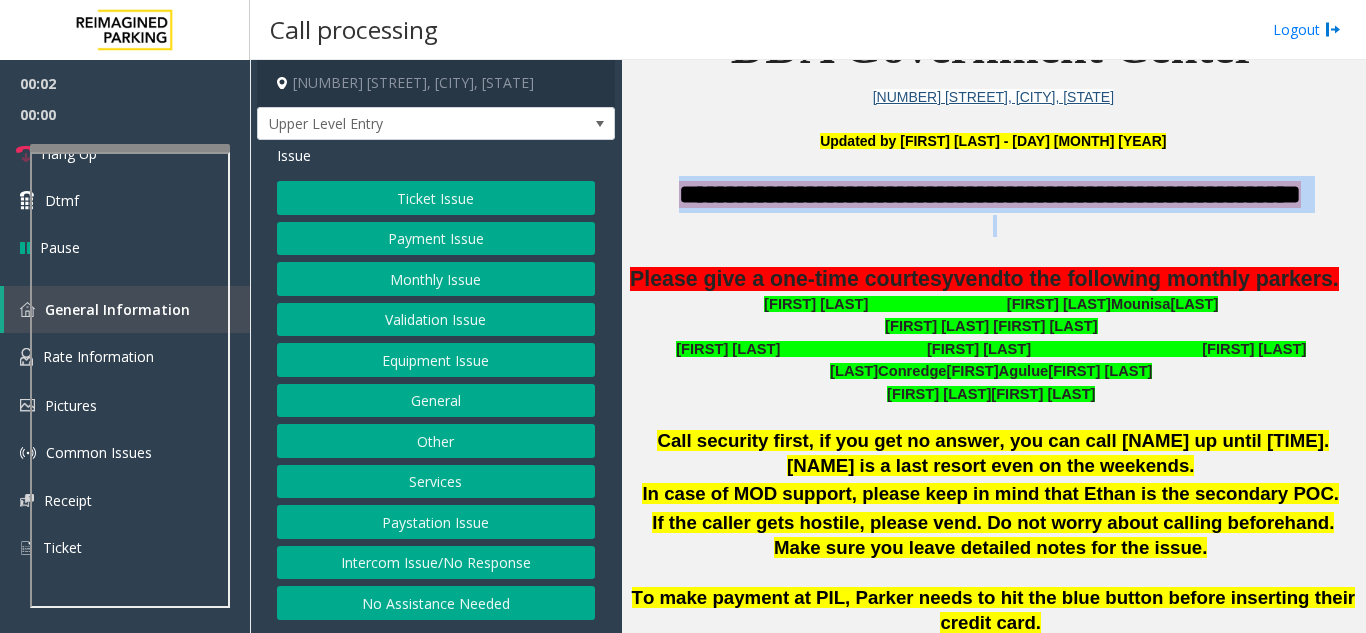 click on "**********" 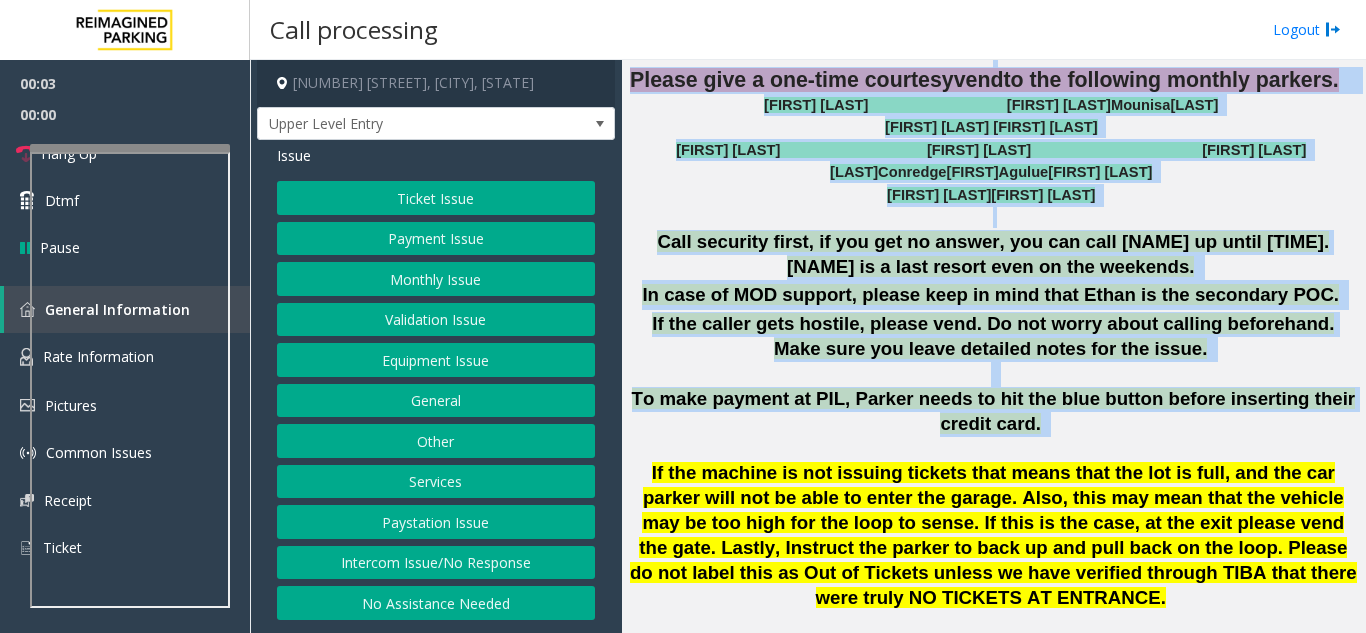 scroll, scrollTop: 700, scrollLeft: 0, axis: vertical 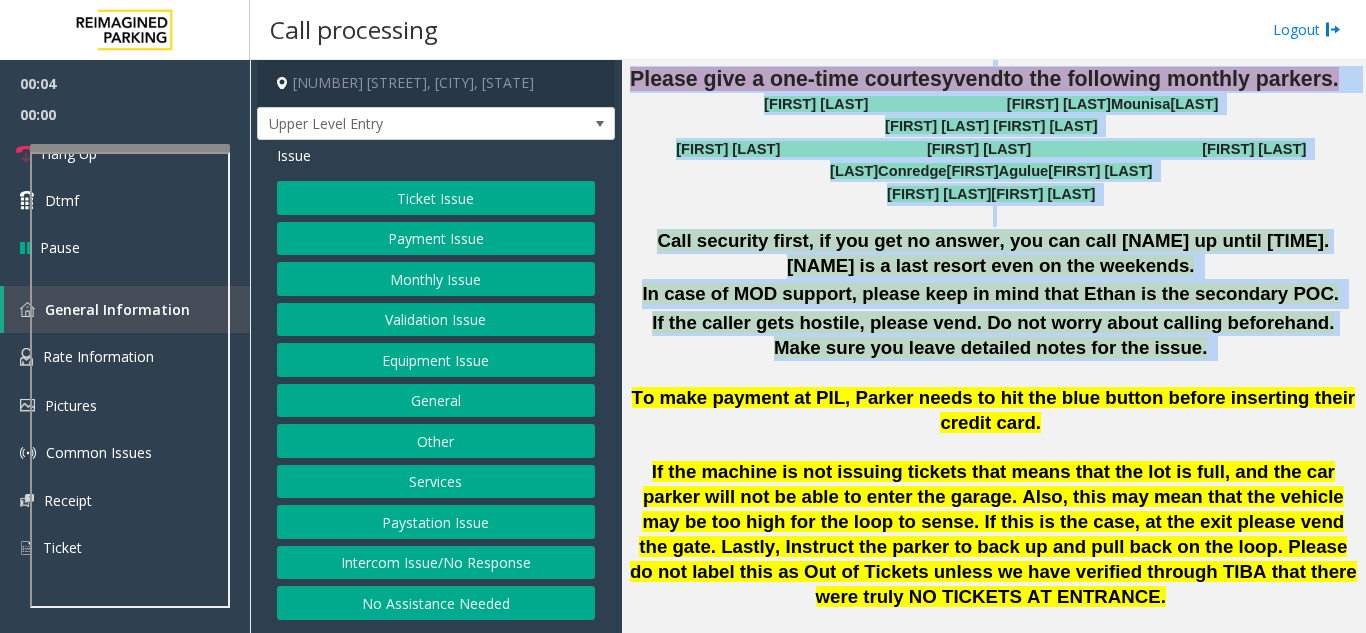 drag, startPoint x: 826, startPoint y: 212, endPoint x: 996, endPoint y: 382, distance: 240.4163 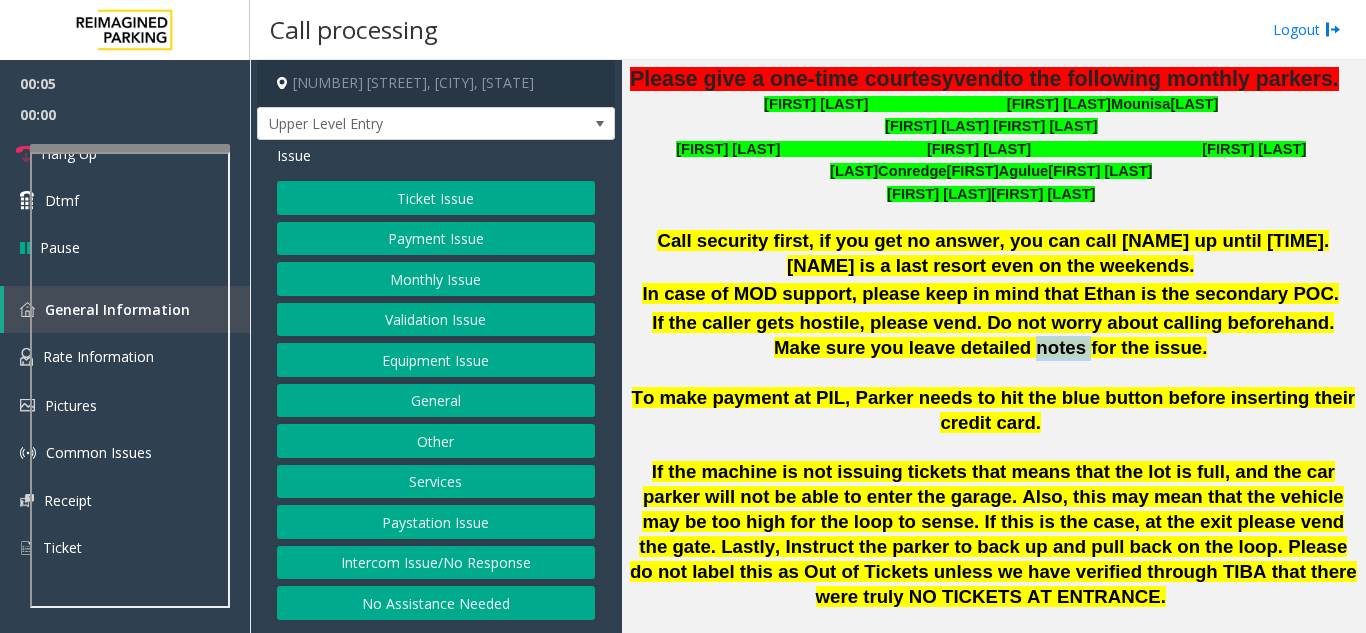 click on "If the caller gets hostile, please vend. Do not worry about calling beforehand. Make sure you leave detailed notes for the issue." 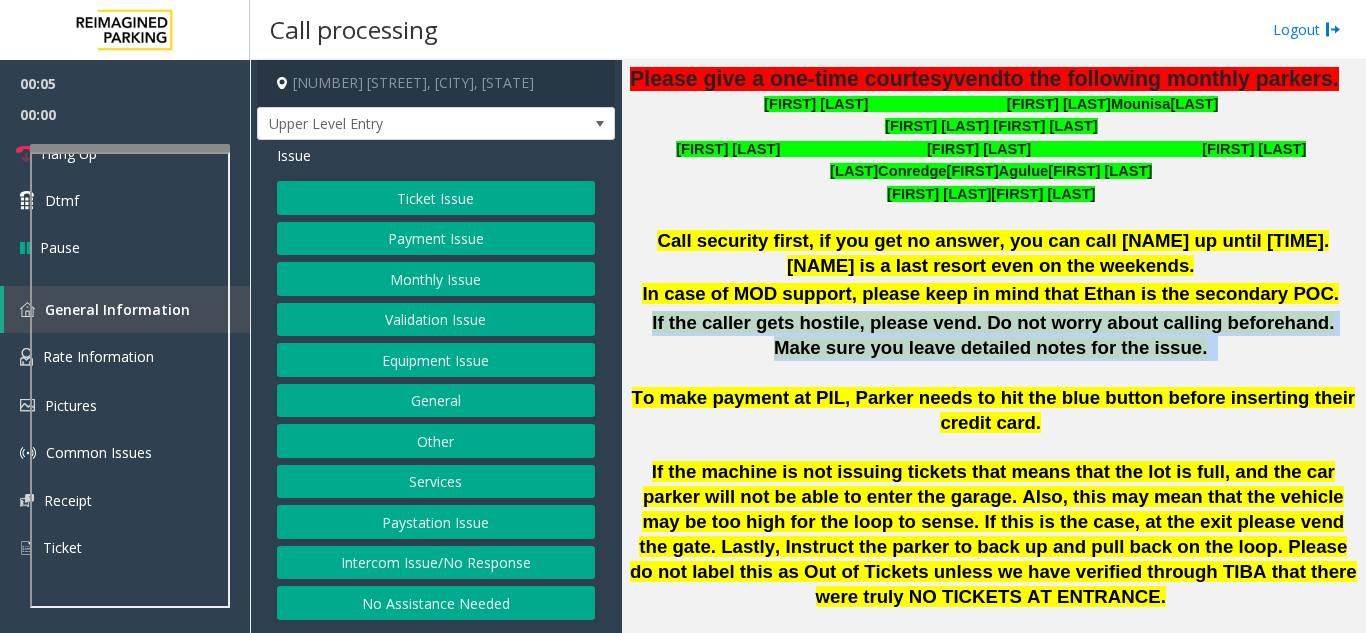 click on "If the caller gets hostile, please vend. Do not worry about calling beforehand. Make sure you leave detailed notes for the issue." 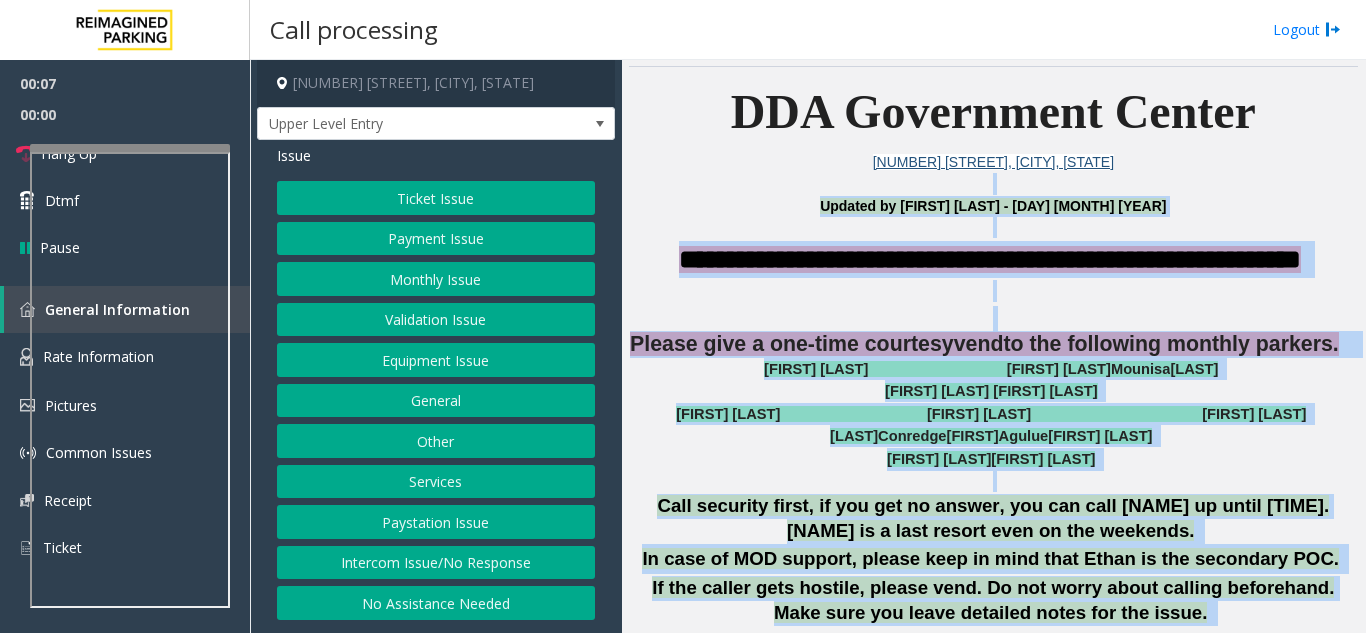 scroll, scrollTop: 400, scrollLeft: 0, axis: vertical 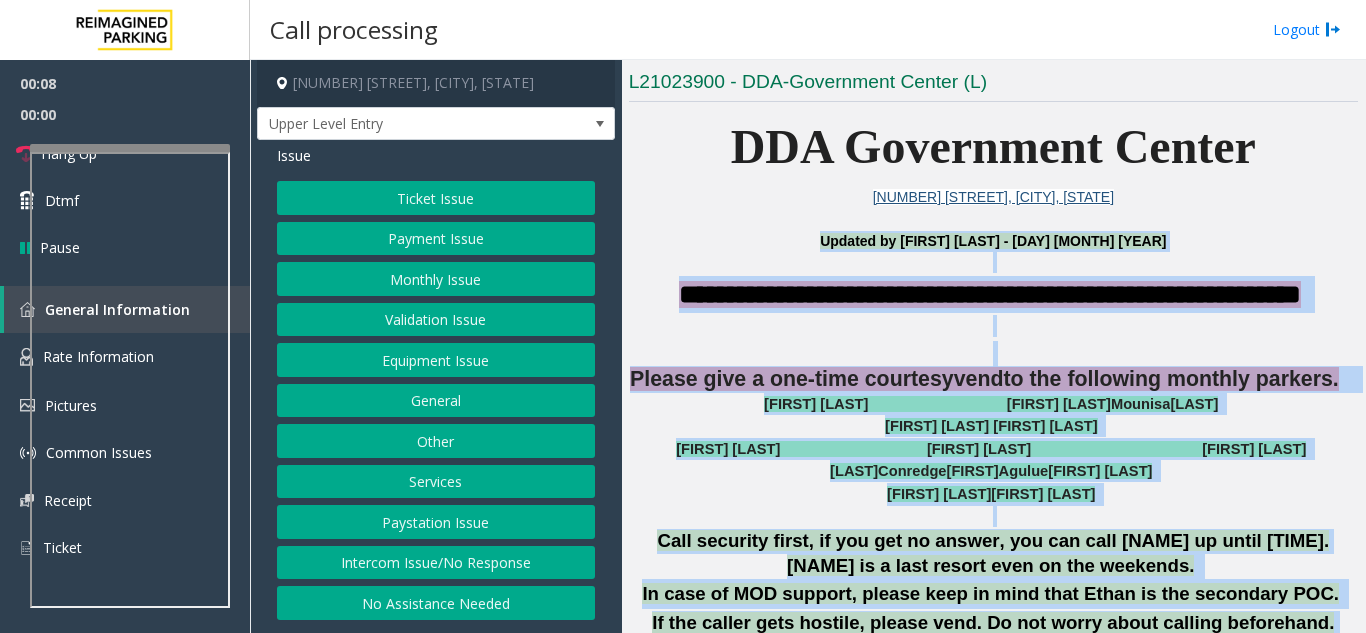 drag, startPoint x: 996, startPoint y: 382, endPoint x: 915, endPoint y: 240, distance: 163.47783 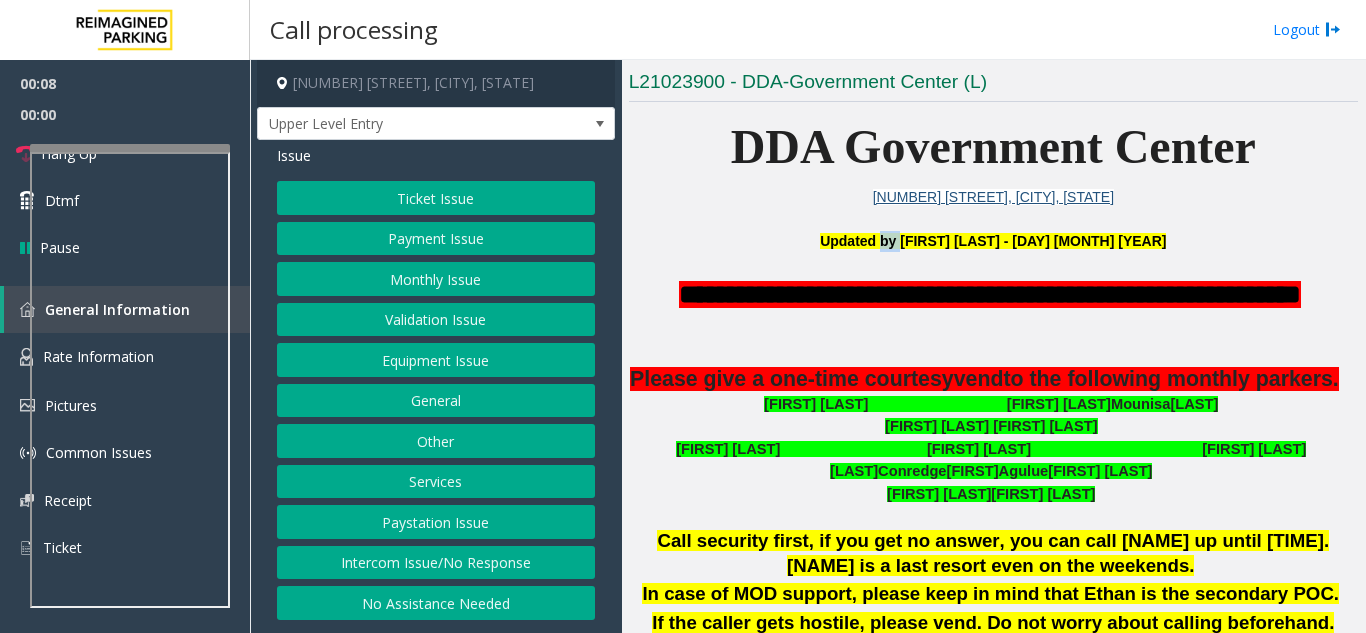click on "Updated by [FIRST] [LAST] - [DAY] [MONTH] [YEAR]" 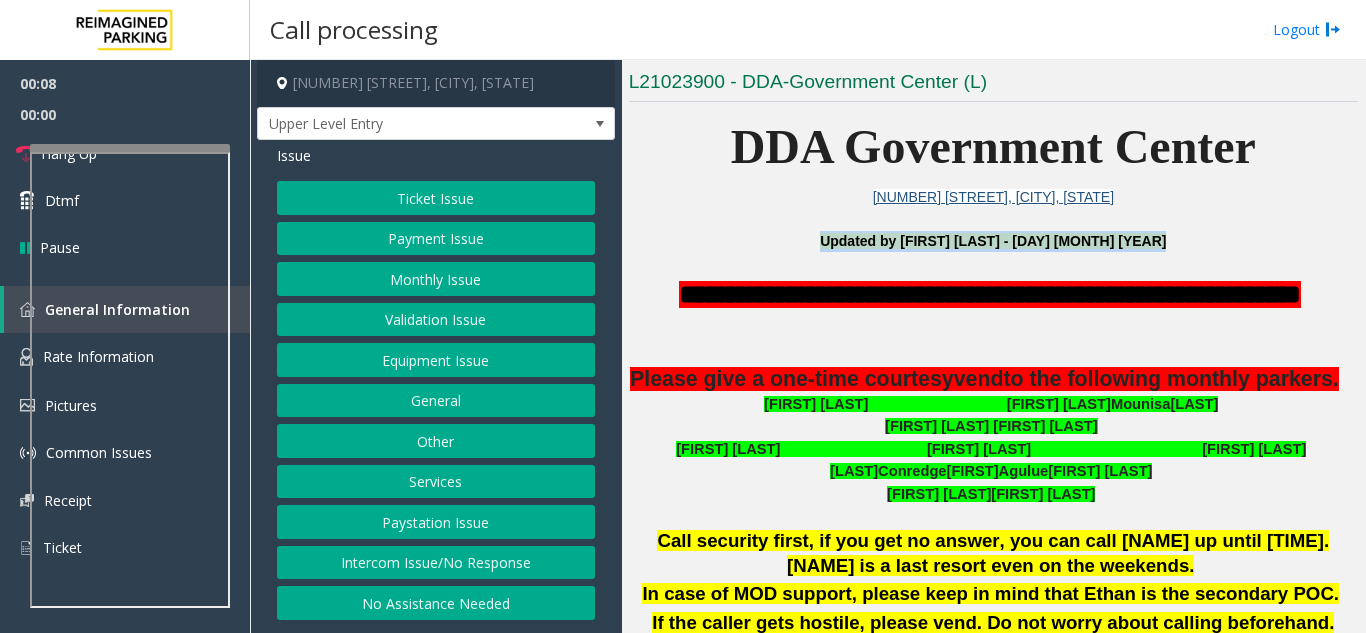 click on "Updated by [FIRST] [LAST] - [DAY] [MONTH] [YEAR]" 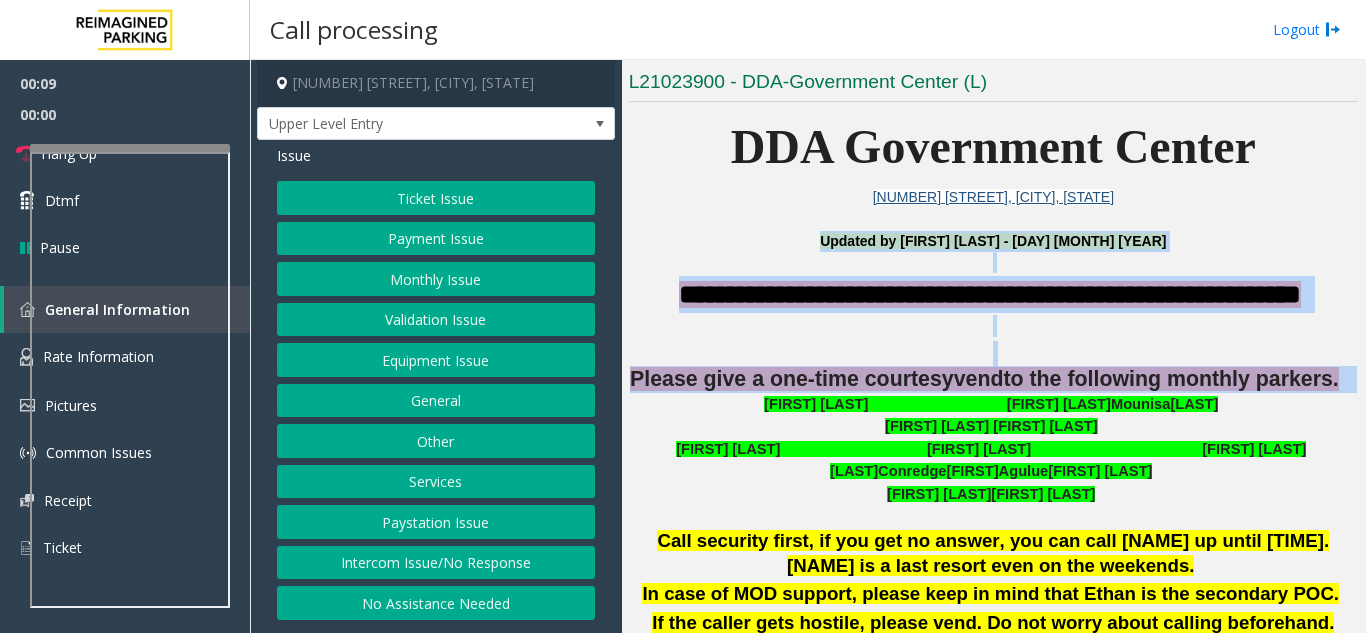 drag, startPoint x: 915, startPoint y: 240, endPoint x: 983, endPoint y: 397, distance: 171.09354 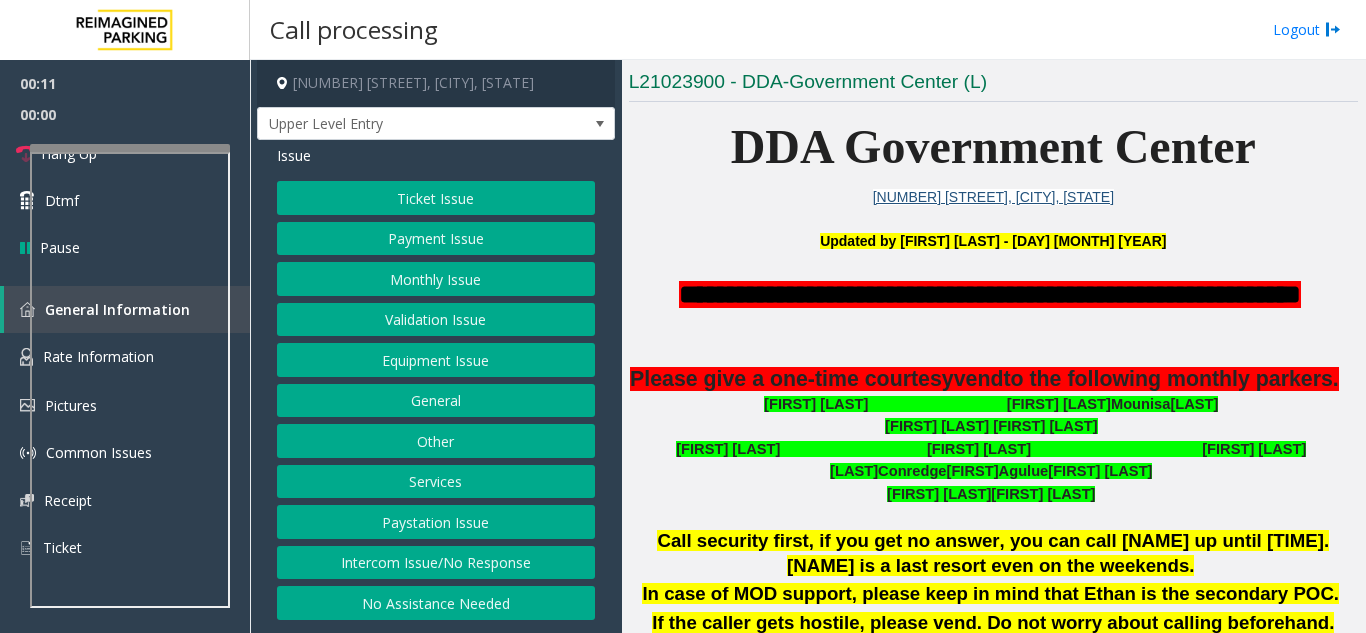 click on "Ticket Issue   Payment Issue   Monthly Issue   Validation Issue   Equipment Issue   General   Other   Services   Paystation Issue   Intercom Issue/No Response   No Assistance Needed" 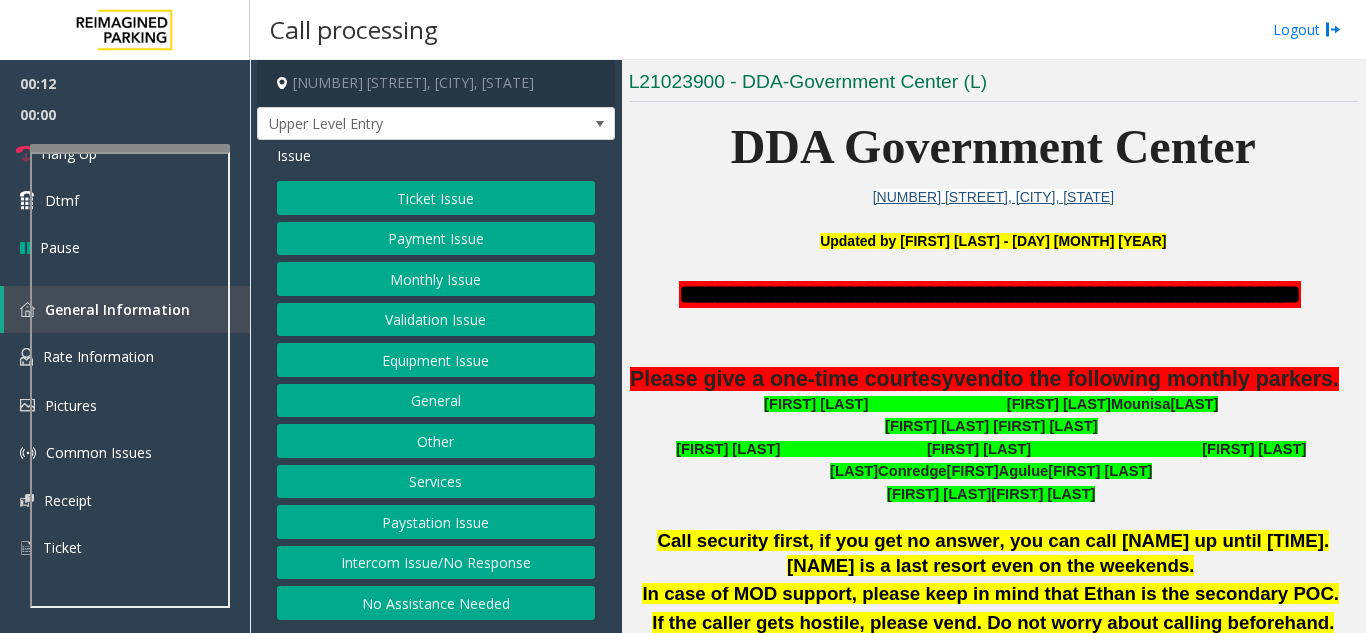 click on "Intercom Issue/No Response" 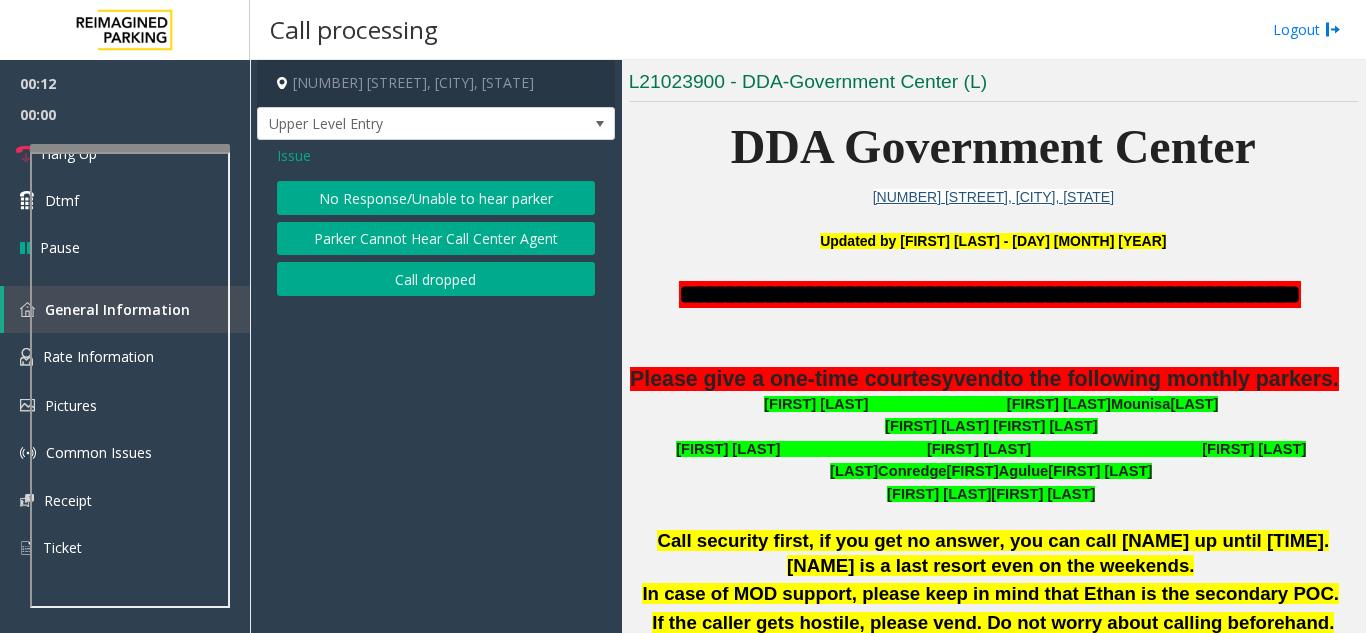 click on "Issue" 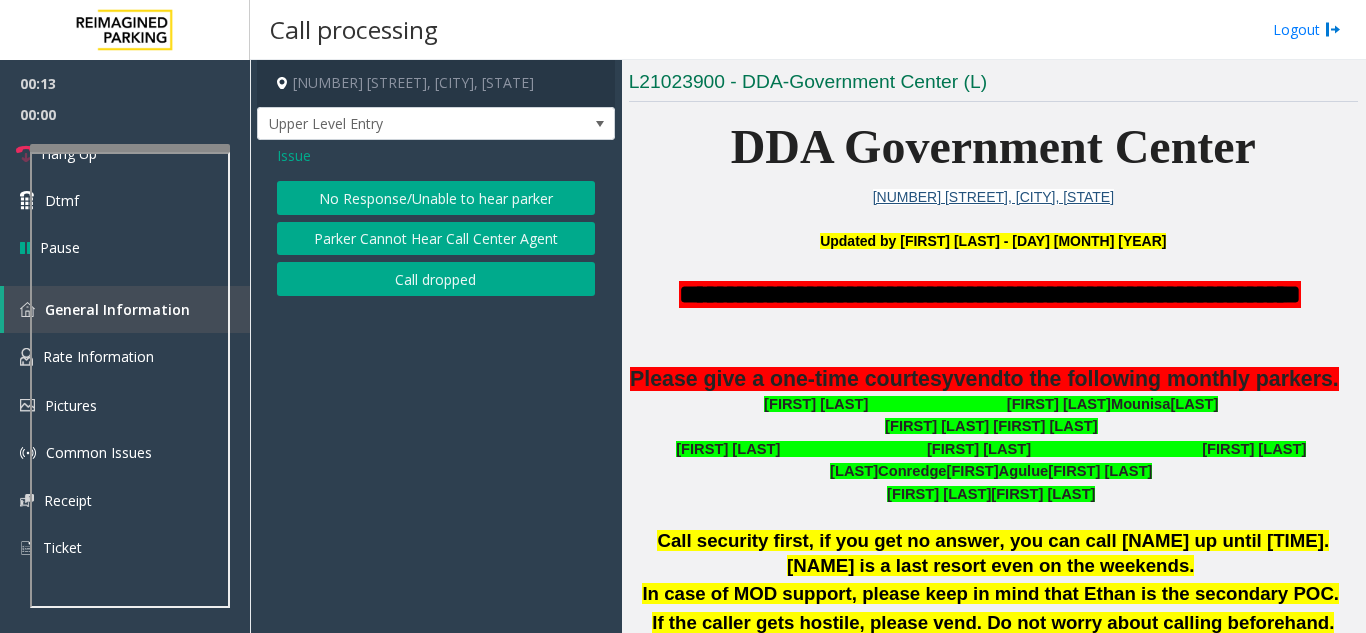 click on "No Response/Unable to hear parker" 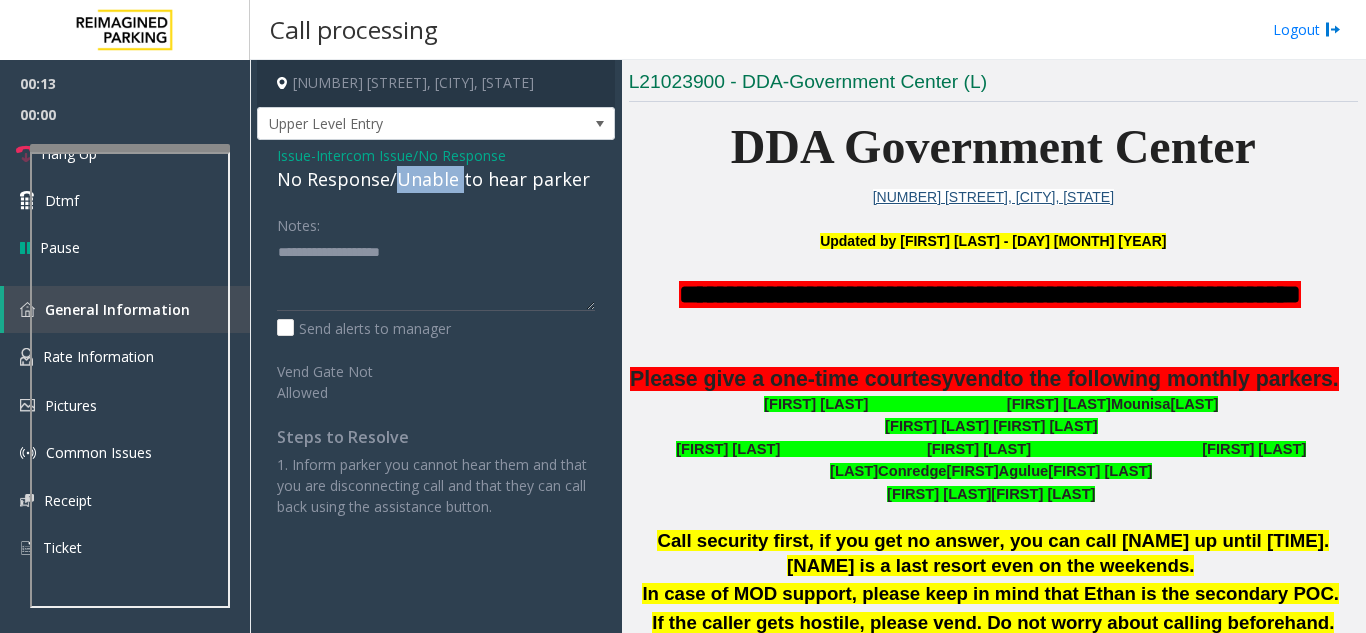 click on "No Response/Unable to hear parker" 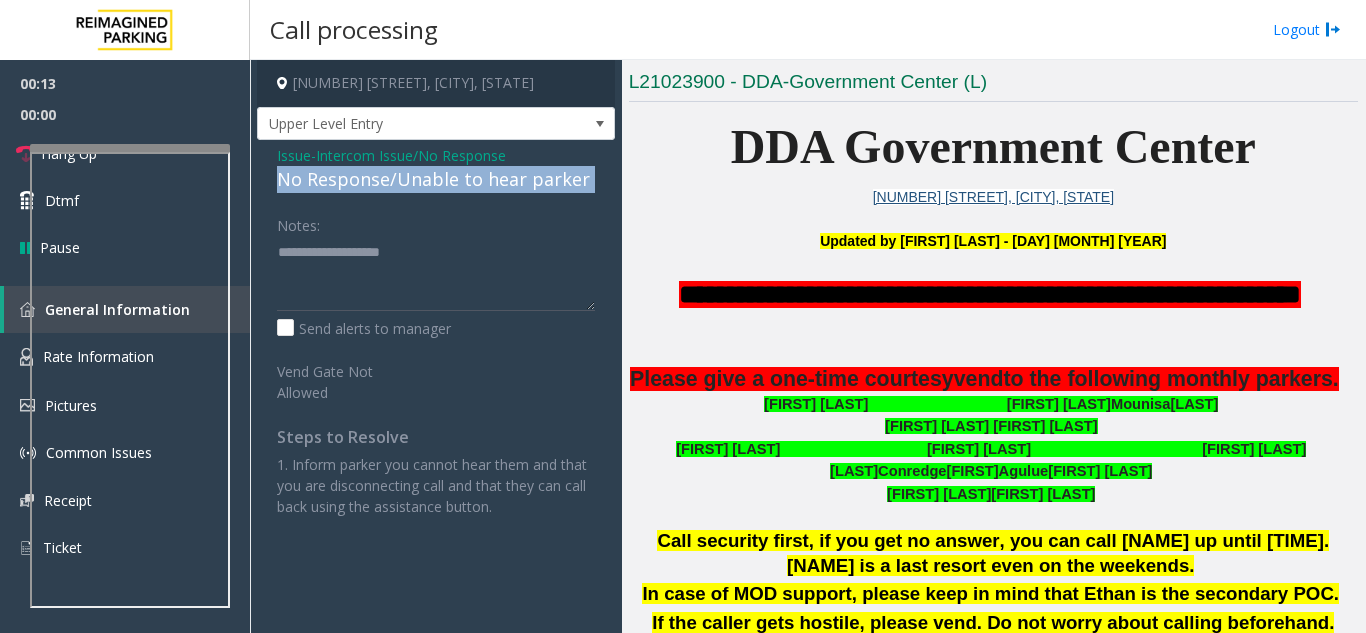 click on "No Response/Unable to hear parker" 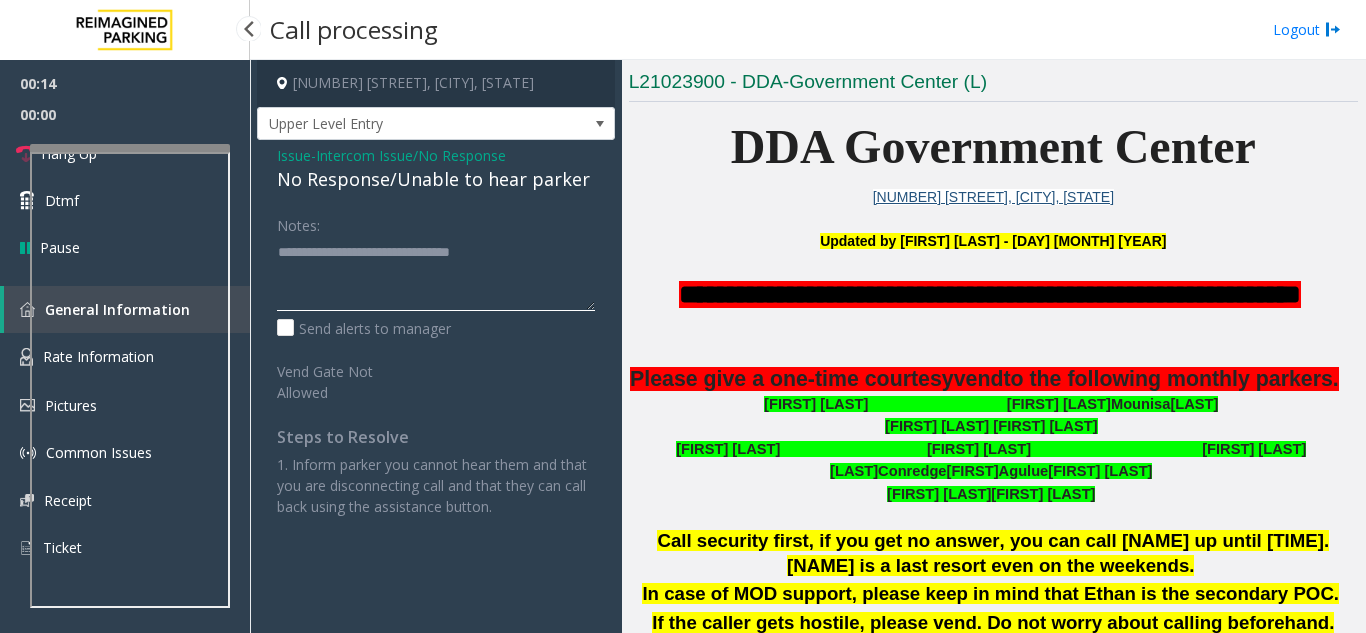 type on "**********" 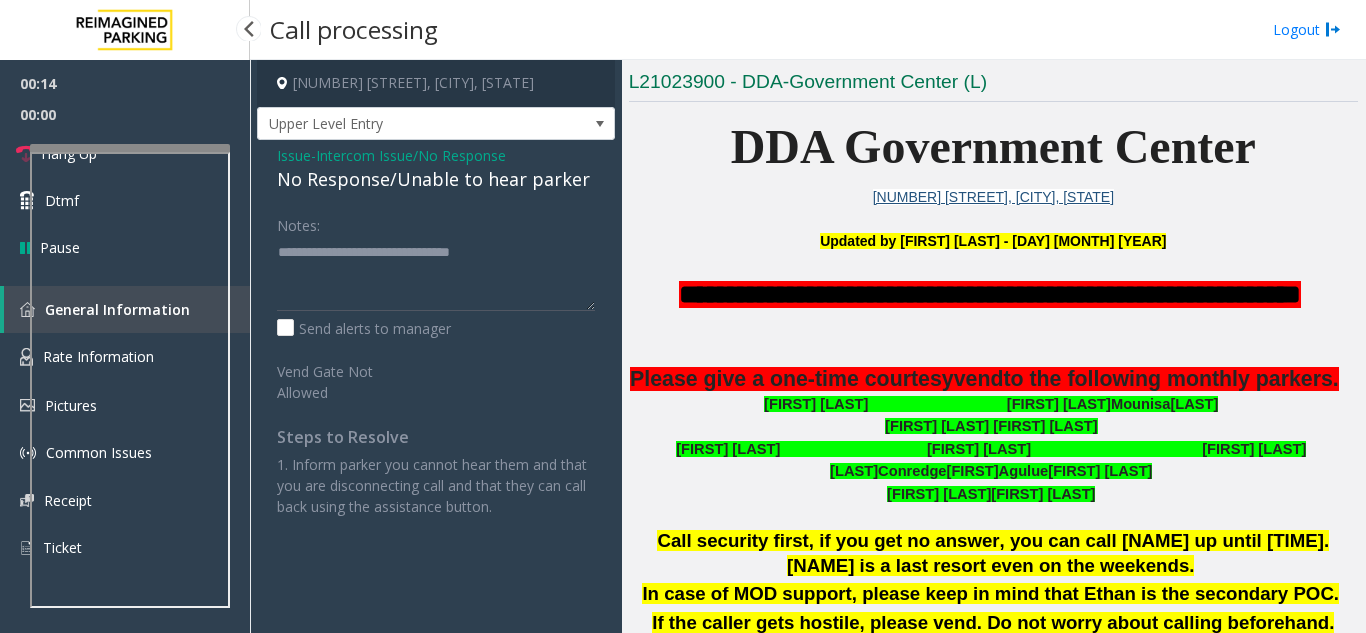 click on "00:00" at bounding box center [125, 114] 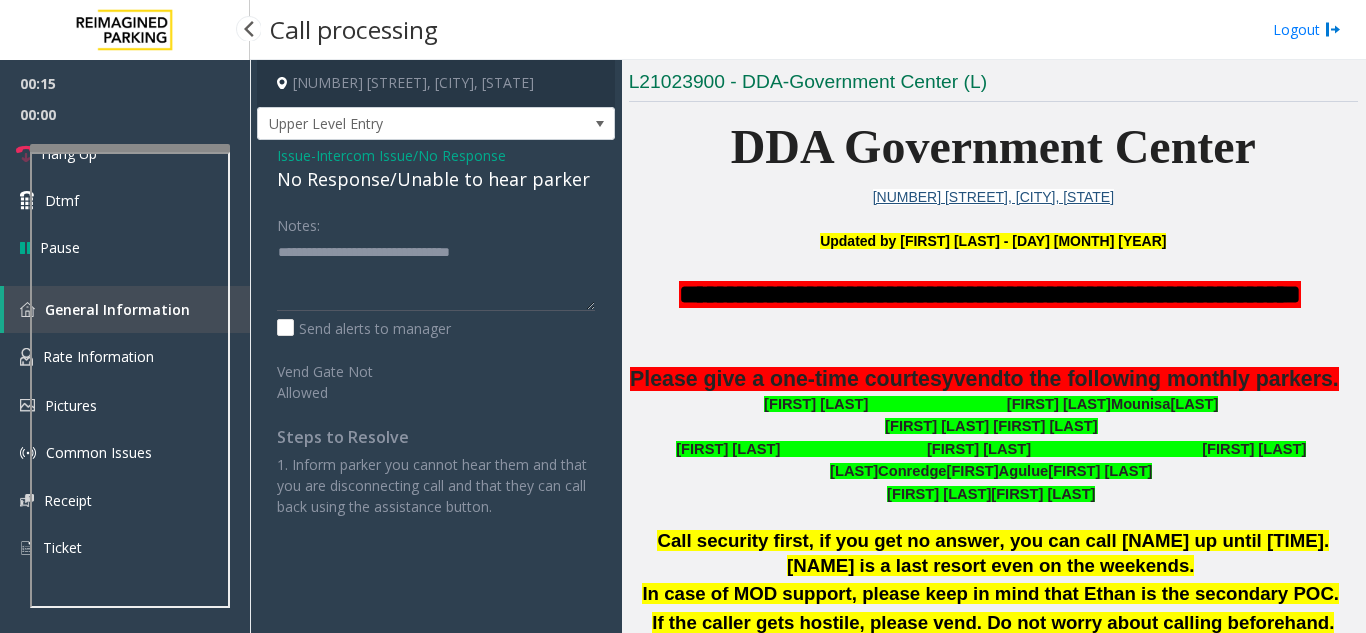 click on "00:00" at bounding box center [125, 114] 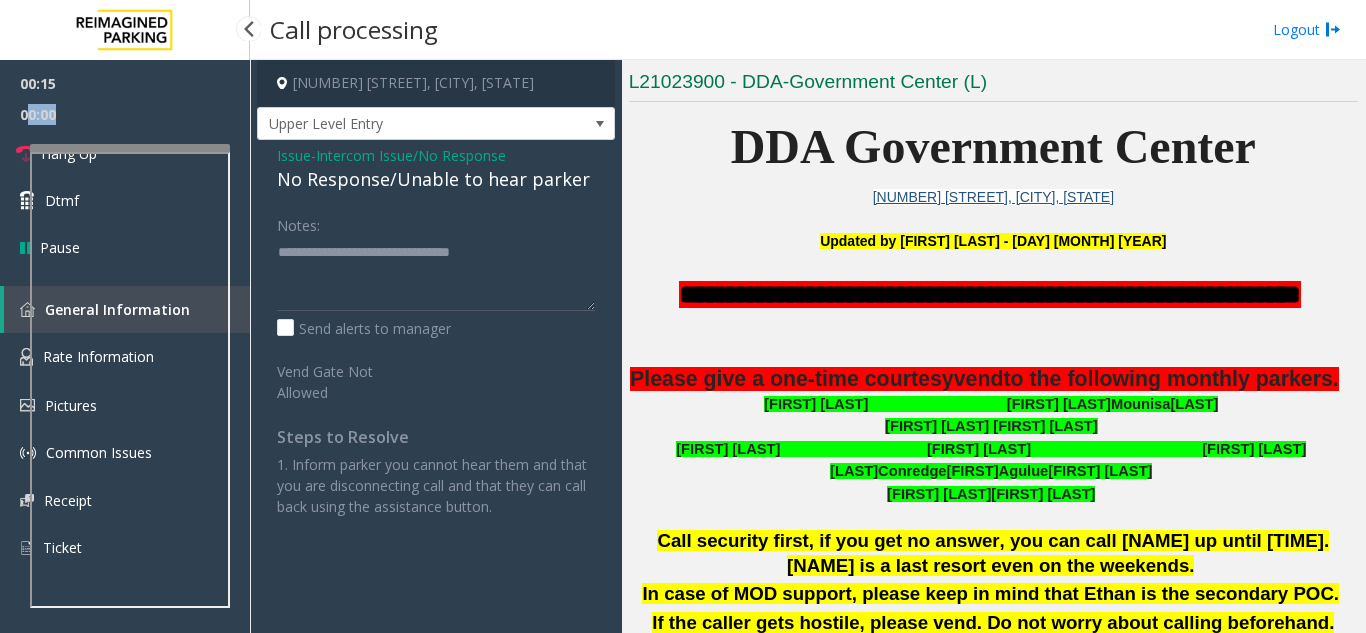click on "00:00" at bounding box center (125, 114) 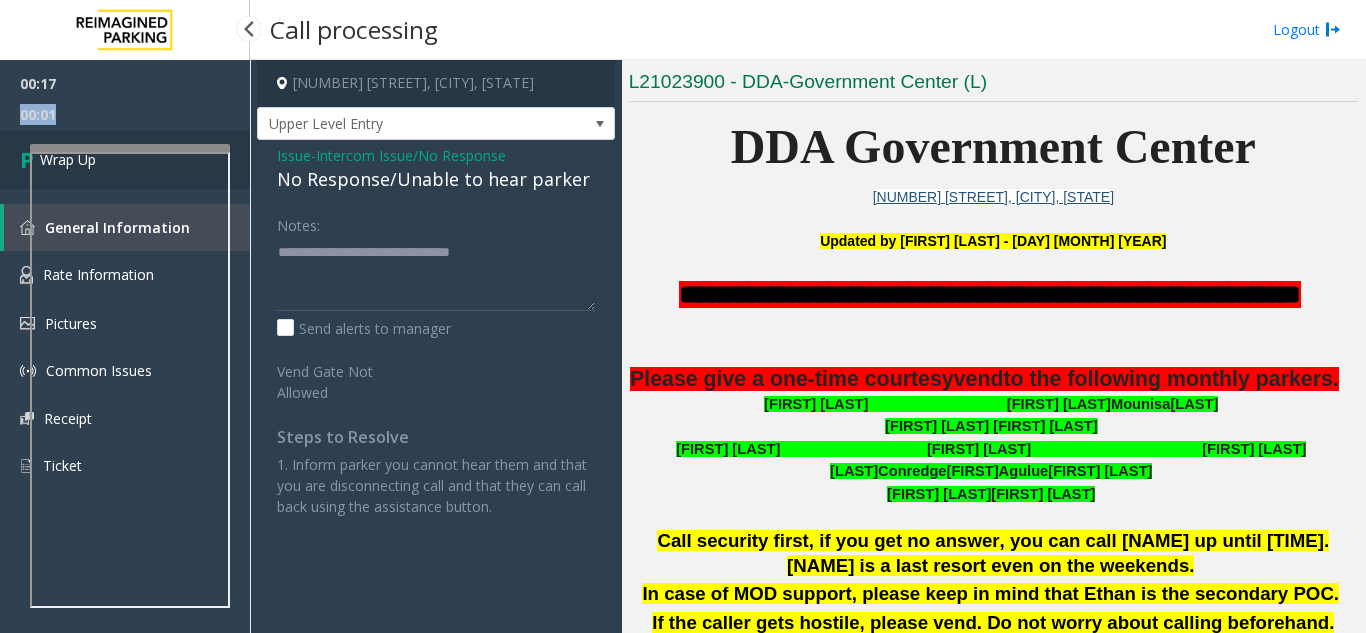 click on "Wrap Up" at bounding box center (125, 159) 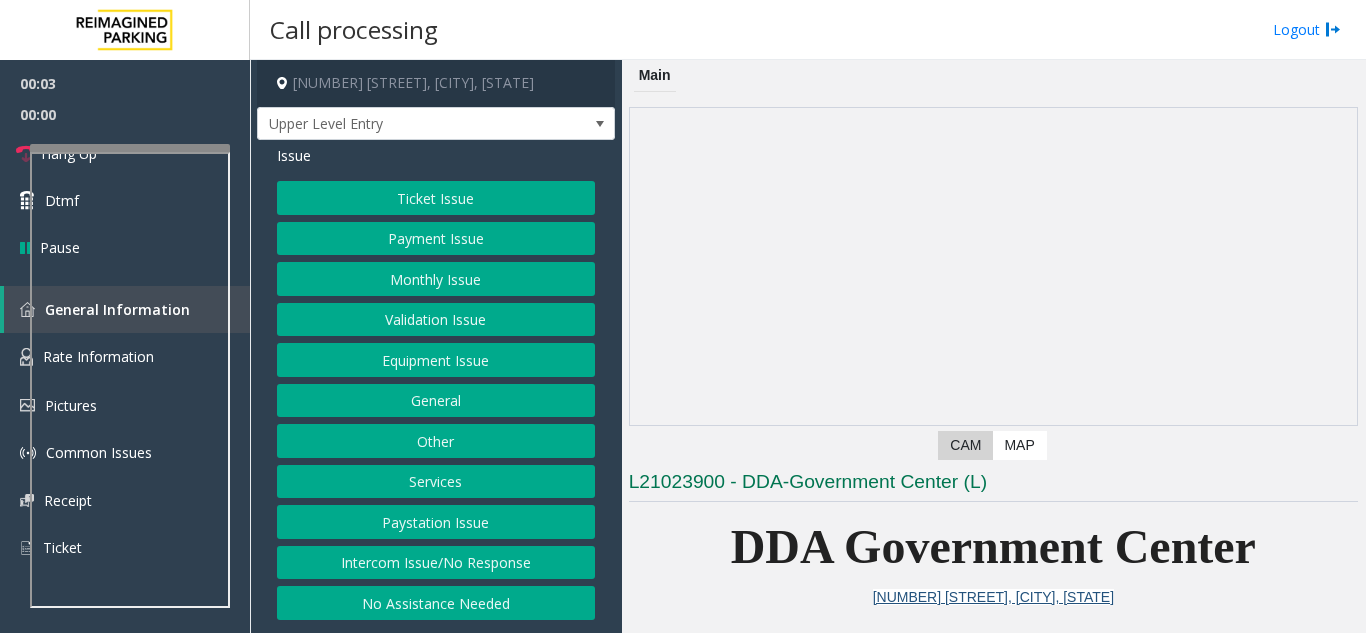 scroll, scrollTop: 100, scrollLeft: 0, axis: vertical 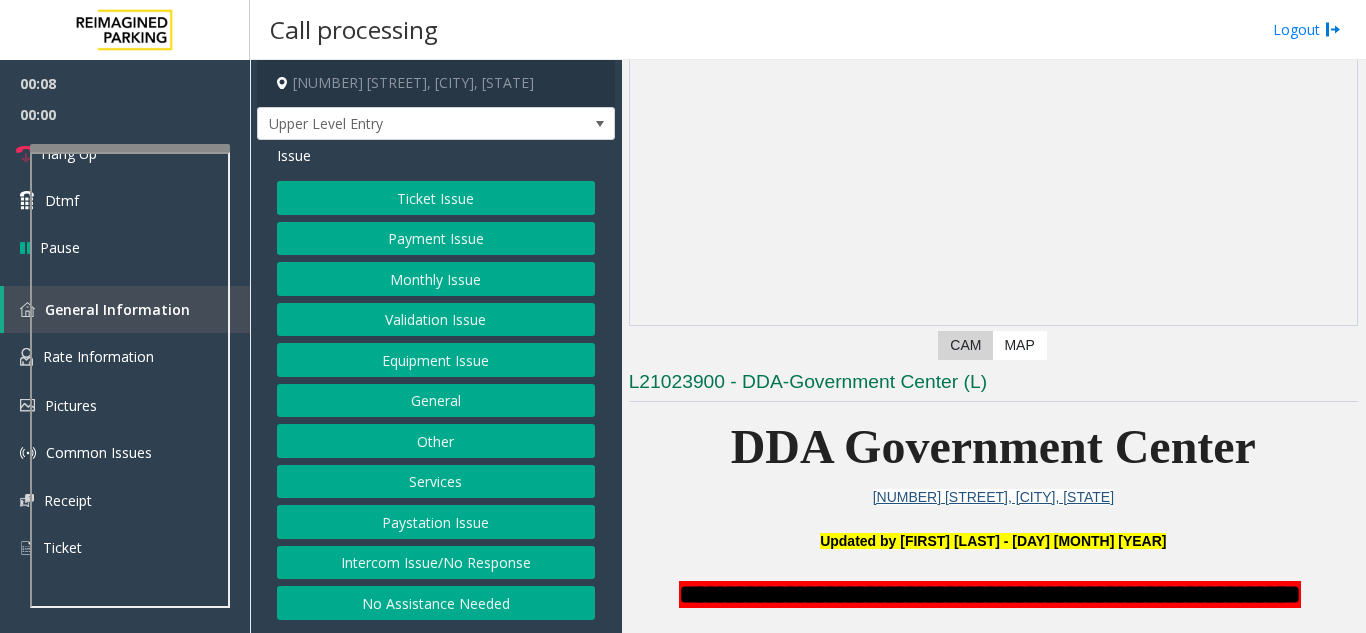 click on "Intercom Issue/No Response" 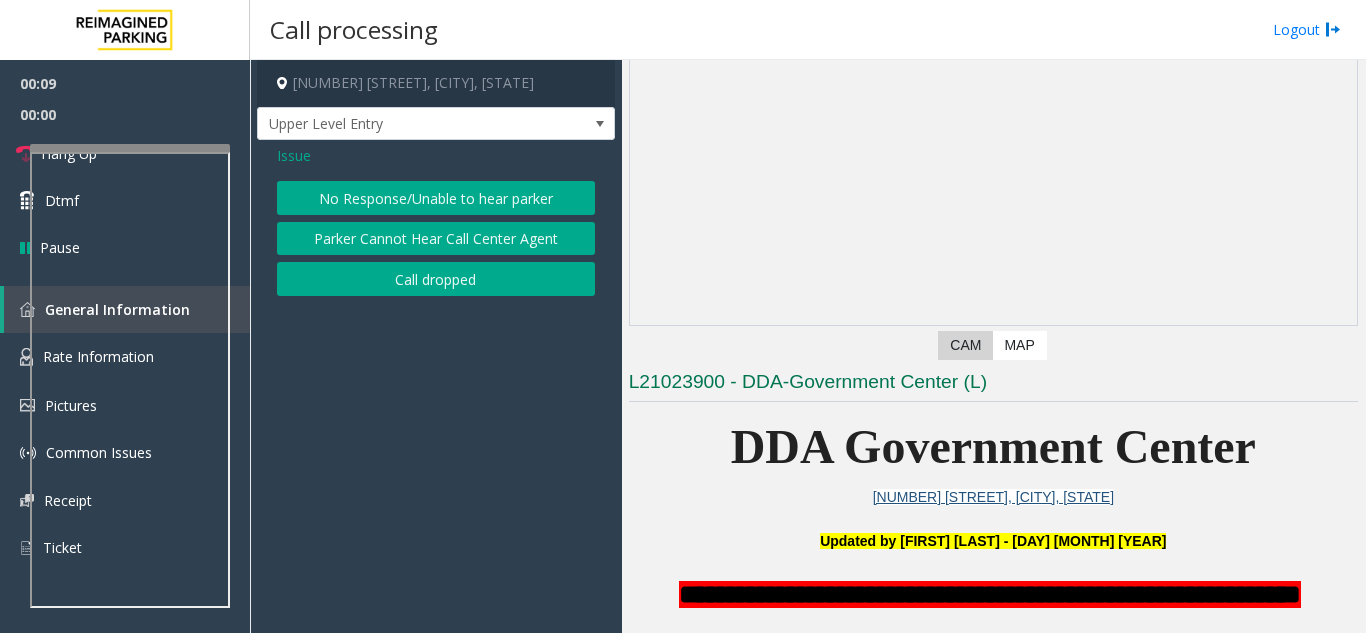 click on "No Response/Unable to hear parker" 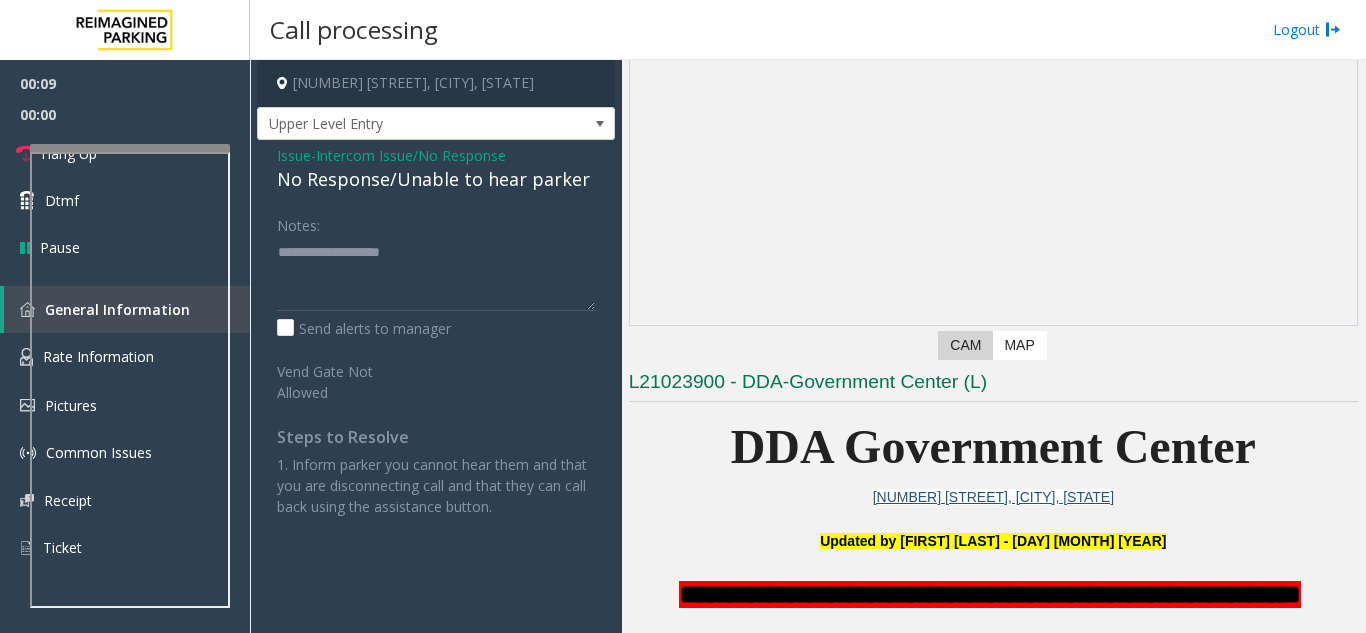 click on "Issue  -  Intercom Issue/No Response No Response/Unable to hear parker Notes:                      Send alerts to manager  Vend Gate Not Allowed  Steps to Resolve 1. Inform parker you cannot hear them and that you are disconnecting call and that they can call back using the assistance button." 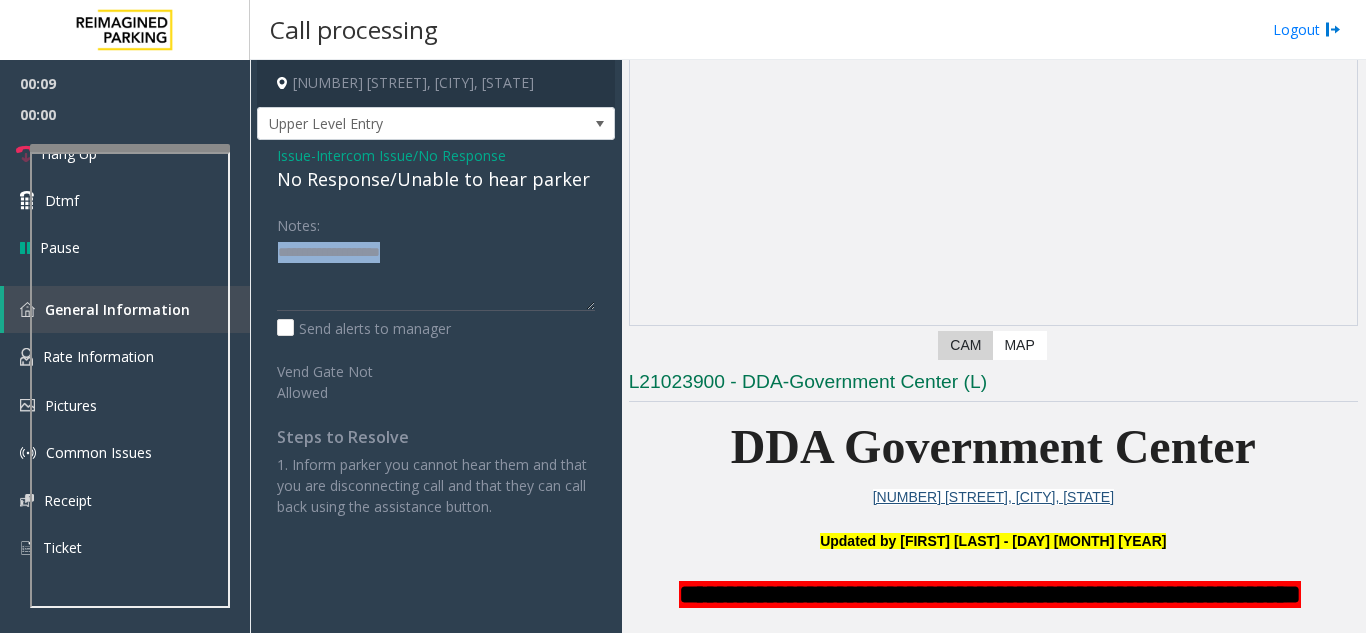 click on "Issue  -  Intercom Issue/No Response No Response/Unable to hear parker Notes:                      Send alerts to manager  Vend Gate Not Allowed  Steps to Resolve 1. Inform parker you cannot hear them and that you are disconnecting call and that they can call back using the assistance button." 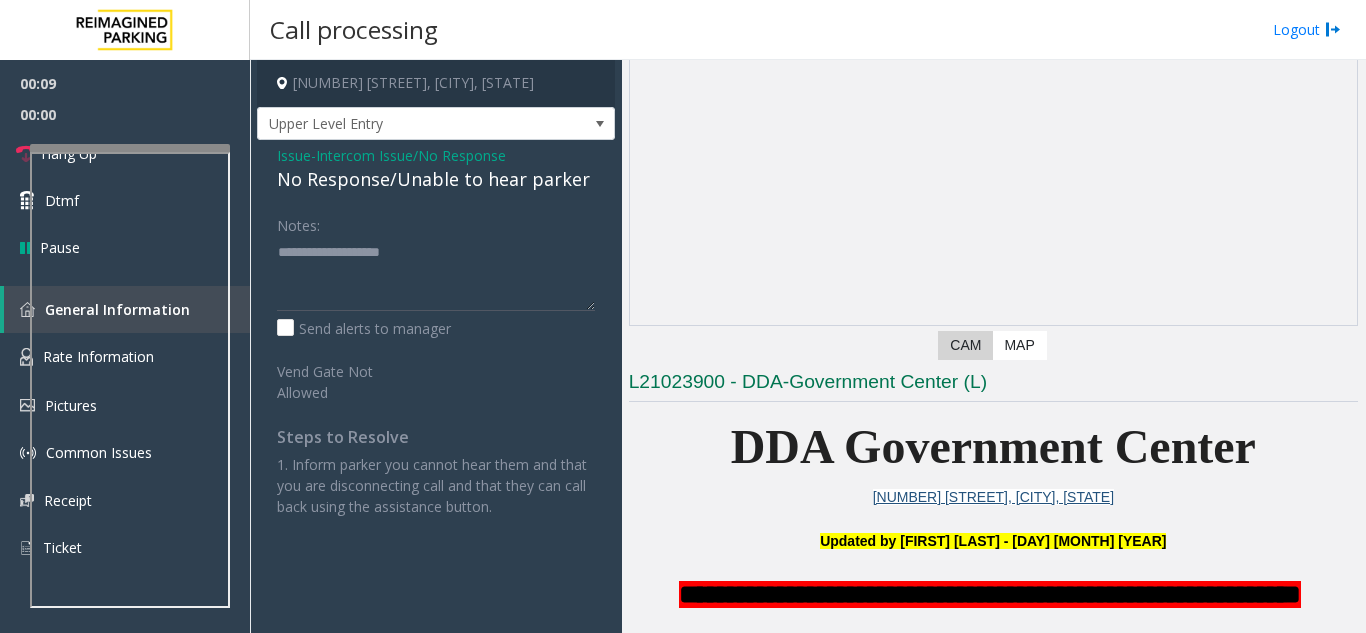 click on "No Response/Unable to hear parker" 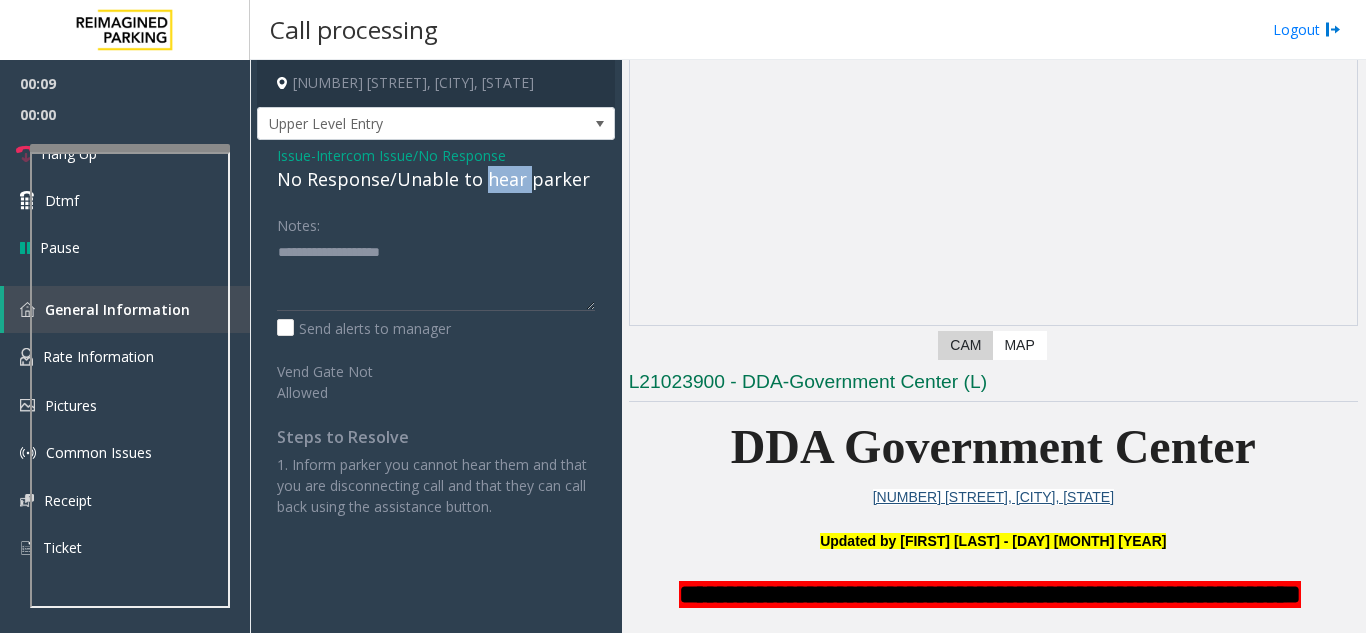 click on "No Response/Unable to hear parker" 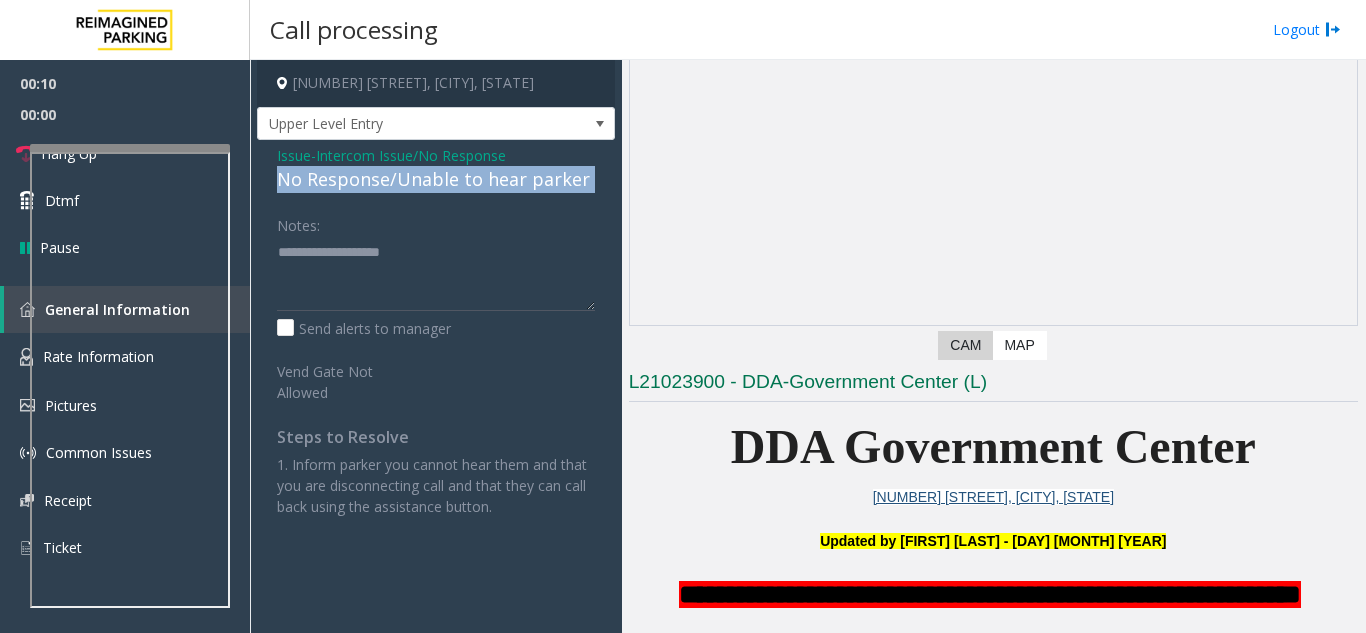 click on "No Response/Unable to hear parker" 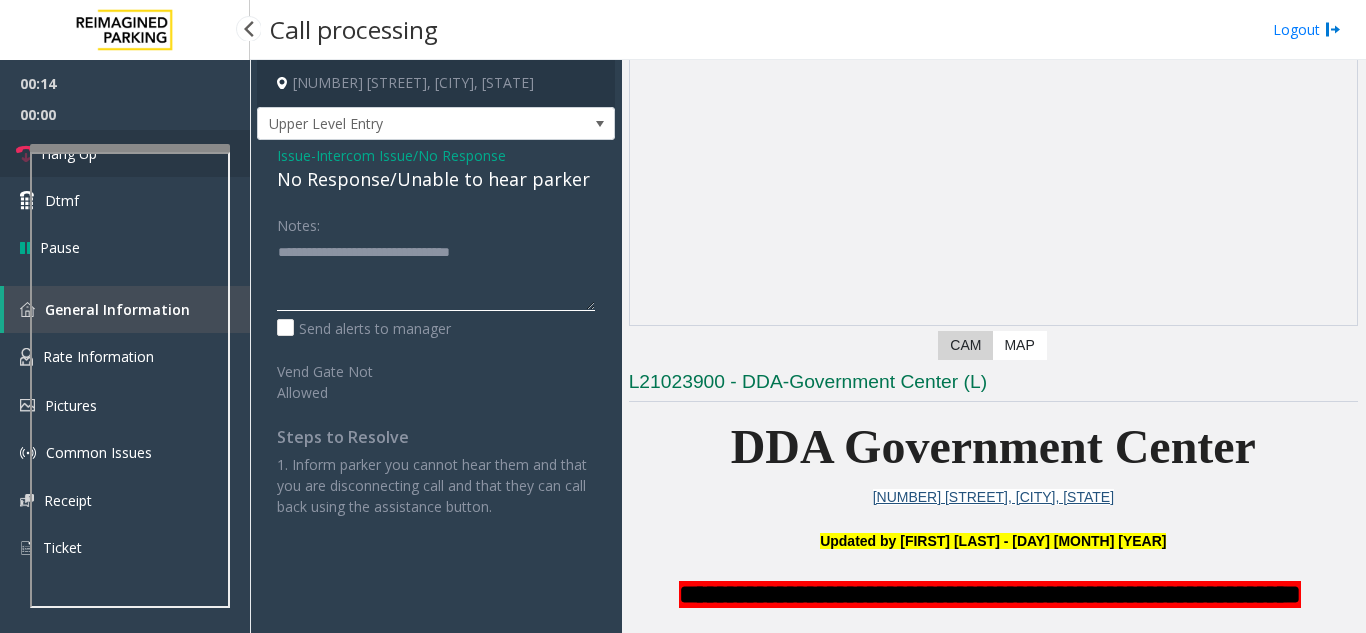 type on "**********" 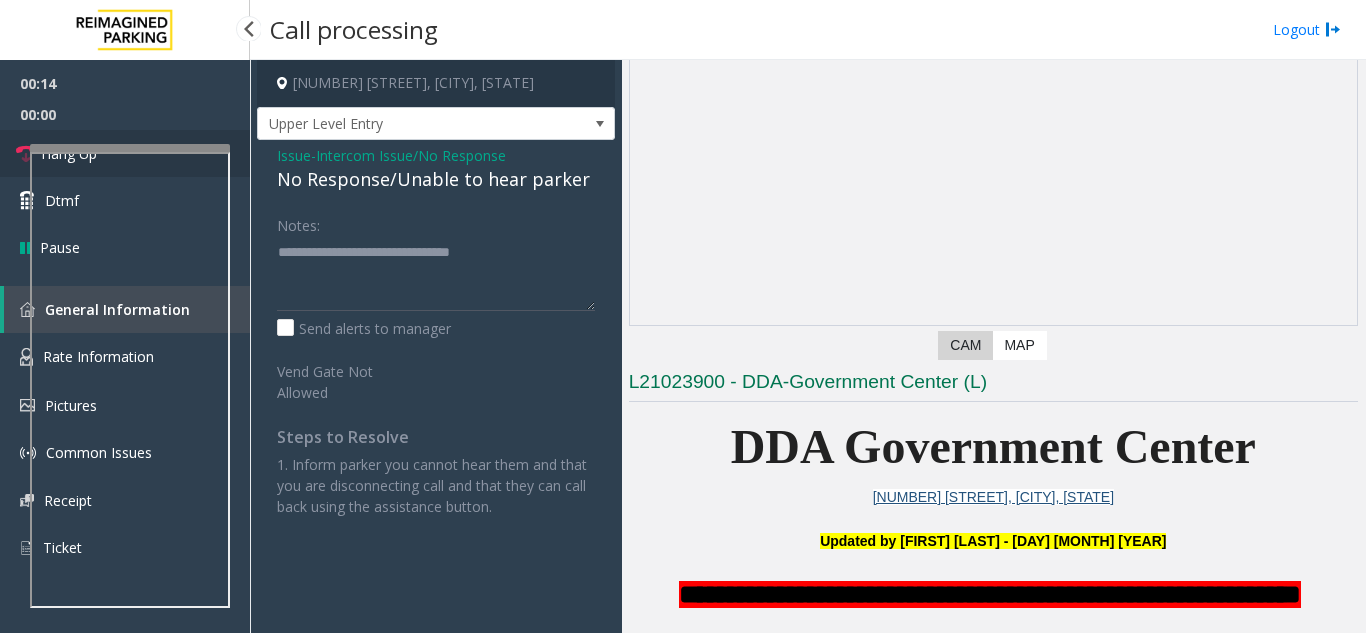 click on "Hang Up" at bounding box center (125, 153) 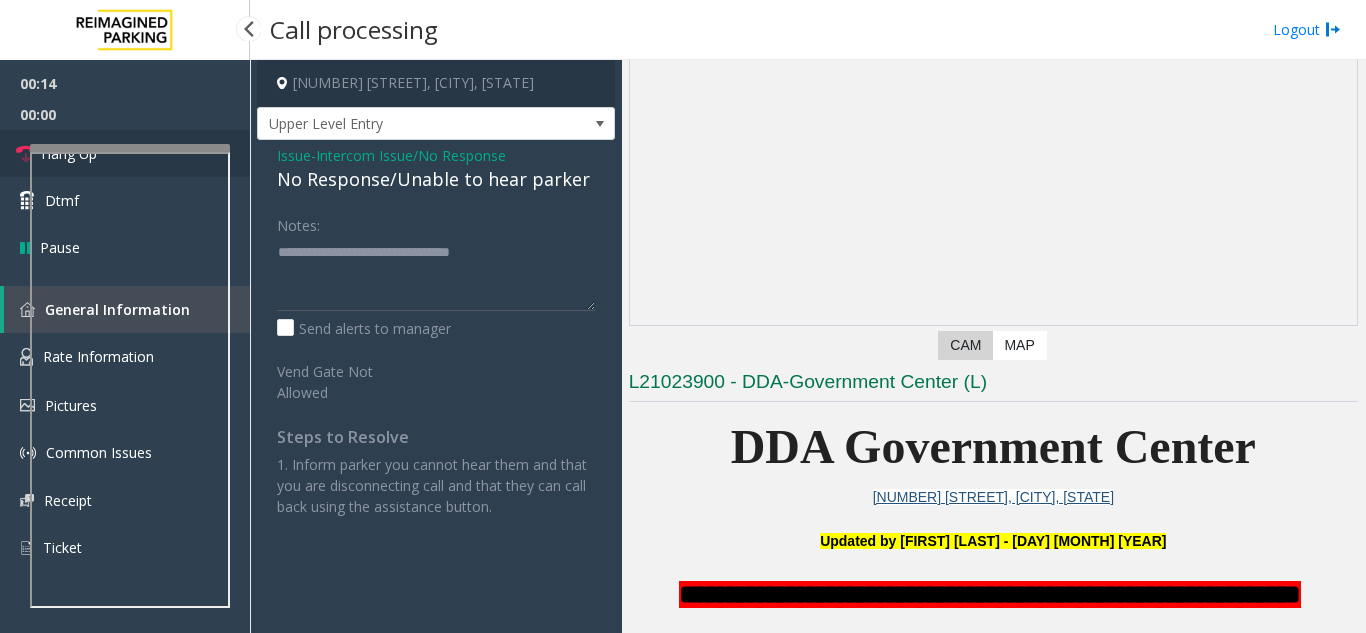 click on "Hang Up" at bounding box center [125, 153] 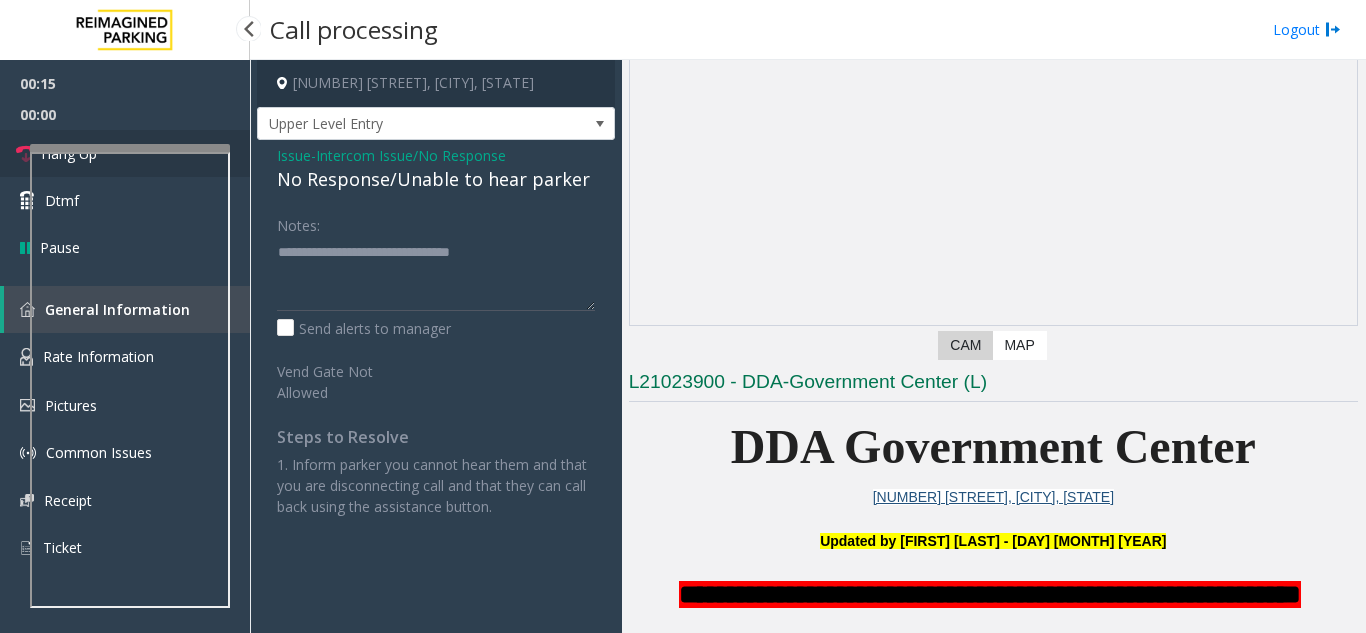 click on "Hang Up" at bounding box center (125, 153) 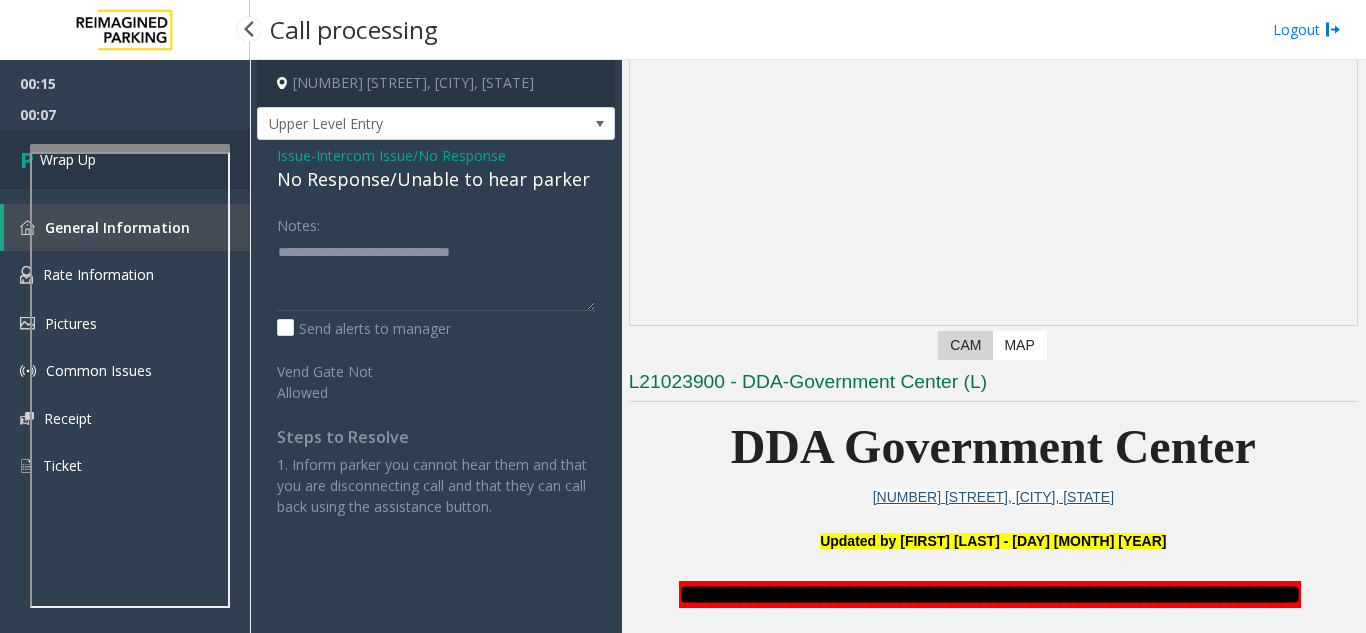 click on "Wrap Up" at bounding box center [125, 159] 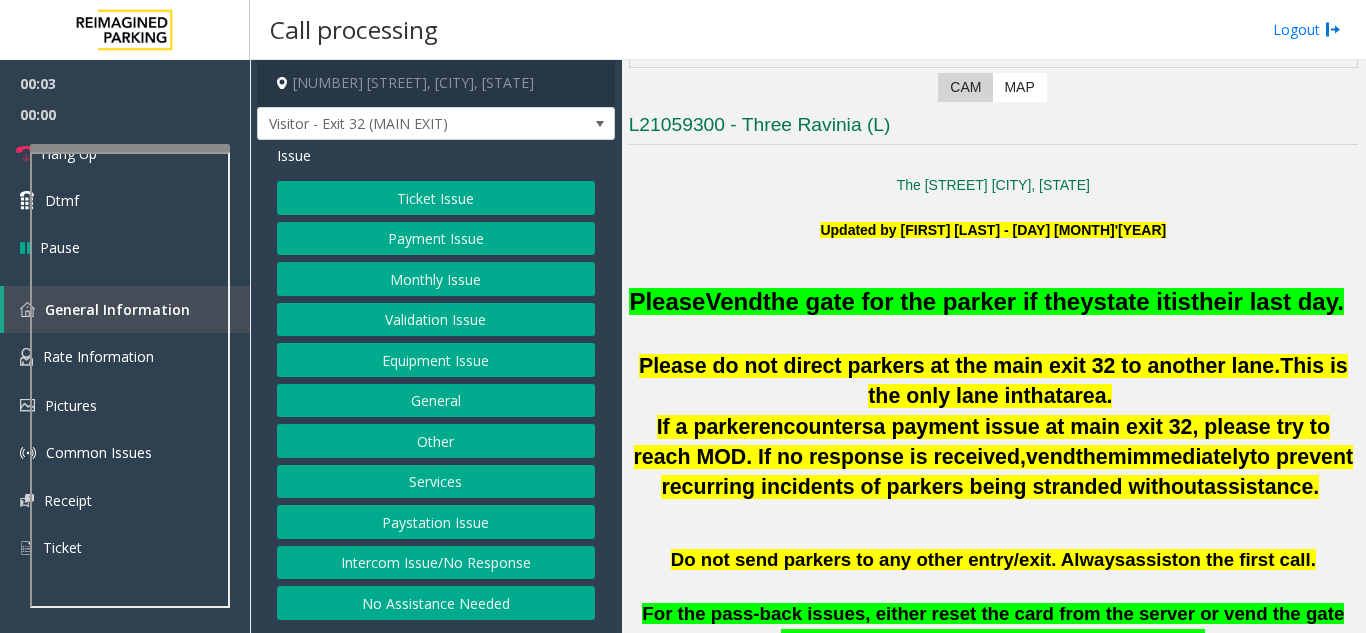scroll, scrollTop: 500, scrollLeft: 0, axis: vertical 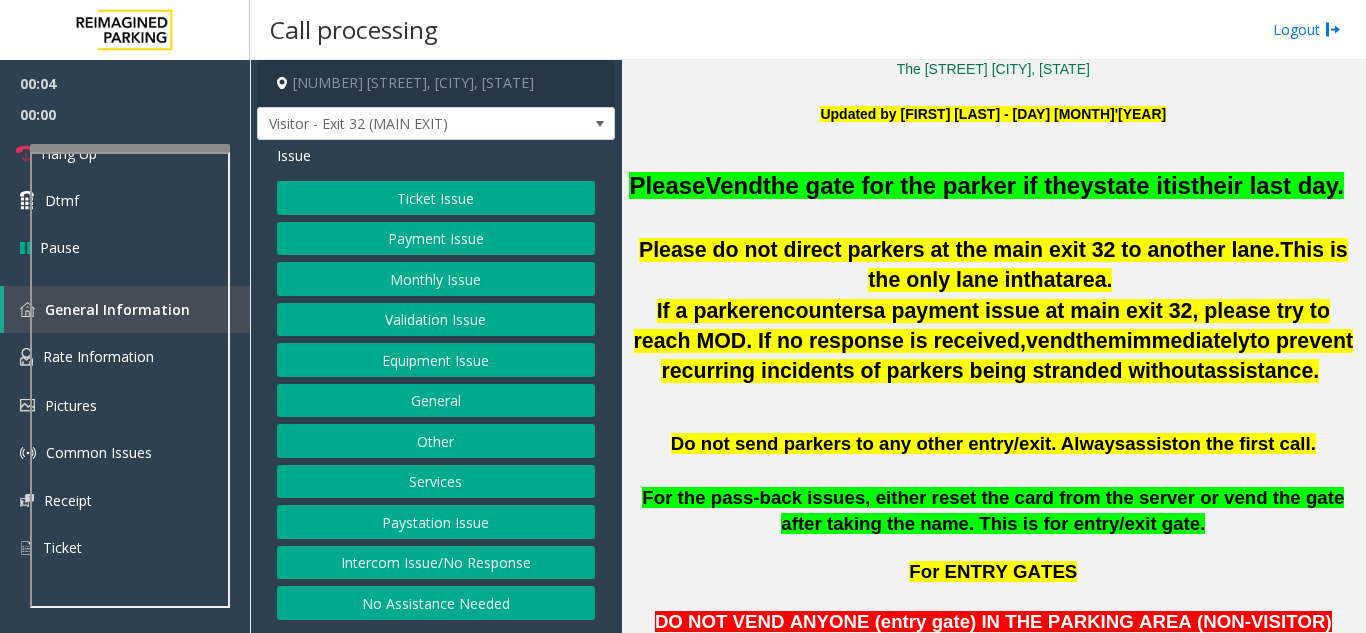 click 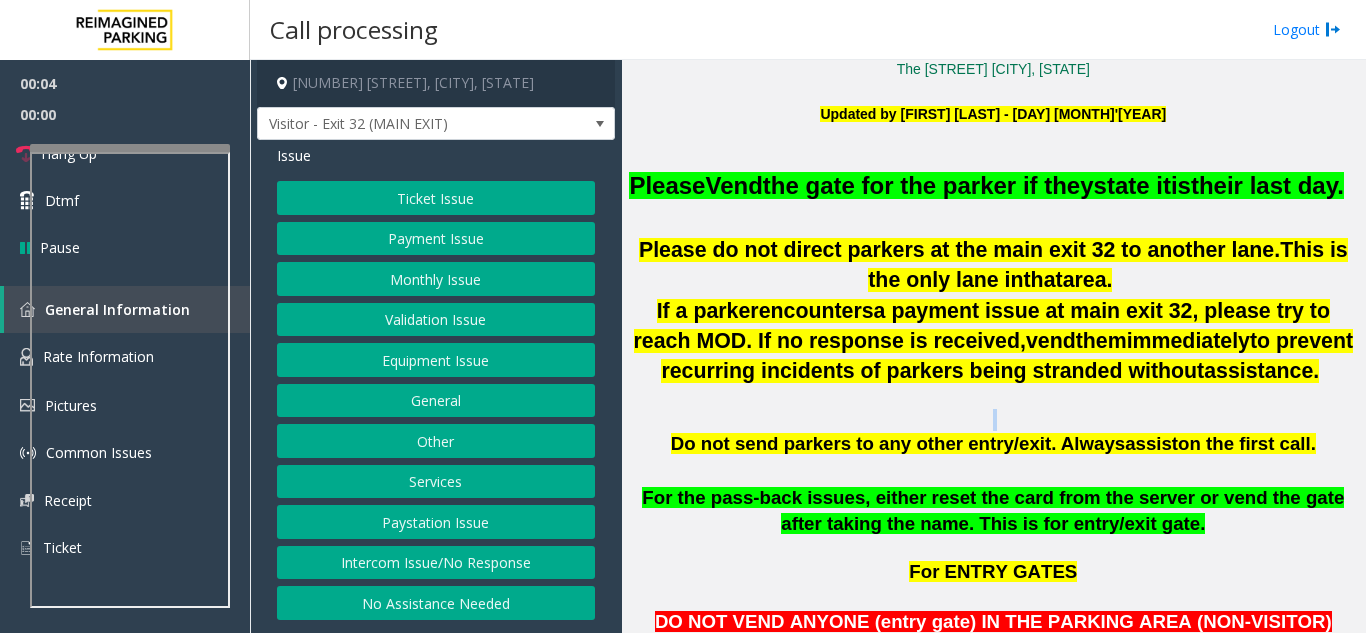 click 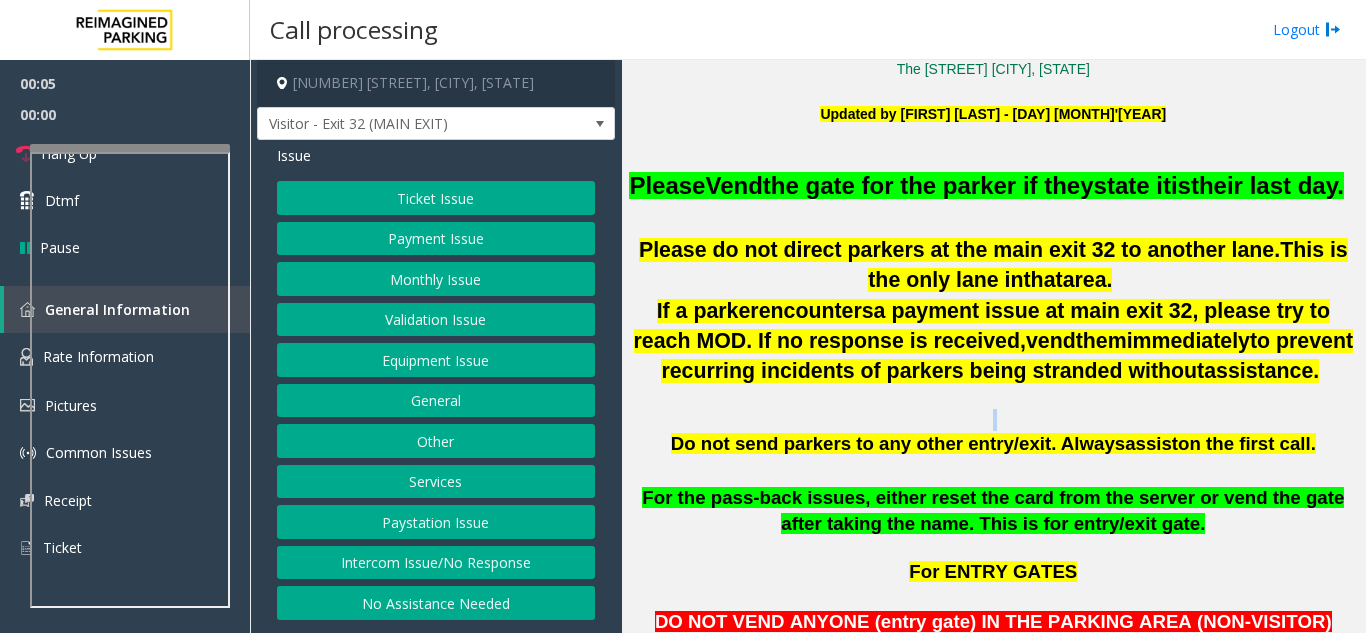 click 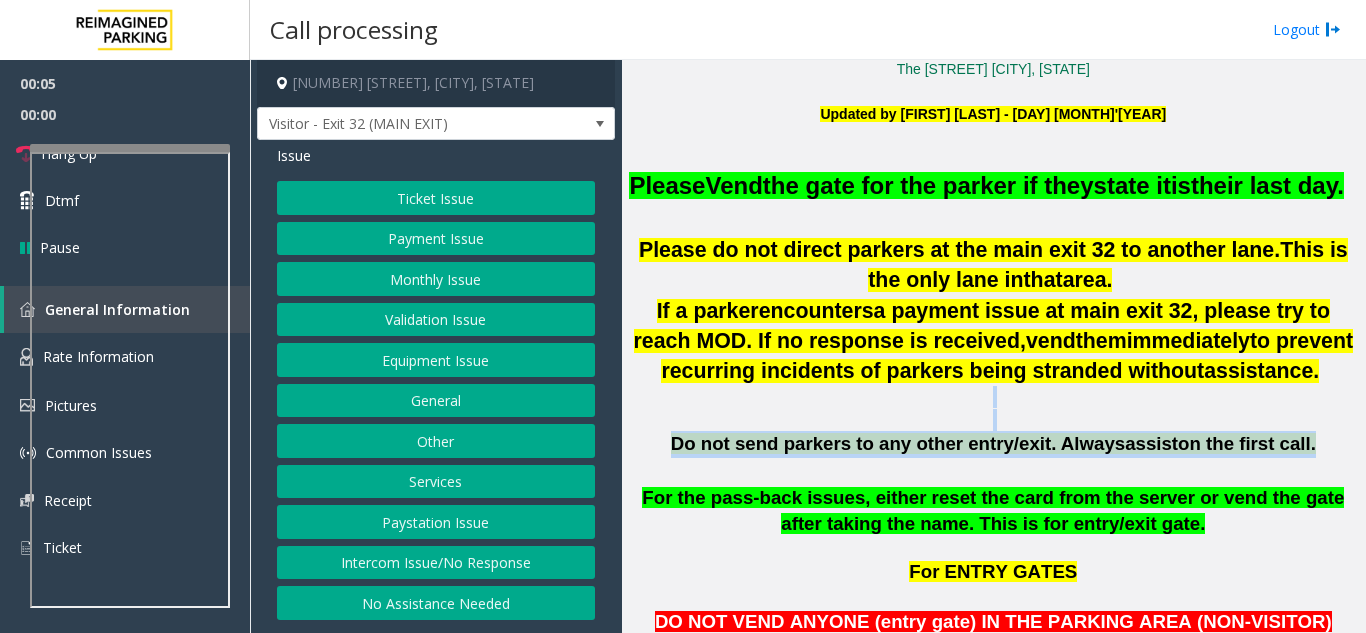 drag, startPoint x: 805, startPoint y: 459, endPoint x: 879, endPoint y: 506, distance: 87.66413 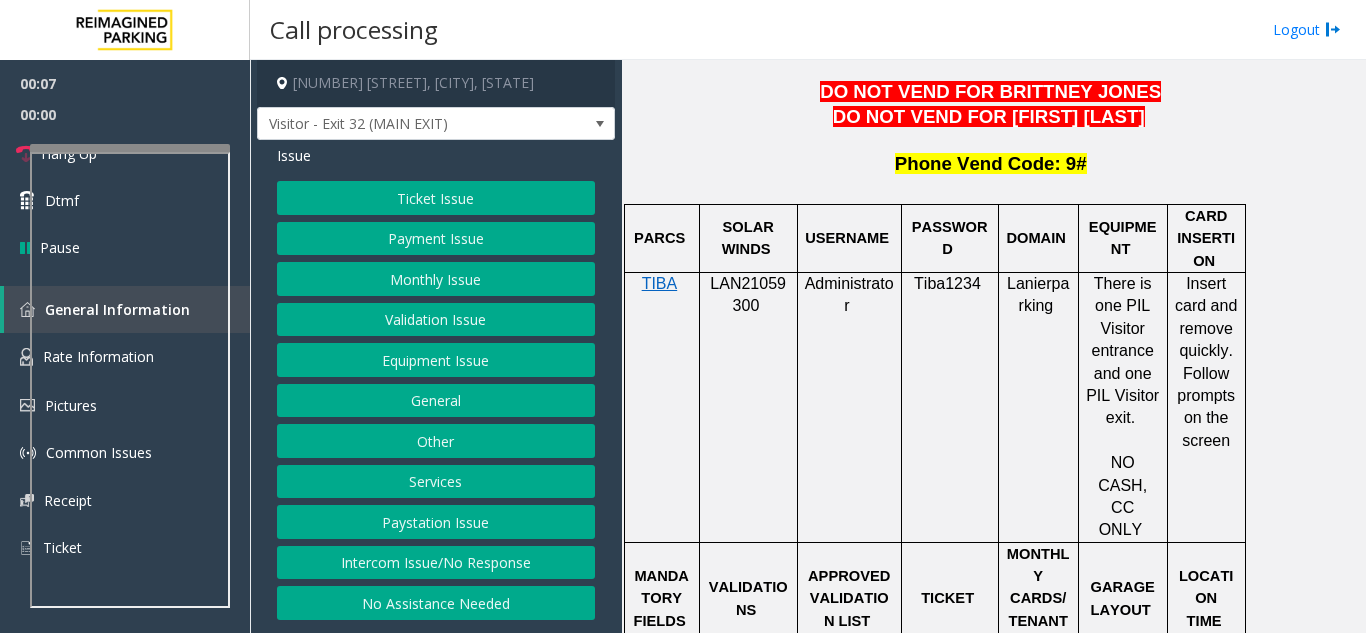 scroll, scrollTop: 1900, scrollLeft: 0, axis: vertical 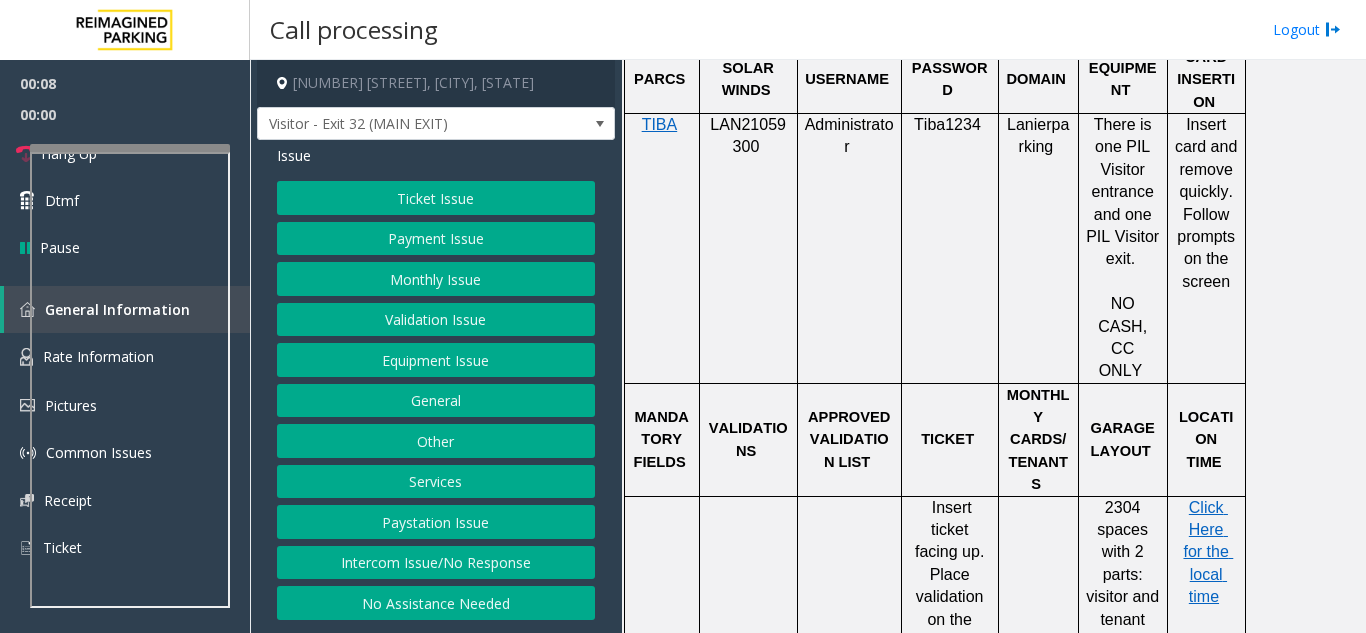 click on "LAN21059300" 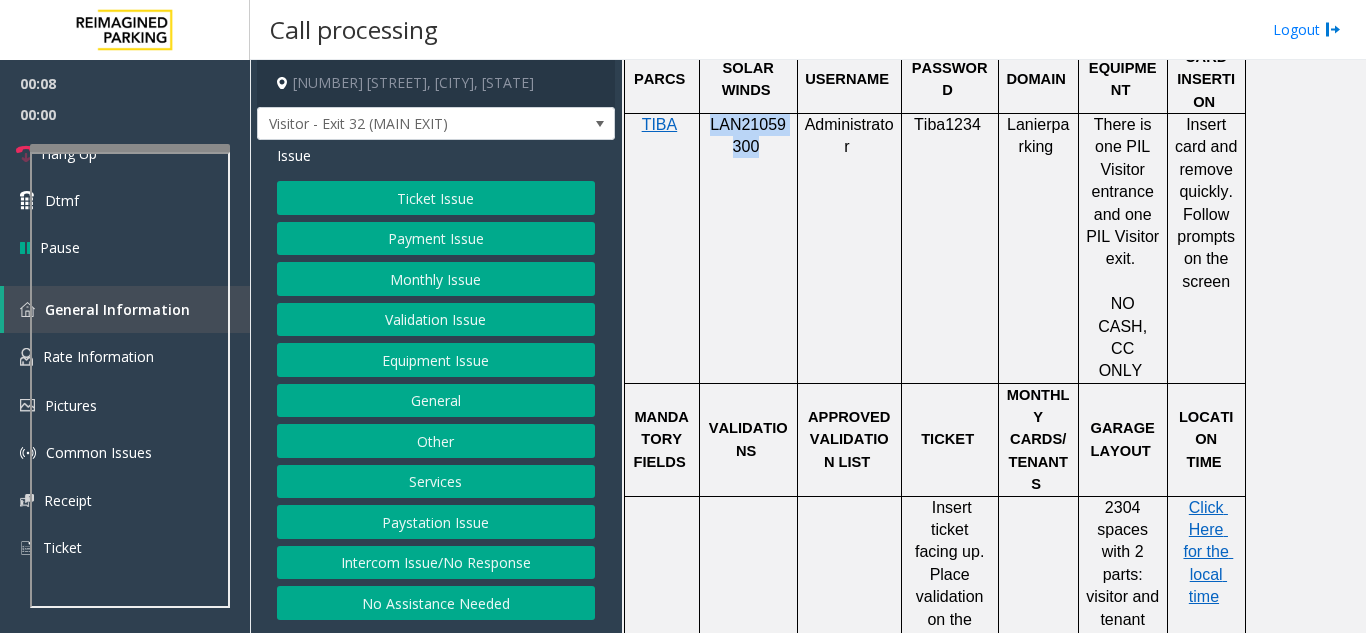 drag, startPoint x: 729, startPoint y: 140, endPoint x: 718, endPoint y: 135, distance: 12.083046 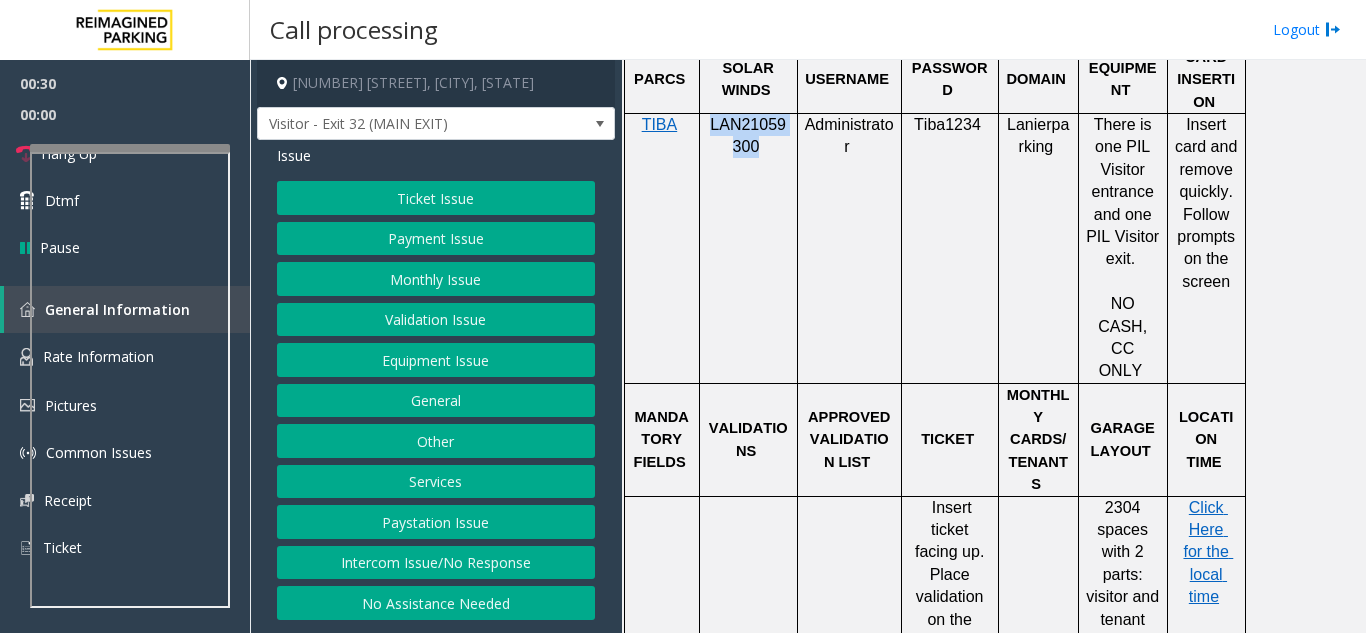 click on "Ticket Issue" 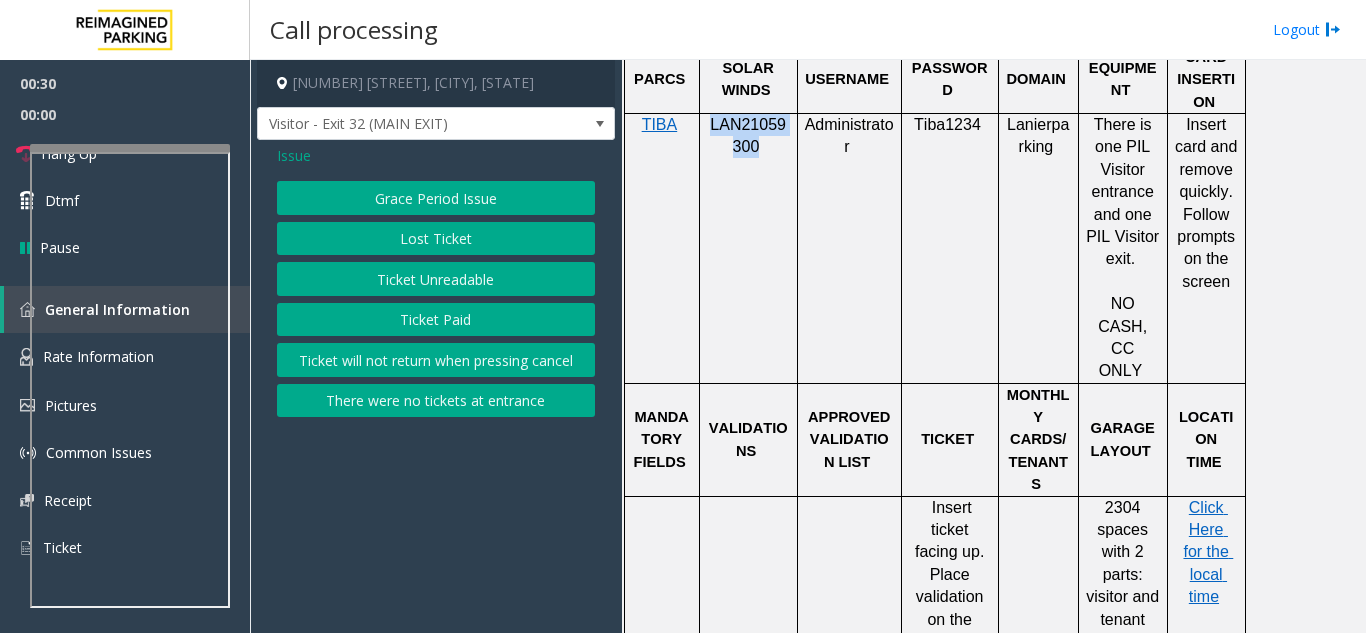click on "Ticket Paid" 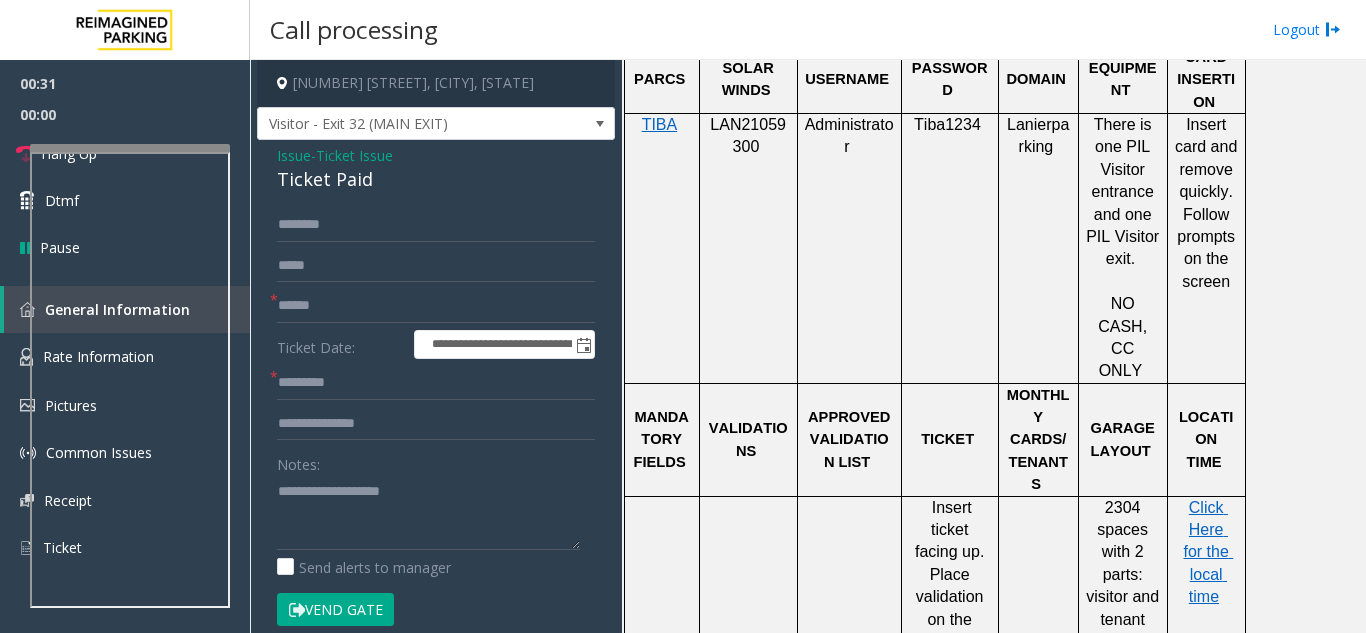click on "Ticket Paid" 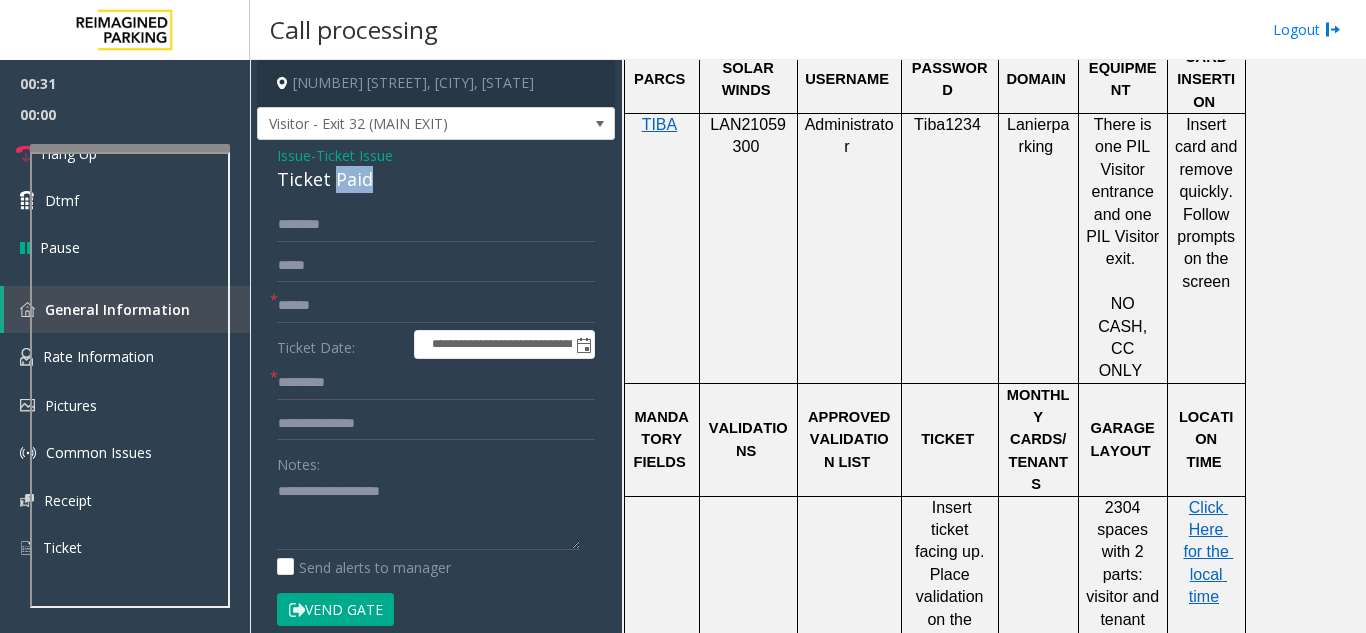 click on "Ticket Paid" 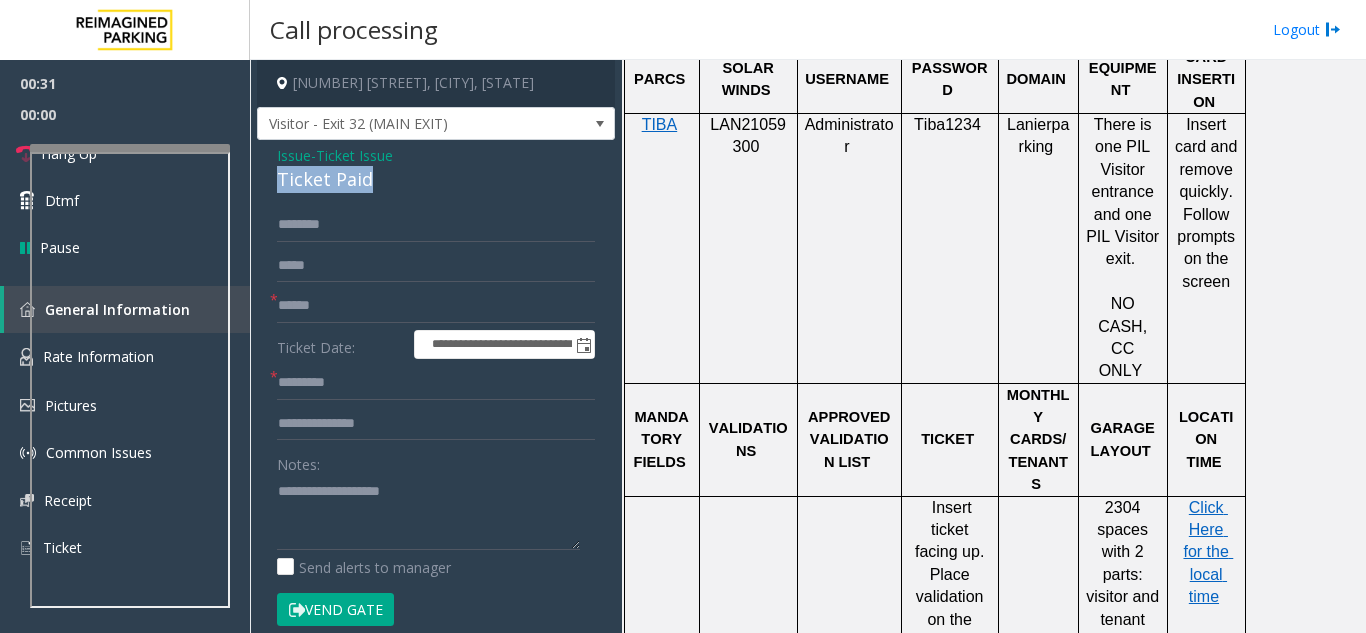 click on "Ticket Paid" 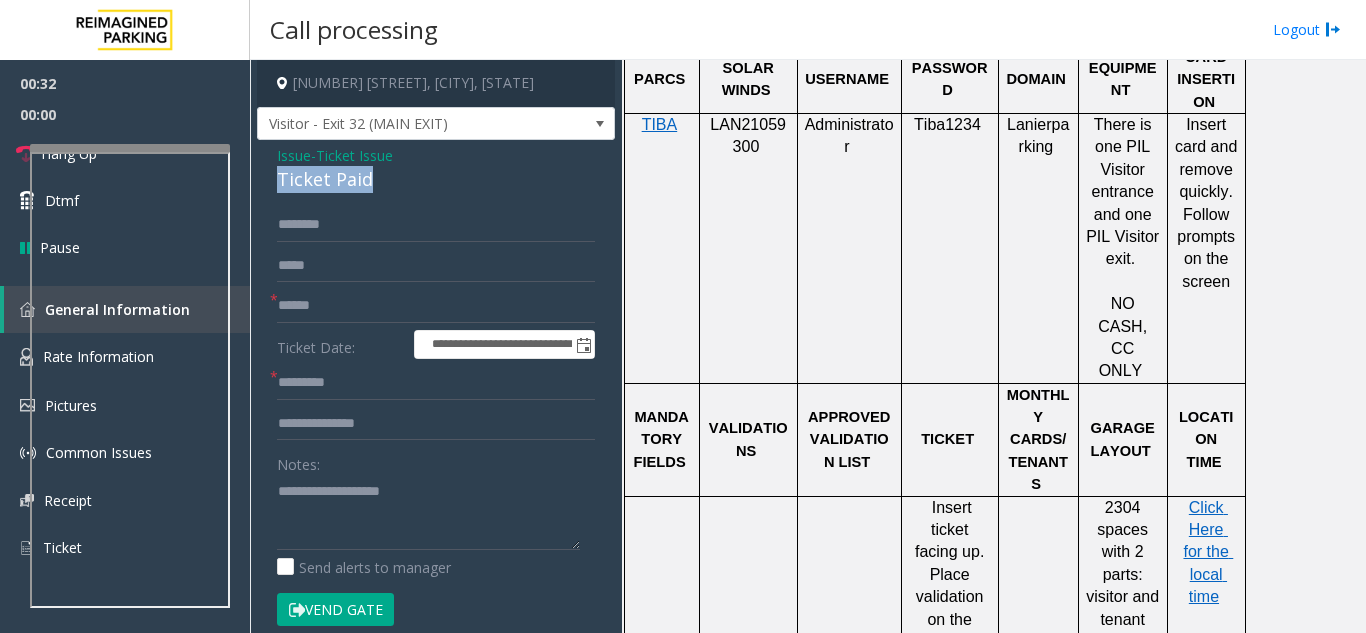 copy on "Ticket Paid" 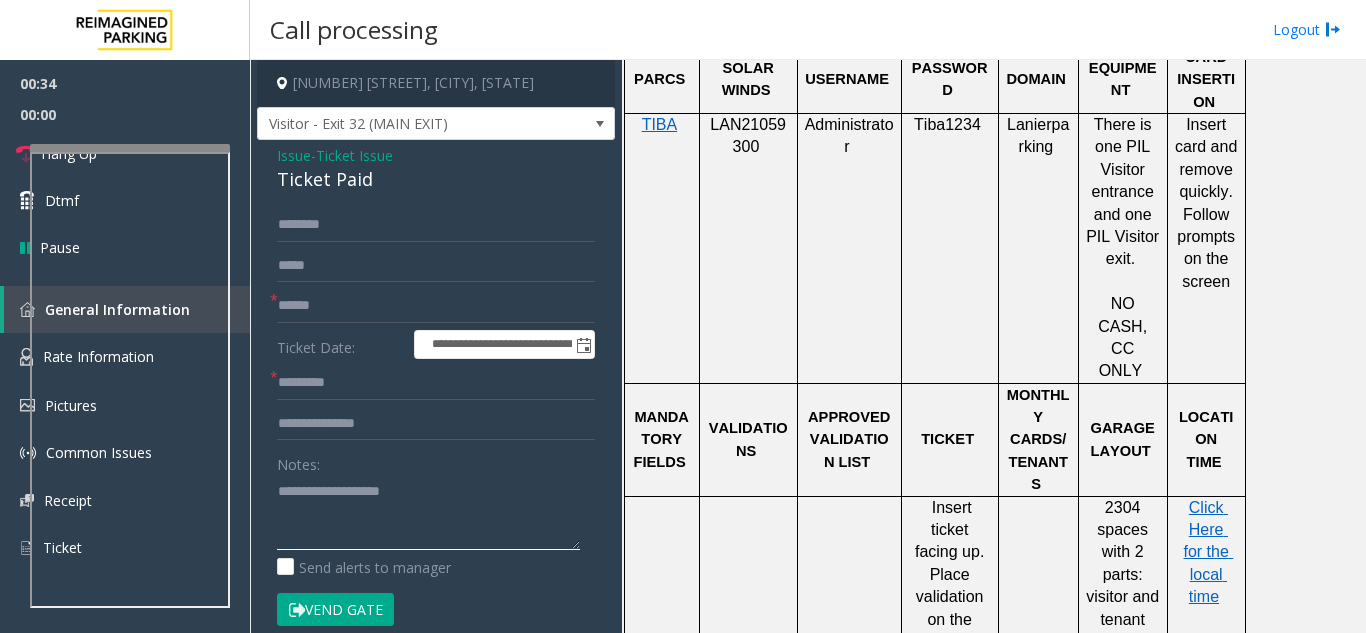 paste on "**********" 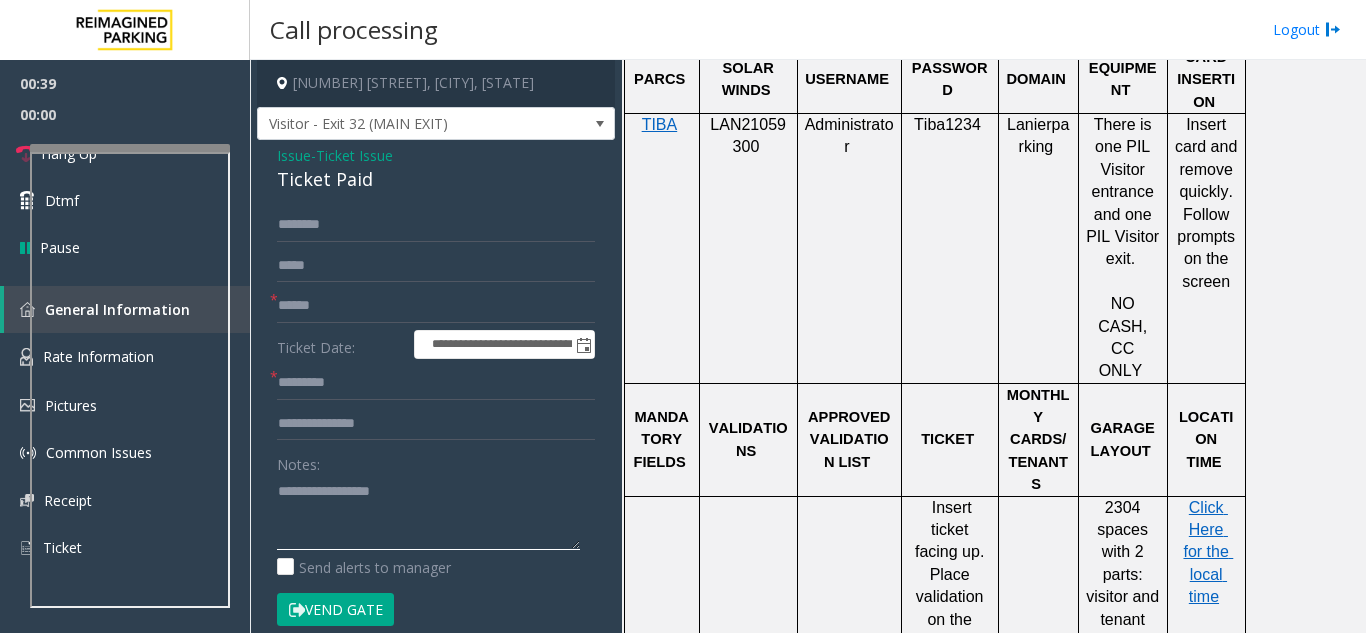 type on "**********" 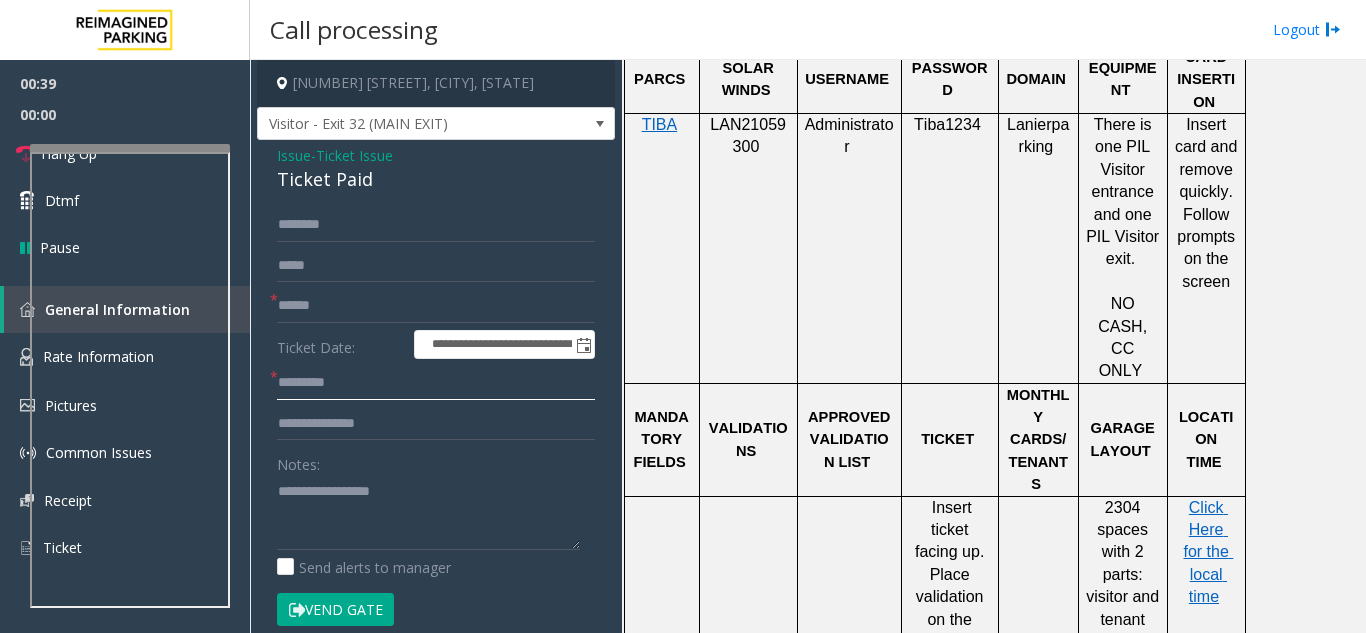 click 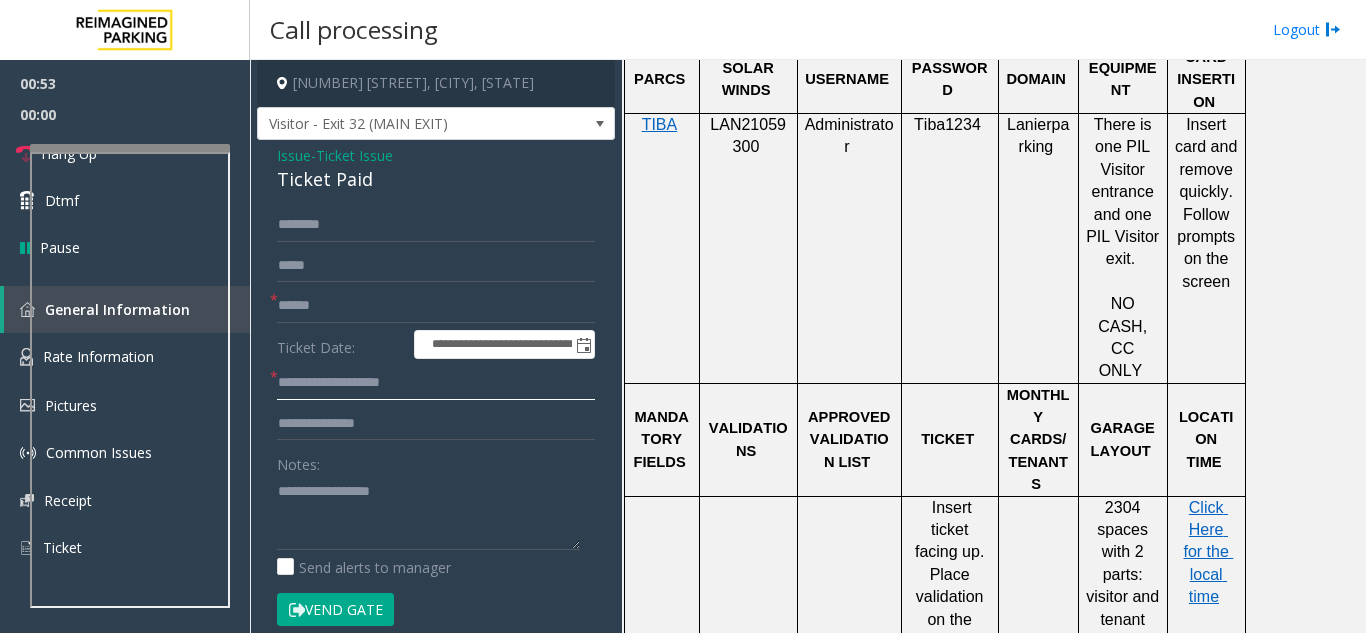 click on "**********" 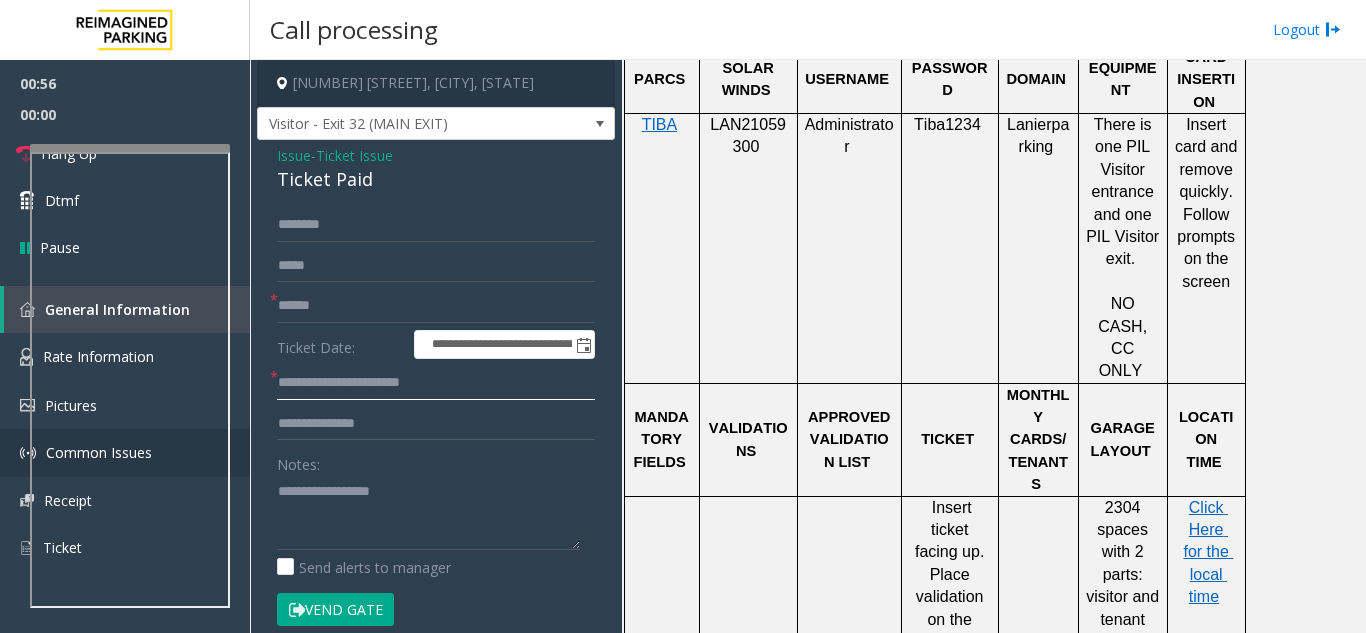 type on "**********" 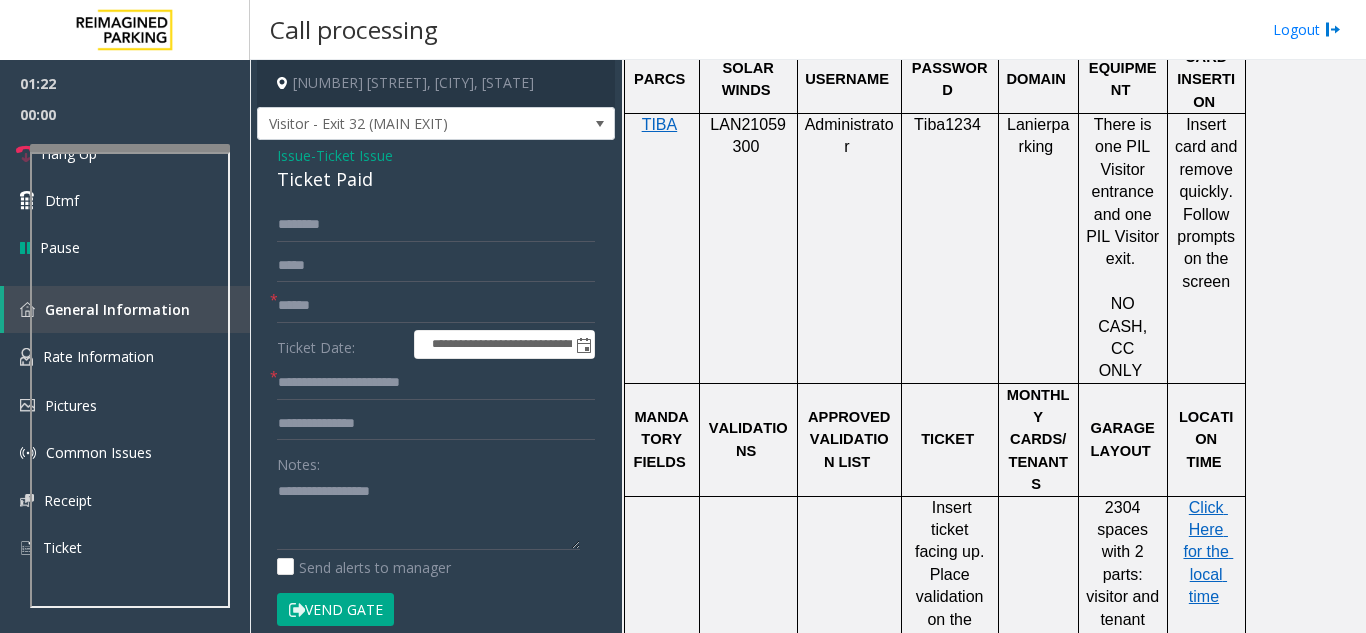 drag, startPoint x: 352, startPoint y: 327, endPoint x: 344, endPoint y: 320, distance: 10.630146 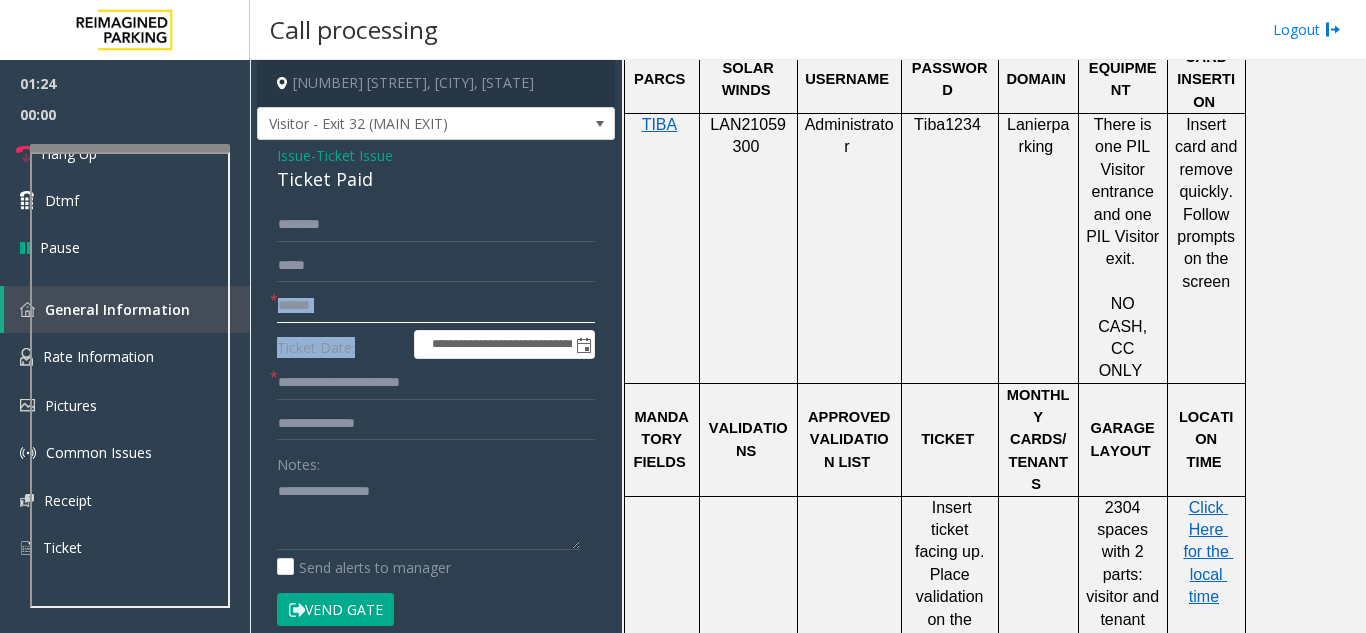 click 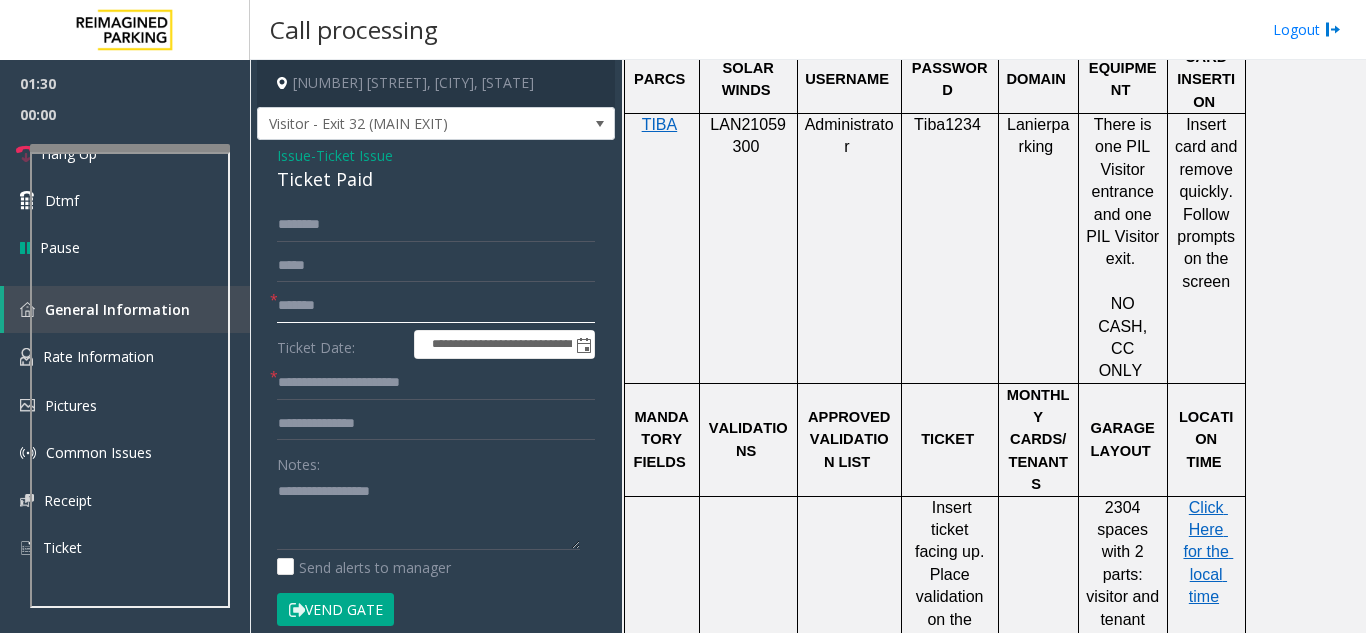 type on "*******" 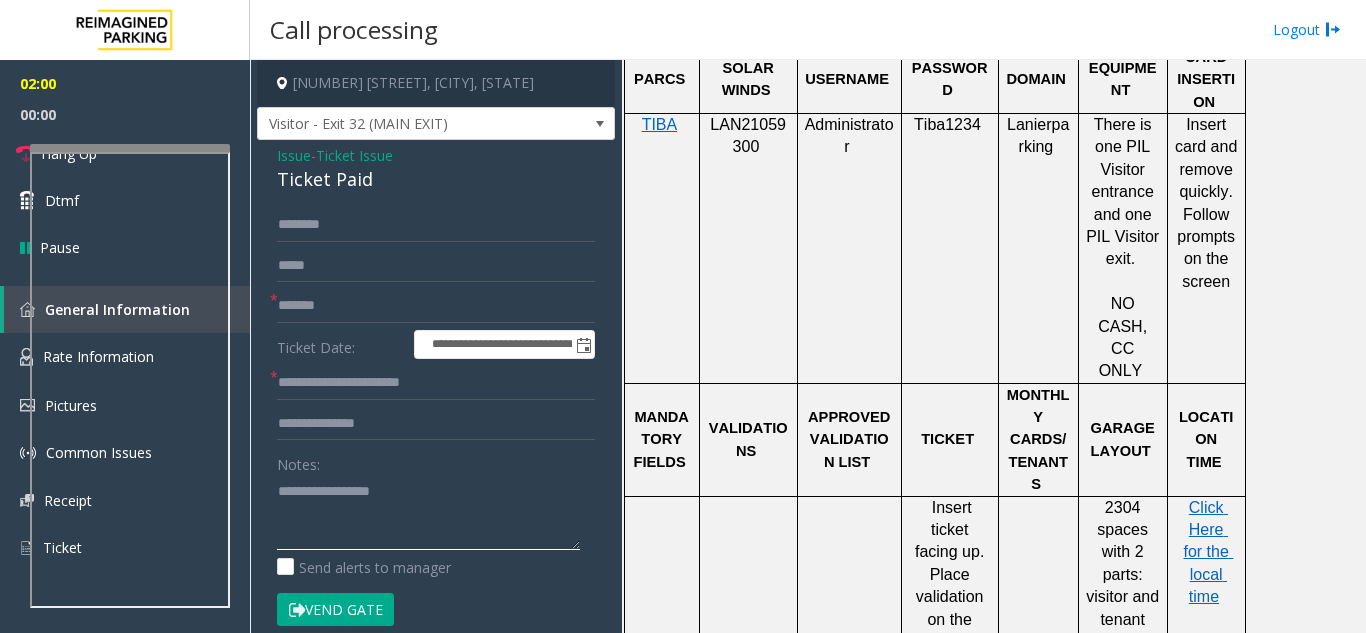 click 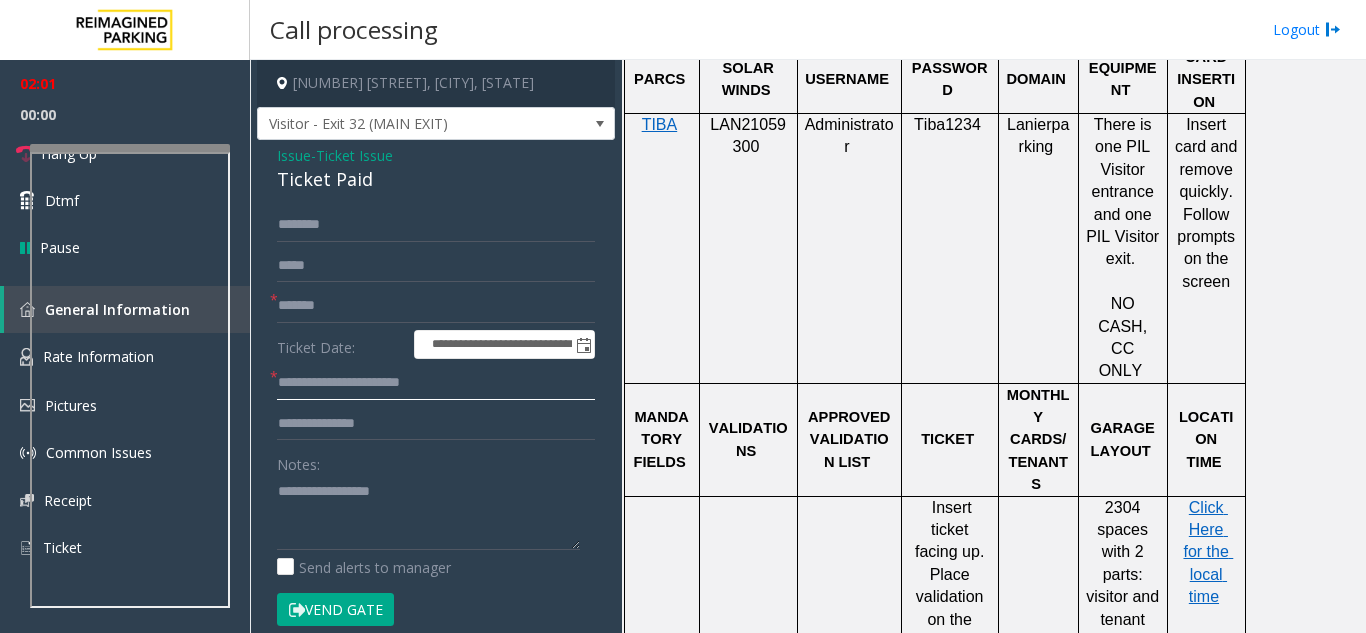 click on "**********" 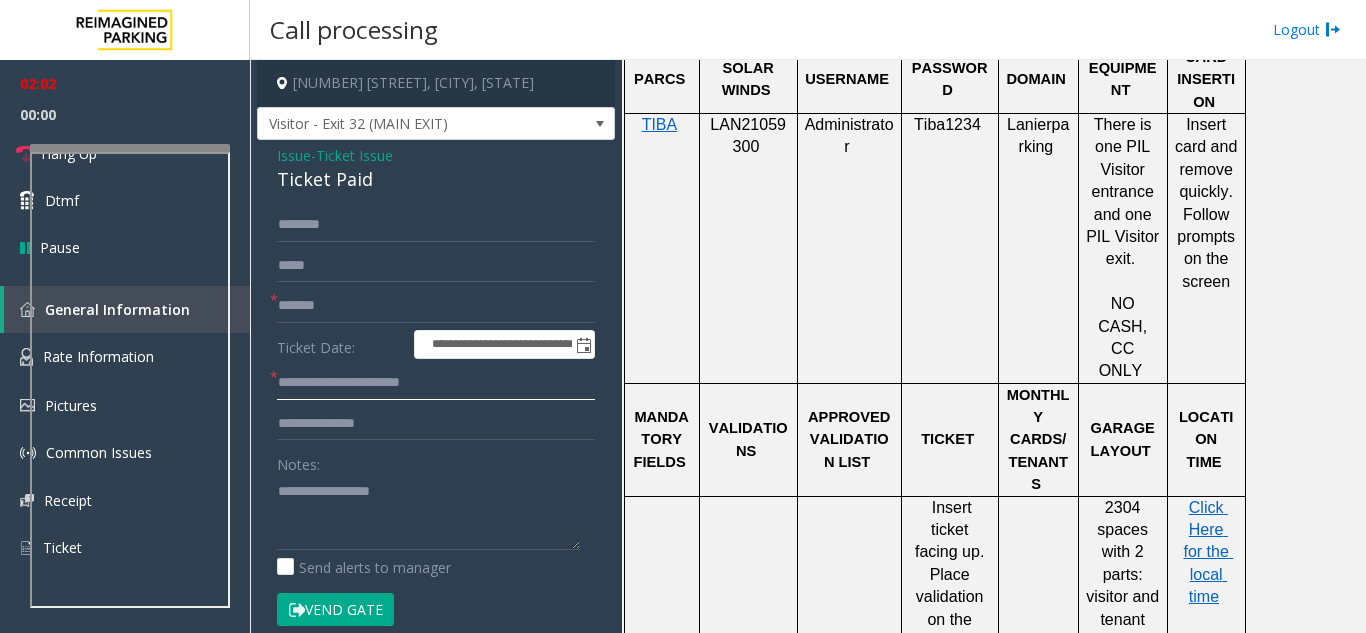 click on "**********" 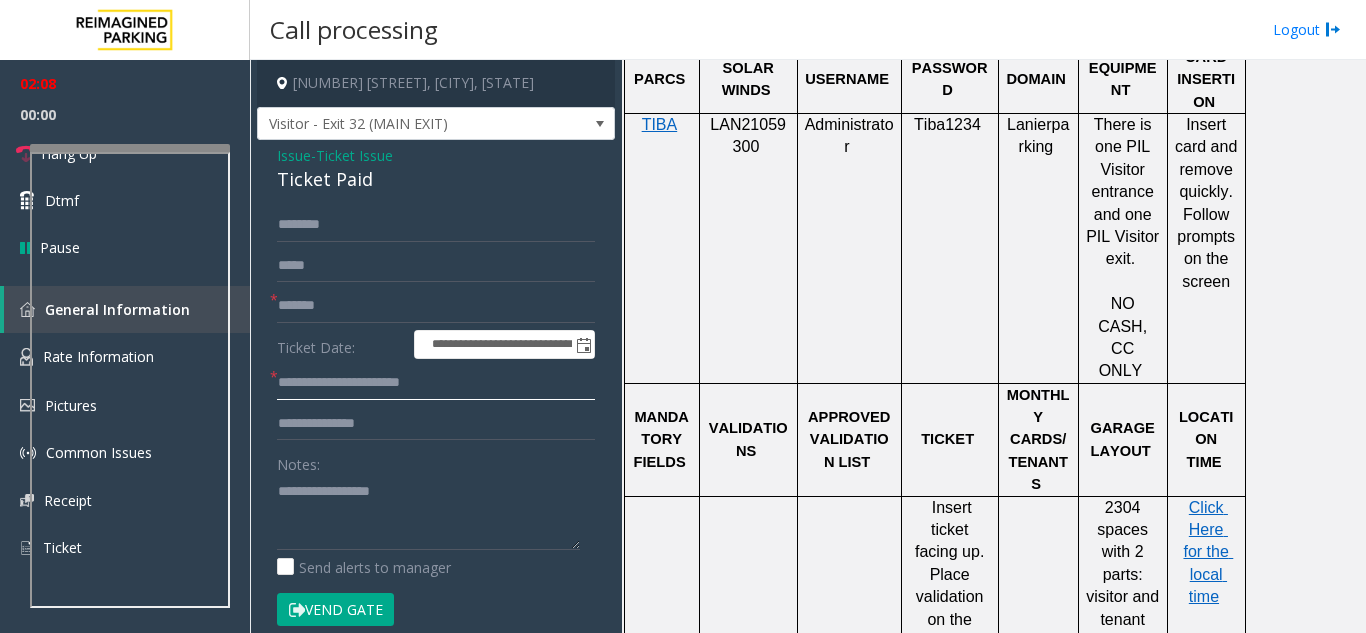 type on "**********" 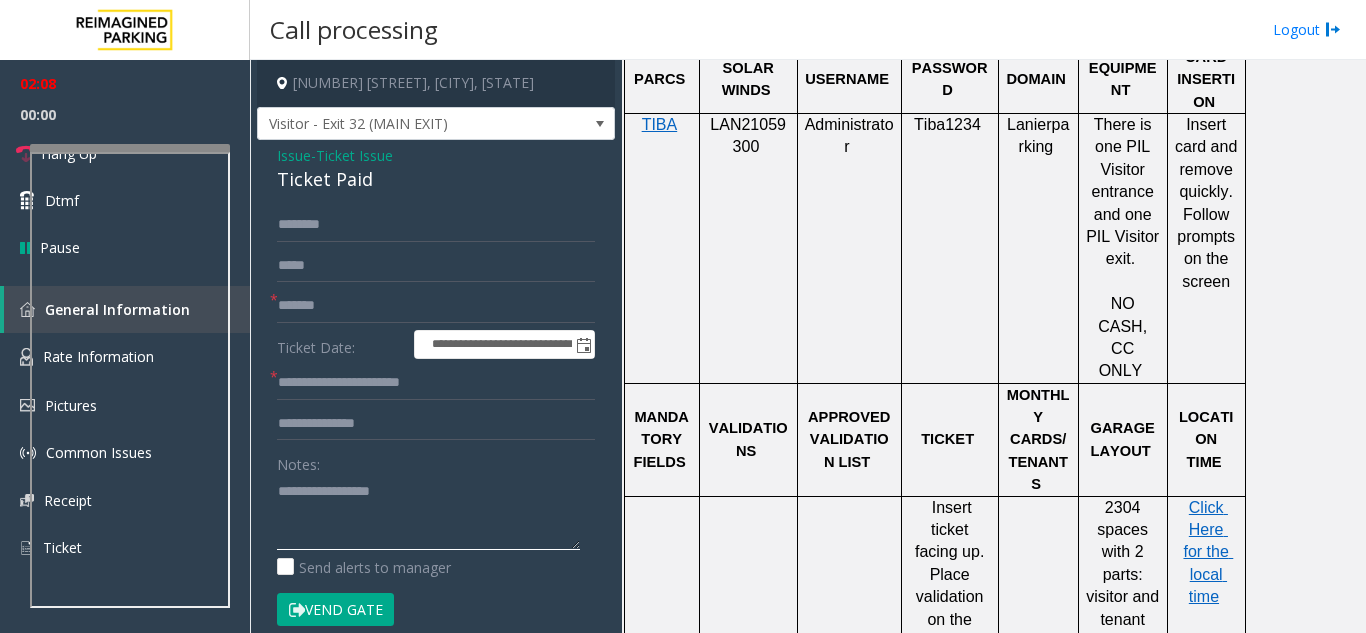 drag, startPoint x: 424, startPoint y: 549, endPoint x: 415, endPoint y: 543, distance: 10.816654 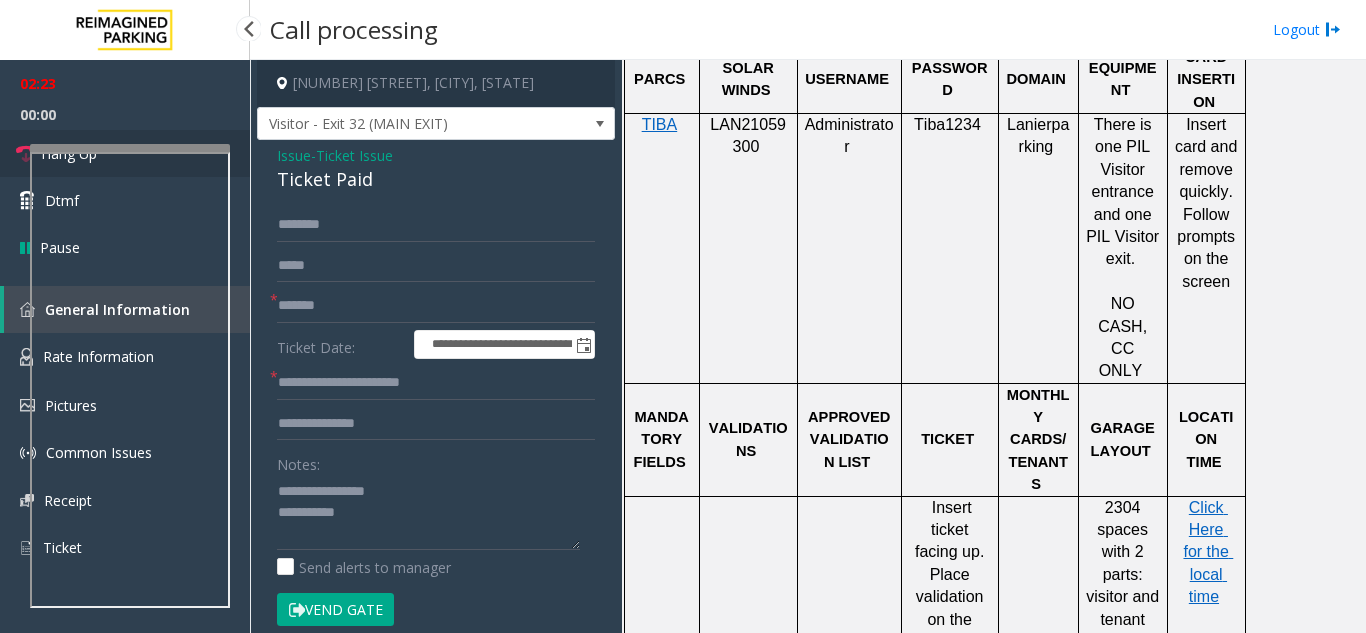 click on "Hang Up" at bounding box center (125, 153) 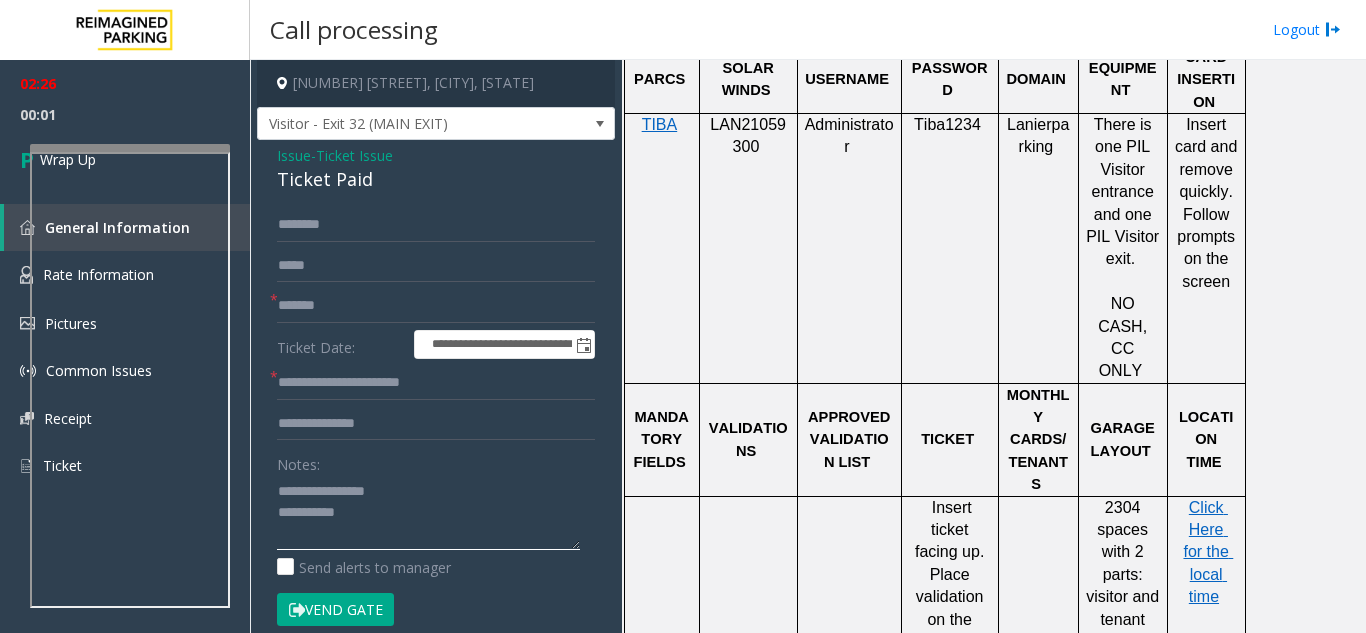 click 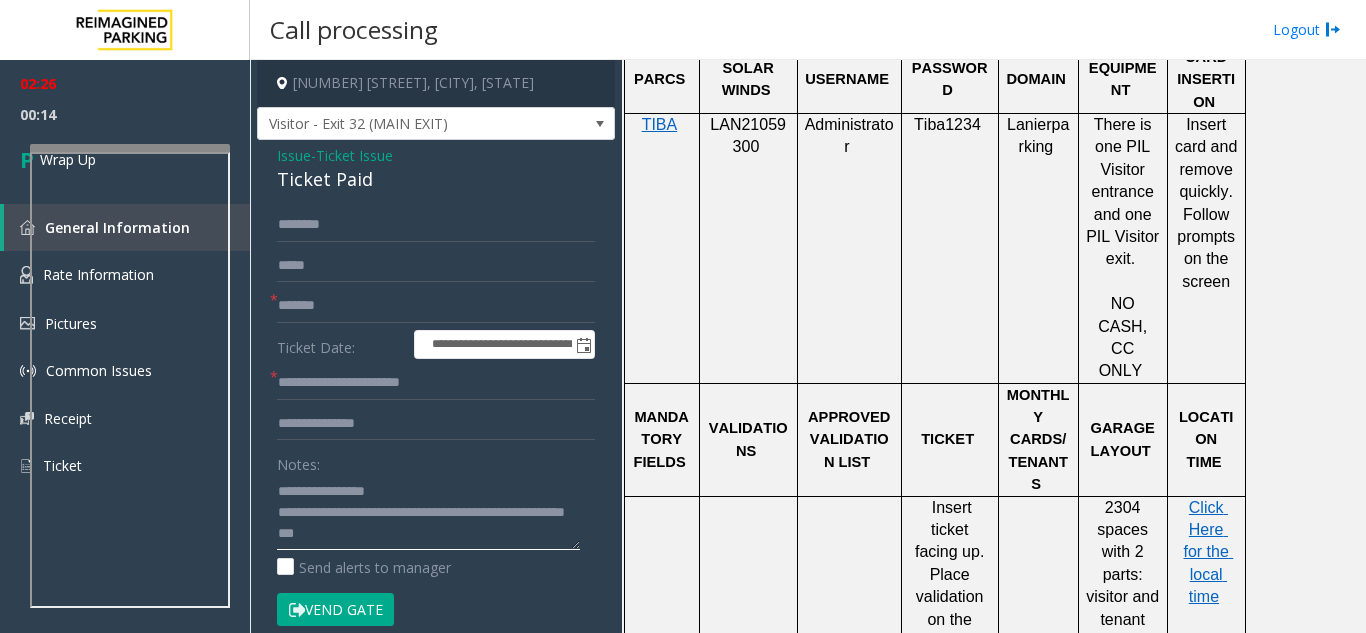 click 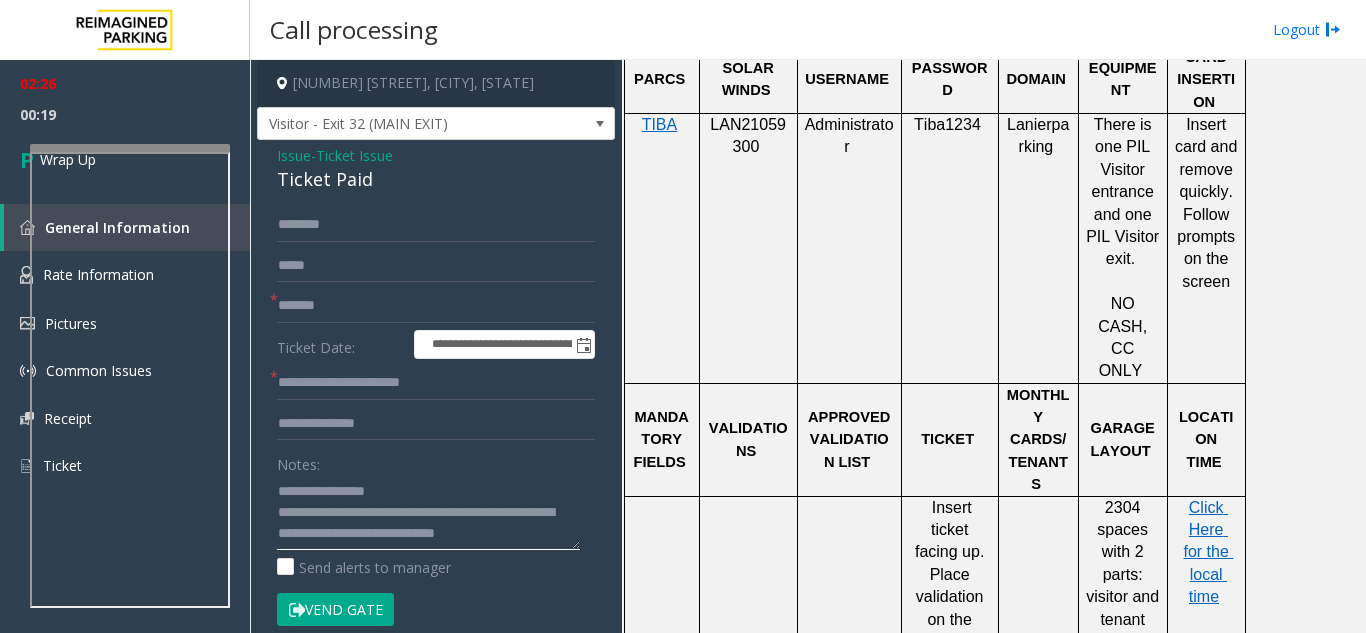 scroll, scrollTop: 15, scrollLeft: 0, axis: vertical 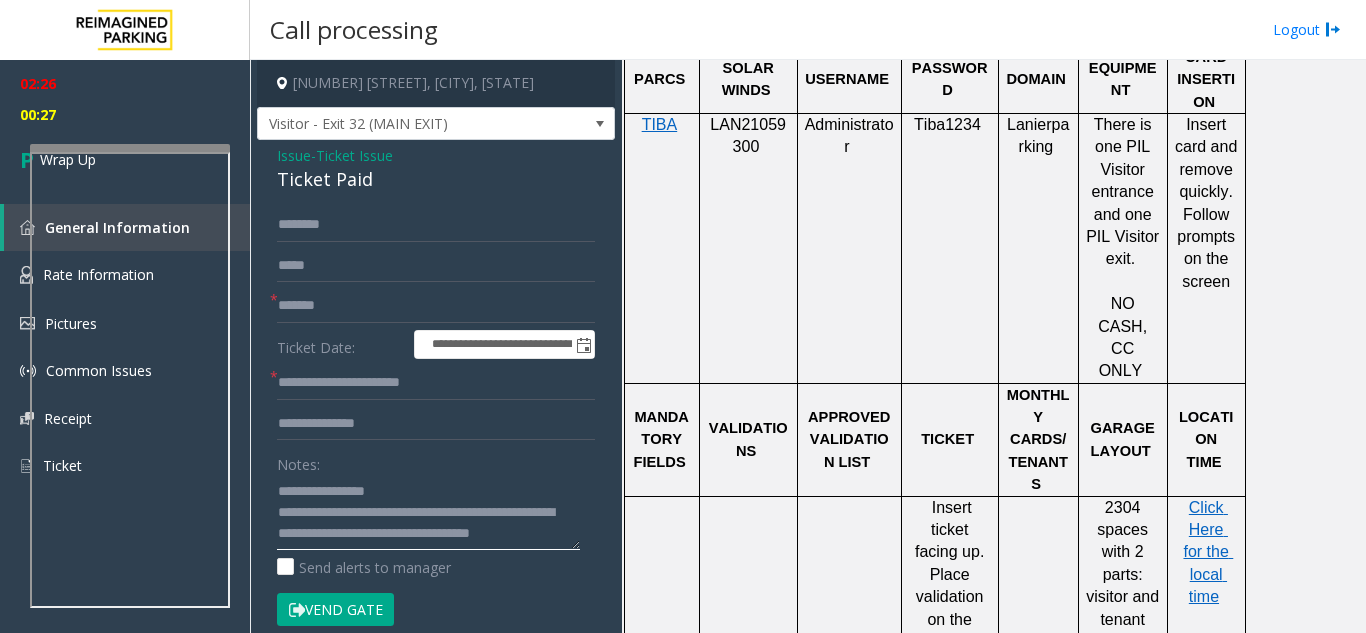 click 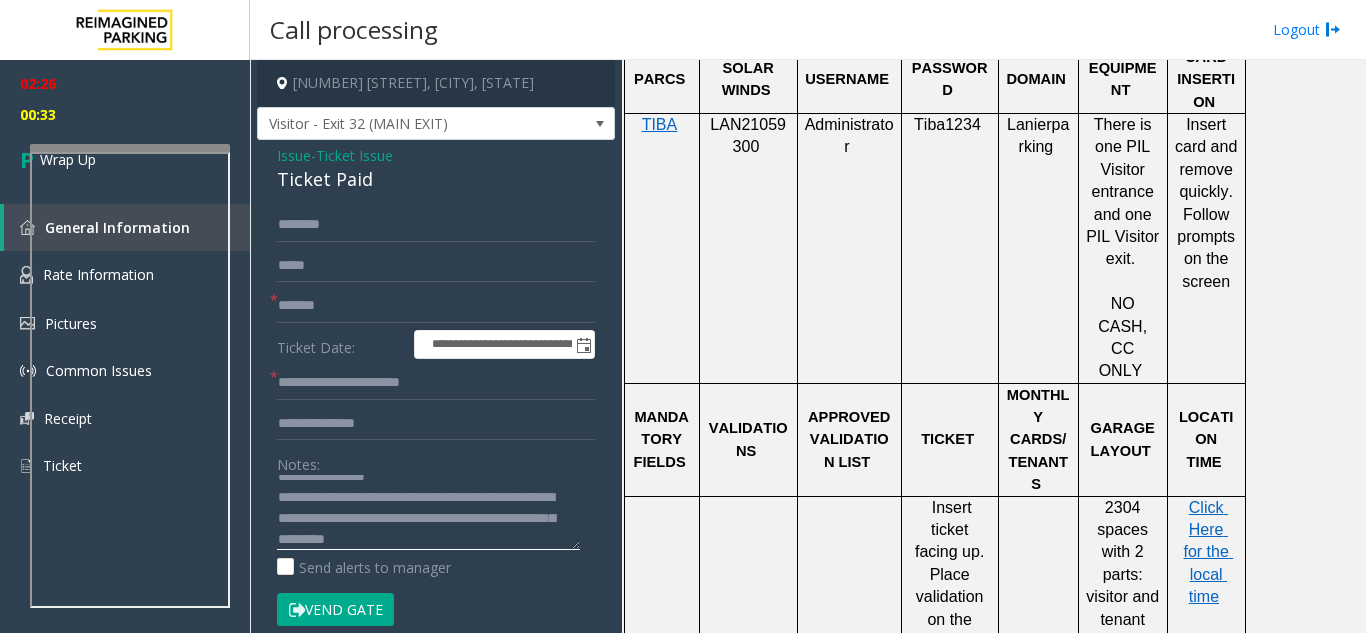 click at bounding box center [130, 148] 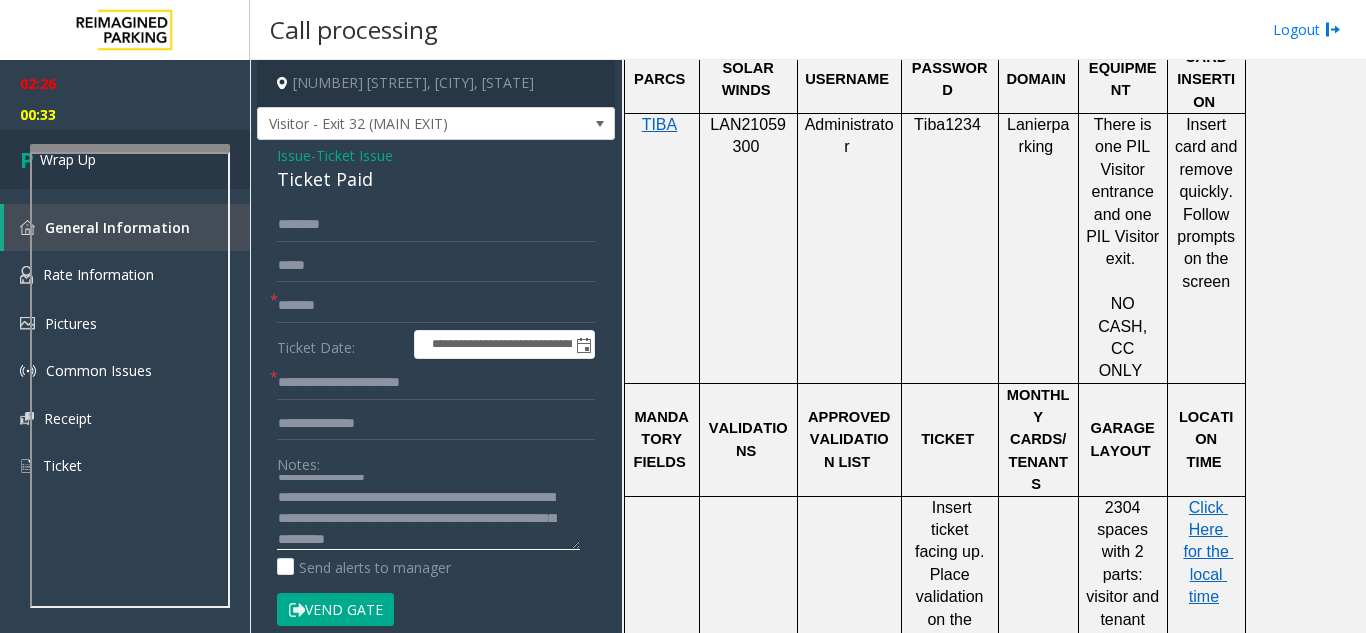 type on "**********" 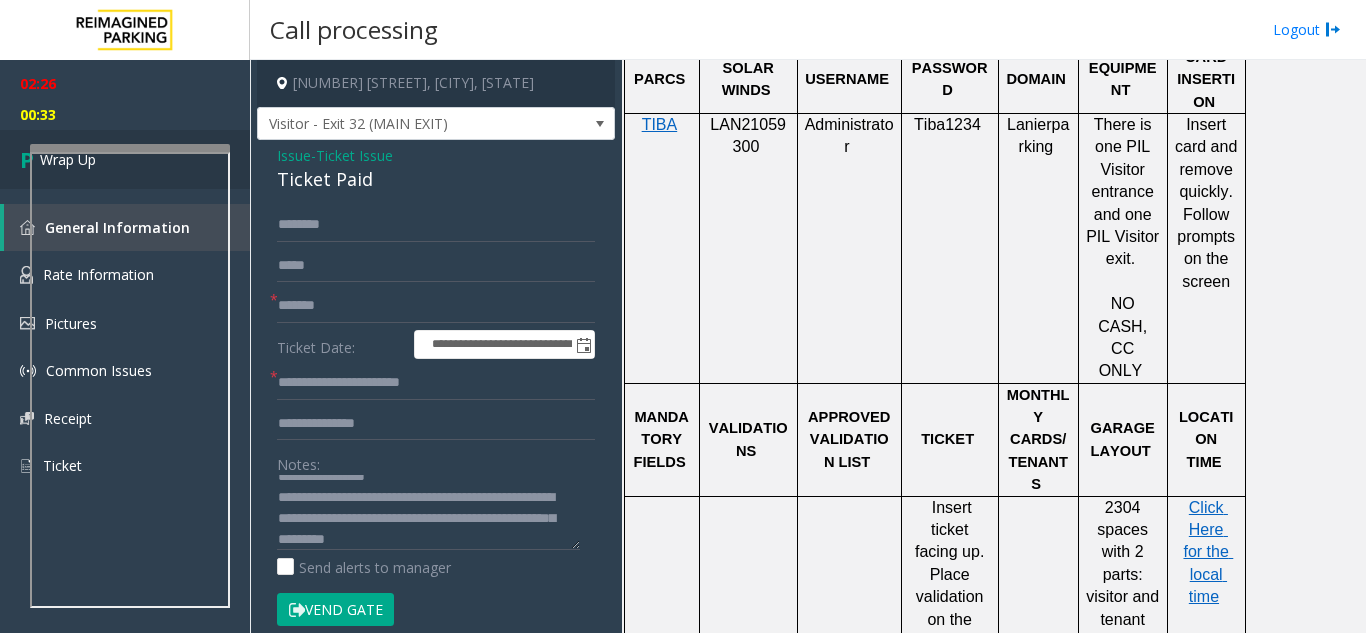 click on "Wrap Up" at bounding box center [125, 159] 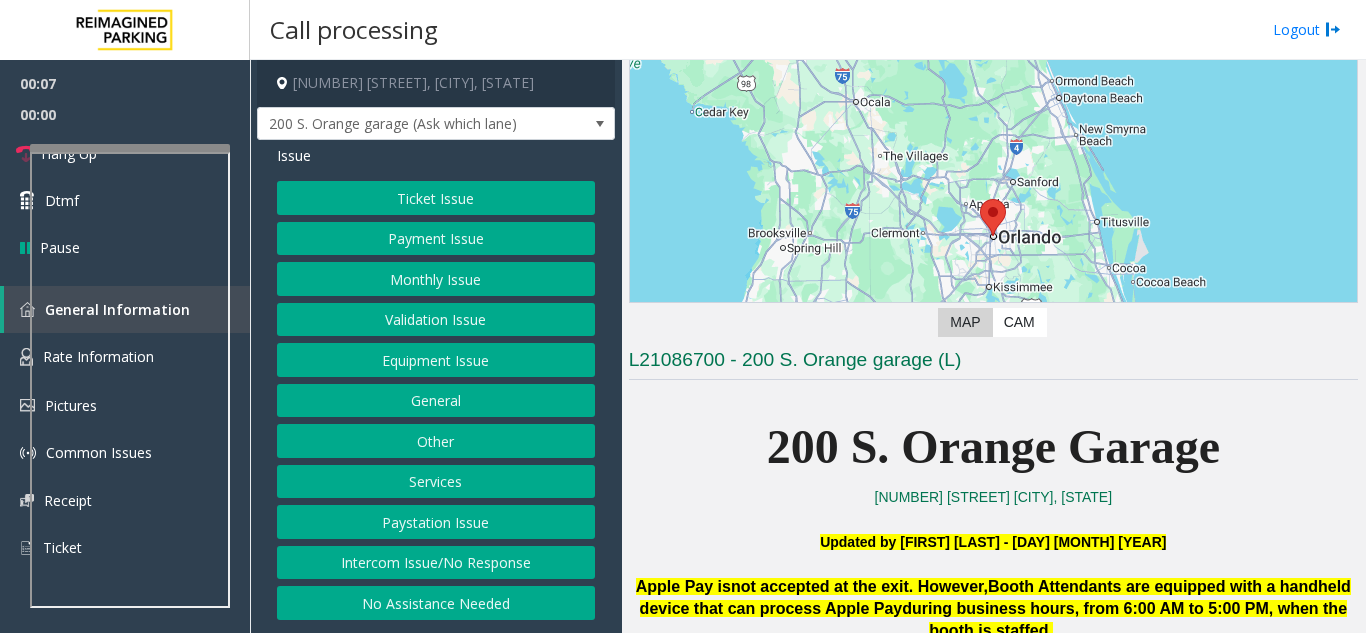 scroll, scrollTop: 500, scrollLeft: 0, axis: vertical 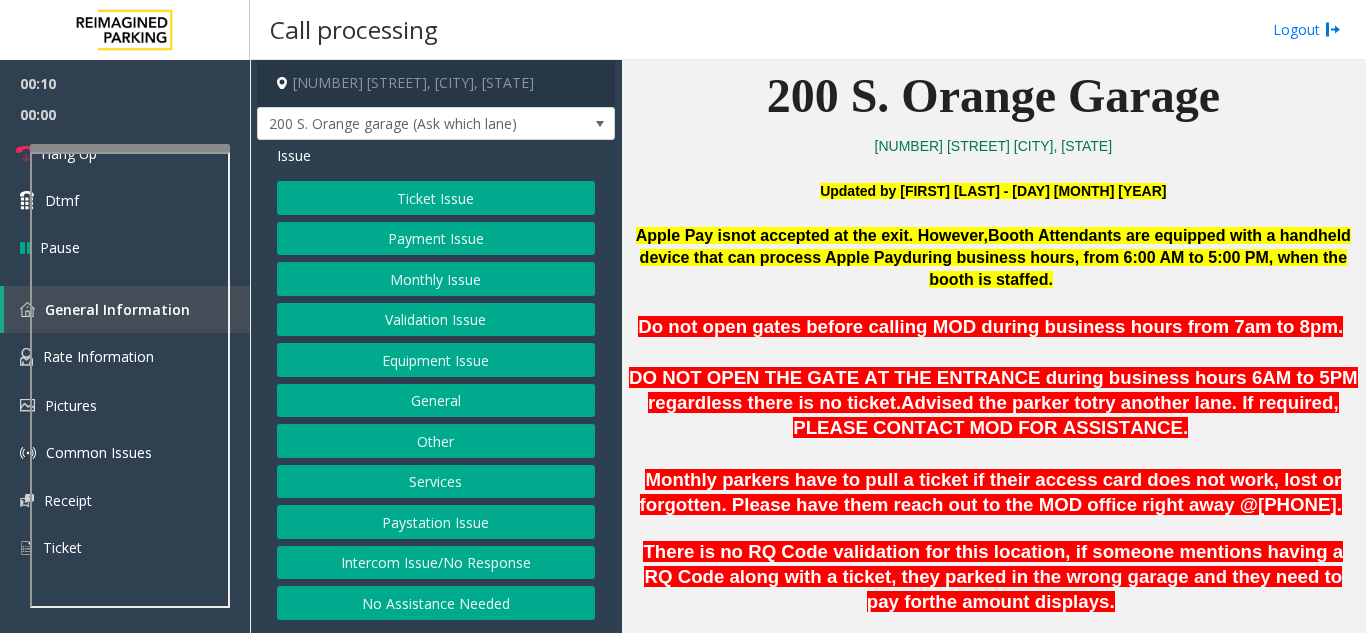 click on "Updated by [FIRST] [LAST] - [DAY] [MONTH] [YEAR]" 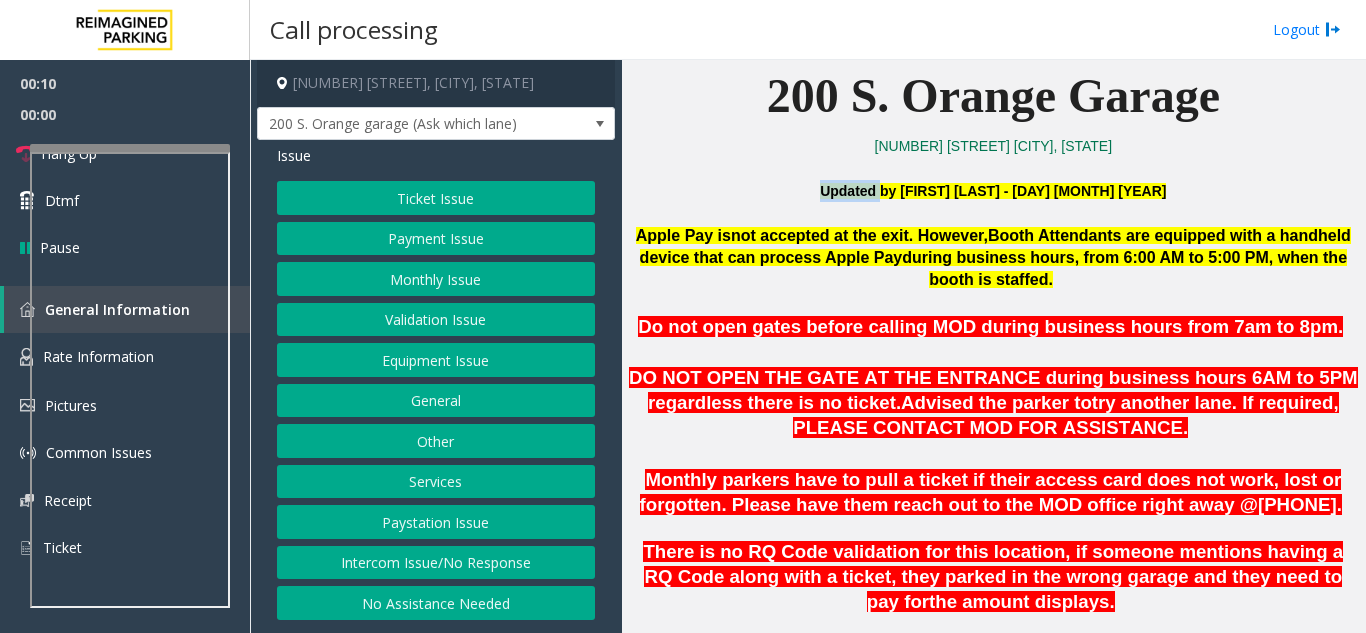 click on "Updated by [FIRST] [LAST] - [DAY] [MONTH] [YEAR]" 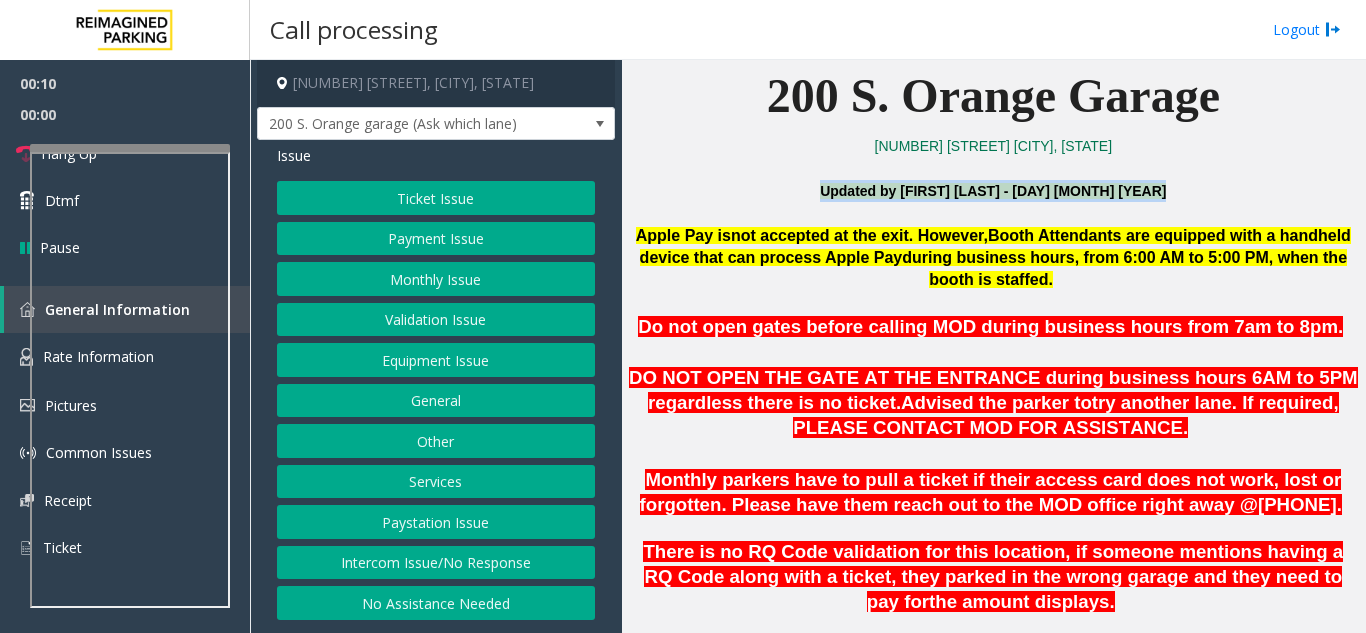 click on "Updated by [FIRST] [LAST] - [DAY] [MONTH] [YEAR]" 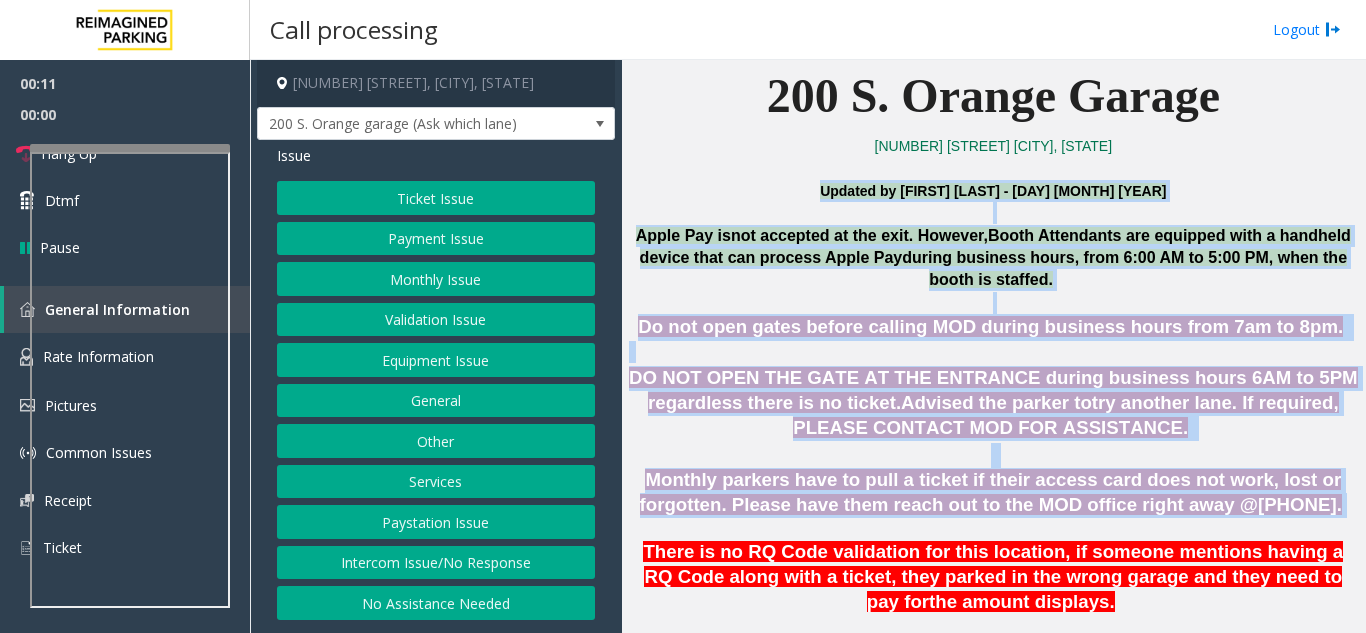 drag, startPoint x: 877, startPoint y: 188, endPoint x: 1160, endPoint y: 510, distance: 428.68753 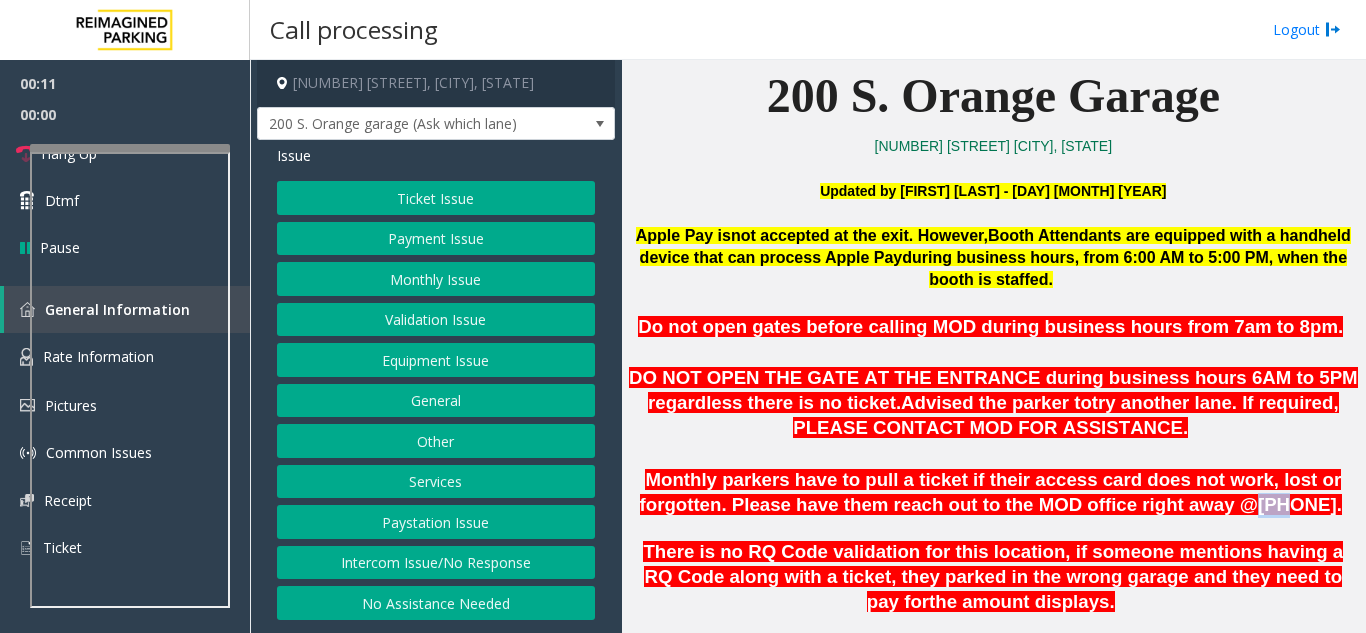 click on "Monthly parkers have to pull a ticket if their access card does not work, lost or forgotten. Please have them reach out to the MOD office right away @[PHONE]." 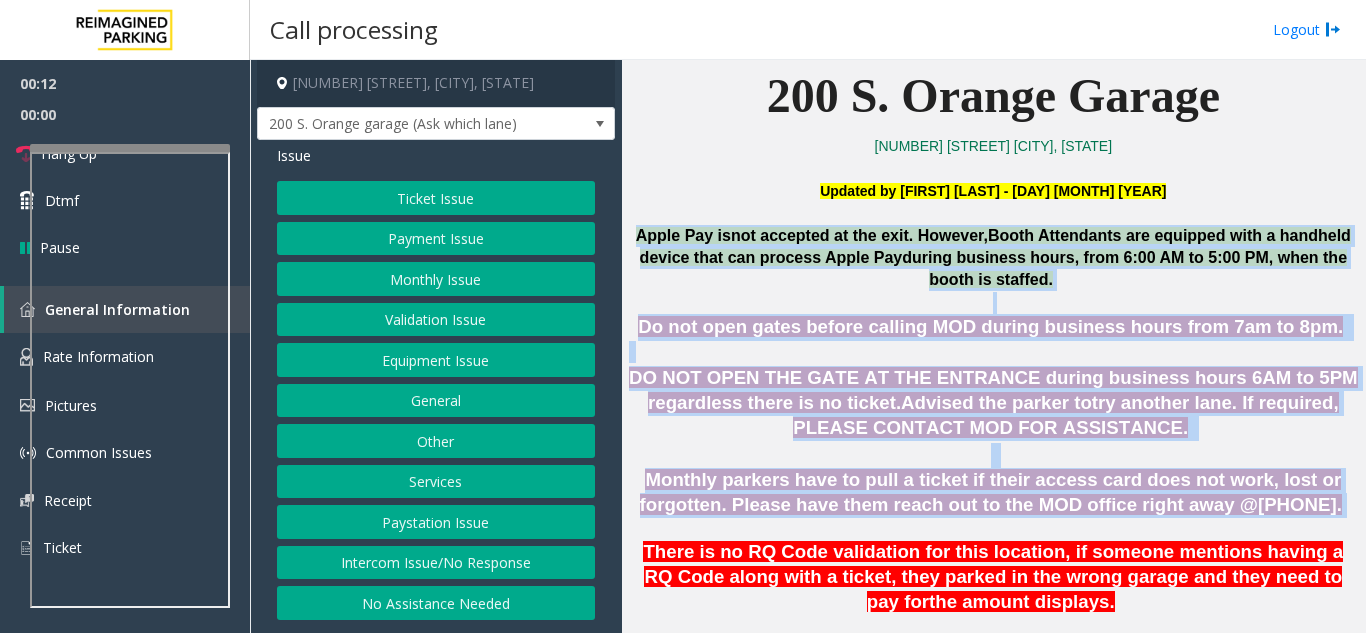 drag, startPoint x: 1160, startPoint y: 510, endPoint x: 837, endPoint y: 255, distance: 411.52643 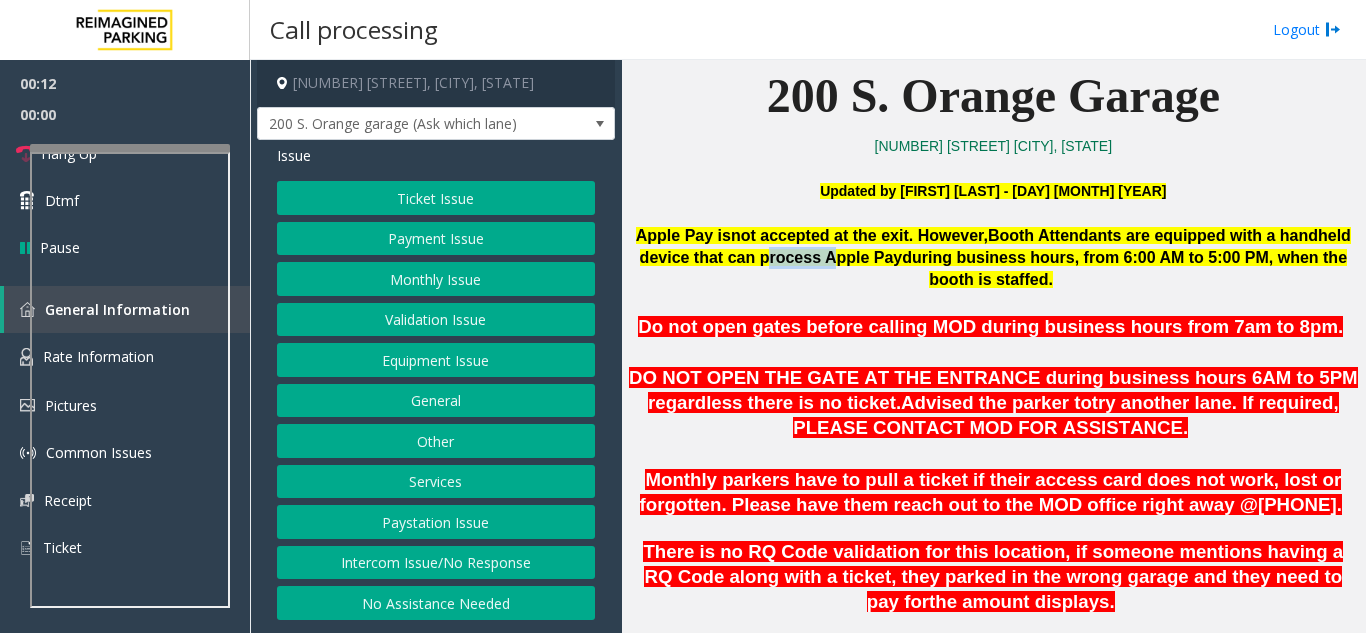 click on "Booth Attendants are equipped with a handheld device that can process Apple Pay" 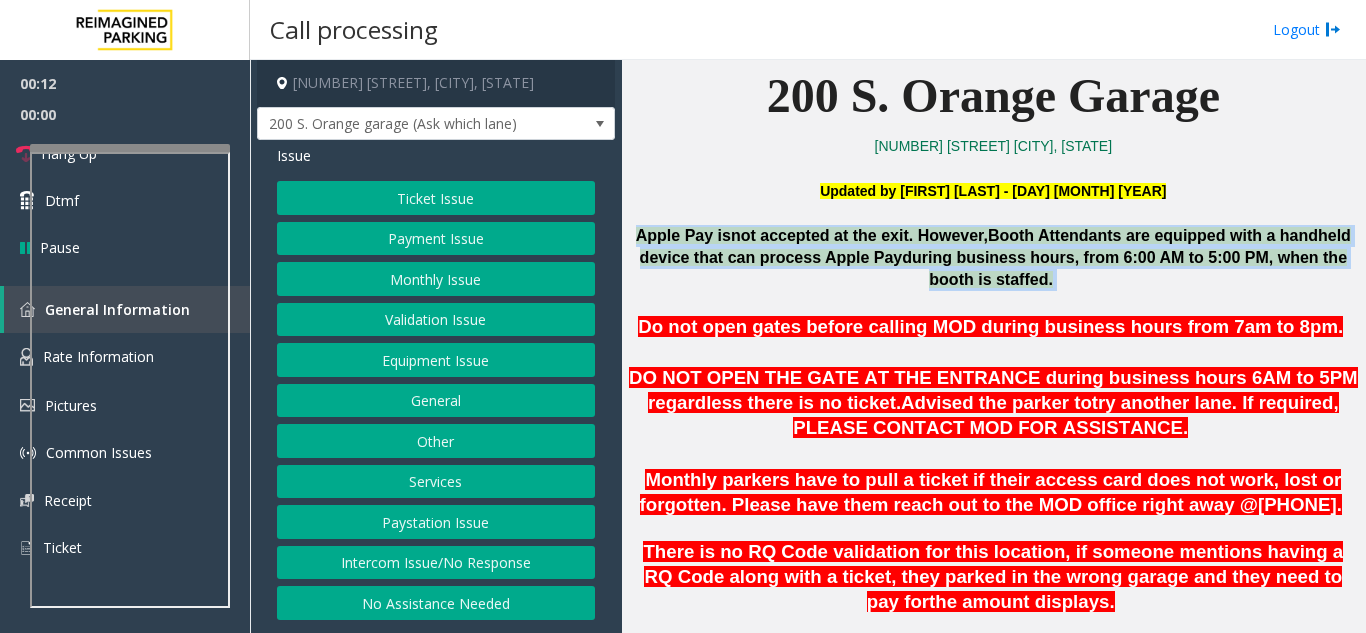 click on "Booth Attendants are equipped with a handheld device that can process Apple Pay" 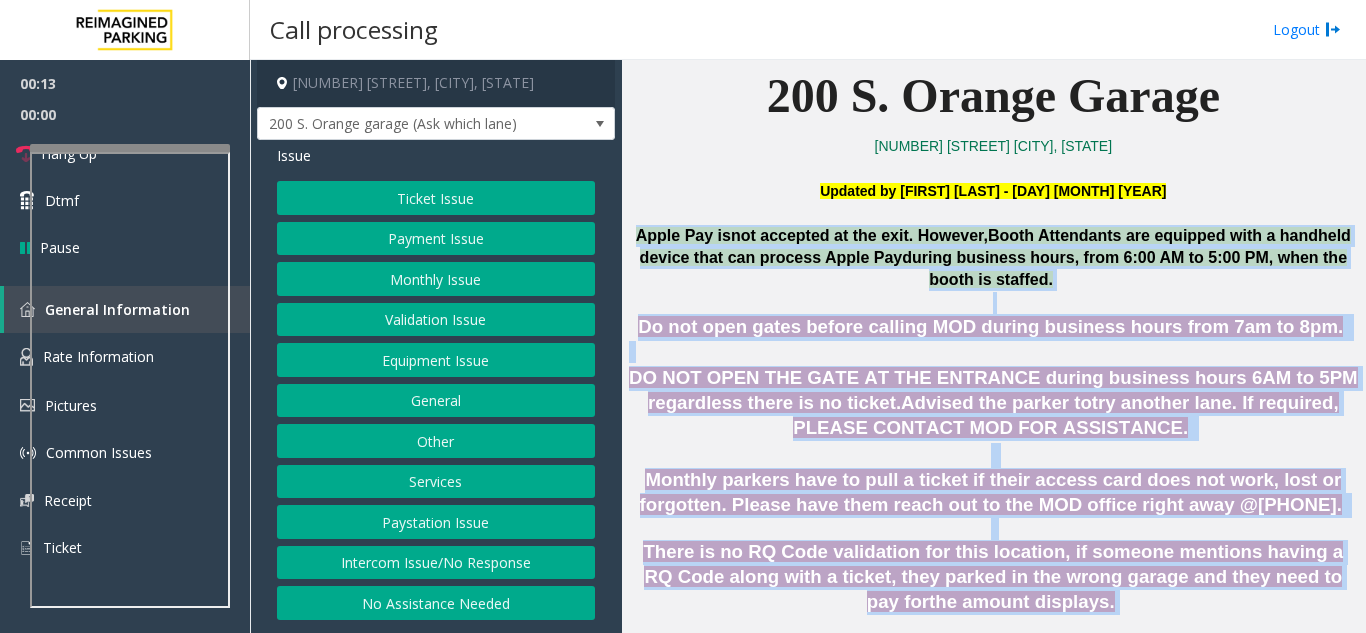 drag, startPoint x: 837, startPoint y: 255, endPoint x: 904, endPoint y: 600, distance: 351.4456 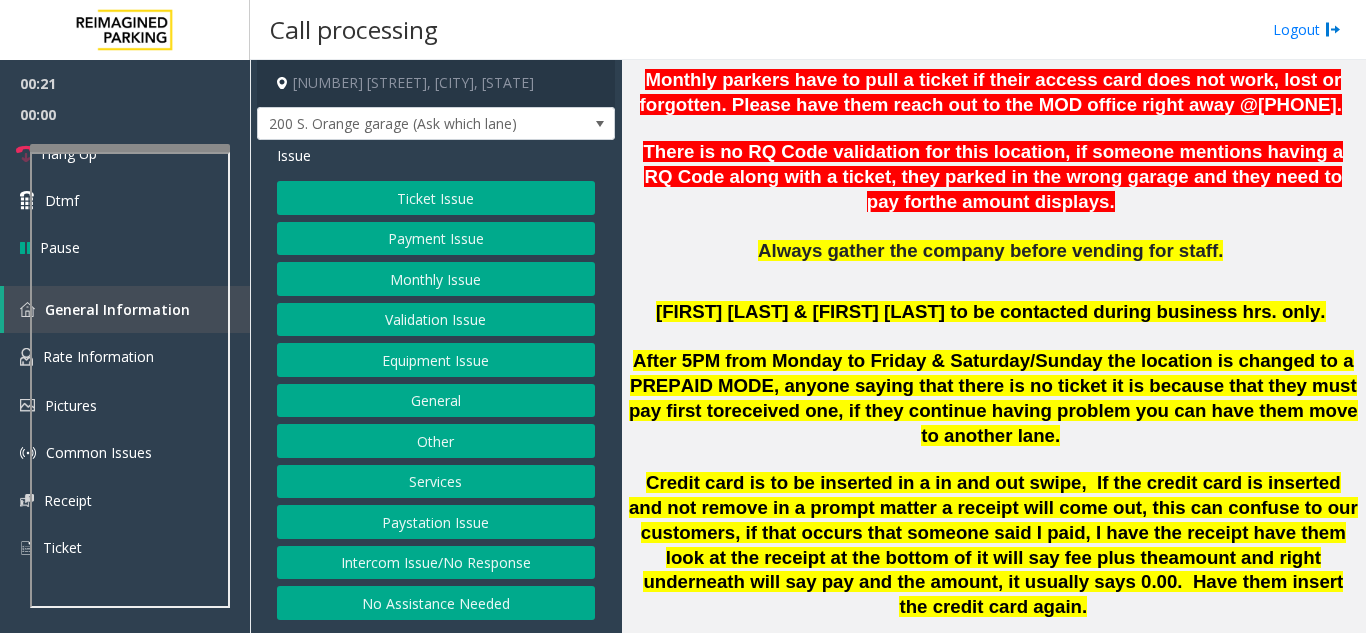 click on "Always gather the company before vending for staff." 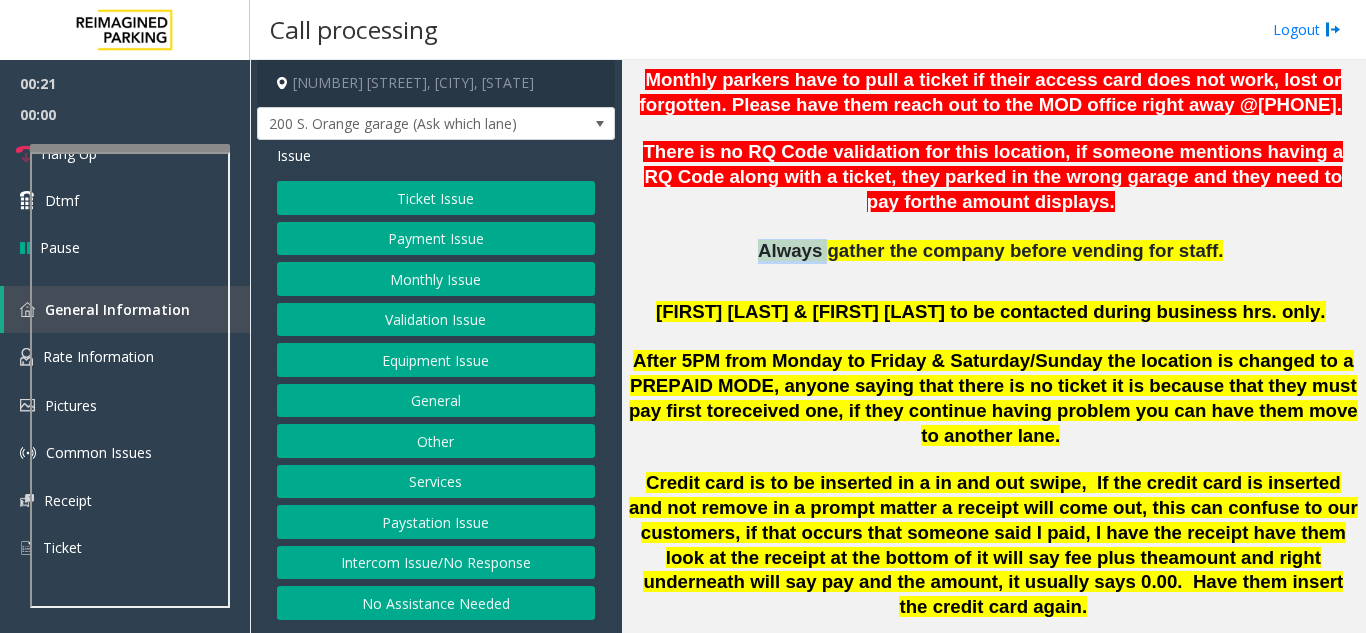 click on "Always gather the company before vending for staff." 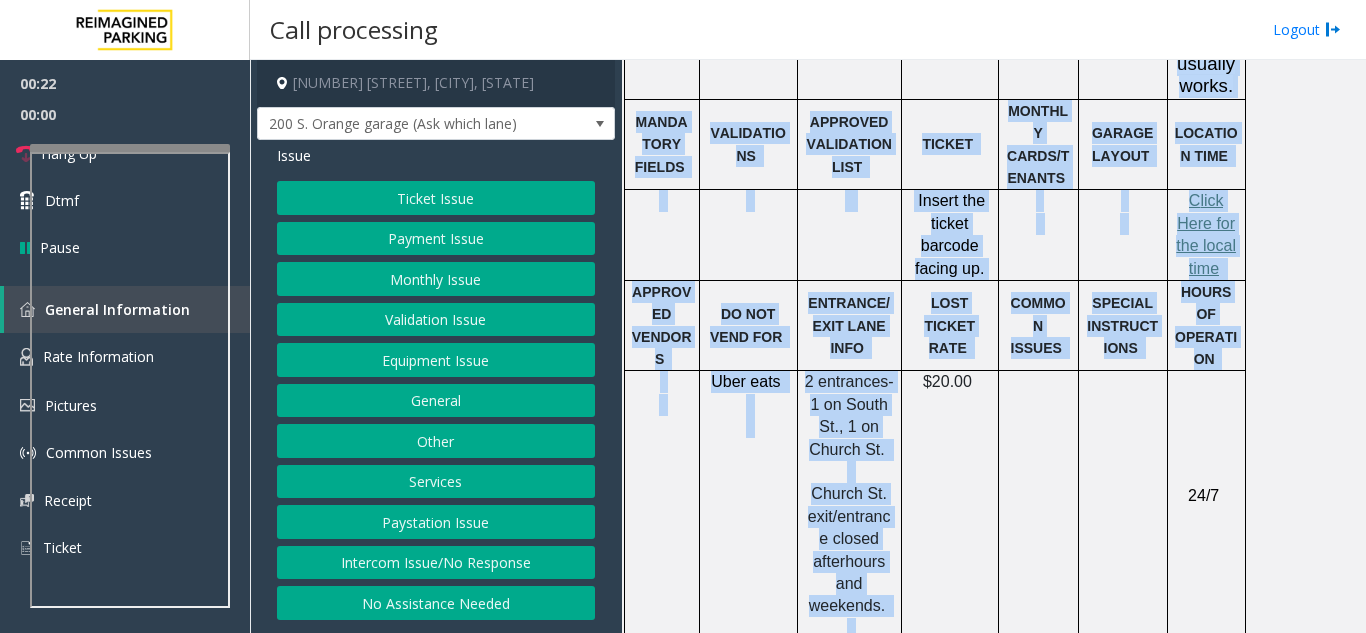 scroll, scrollTop: 3033, scrollLeft: 0, axis: vertical 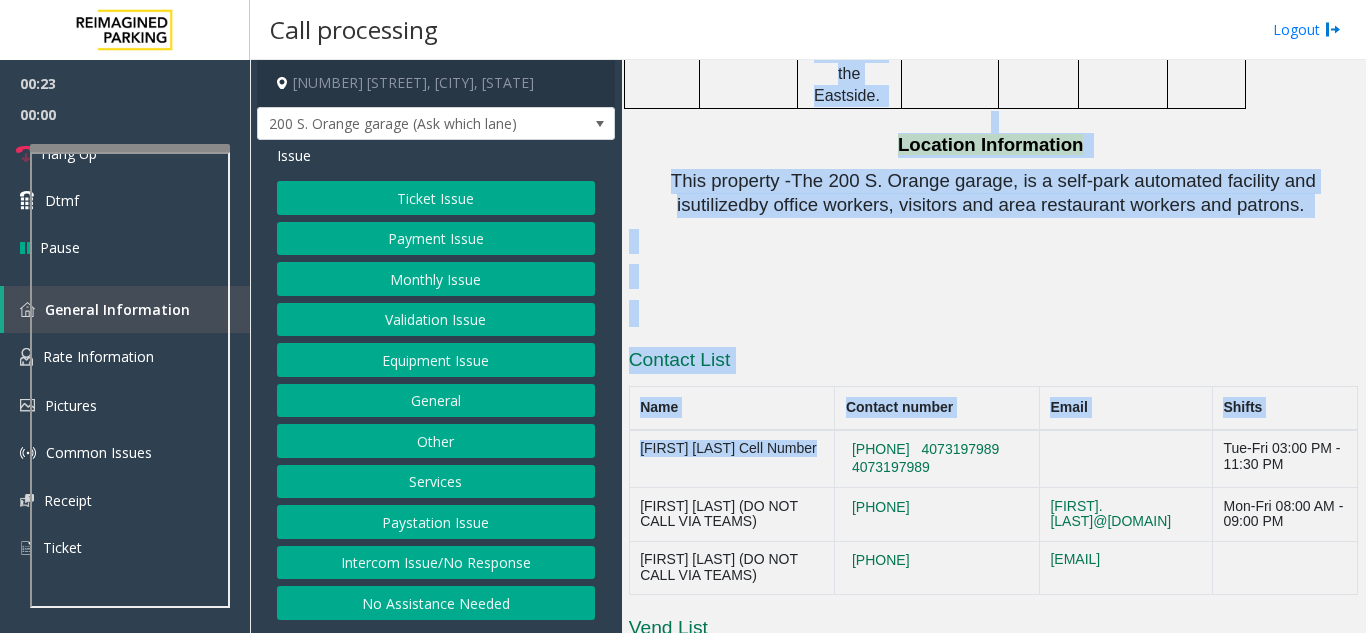 drag, startPoint x: 813, startPoint y: 240, endPoint x: 721, endPoint y: 301, distance: 110.38569 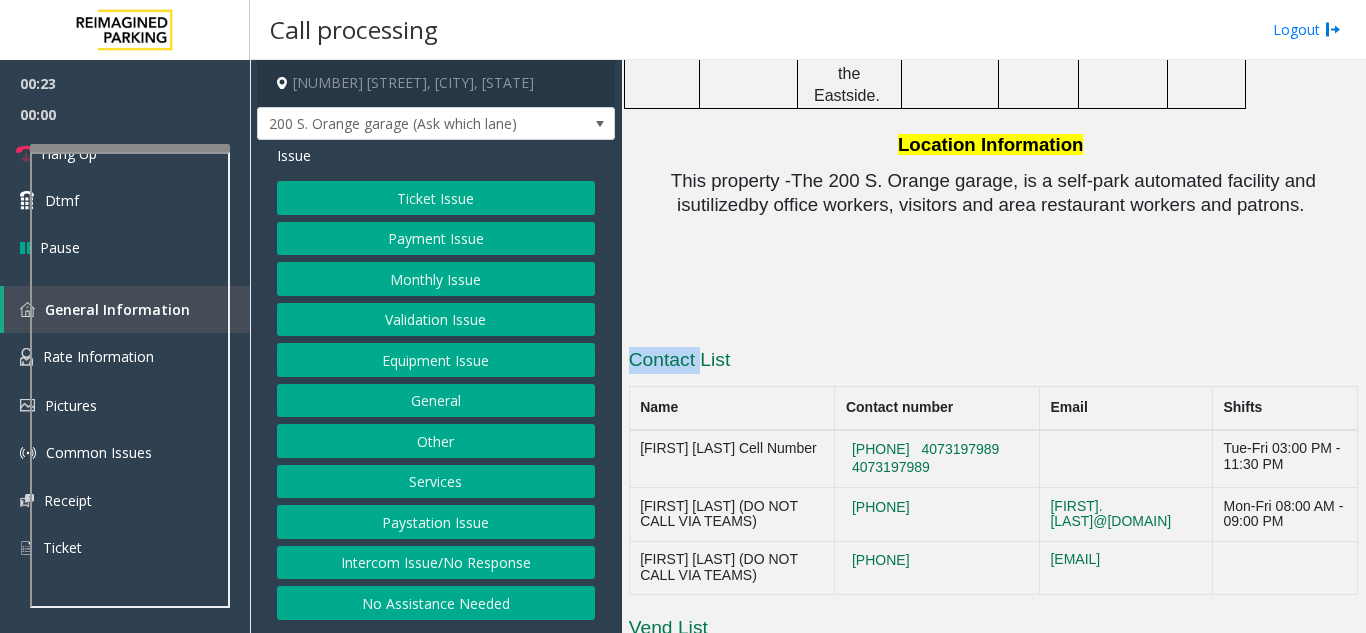 click on "Contact List" 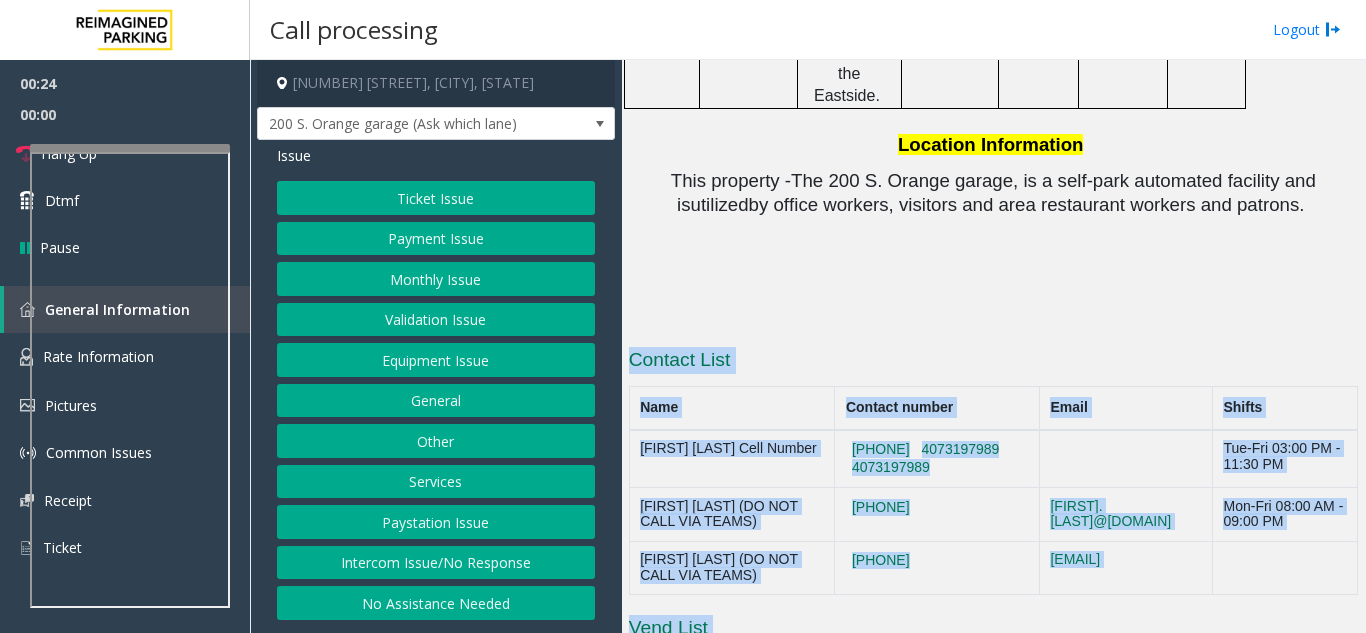 scroll, scrollTop: 3281, scrollLeft: 0, axis: vertical 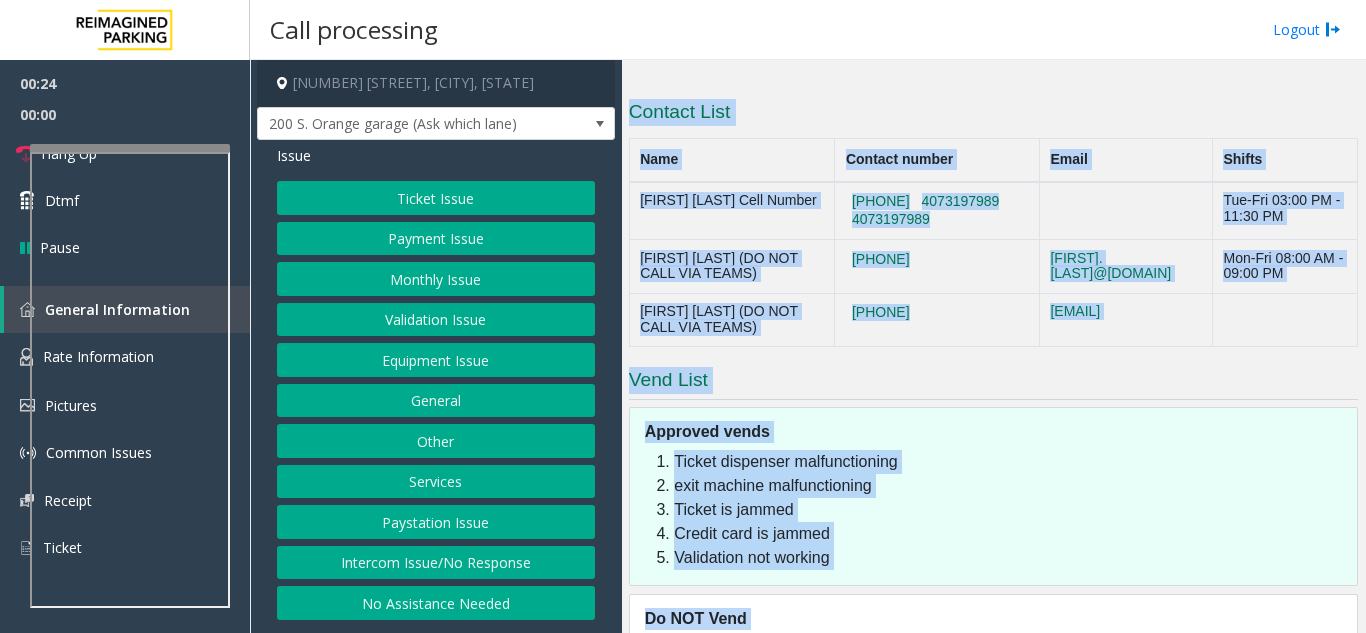 drag, startPoint x: 665, startPoint y: 200, endPoint x: 862, endPoint y: 680, distance: 518.8535 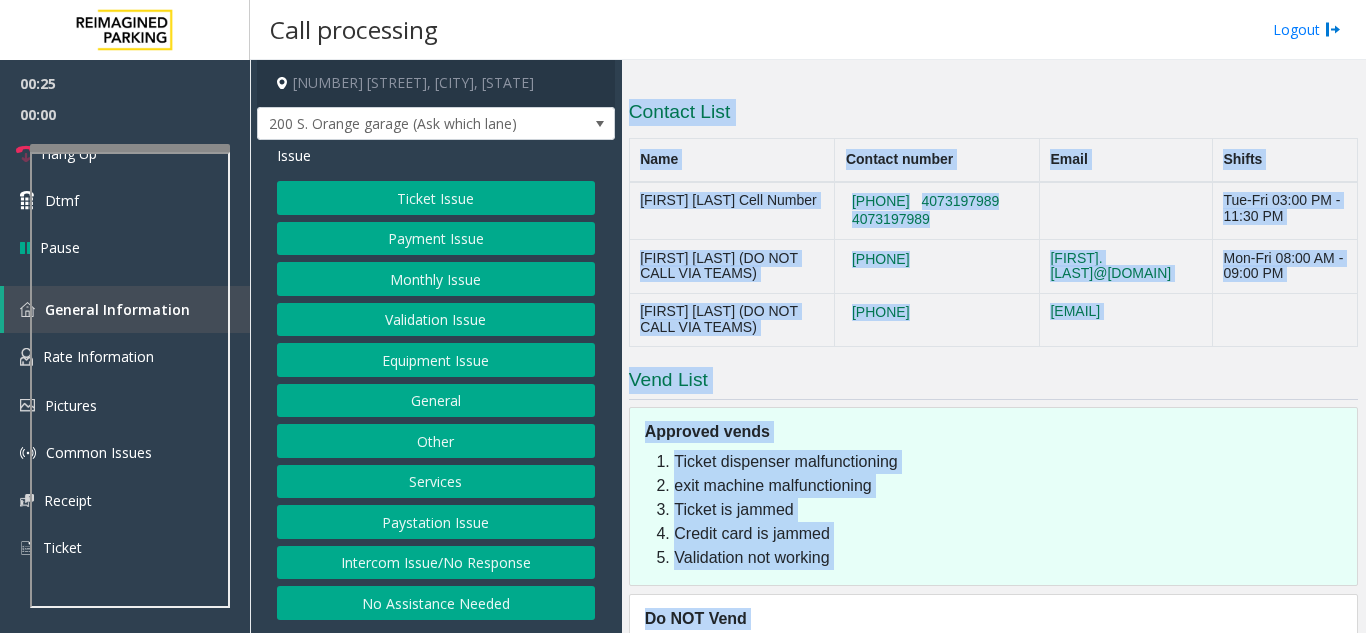 click on "Approved vends" 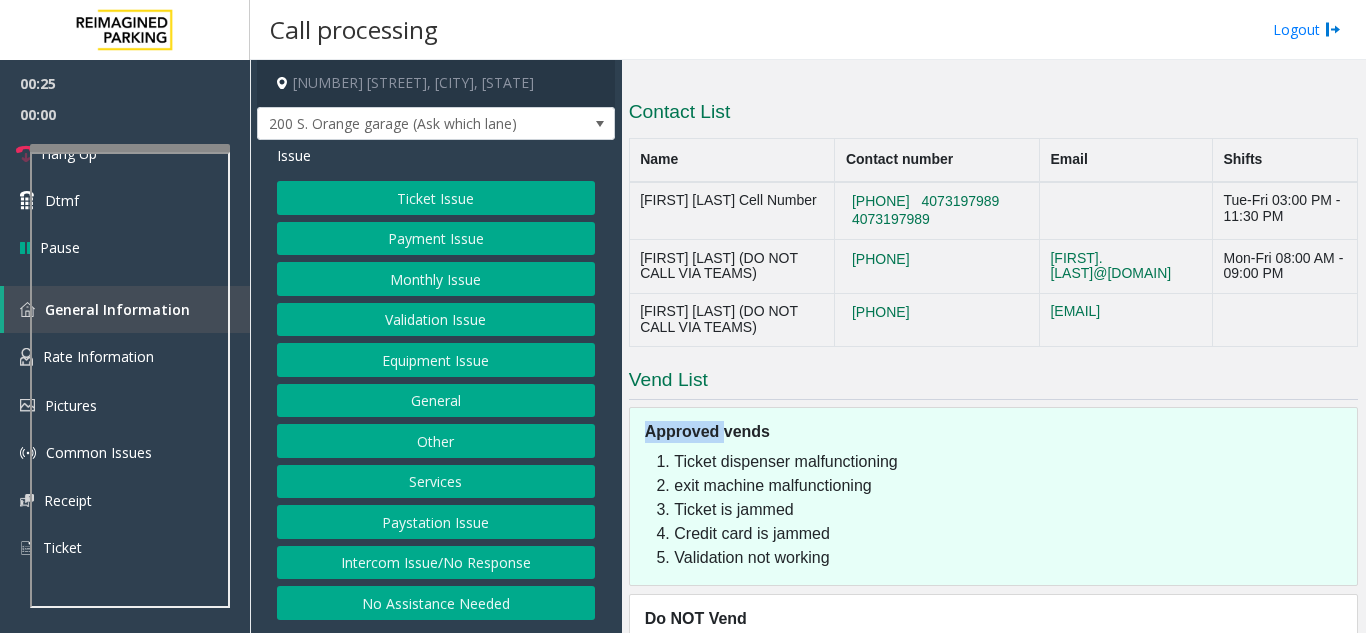 click on "Approved vends" 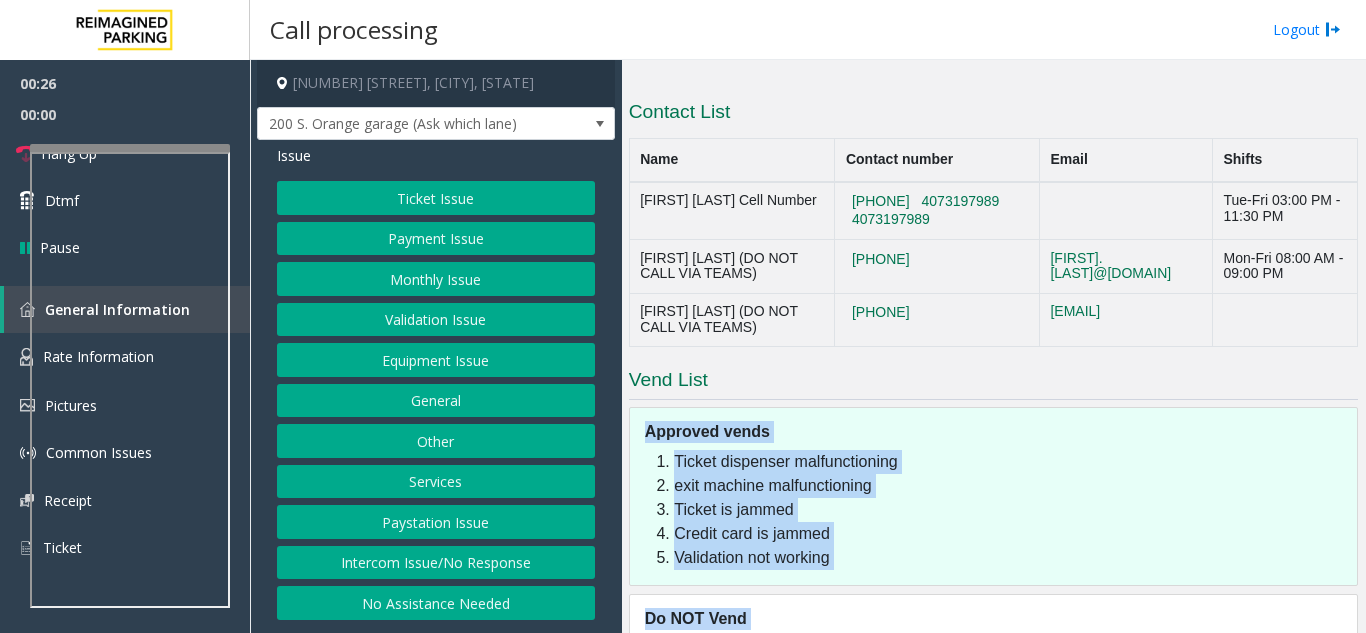 drag, startPoint x: 704, startPoint y: 330, endPoint x: 801, endPoint y: 585, distance: 272.82596 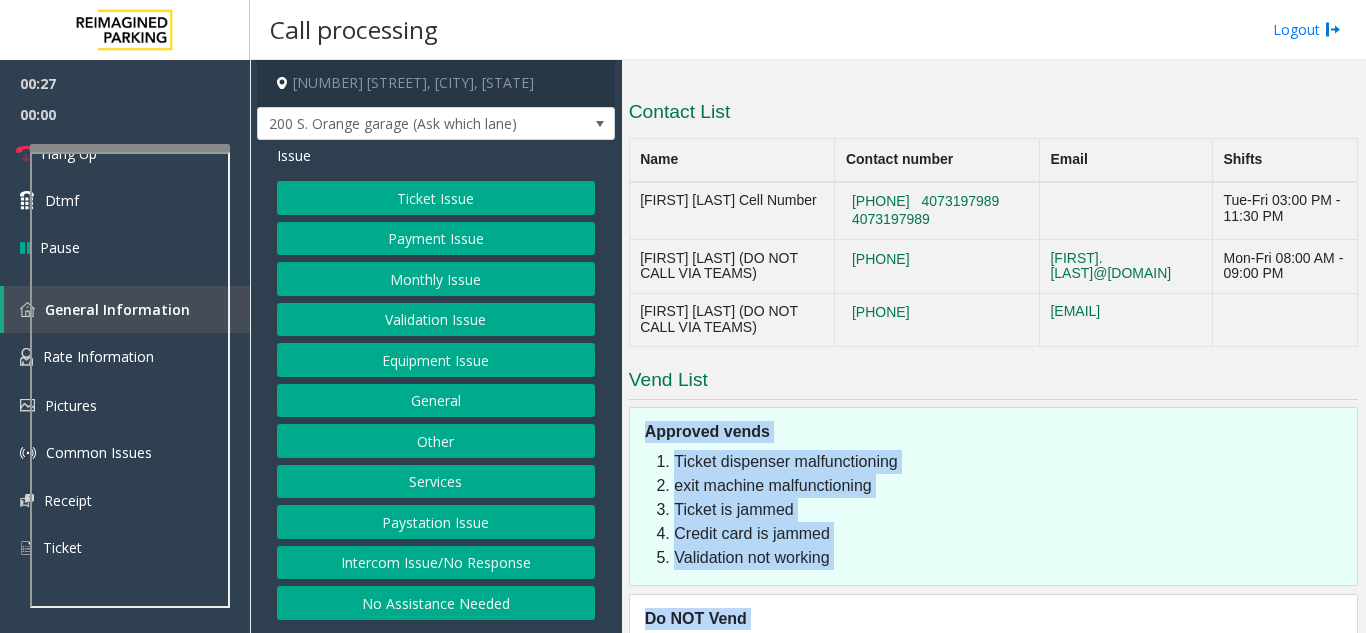 click on "Lost ticket" 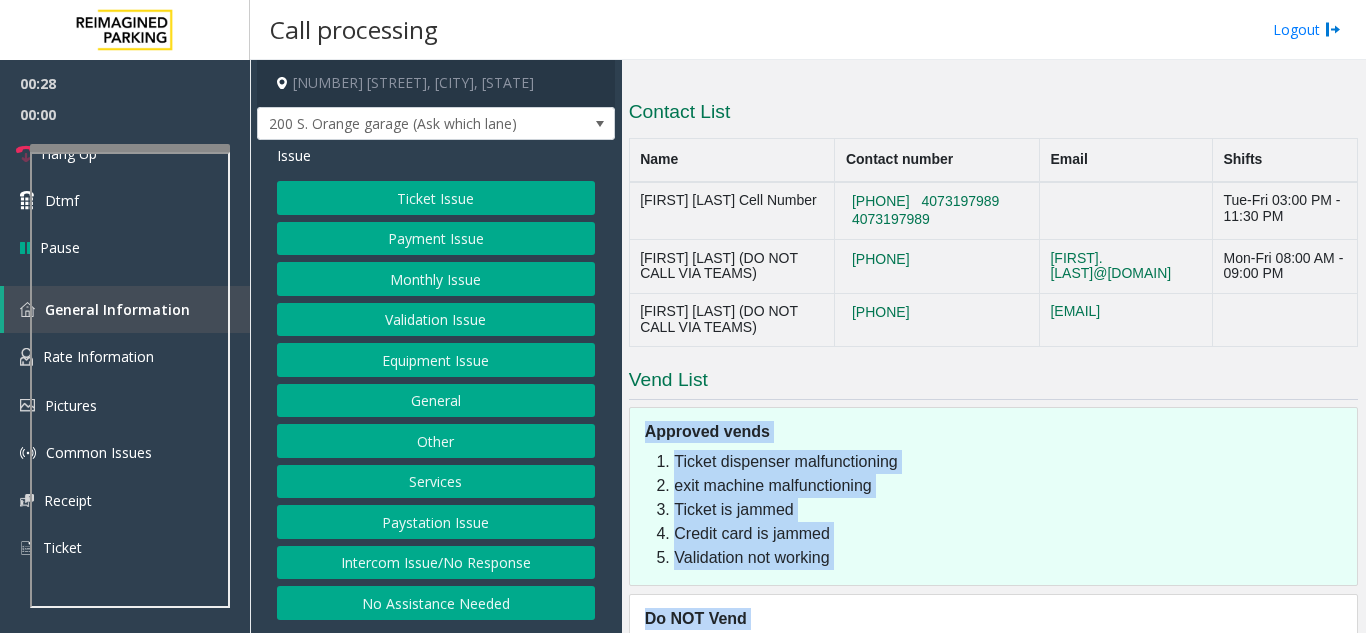 drag, startPoint x: 801, startPoint y: 585, endPoint x: 659, endPoint y: 324, distance: 297.12793 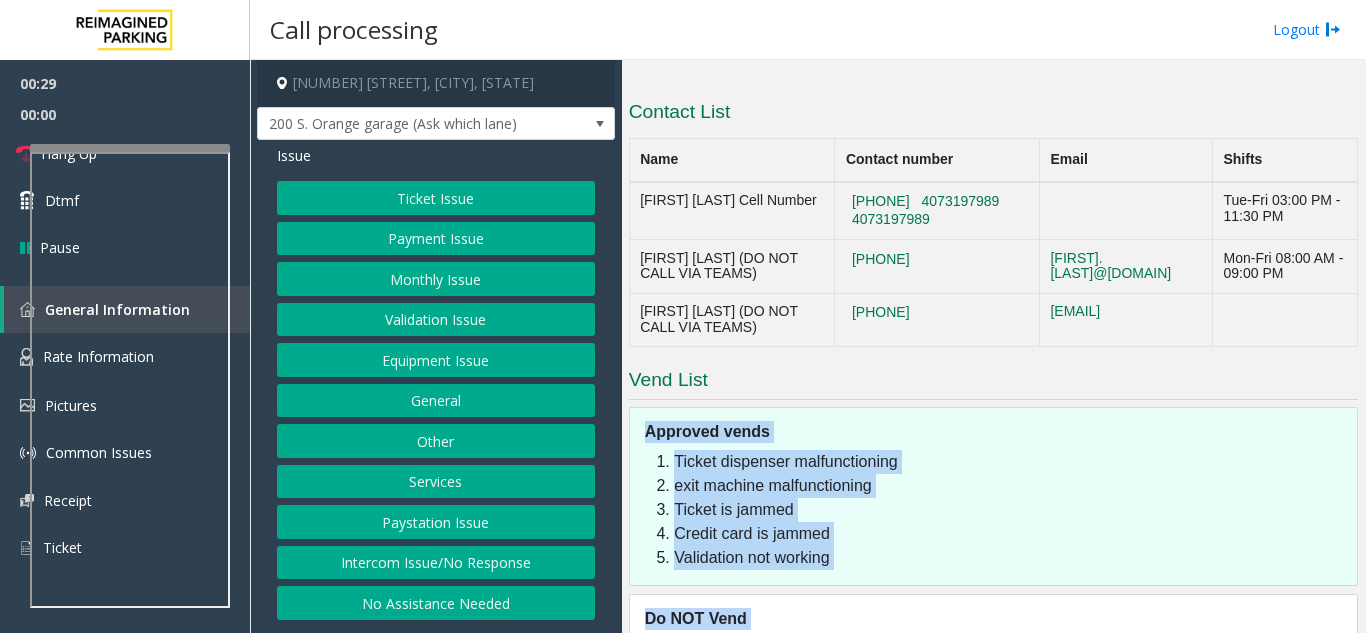 click on "Approved vends" 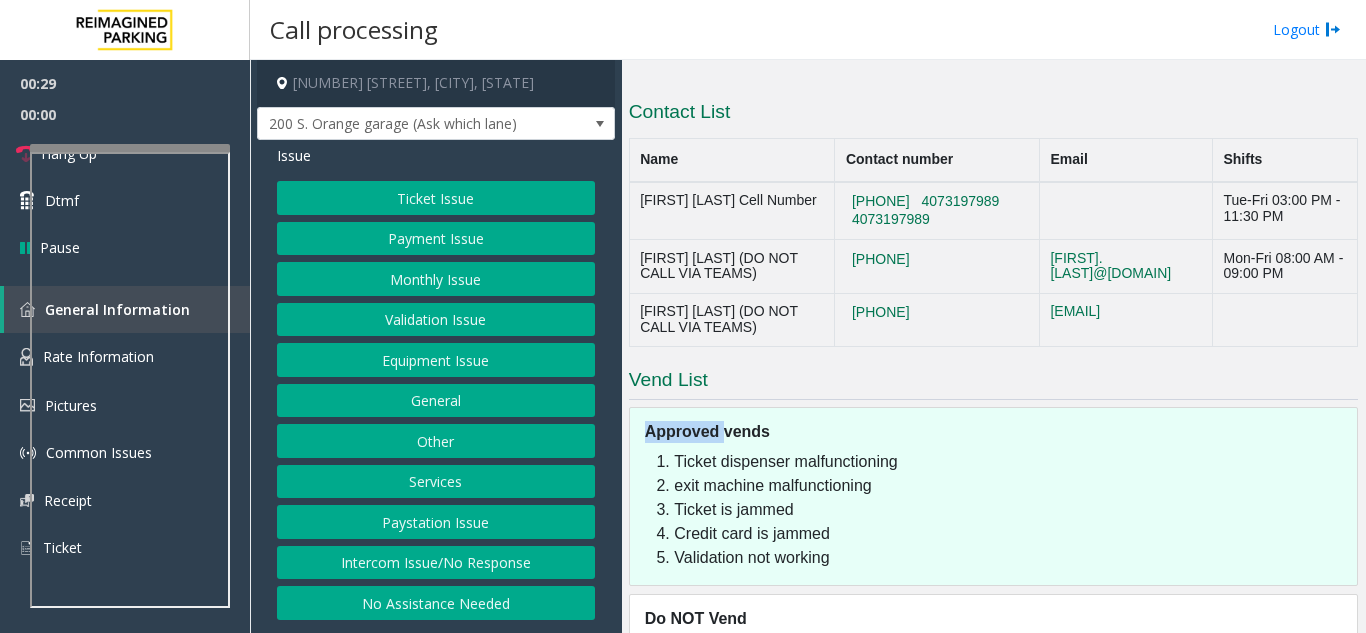 click on "Approved vends" 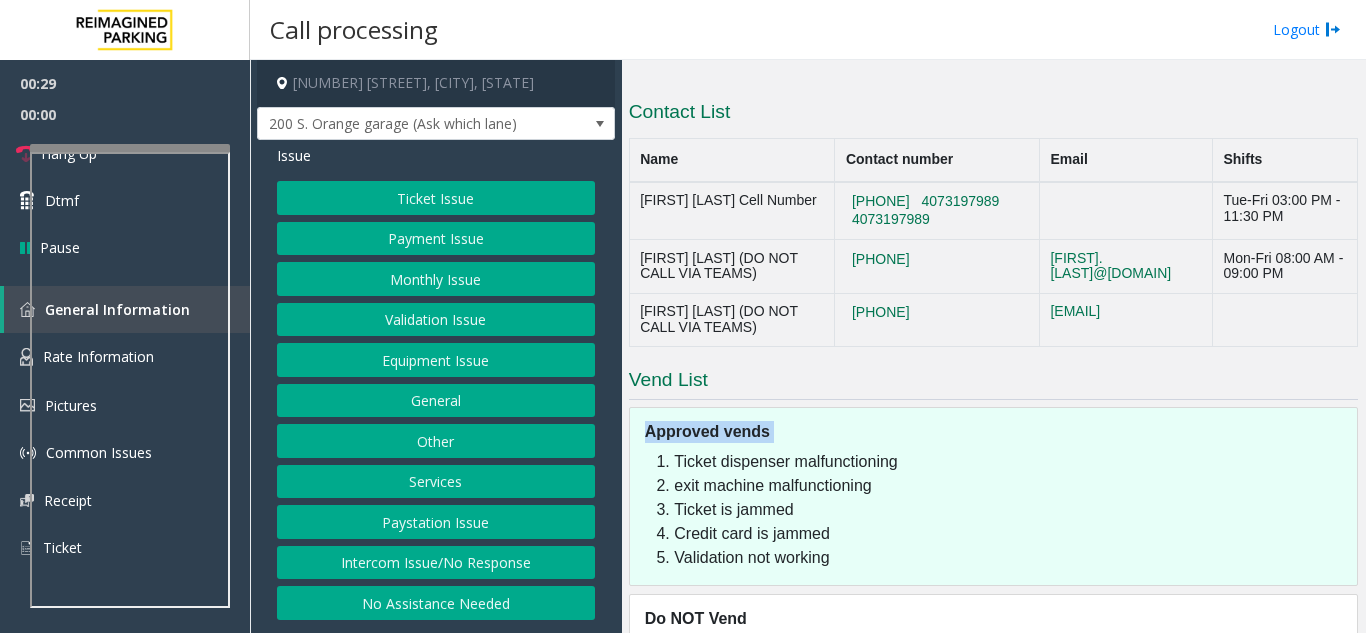 click on "Approved vends" 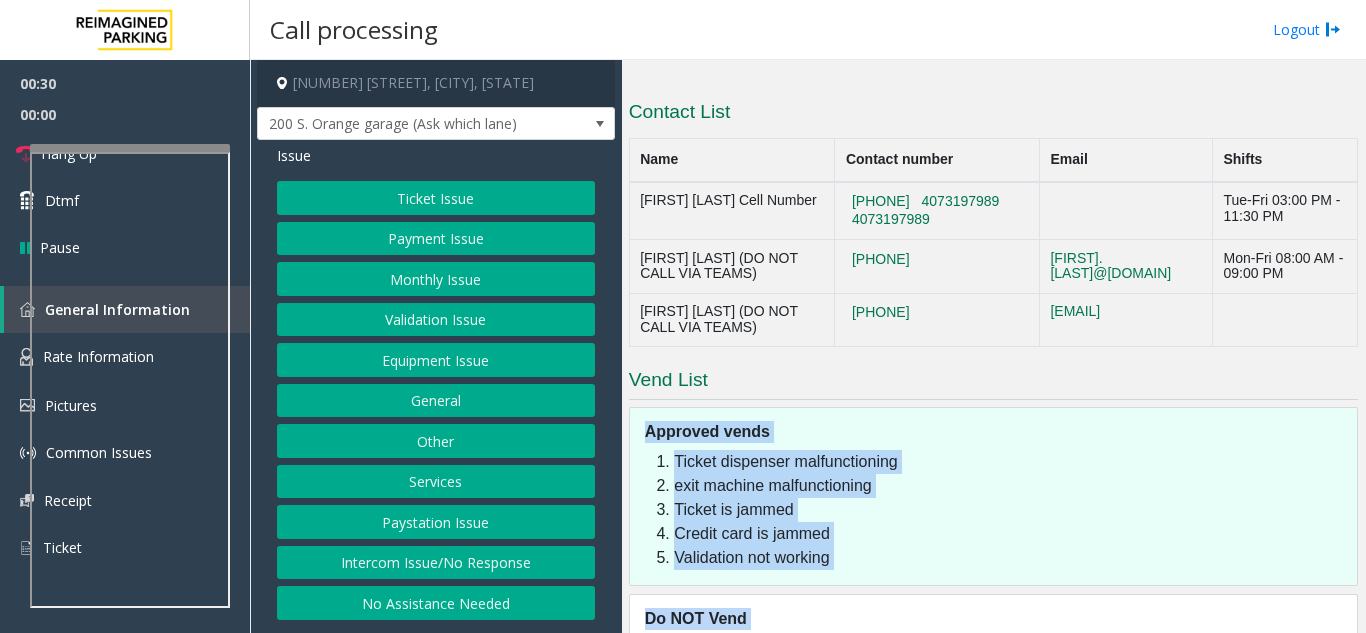 drag, startPoint x: 659, startPoint y: 324, endPoint x: 895, endPoint y: 603, distance: 365.42715 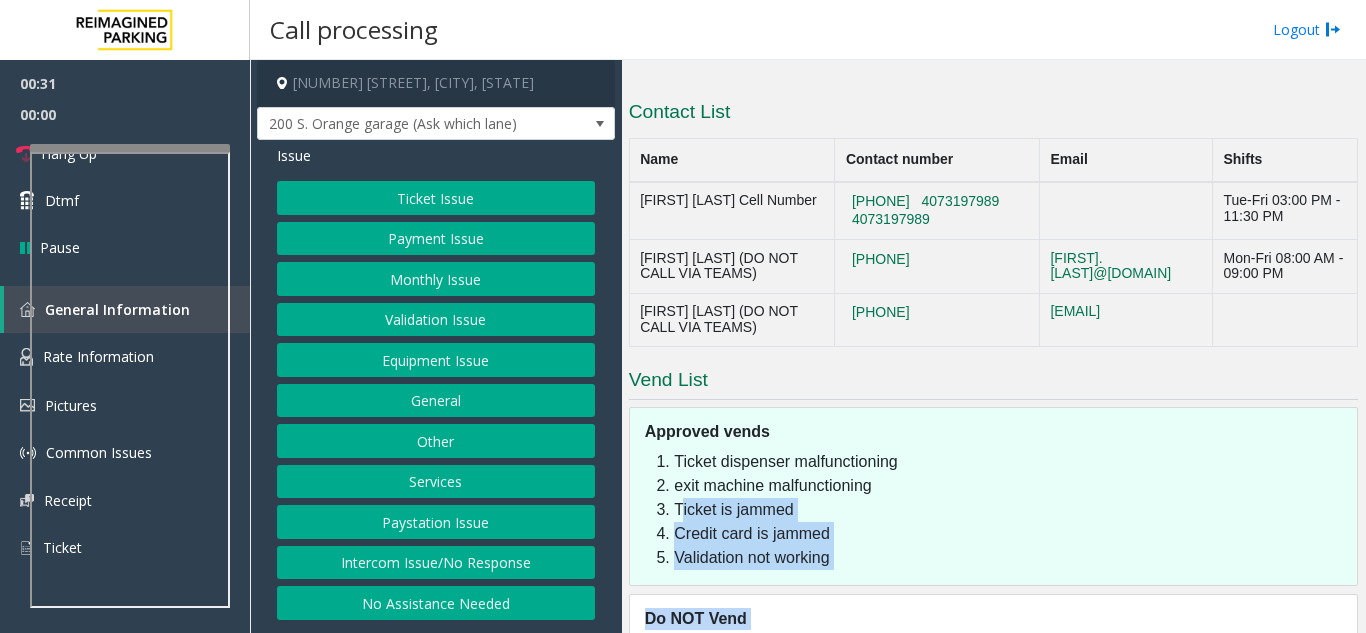 drag, startPoint x: 895, startPoint y: 603, endPoint x: 781, endPoint y: 401, distance: 231.94827 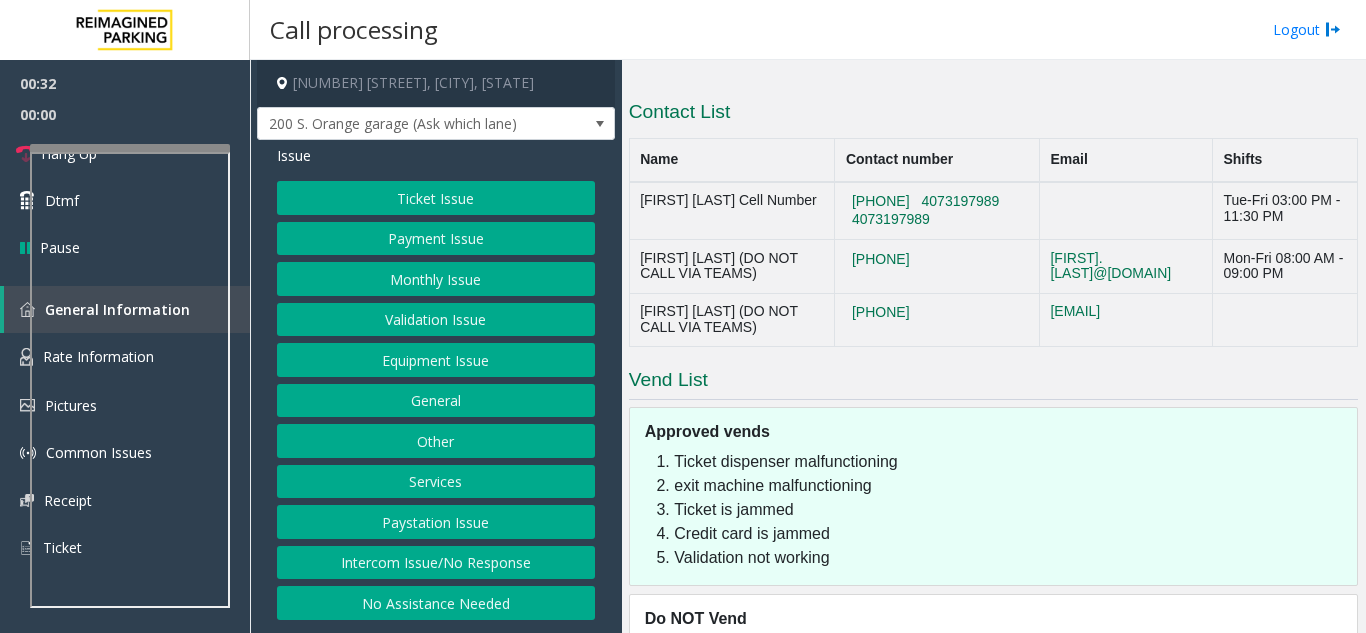 click on "Equipment Issue" 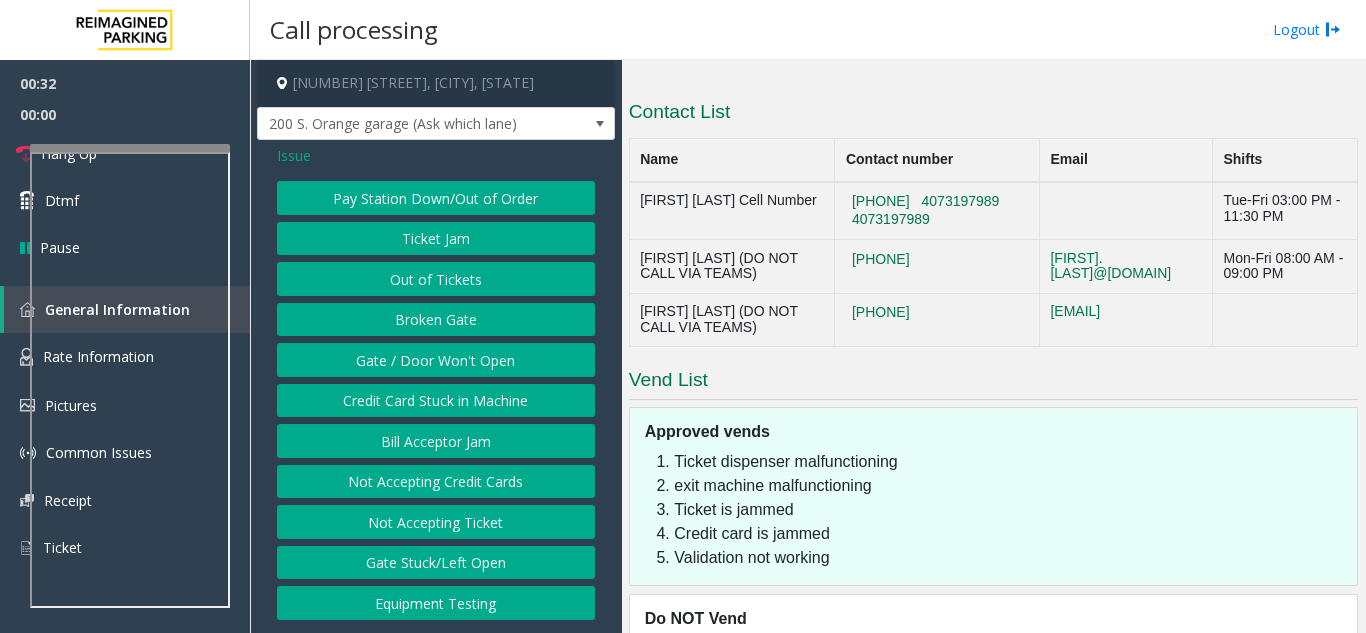 click on "Gate / Door Won't Open" 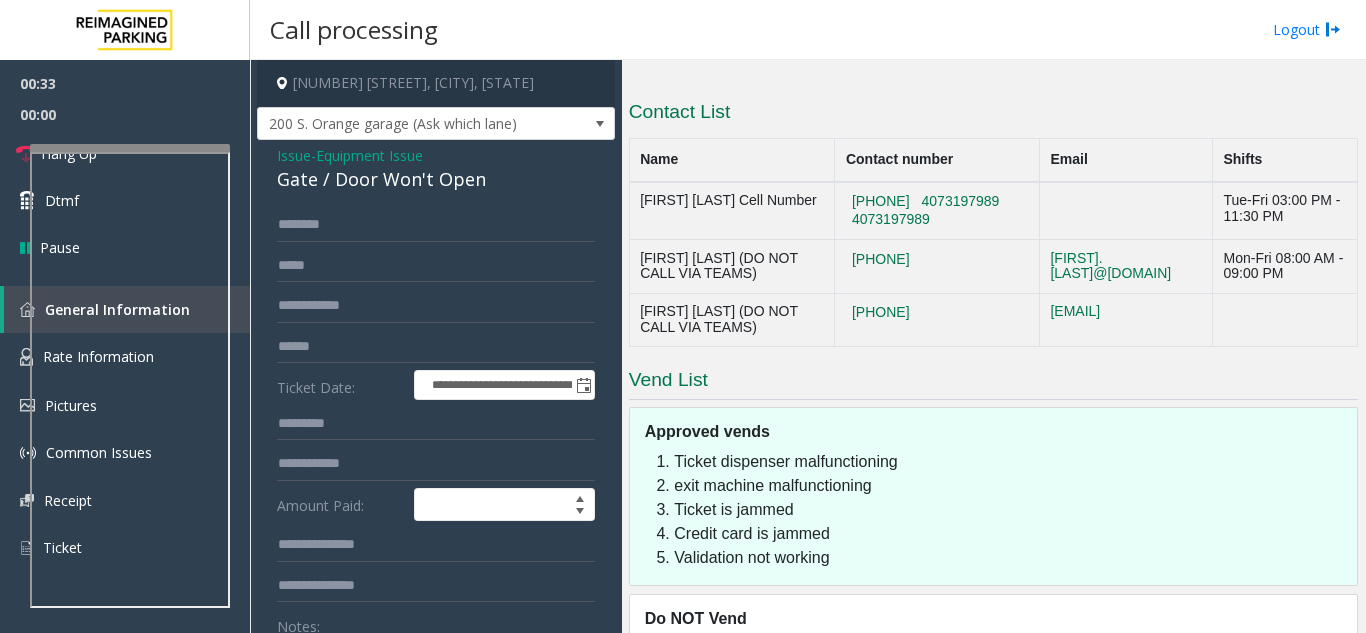 click on "Gate / Door Won't Open" 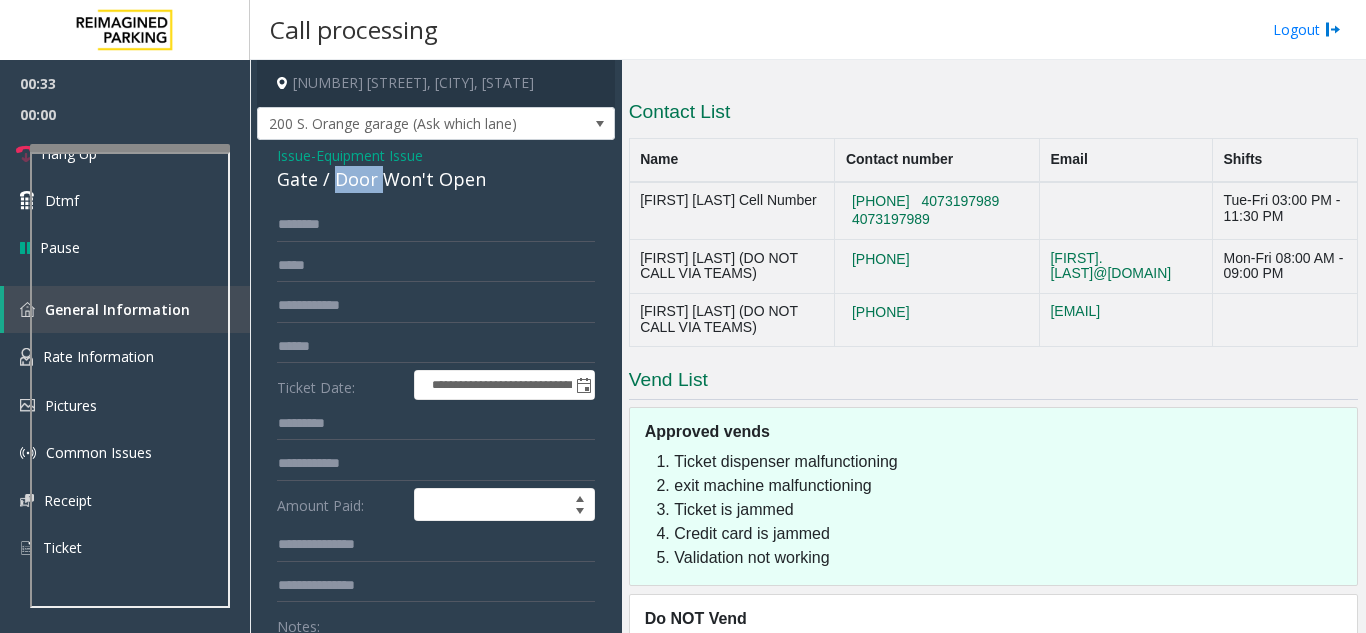 click on "Gate / Door Won't Open" 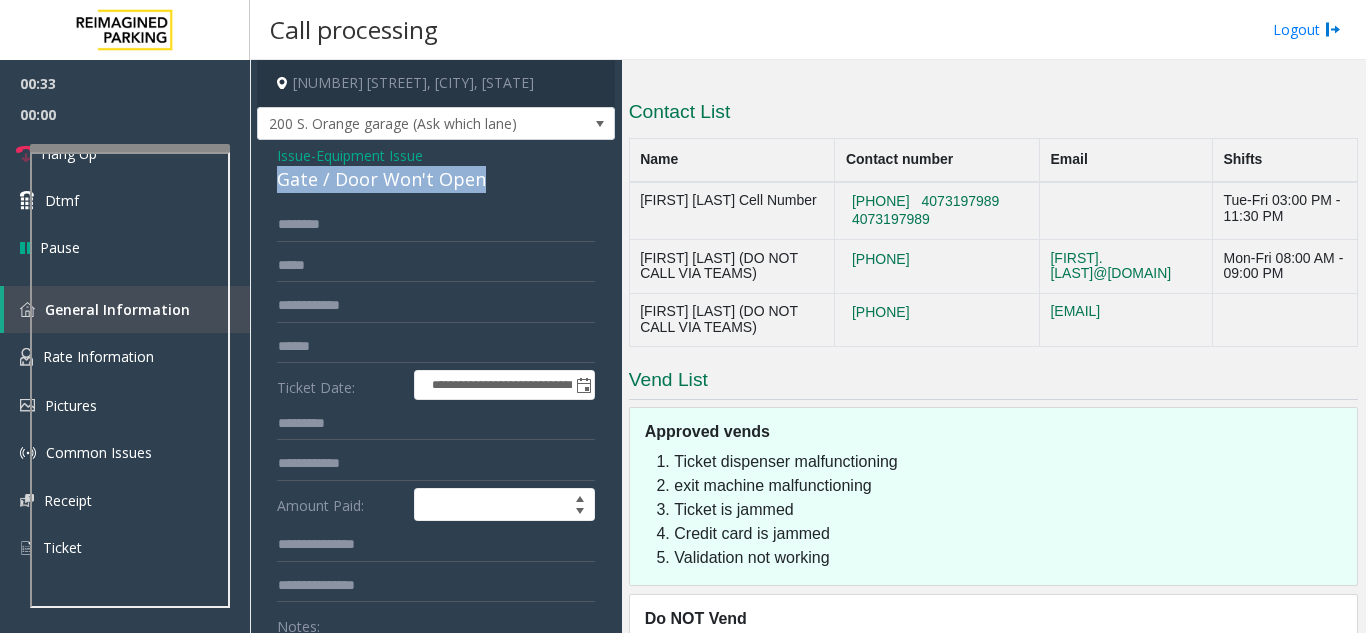 click on "Gate / Door Won't Open" 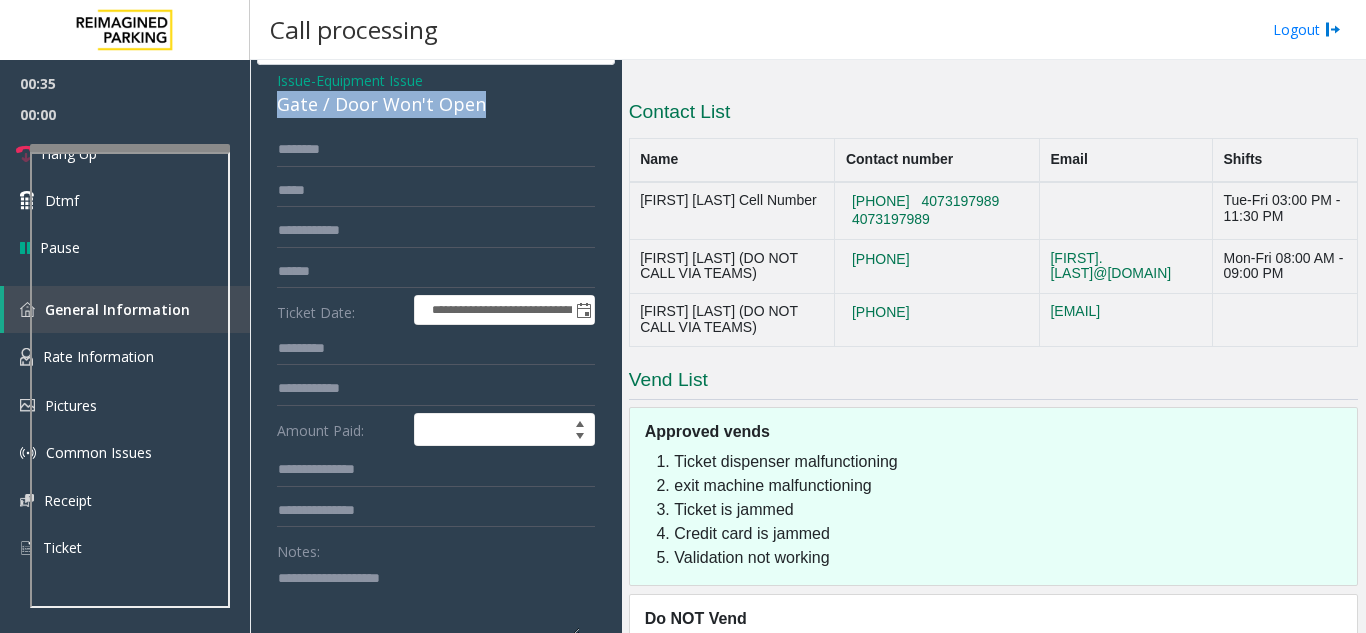 scroll, scrollTop: 200, scrollLeft: 0, axis: vertical 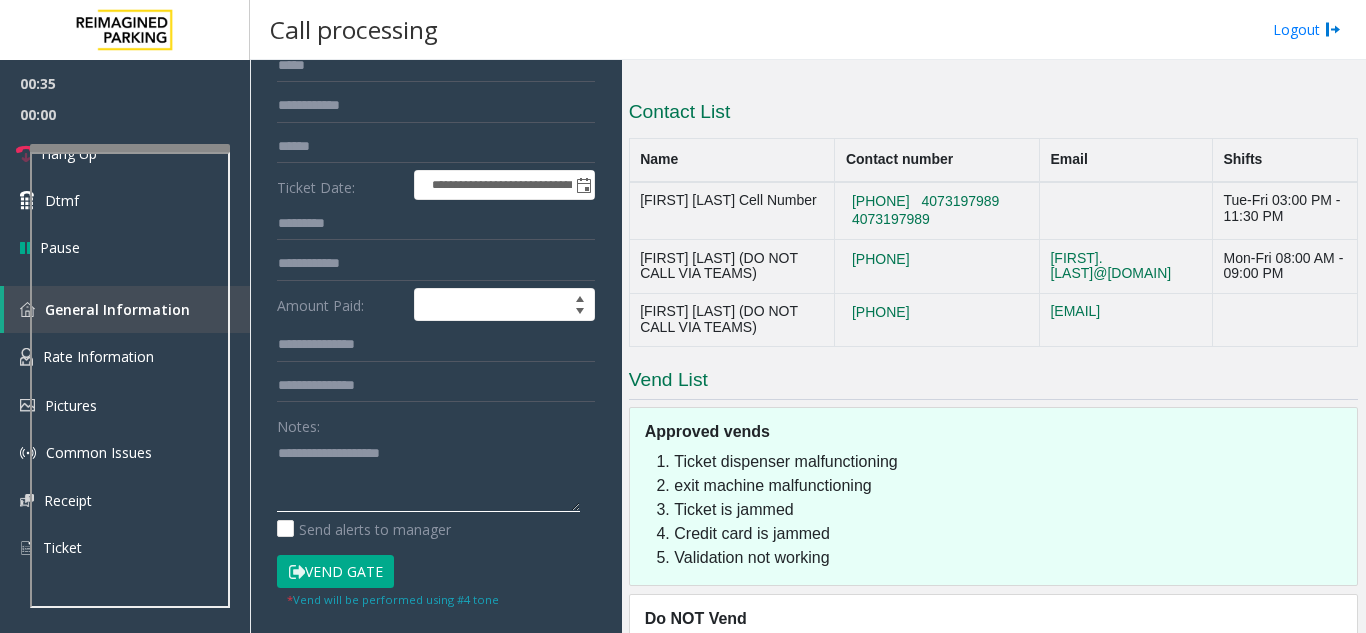 click 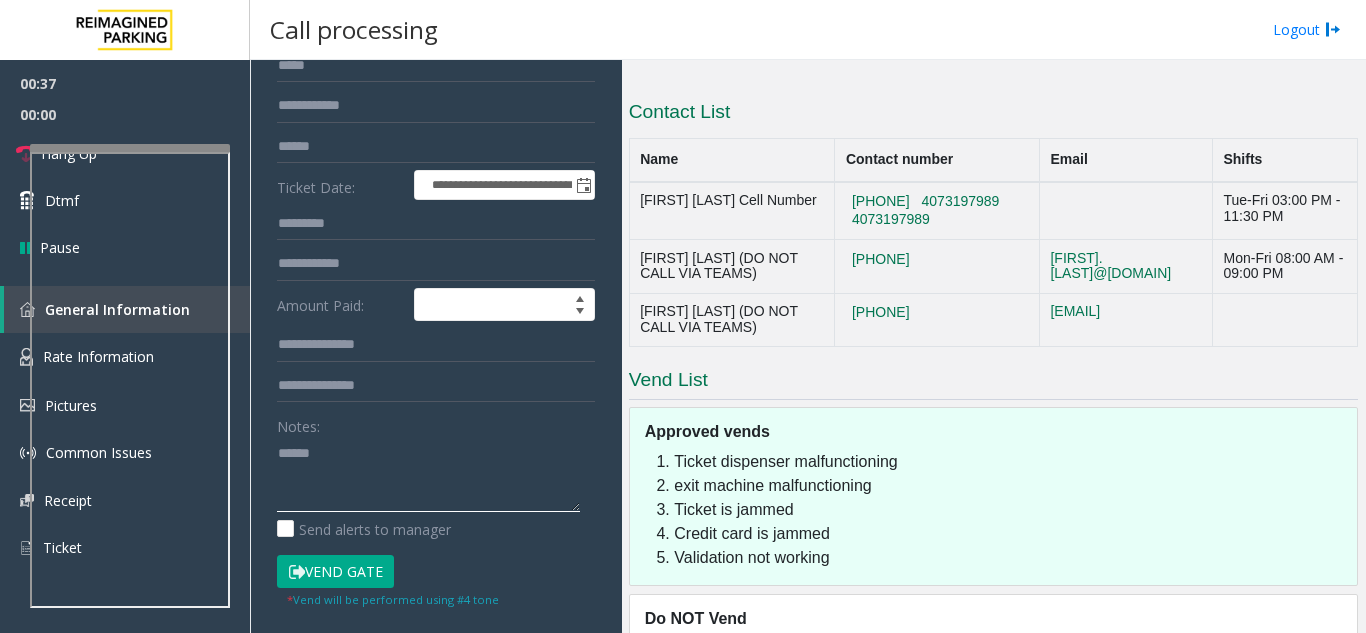 paste on "**********" 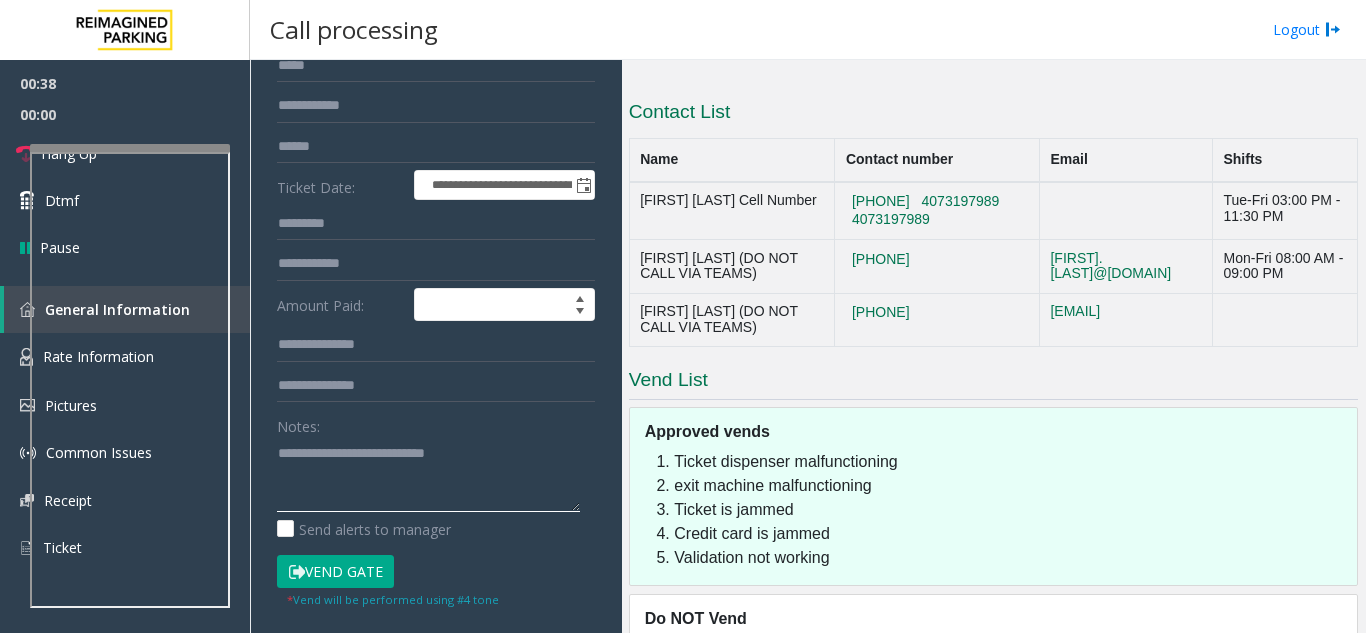 click at bounding box center (130, 148) 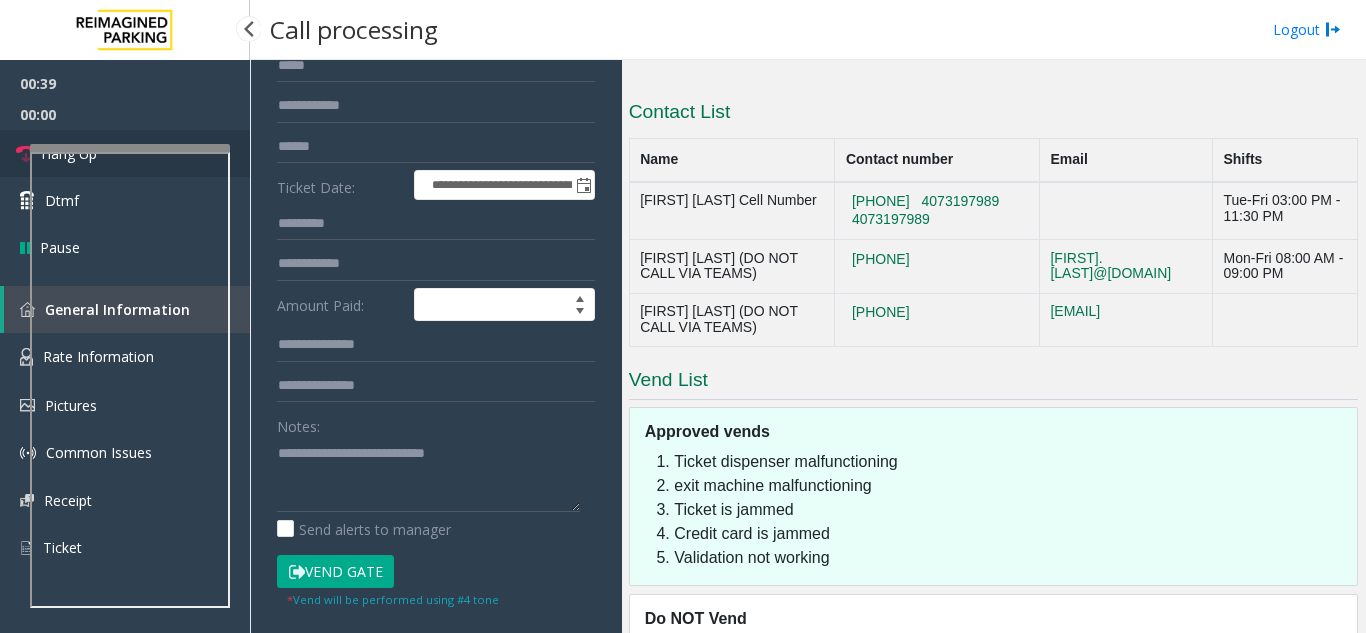 click on "Hang Up" at bounding box center (125, 153) 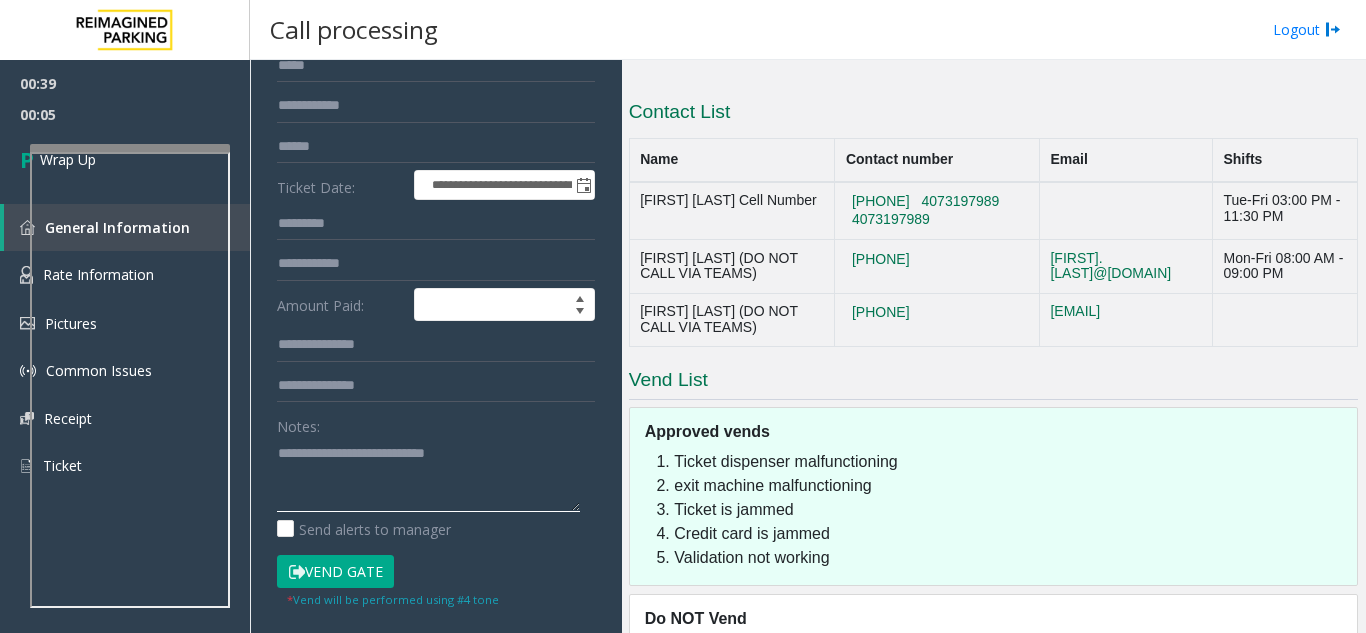 click 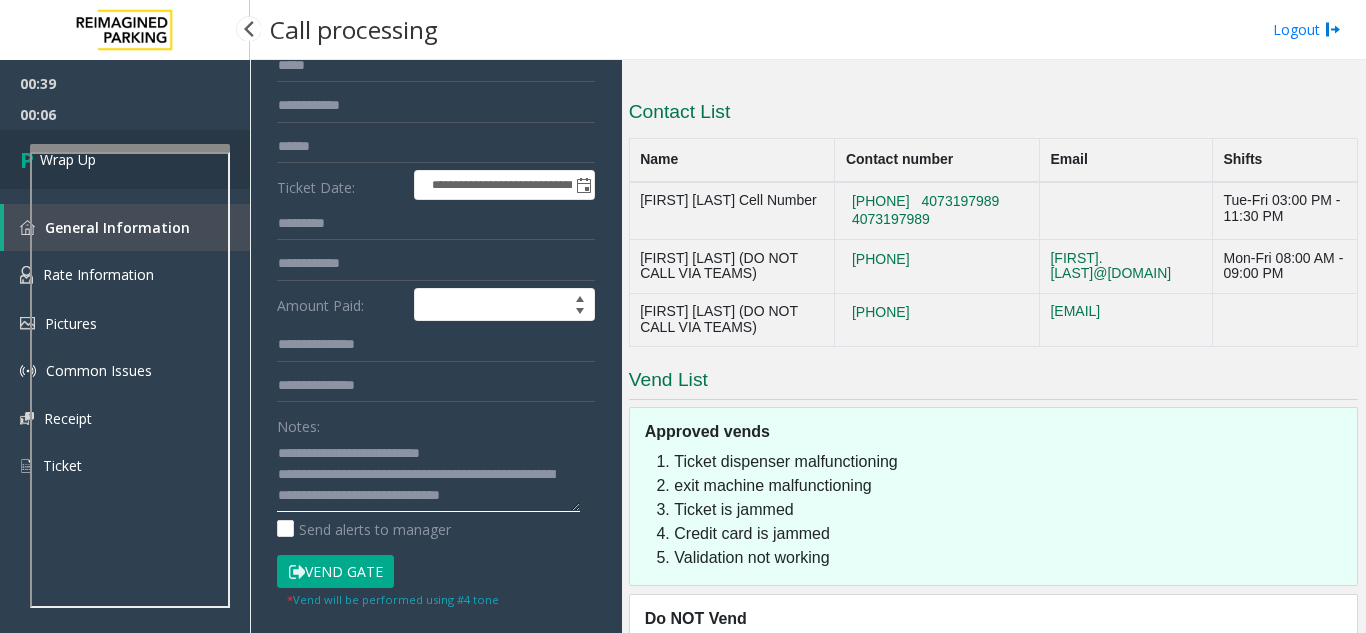 type on "**********" 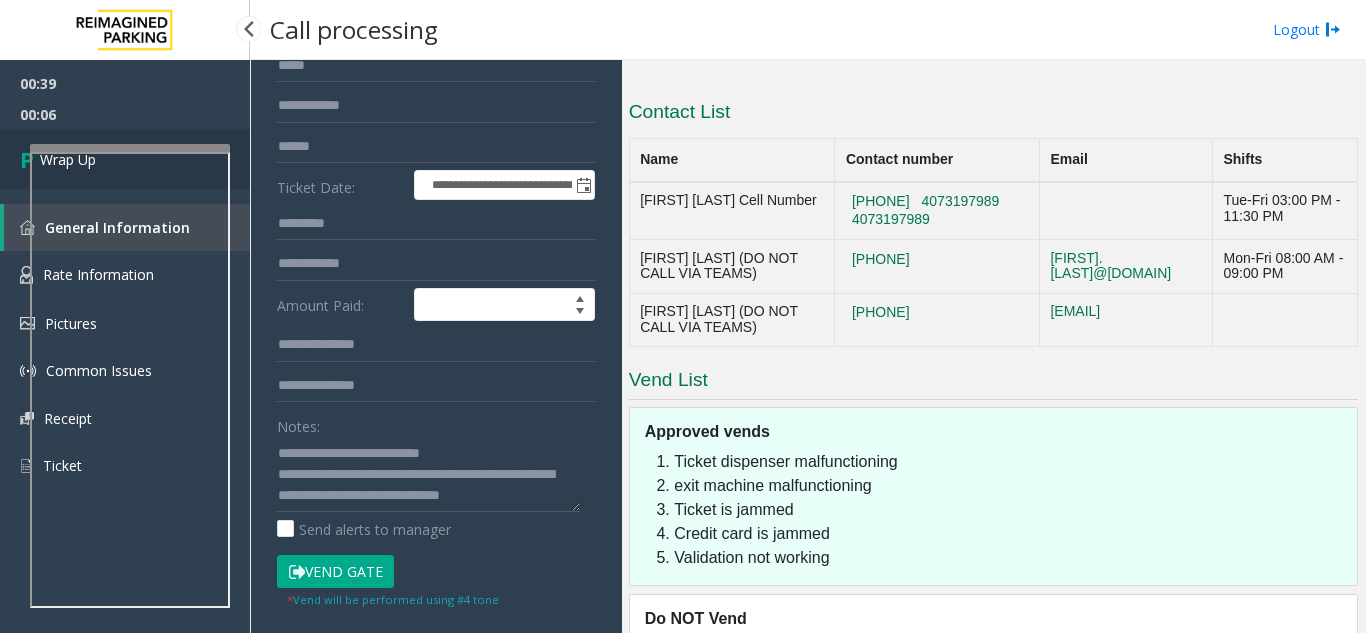 click on "Wrap Up" at bounding box center (125, 159) 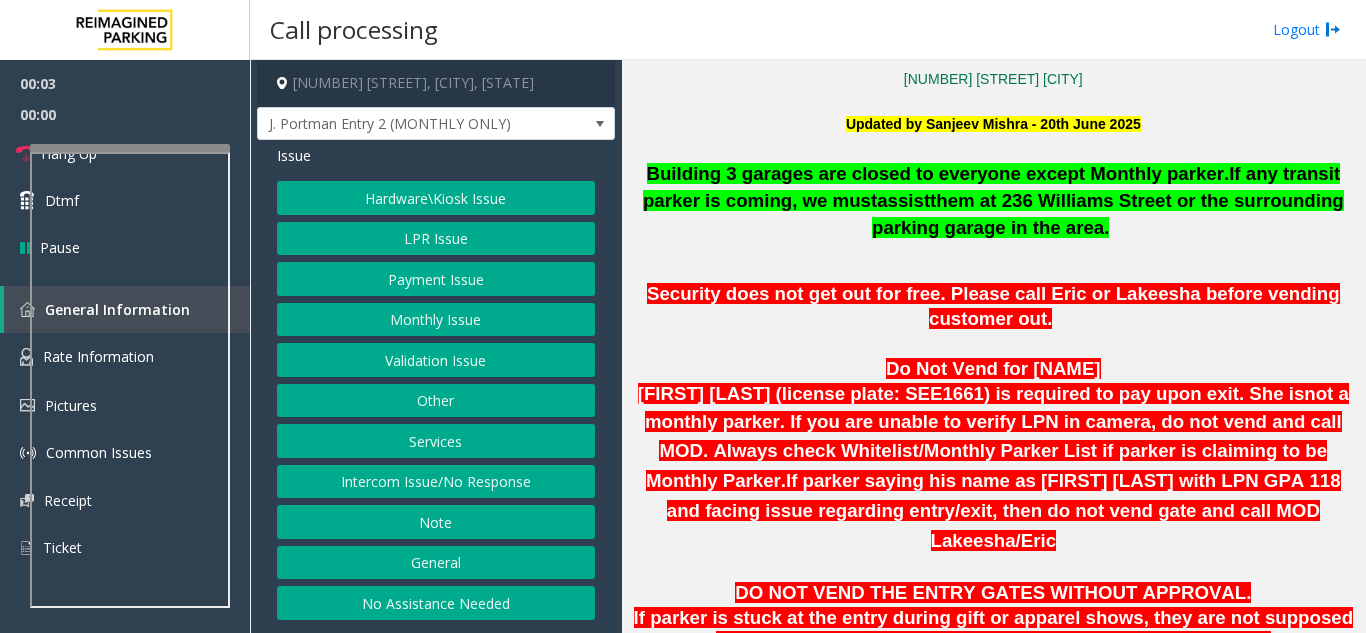 scroll, scrollTop: 900, scrollLeft: 0, axis: vertical 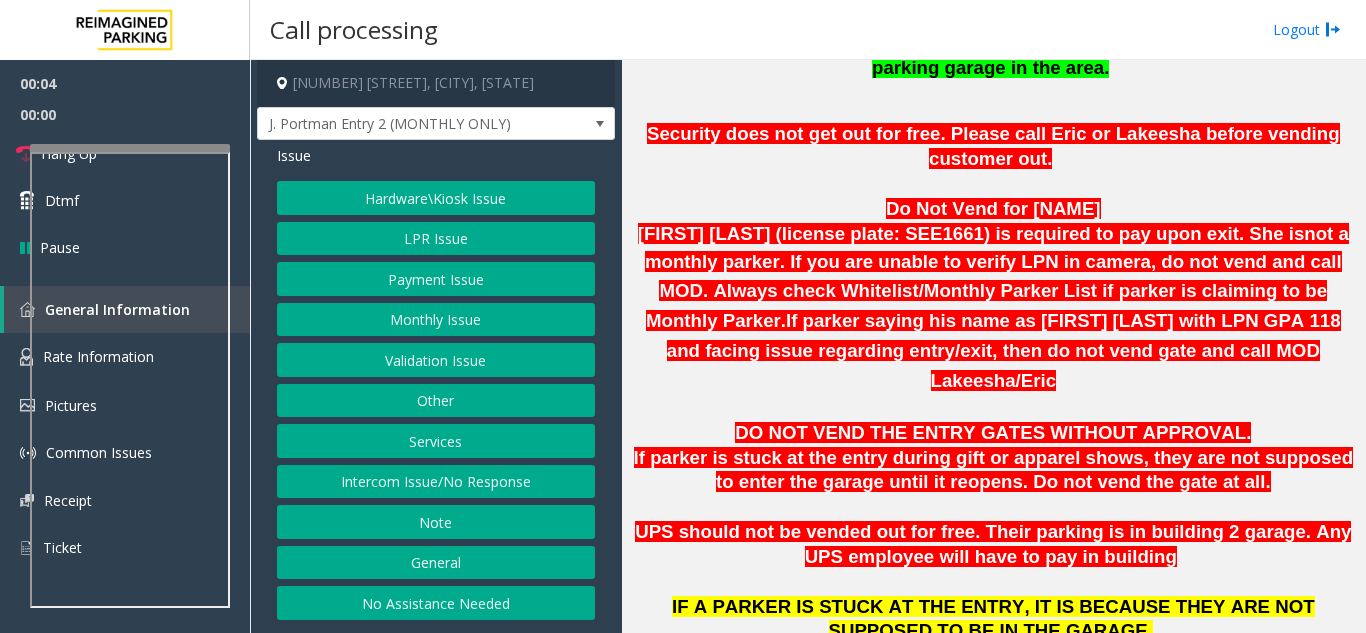 click on "If you are unable to verify LPN in camera, do not vend and call MOD. Always check Whitelist/Monthly Parker List if parker is claiming to be Monthly Parker." 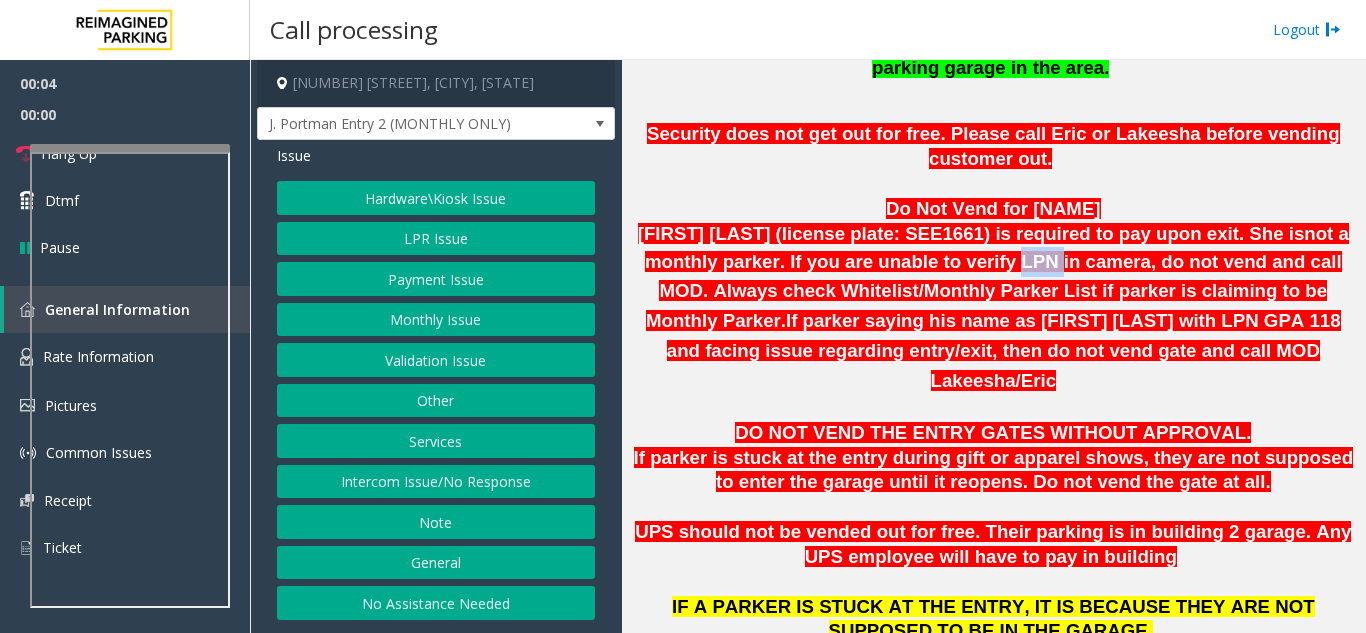 click on "If you are unable to verify LPN in camera, do not vend and call MOD. Always check Whitelist/Monthly Parker List if parker is claiming to be Monthly Parker." 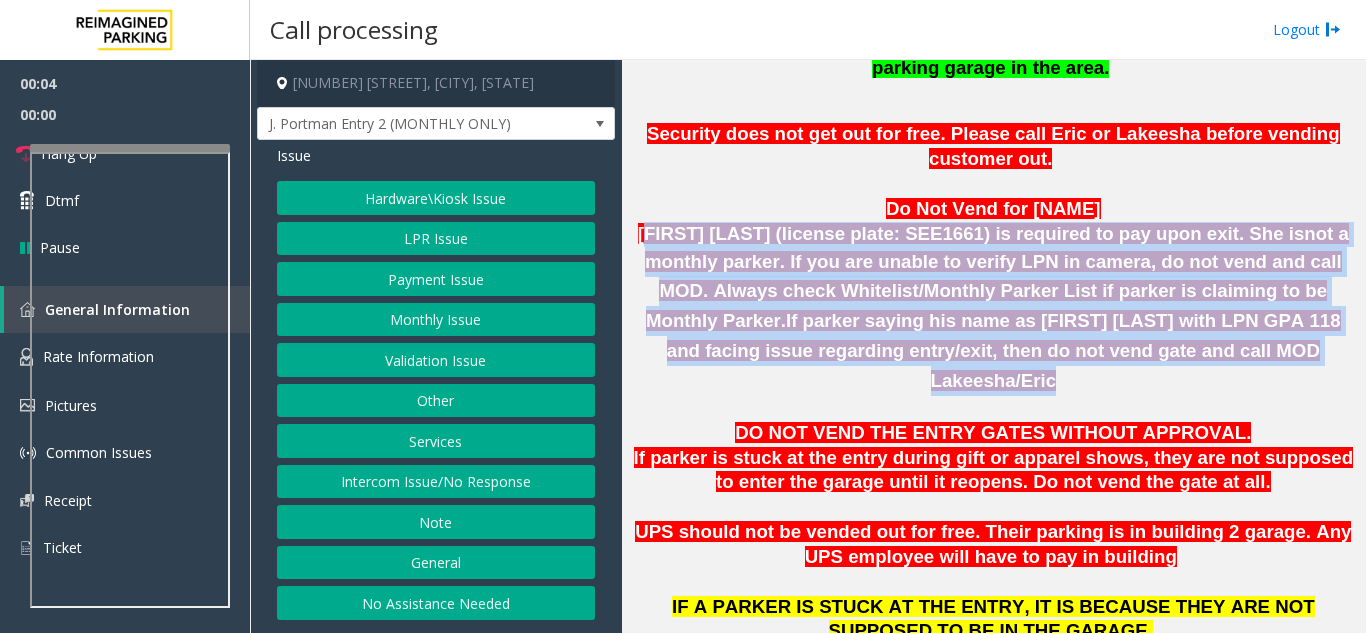 click on "If you are unable to verify LPN in camera, do not vend and call MOD. Always check Whitelist/Monthly Parker List if parker is claiming to be Monthly Parker." 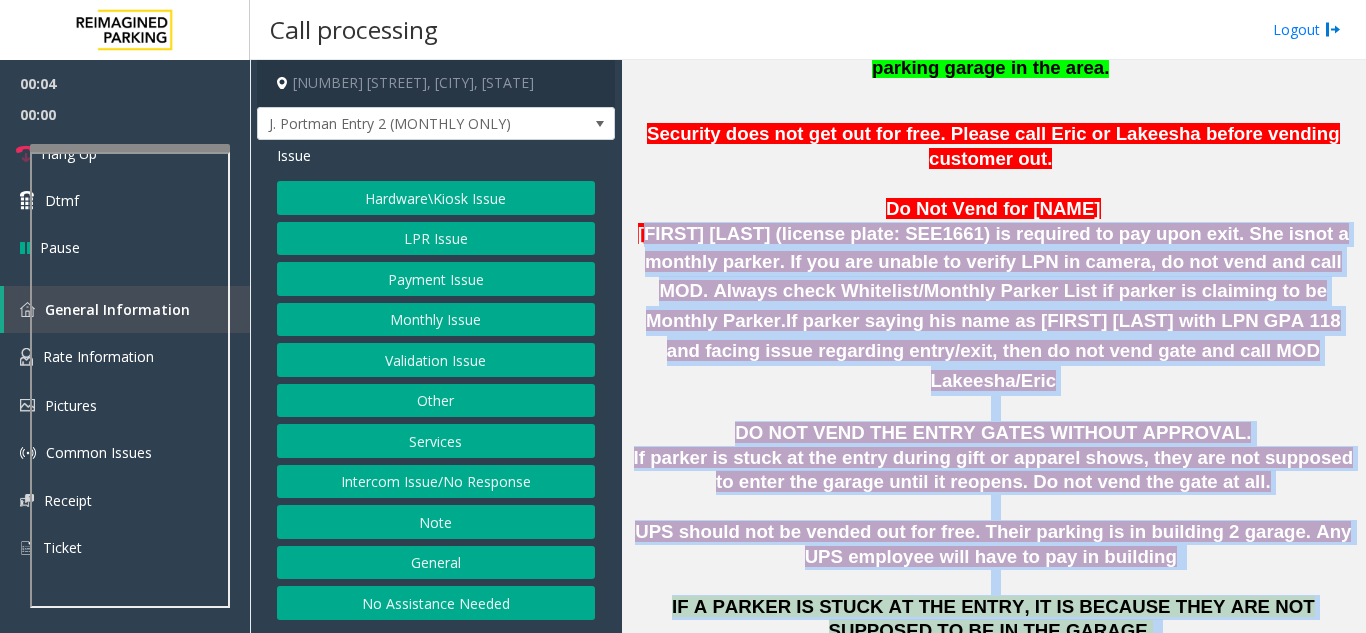drag, startPoint x: 909, startPoint y: 231, endPoint x: 970, endPoint y: 580, distance: 354.29083 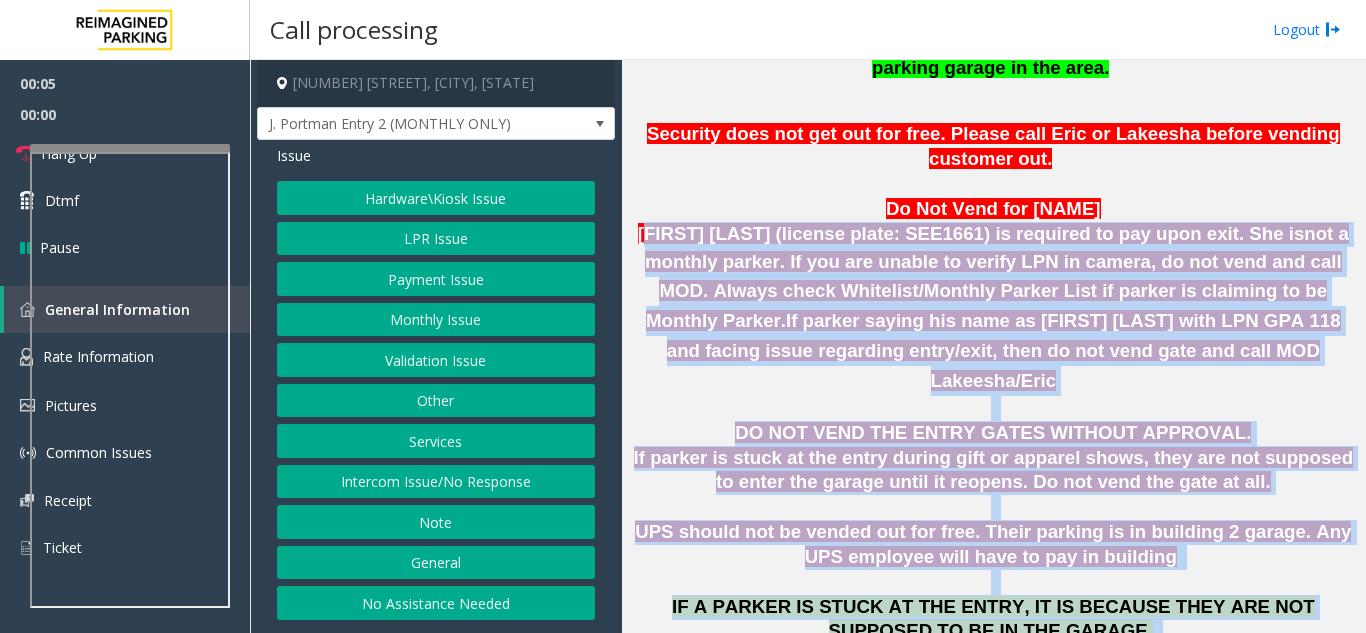click on "IF A PARKER IS STUCK AT THE ENTRY, IT IS BECAUSE THEY ARE NOT SUPPOSED TO BE IN THE GARAGE." 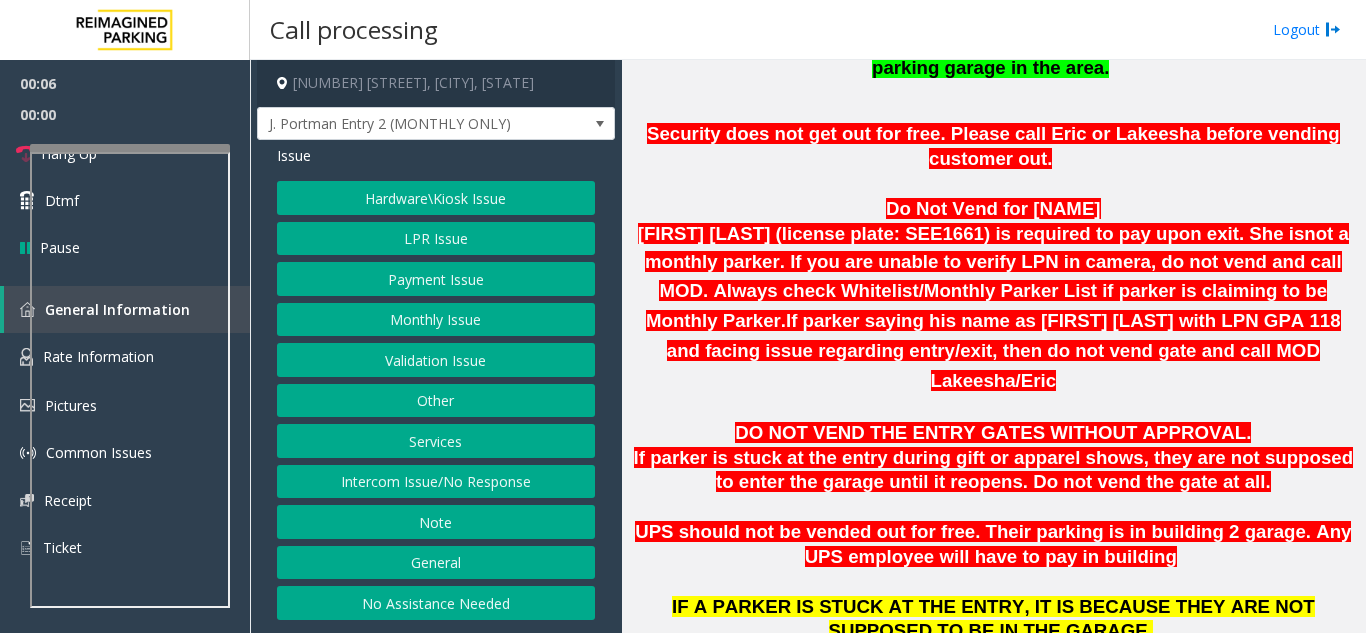 click on "Intercom Issue/No Response" 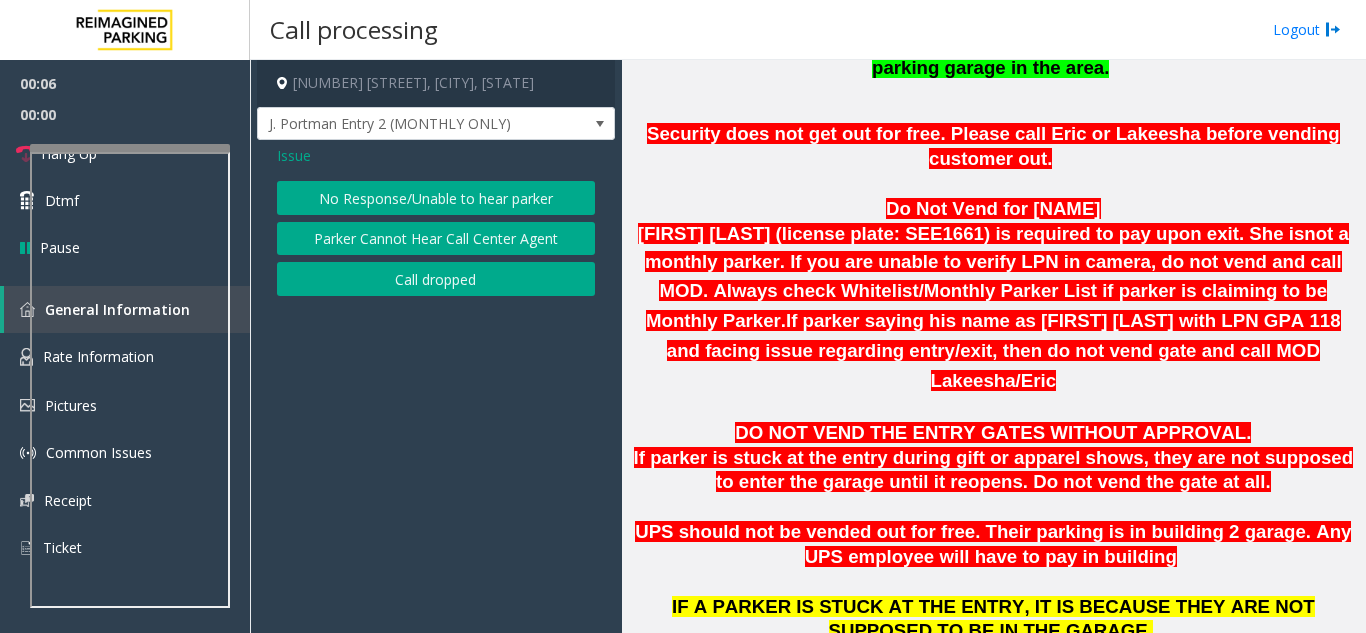 click on "No Response/Unable to hear parker" 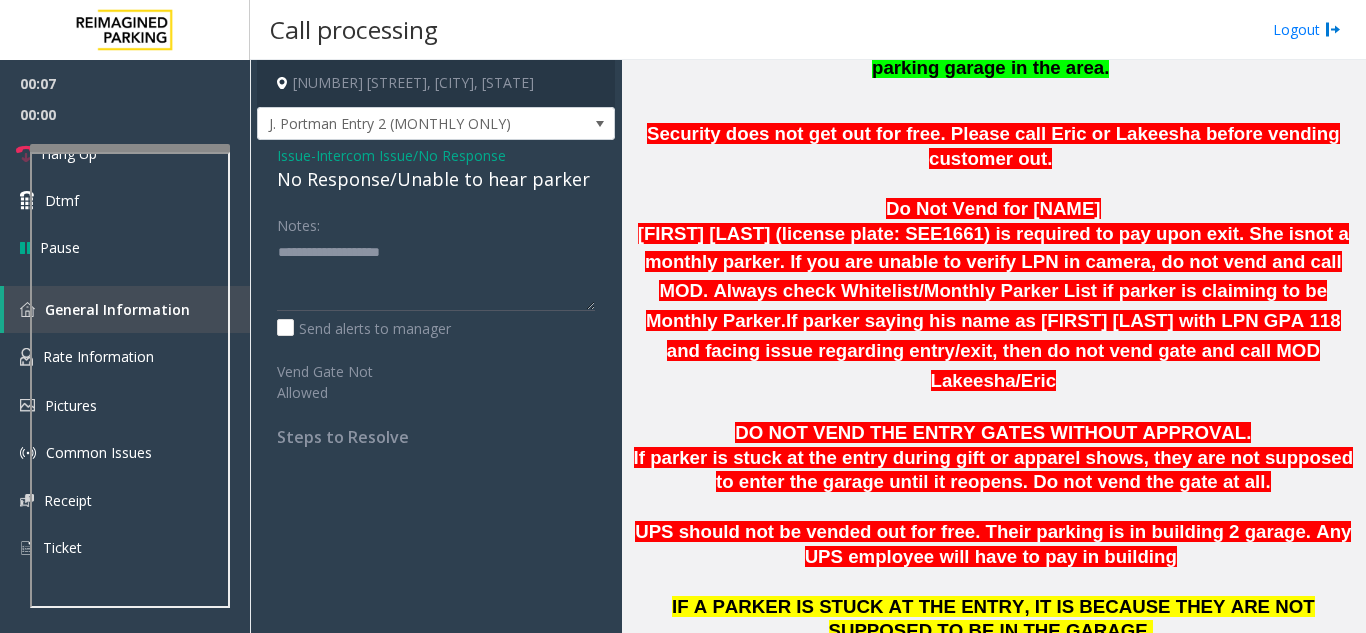click on "No Response/Unable to hear parker" 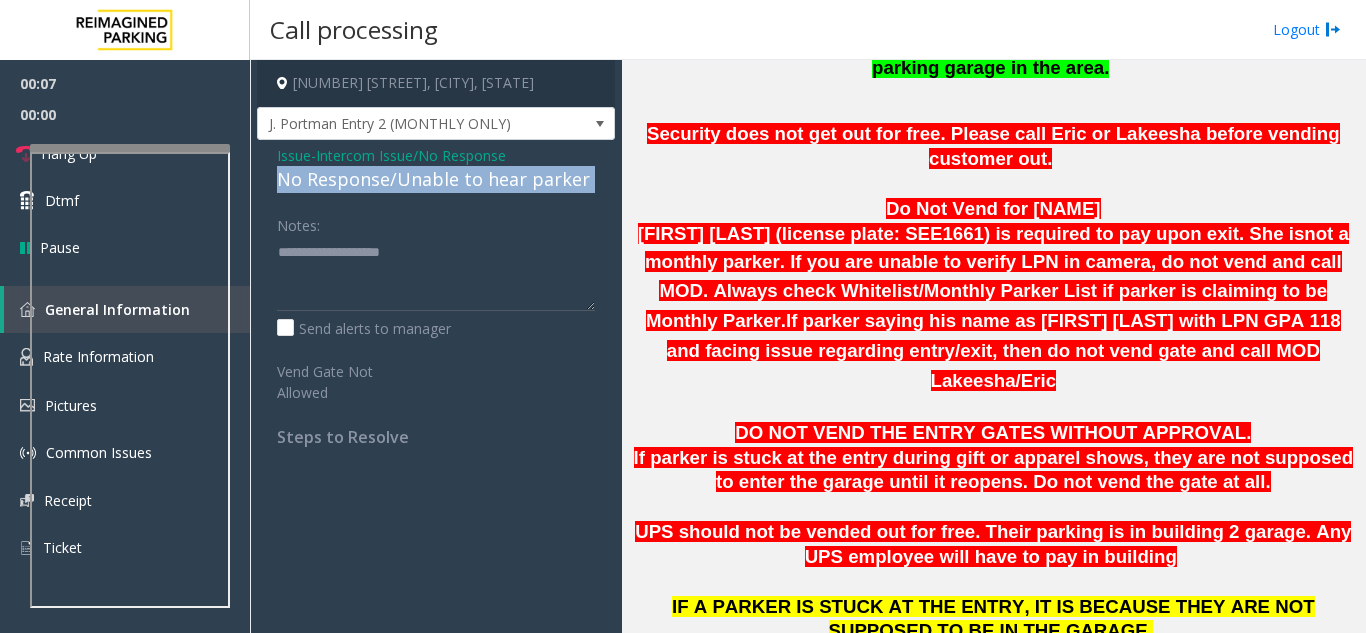 click on "No Response/Unable to hear parker" 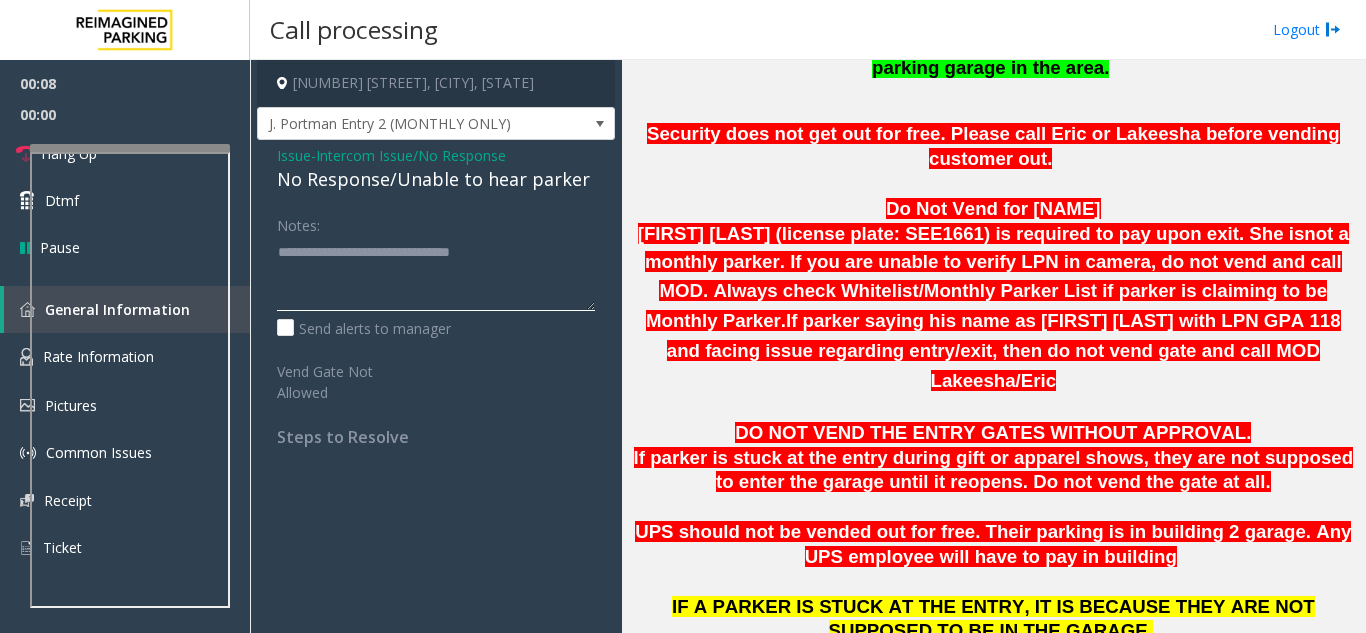 click 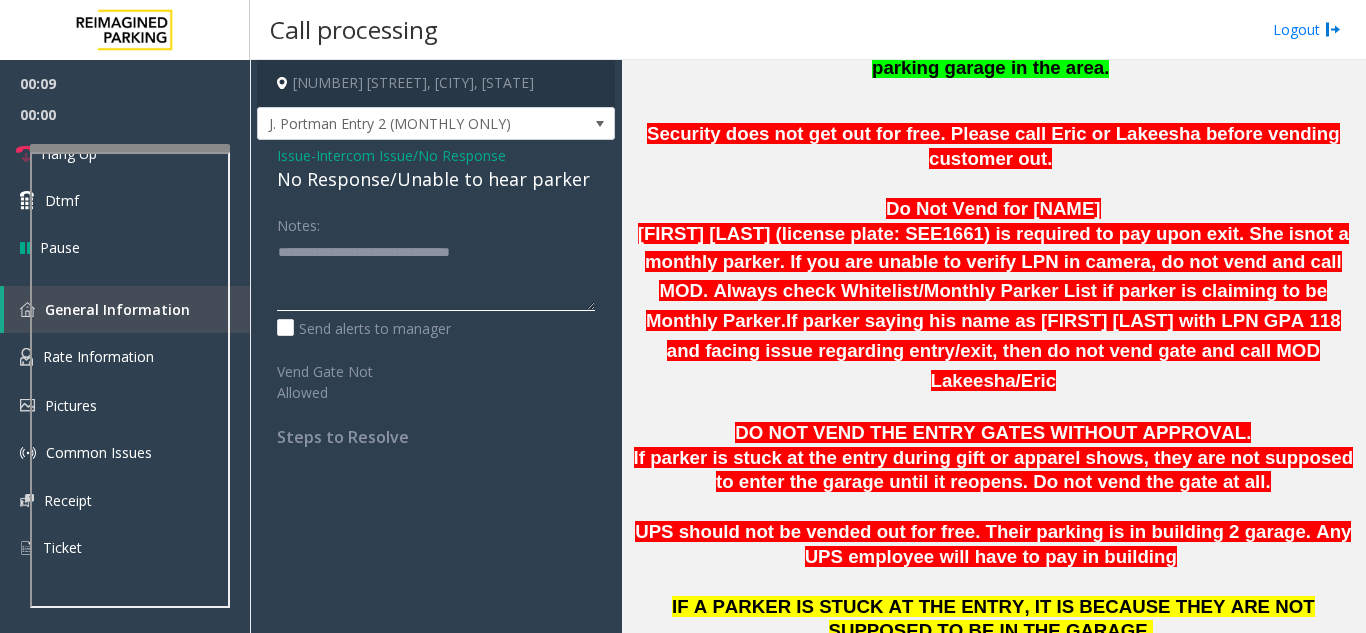 click 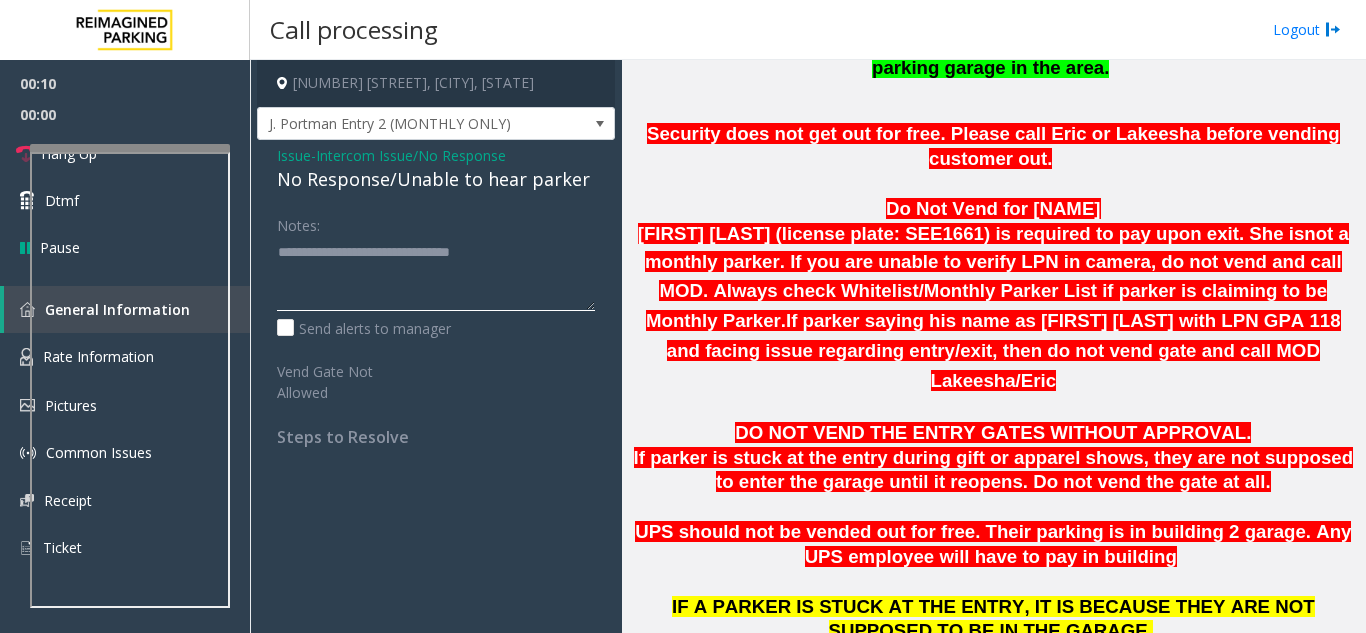 click 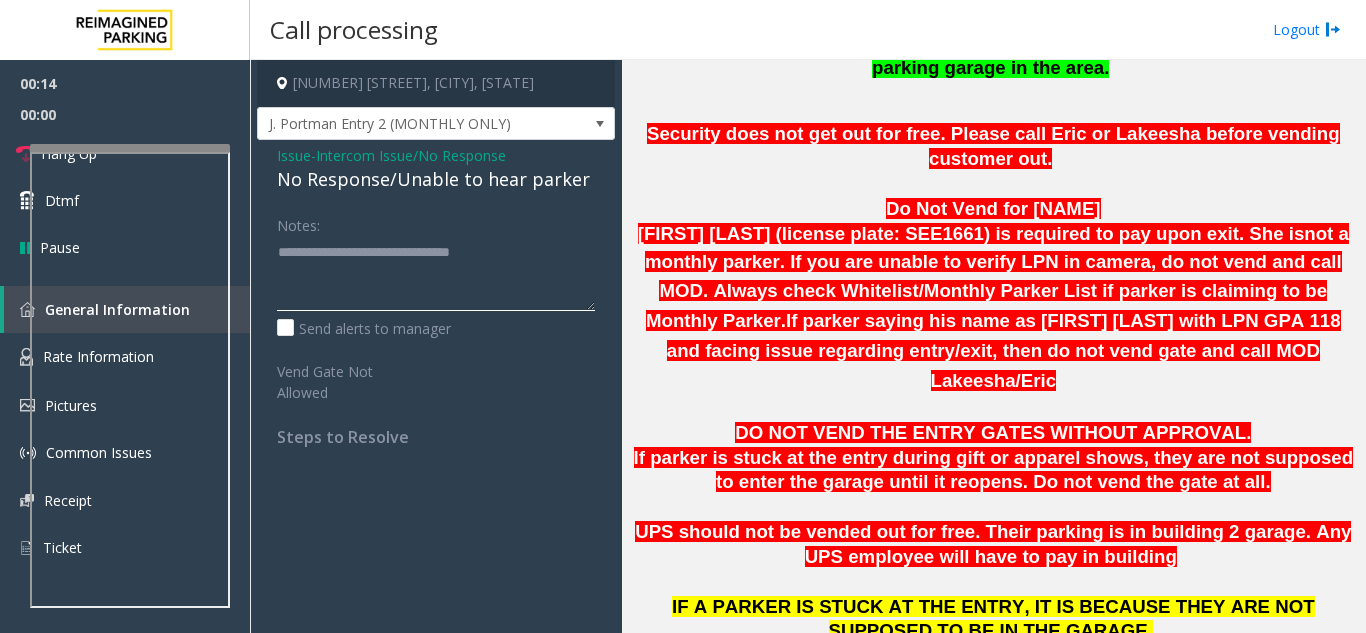 click at bounding box center [130, 148] 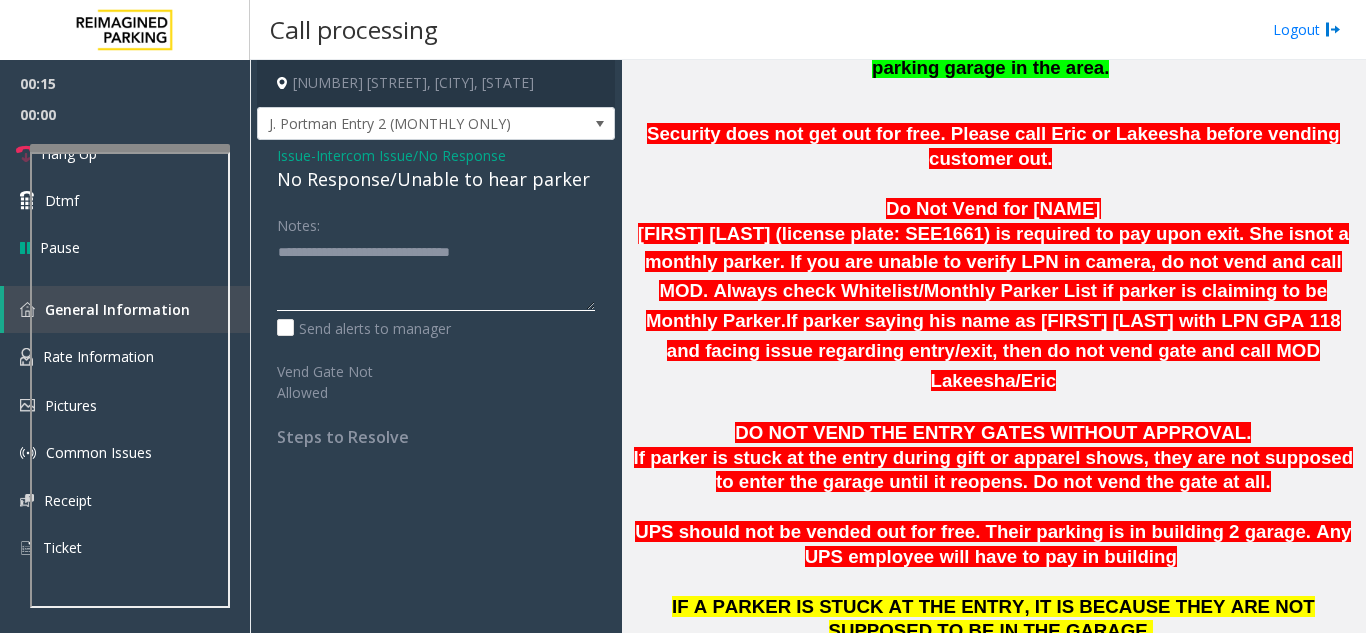 click at bounding box center [130, 148] 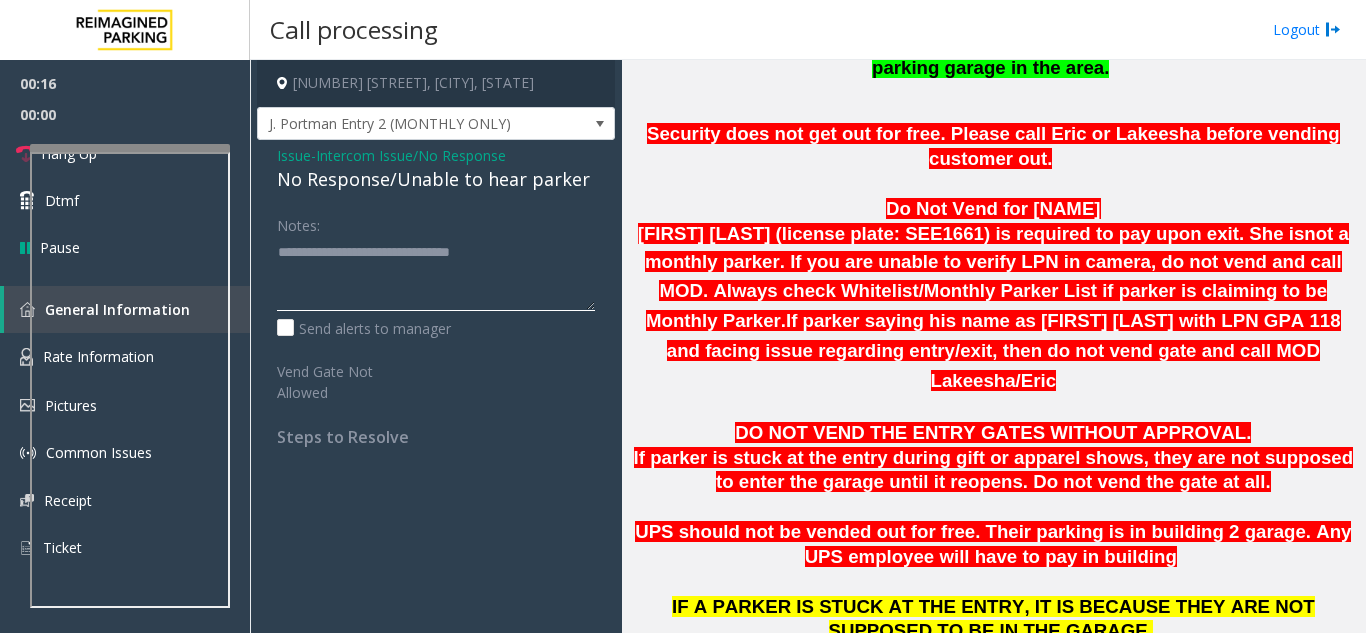 click at bounding box center (130, 148) 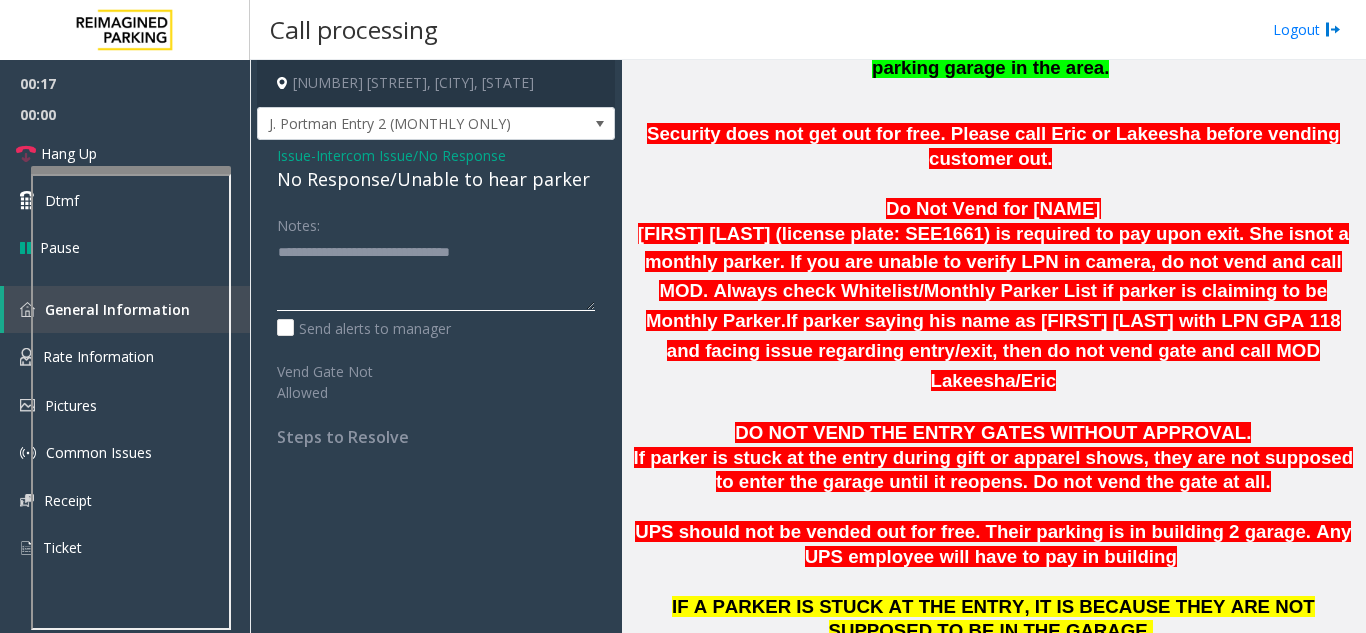 click at bounding box center (131, 170) 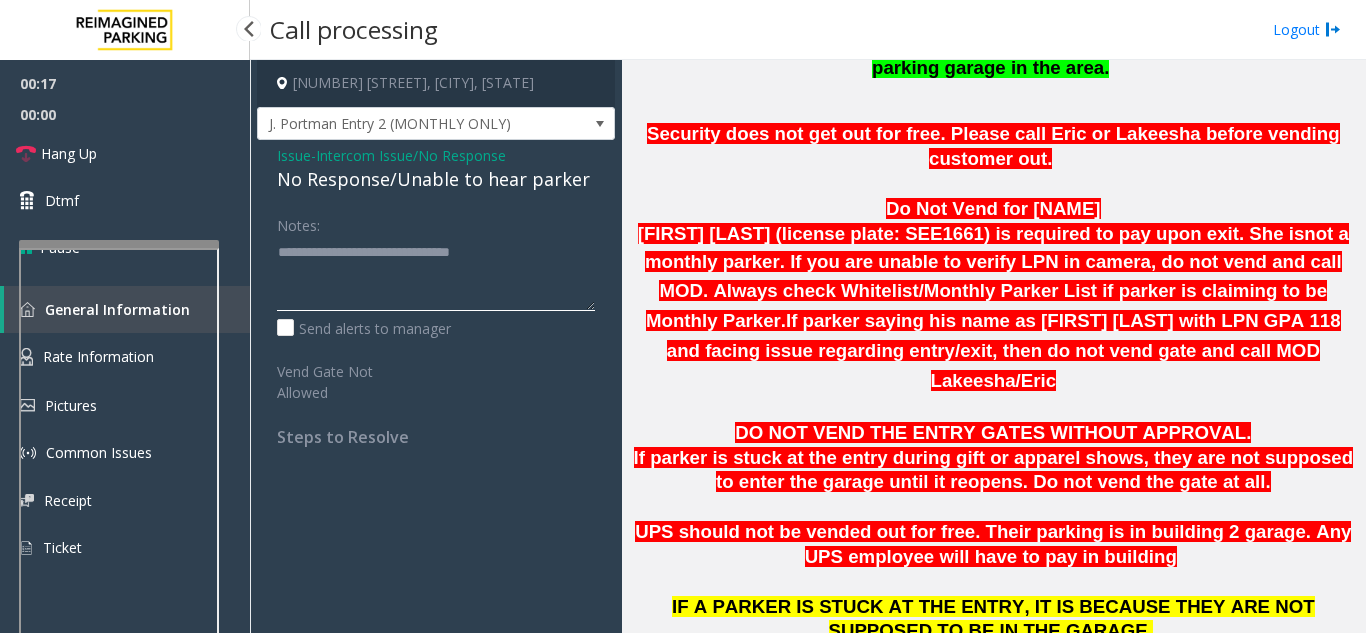 type on "**********" 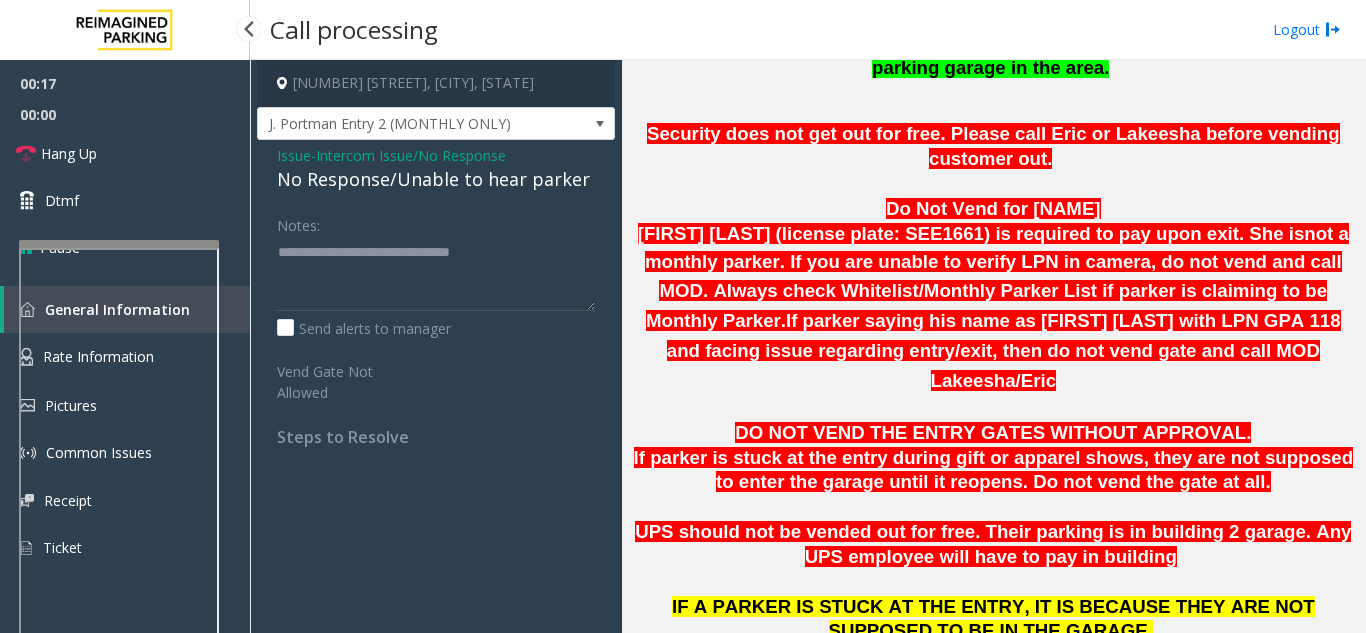 click on "00:00" at bounding box center (125, 114) 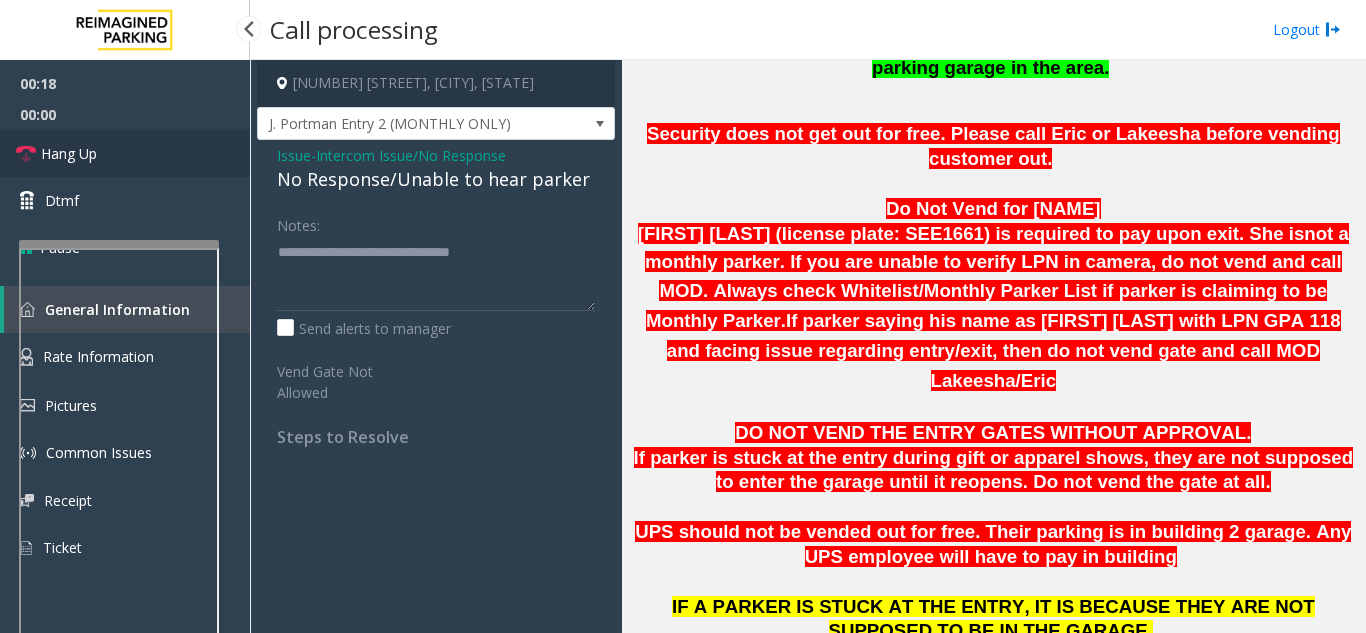 click on "Hang Up" at bounding box center (125, 153) 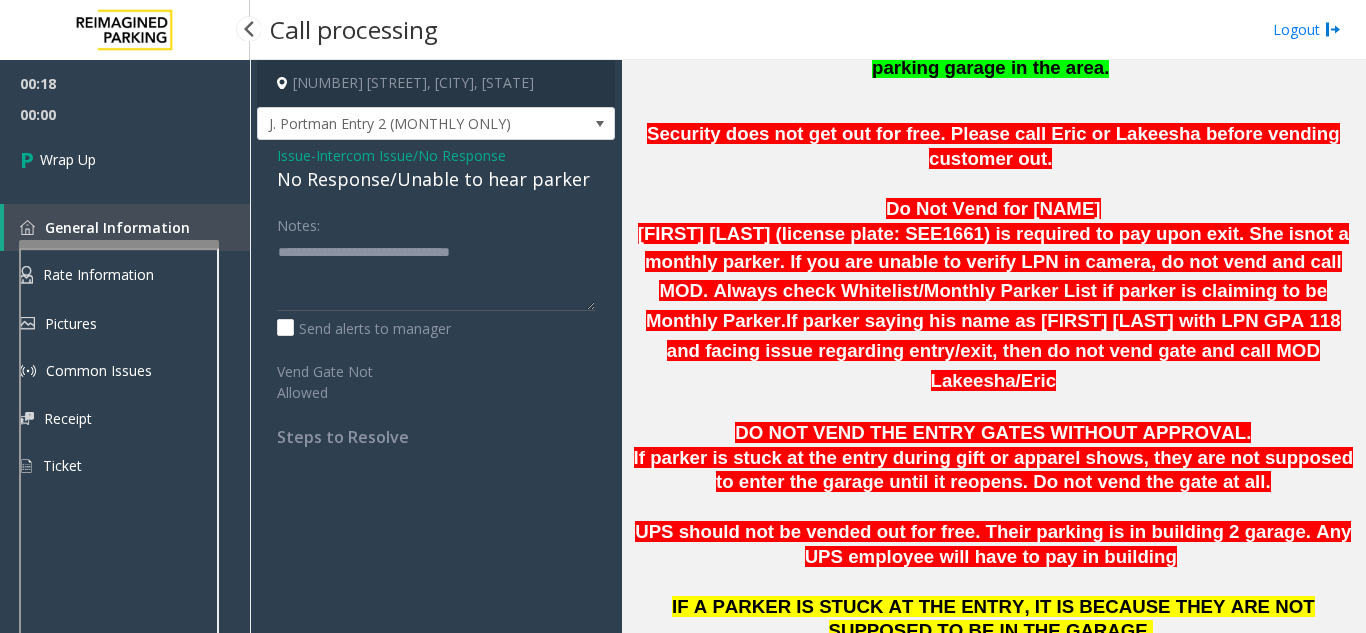 click on "Wrap Up" at bounding box center (125, 159) 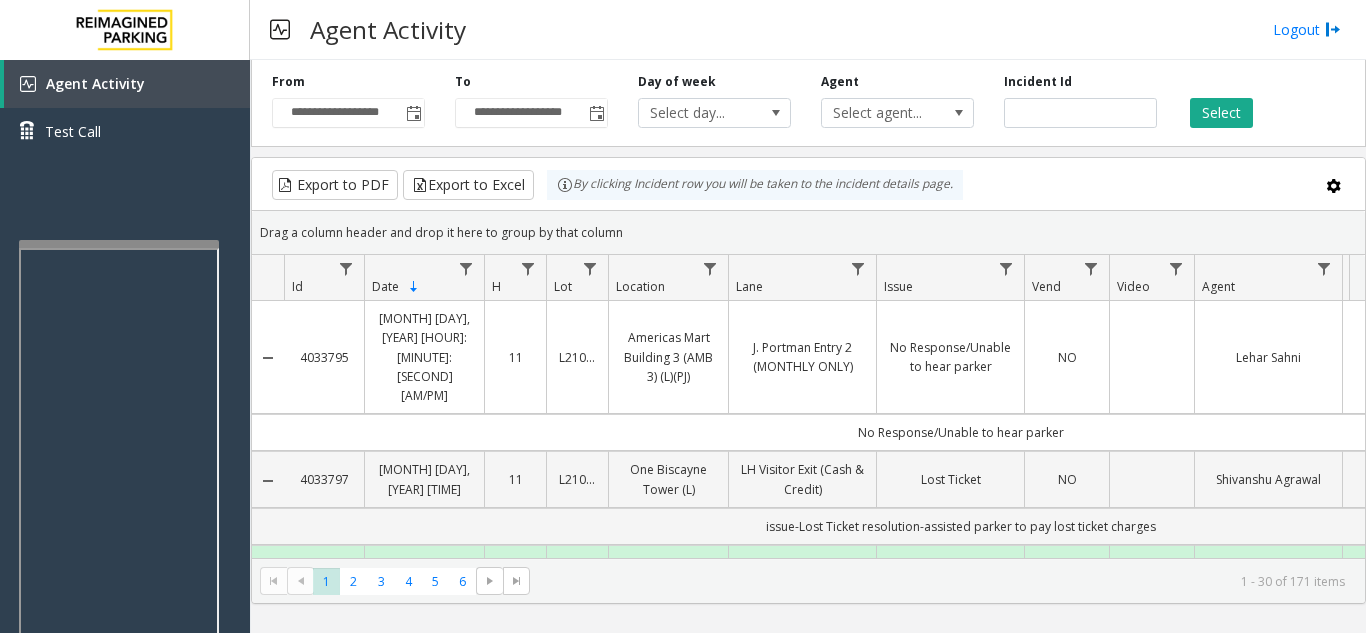 scroll, scrollTop: 0, scrollLeft: 25, axis: horizontal 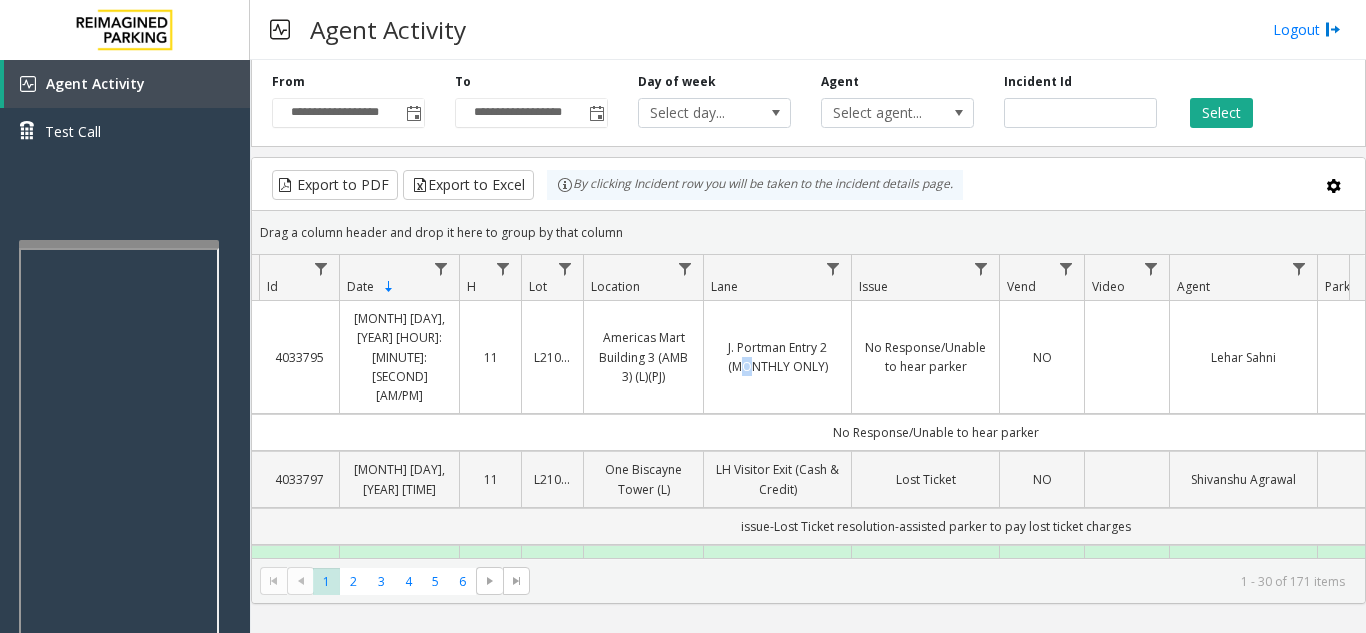 click on "J. Portman Entry 2  (MONTHLY ONLY)" 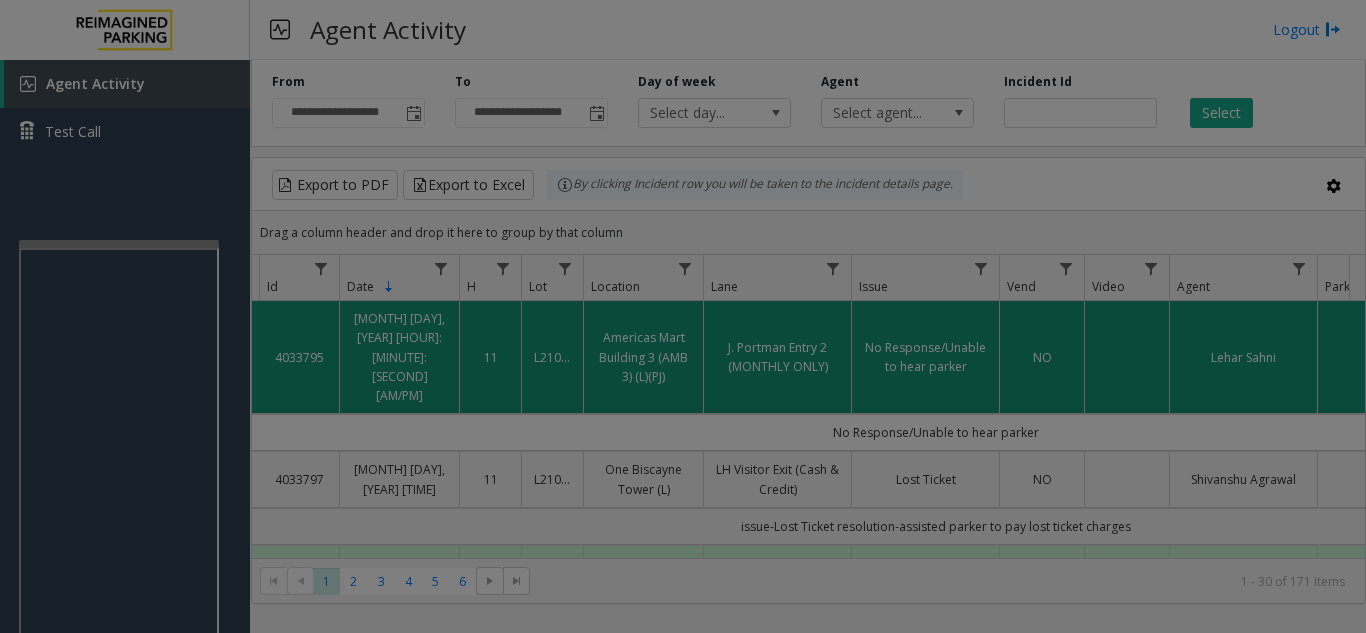 click on "**********" at bounding box center (683, 316) 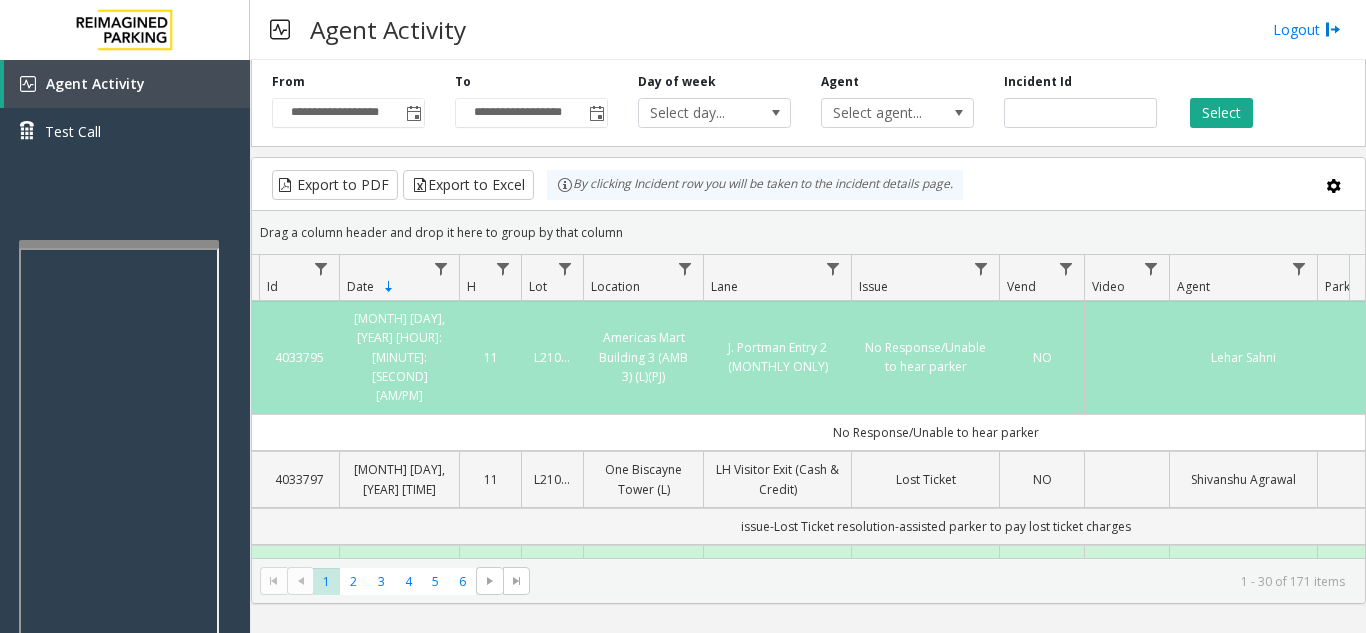click on "No Response/Unable to hear parker" 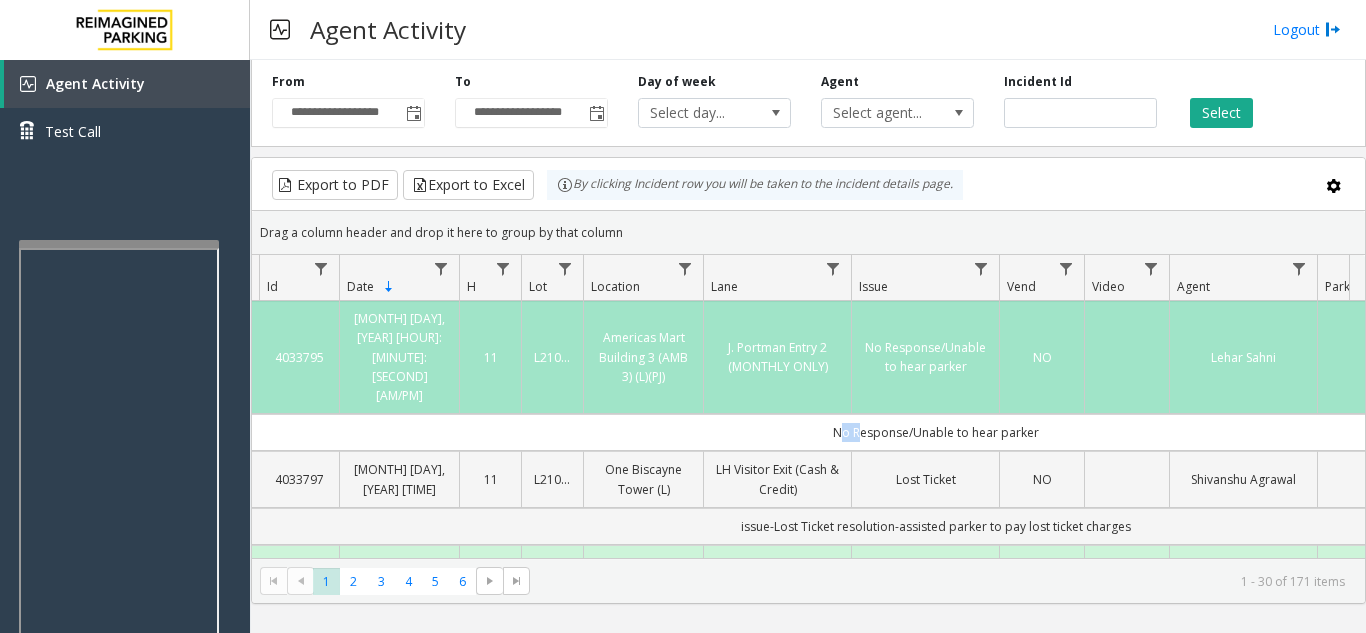 click on "No Response/Unable to hear parker" 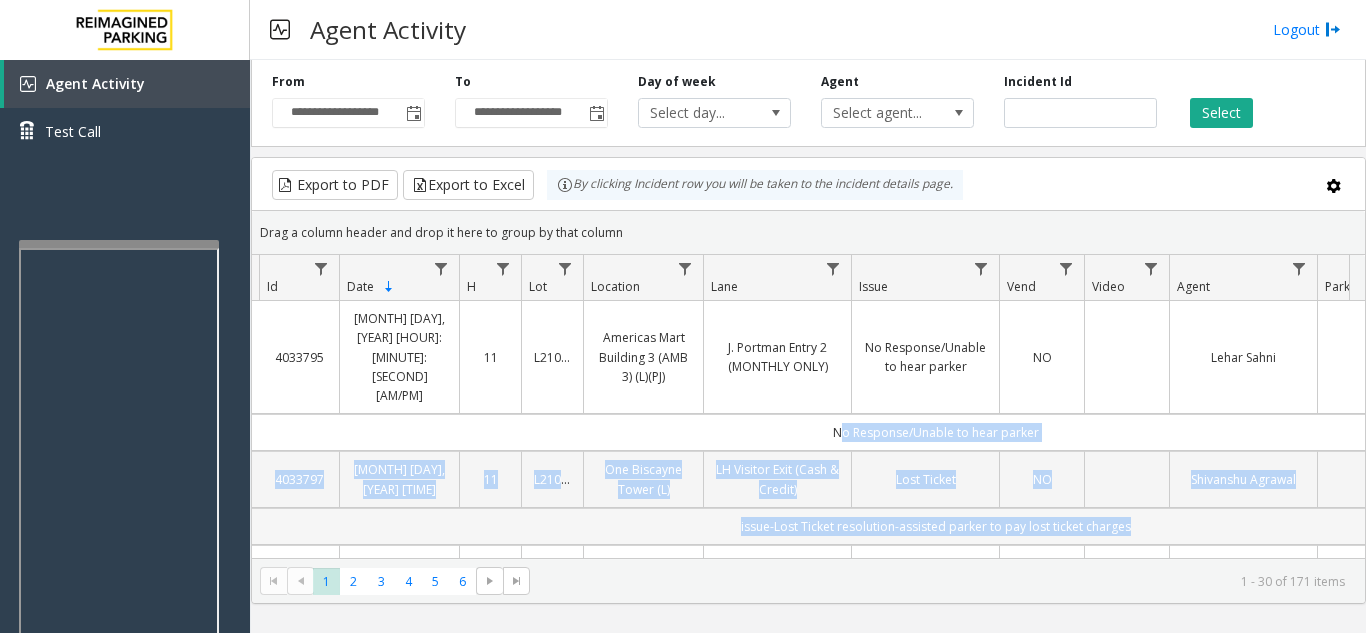 drag, startPoint x: 748, startPoint y: 406, endPoint x: 817, endPoint y: 485, distance: 104.89042 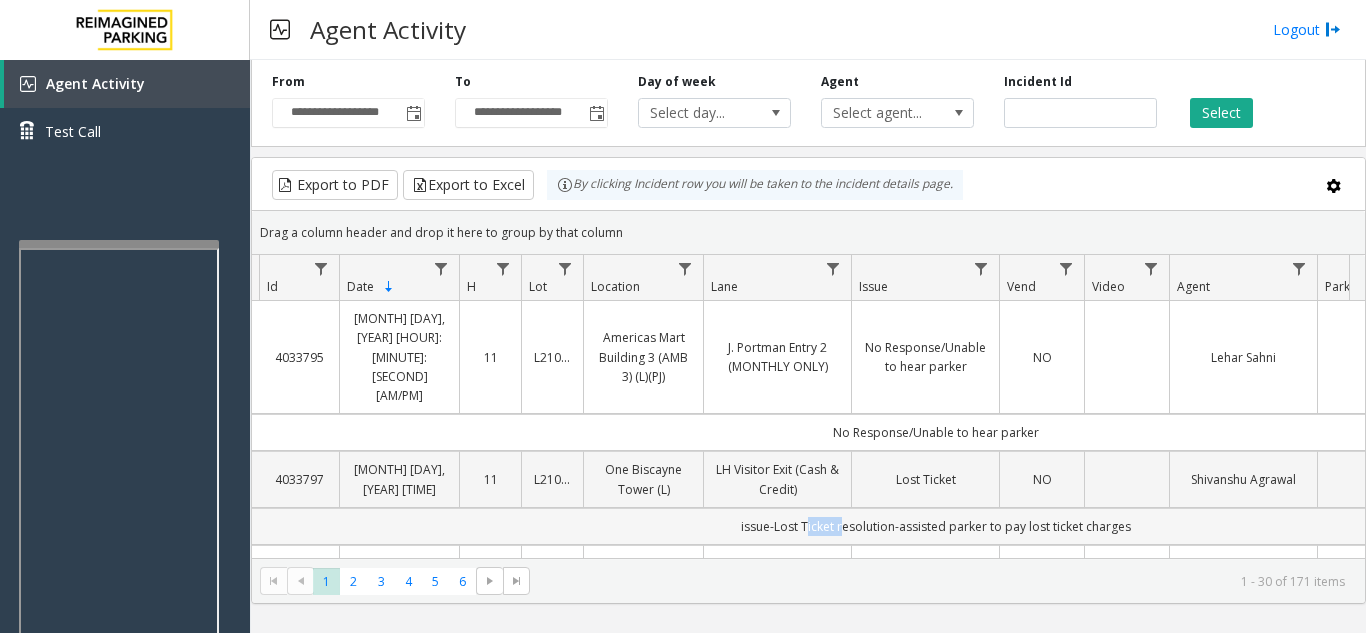 click on "issue-Lost Ticket
resolution-assisted parker to pay lost ticket charges" 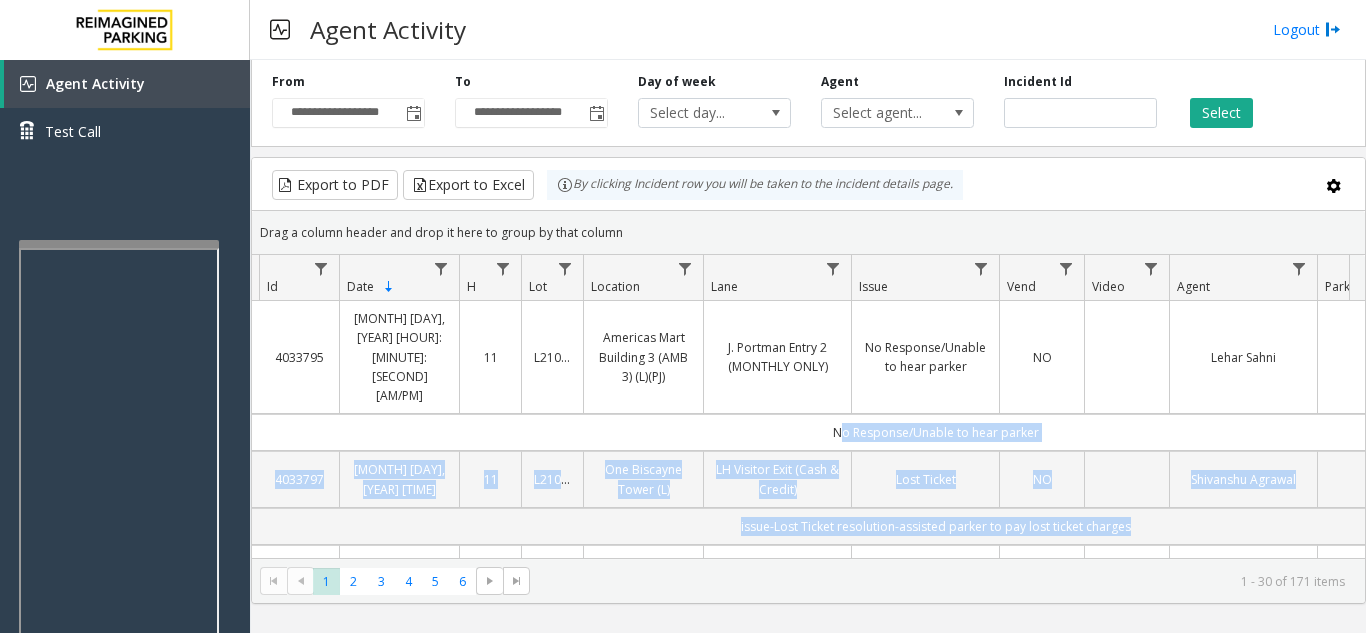 drag, startPoint x: 817, startPoint y: 485, endPoint x: 782, endPoint y: 384, distance: 106.89247 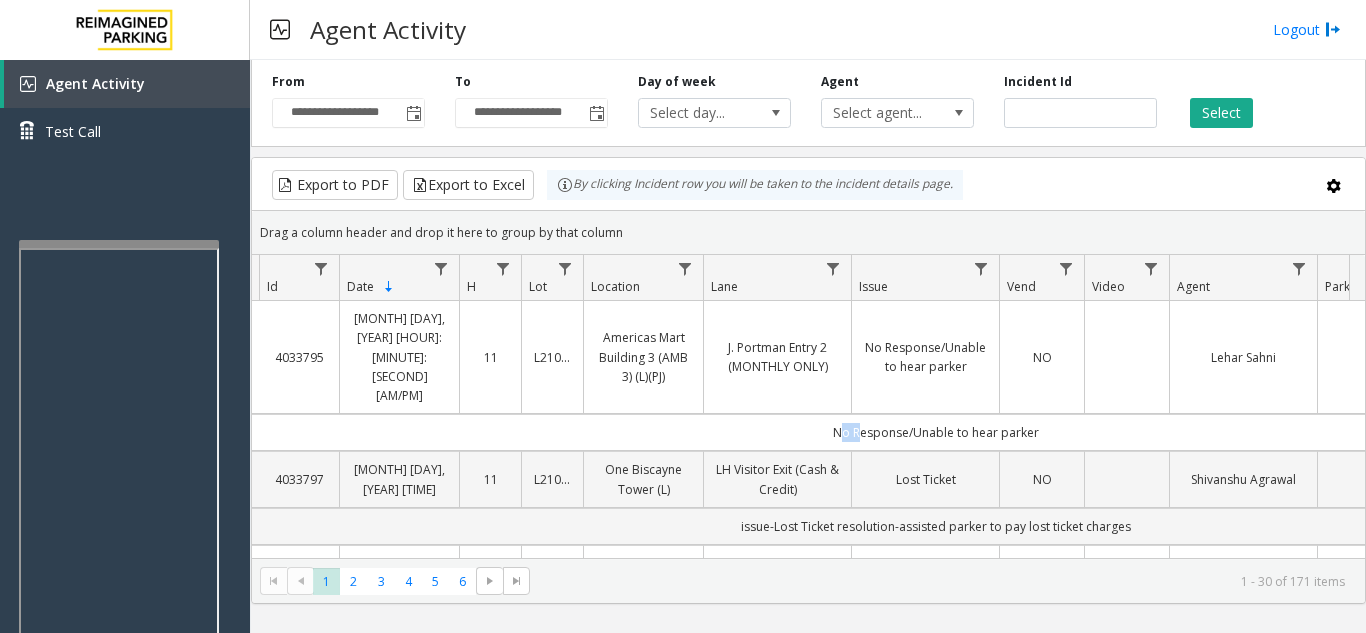click on "No Response/Unable to hear parker" 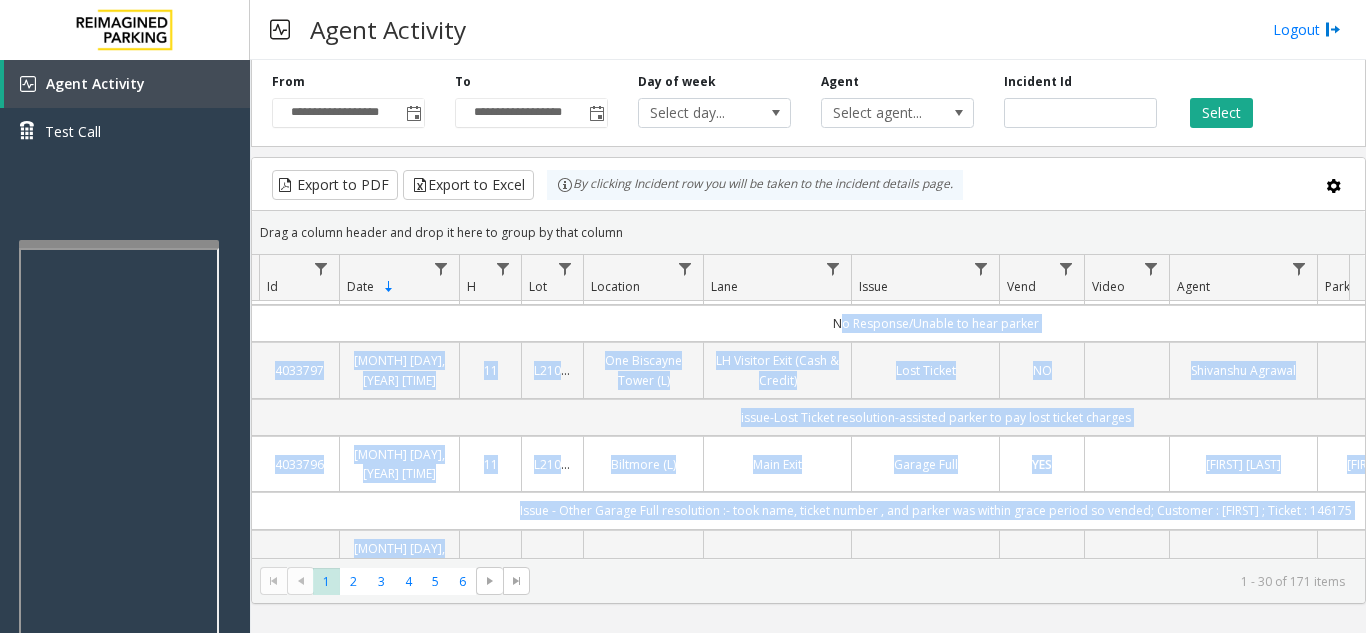 scroll, scrollTop: 200, scrollLeft: 25, axis: both 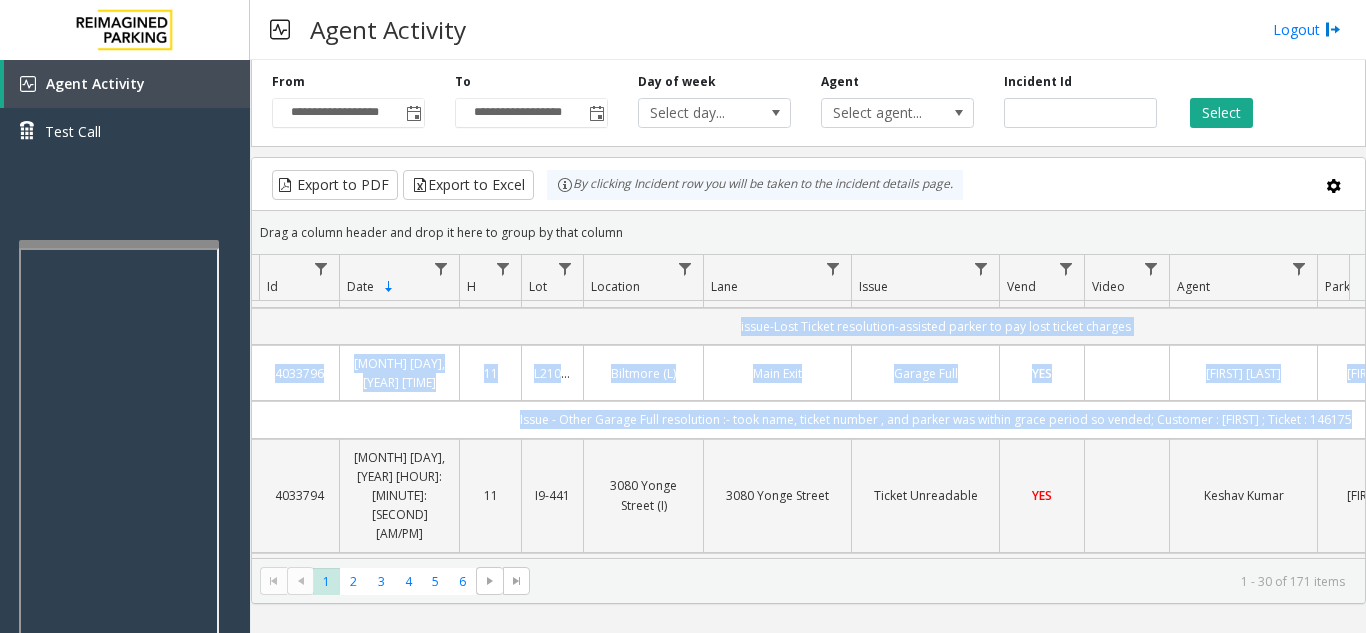 drag, startPoint x: 782, startPoint y: 384, endPoint x: 818, endPoint y: 382, distance: 36.05551 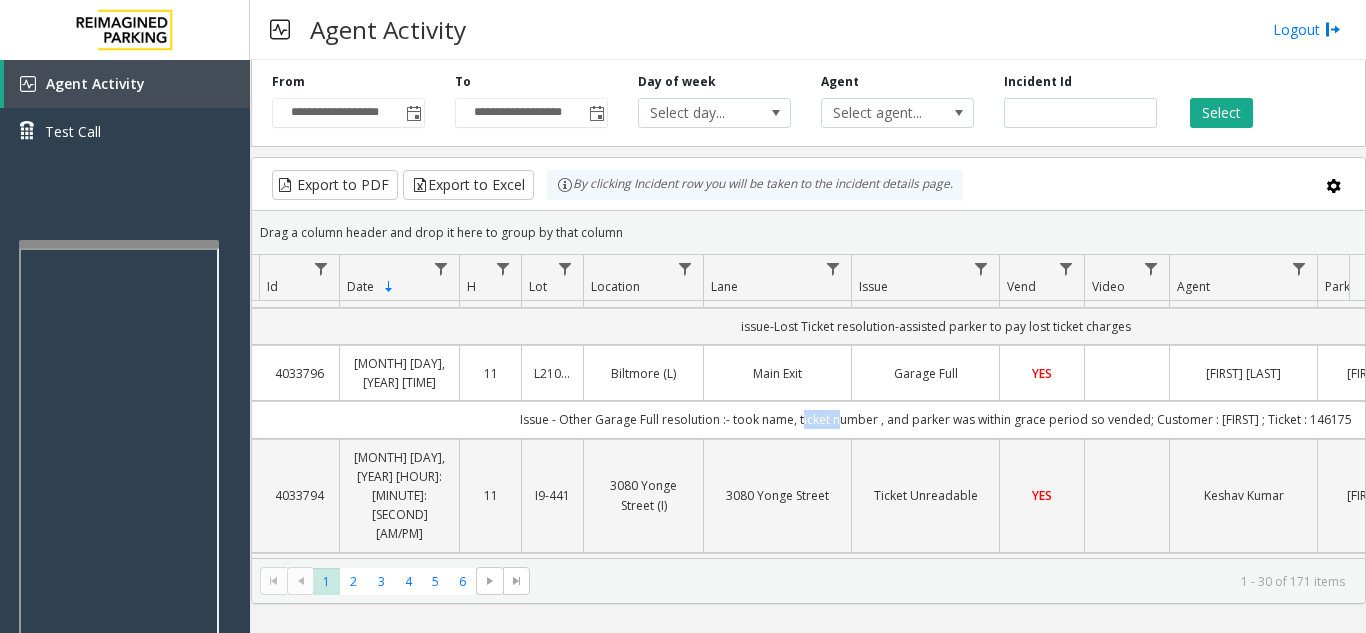 click on "Issue - Other
Garage Full
resolution :- took name, ticket number , and parker was within grace period so vended; Customer : [FIRST] ; Ticket : 146175" 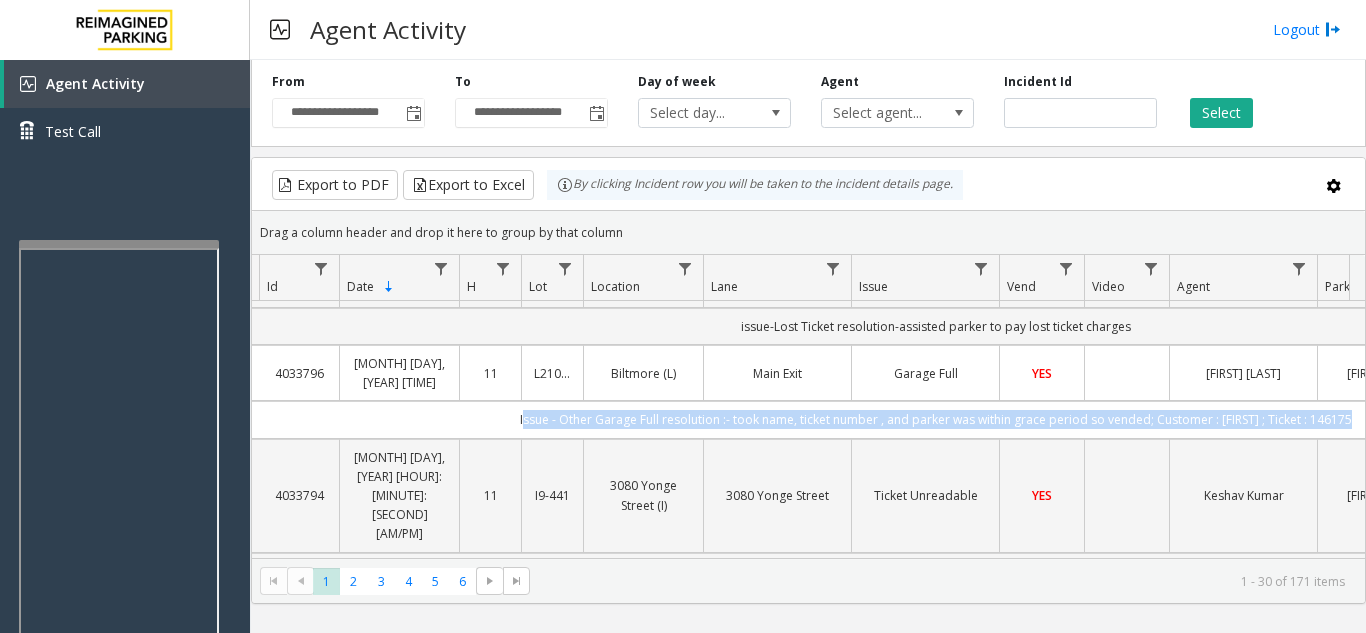 click on "Issue - Other
Garage Full
resolution :- took name, ticket number , and parker was within grace period so vended; Customer : [FIRST] ; Ticket : 146175" 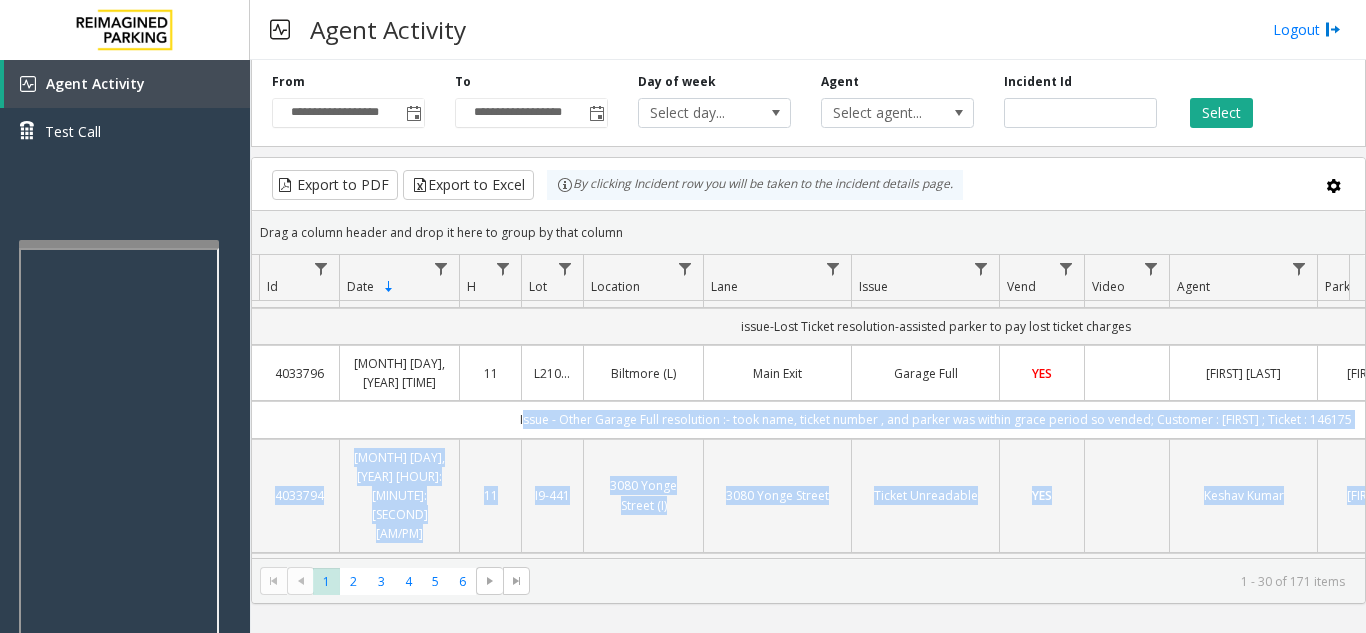 drag, startPoint x: 818, startPoint y: 382, endPoint x: 960, endPoint y: 477, distance: 170.84789 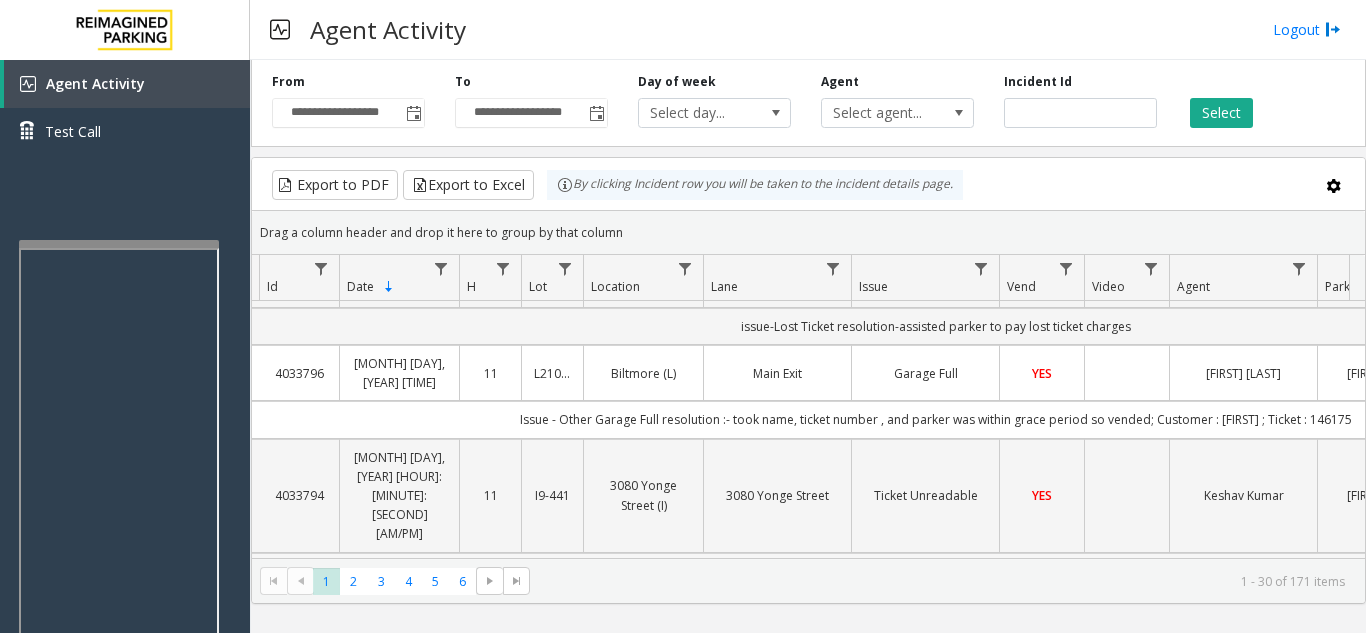click on "Issue - Ticket Issue
Ticket Unreadable
Resolution - Took details and vended the gate ; Customer : [FIRST]; Ticket : [NUMBER]" 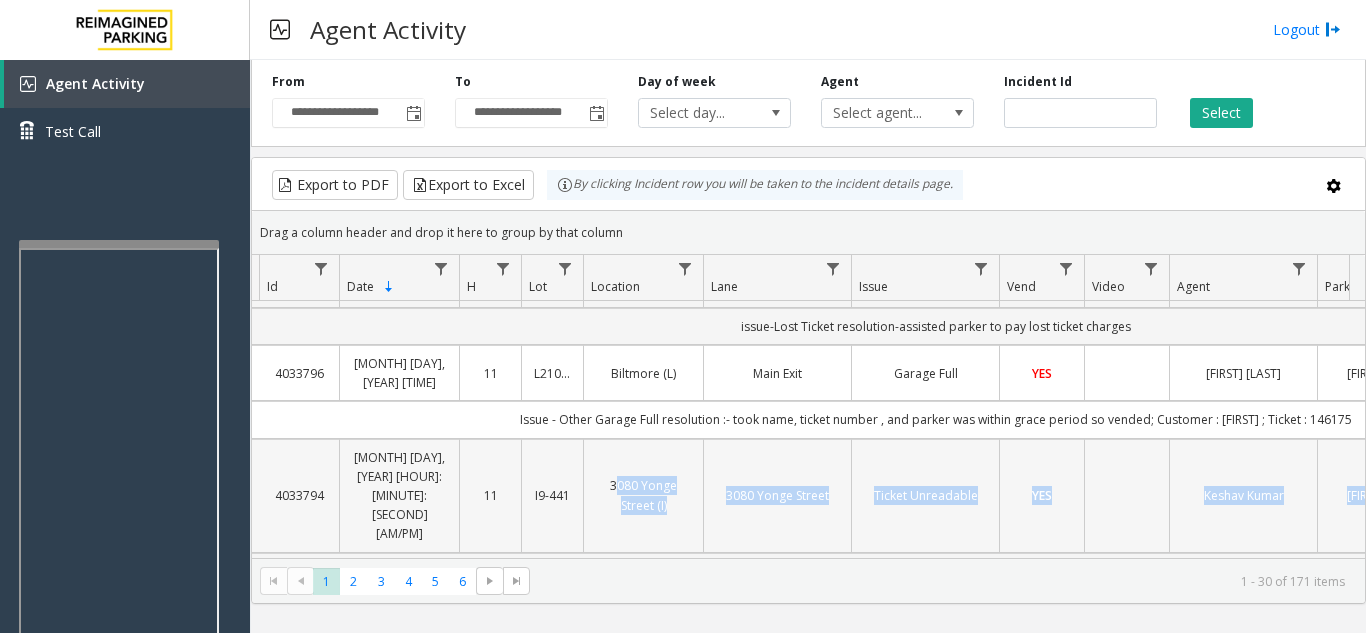 drag, startPoint x: 960, startPoint y: 477, endPoint x: 689, endPoint y: 402, distance: 281.18677 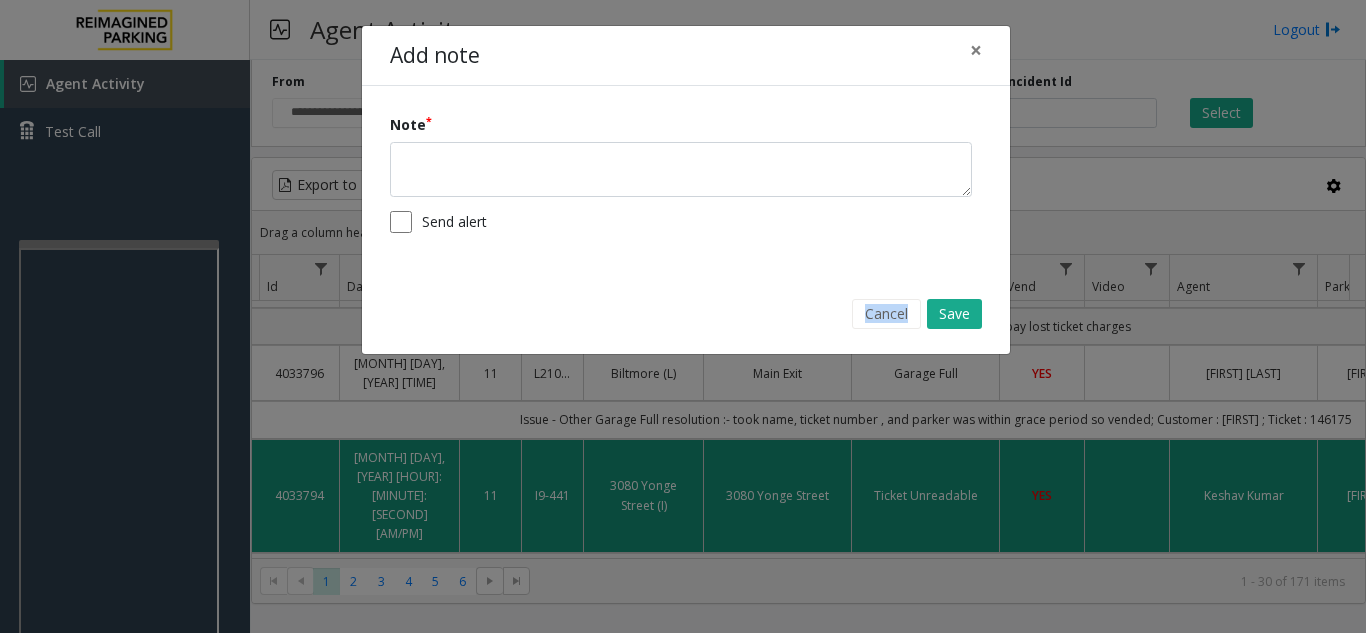 click on "Add note × Note Send alert Cancel Save" 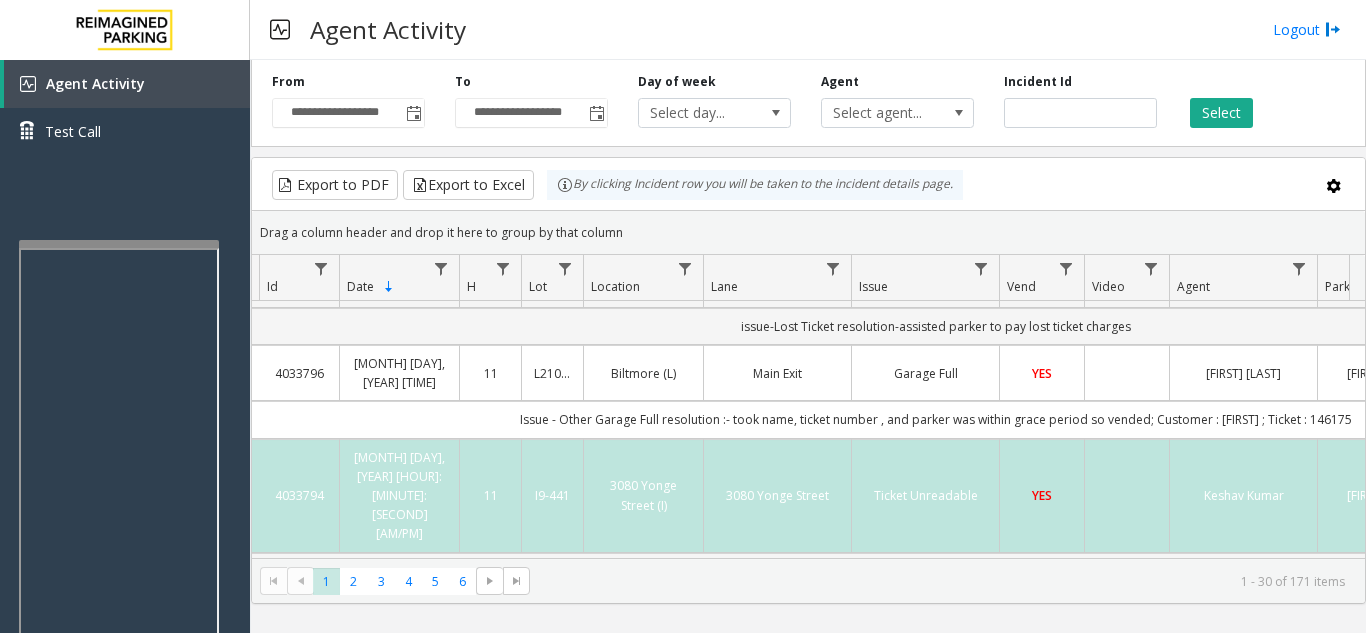 click on "Issue - Other
Garage Full
resolution :- took name, ticket number , and parker was within grace period so vended; Customer : [FIRST] ; Ticket : 146175" 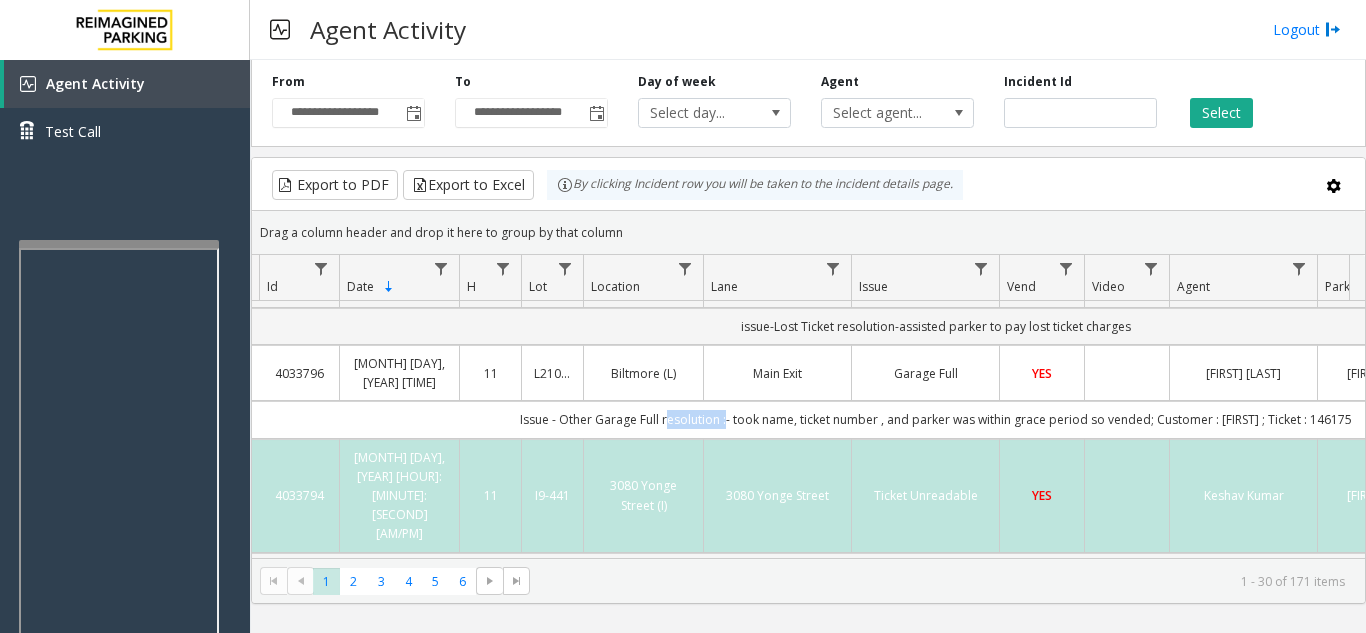 click on "Issue - Other
Garage Full
resolution :- took name, ticket number , and parker was within grace period so vended; Customer : [FIRST] ; Ticket : 146175" 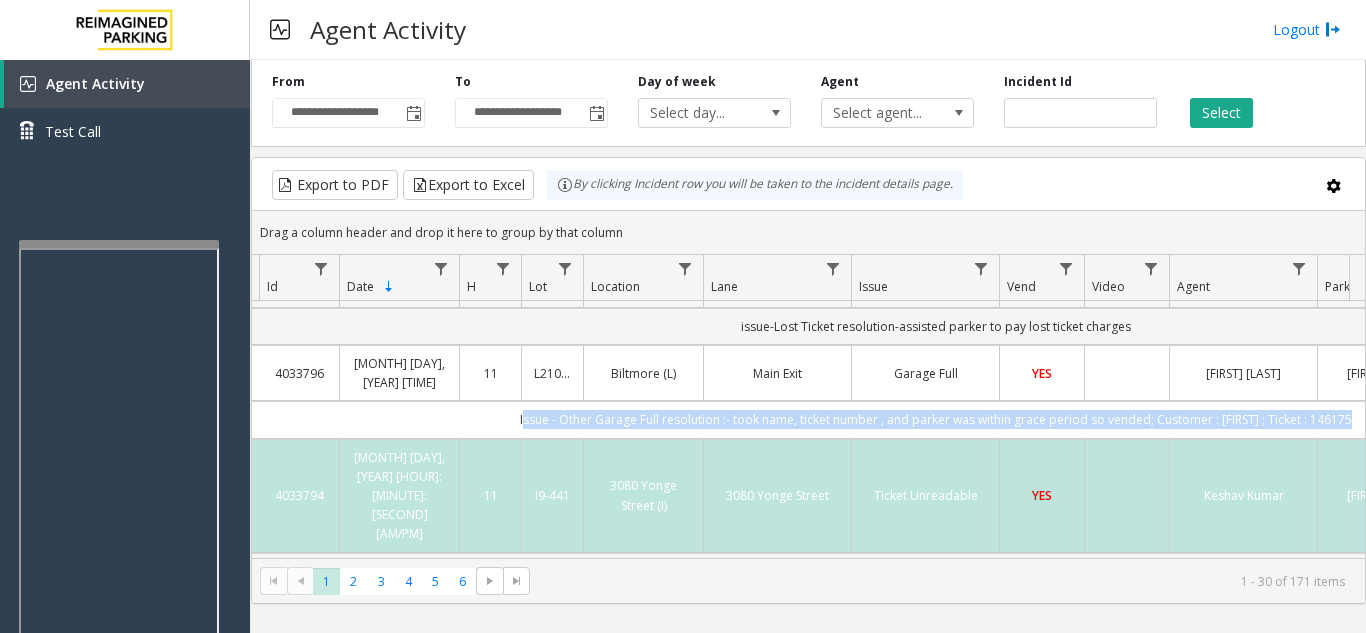 click on "Issue - Other
Garage Full
resolution :- took name, ticket number , and parker was within grace period so vended; Customer : [FIRST] ; Ticket : 146175" 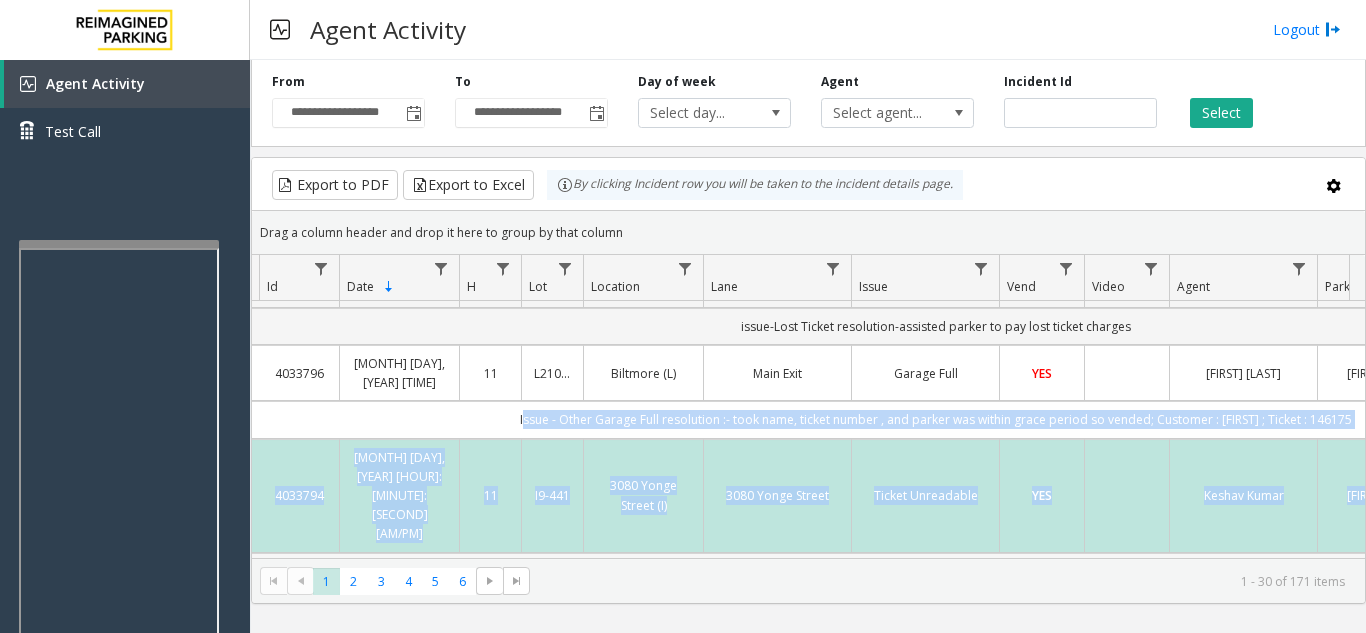 drag, startPoint x: 680, startPoint y: 396, endPoint x: 810, endPoint y: 474, distance: 151.60475 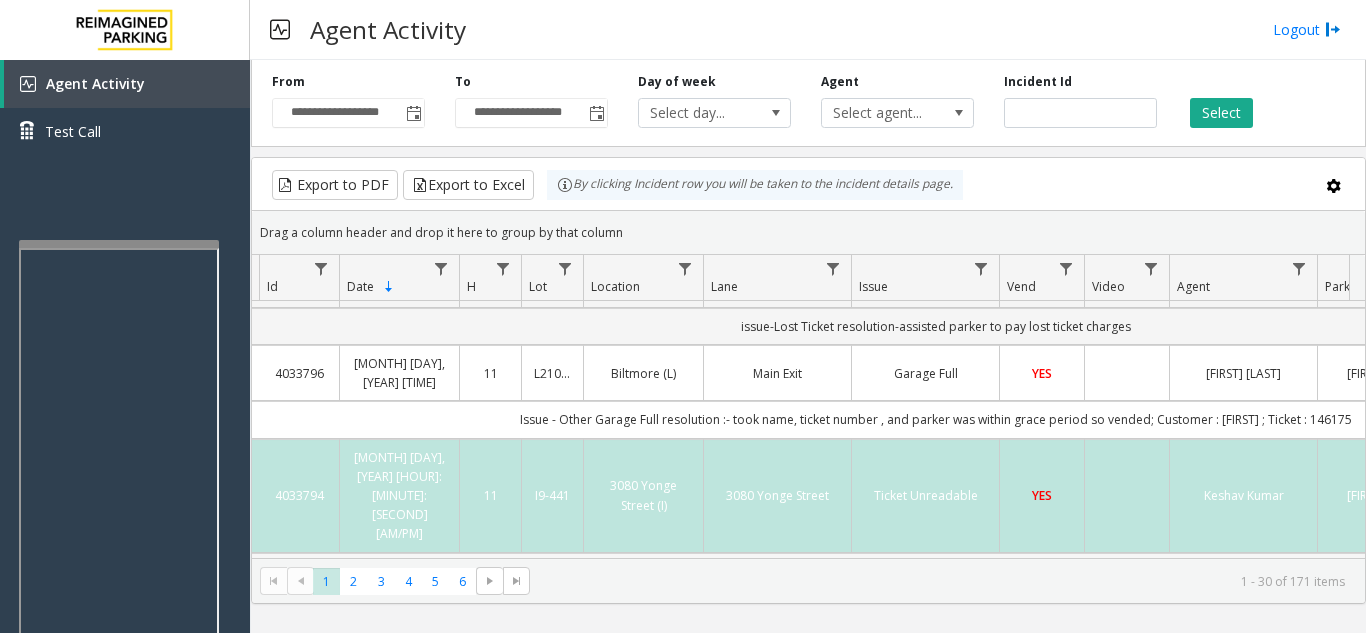 click on "Issue - Ticket Issue
Ticket Unreadable
Resolution - Took details and vended the gate ; Customer : [FIRST]; Ticket : [NUMBER]" 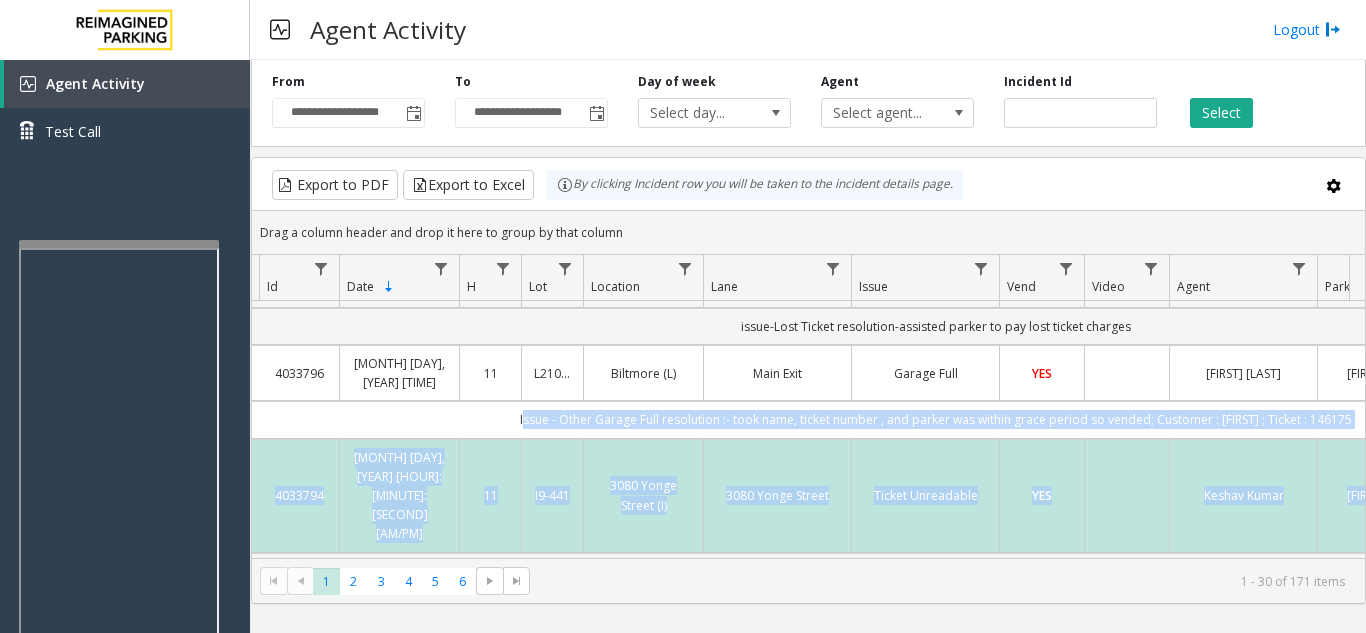 drag, startPoint x: 810, startPoint y: 474, endPoint x: 687, endPoint y: 377, distance: 156.6461 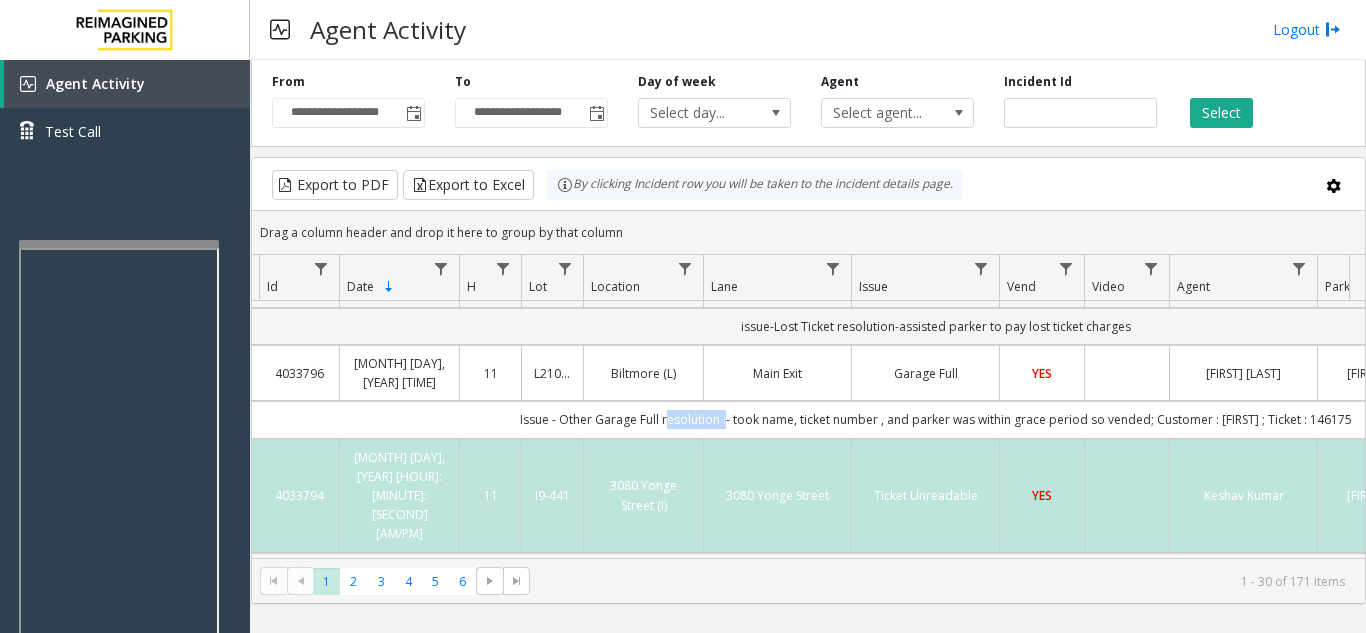 click on "Issue - Other
Garage Full
resolution :- took name, ticket number , and parker was within grace period so vended; Customer : [FIRST] ; Ticket : 146175" 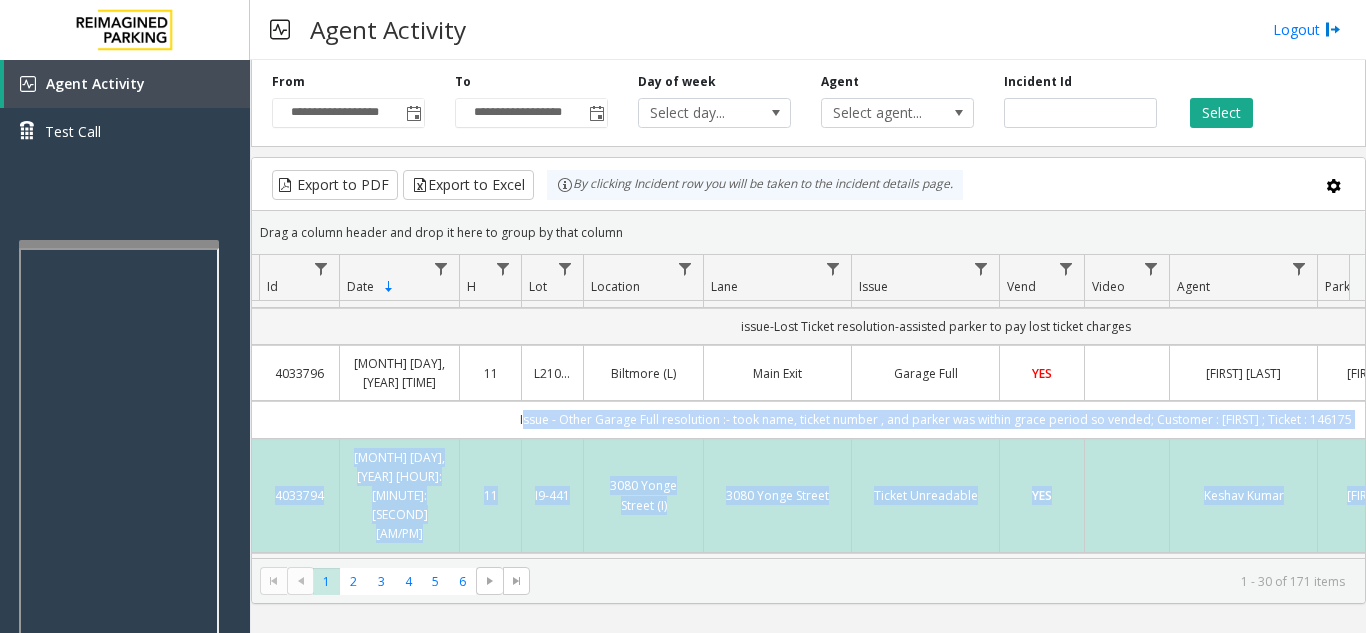 drag, startPoint x: 687, startPoint y: 377, endPoint x: 866, endPoint y: 476, distance: 204.55318 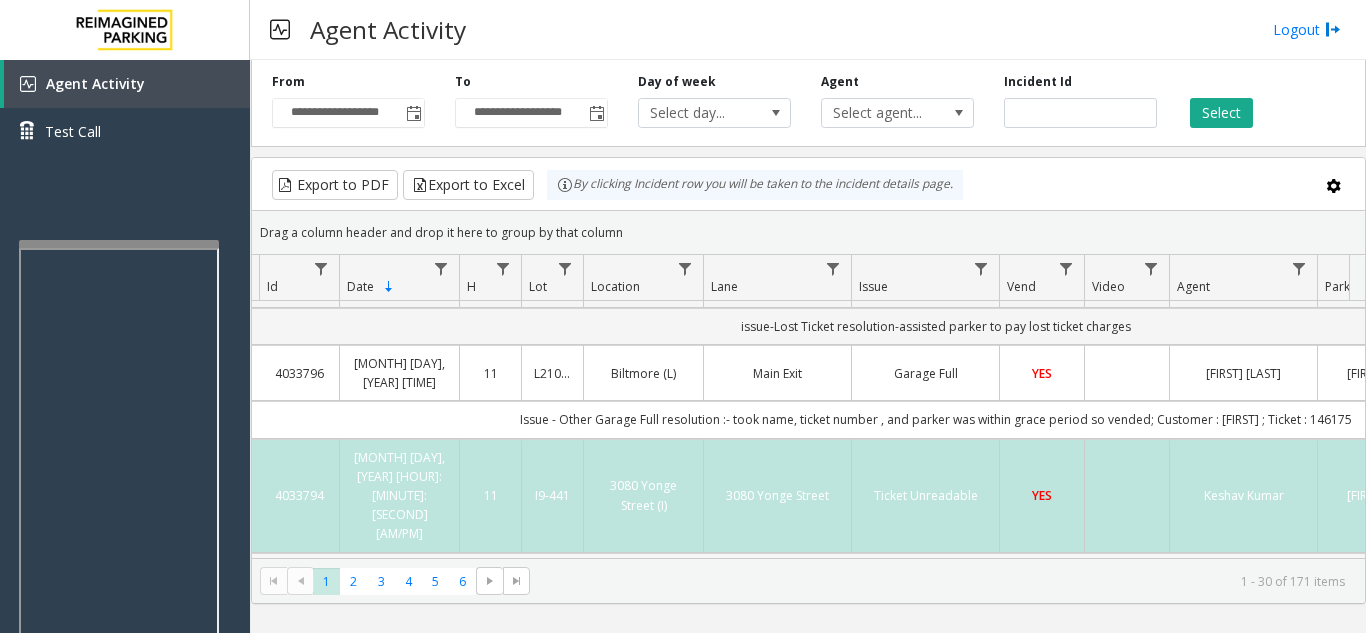 click on "Issue - Ticket Issue
Ticket Unreadable
Resolution - Took details and vended the gate ; Customer : [FIRST]; Ticket : [NUMBER]" 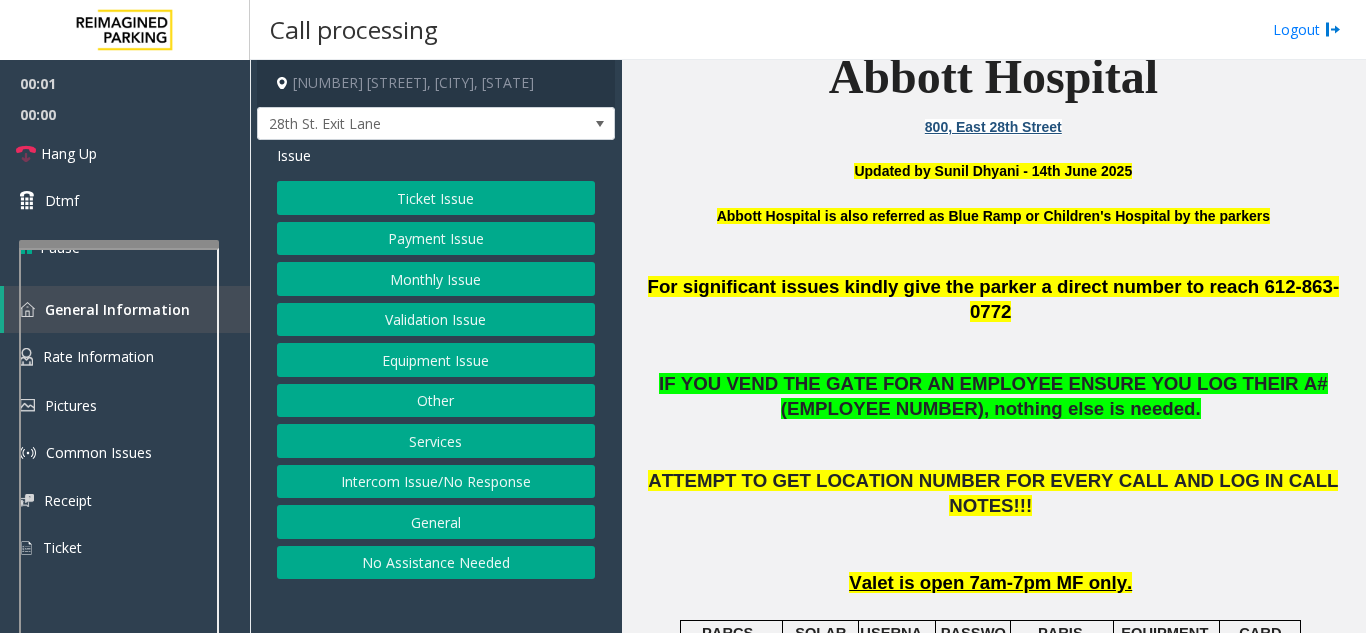scroll, scrollTop: 500, scrollLeft: 0, axis: vertical 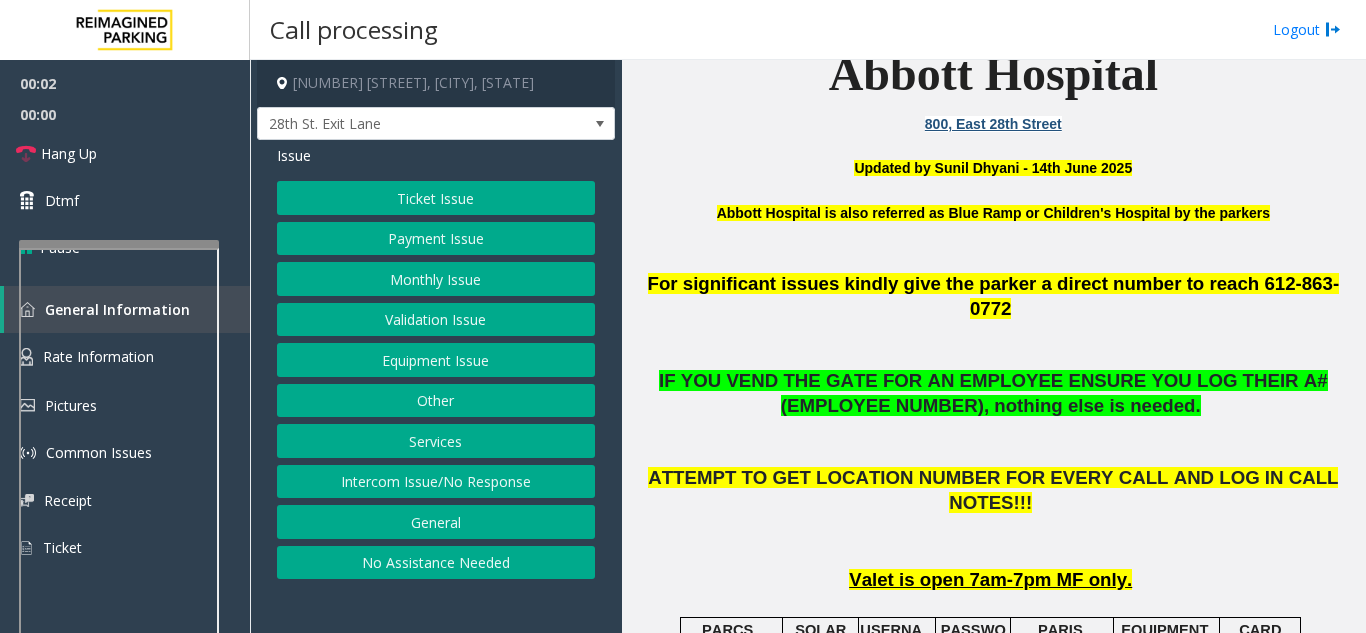 click on "For significant issues kindly give the parker a direct number to reach 612-863-0772" 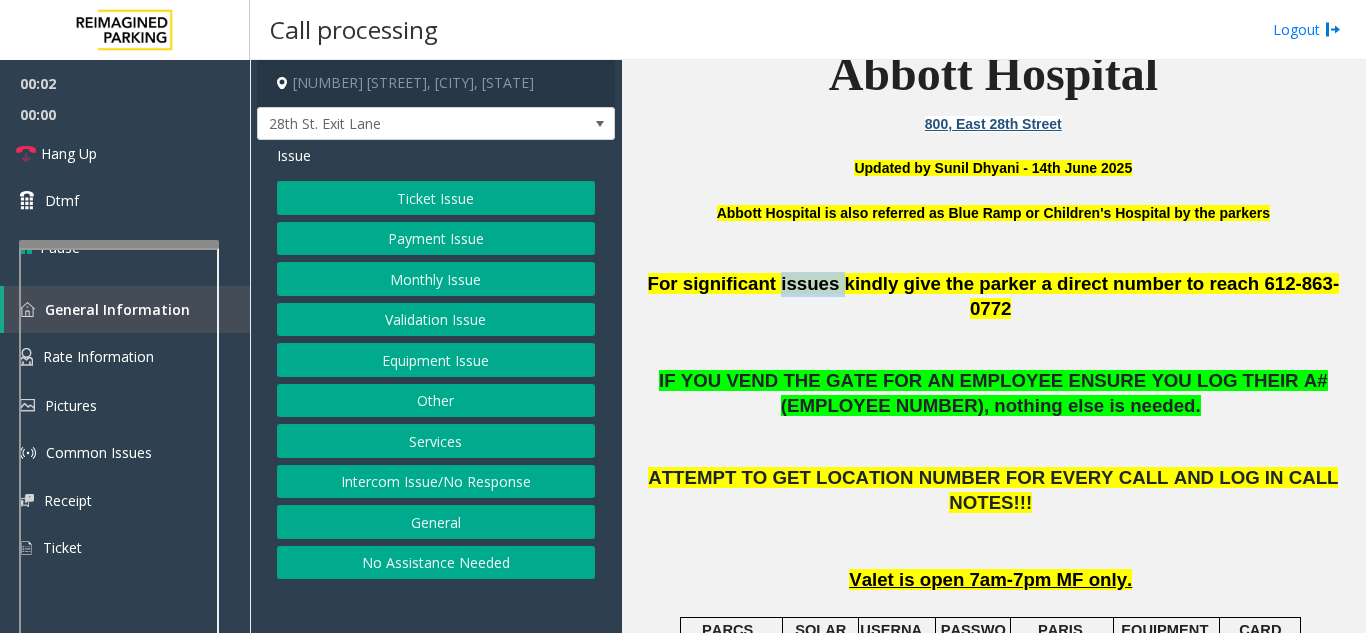 click on "For significant issues kindly give the parker a direct number to reach 612-863-0772" 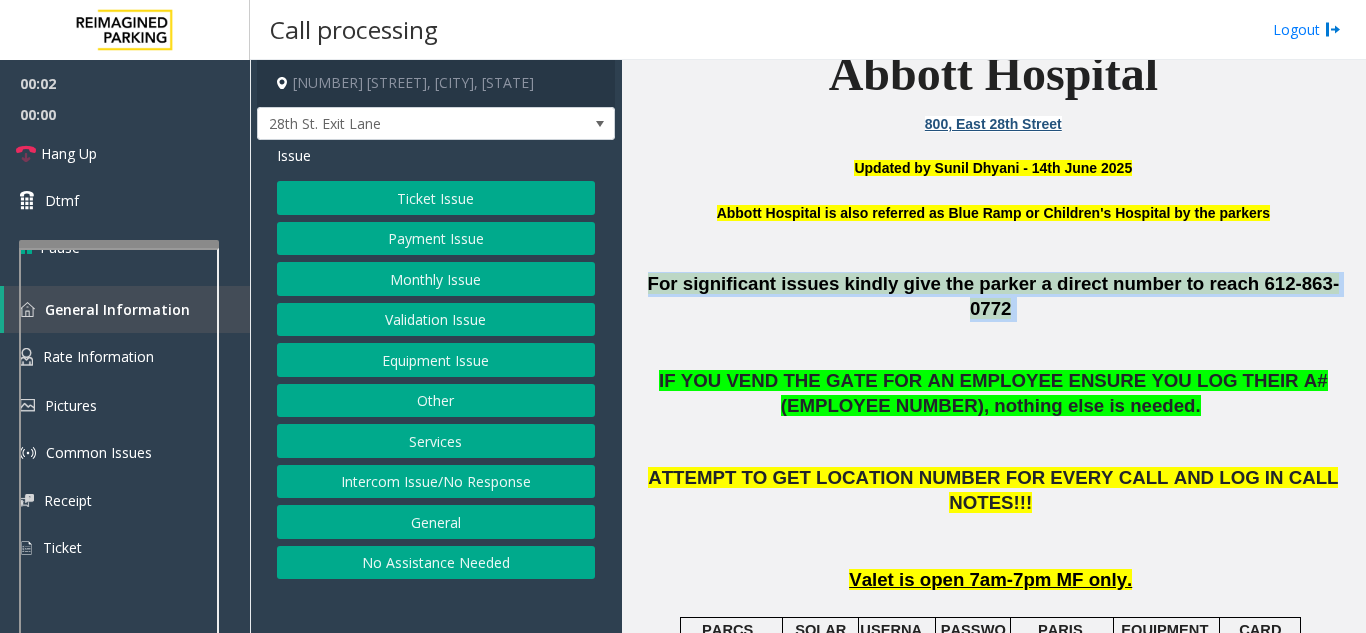 click on "For significant issues kindly give the parker a direct number to reach 612-863-0772" 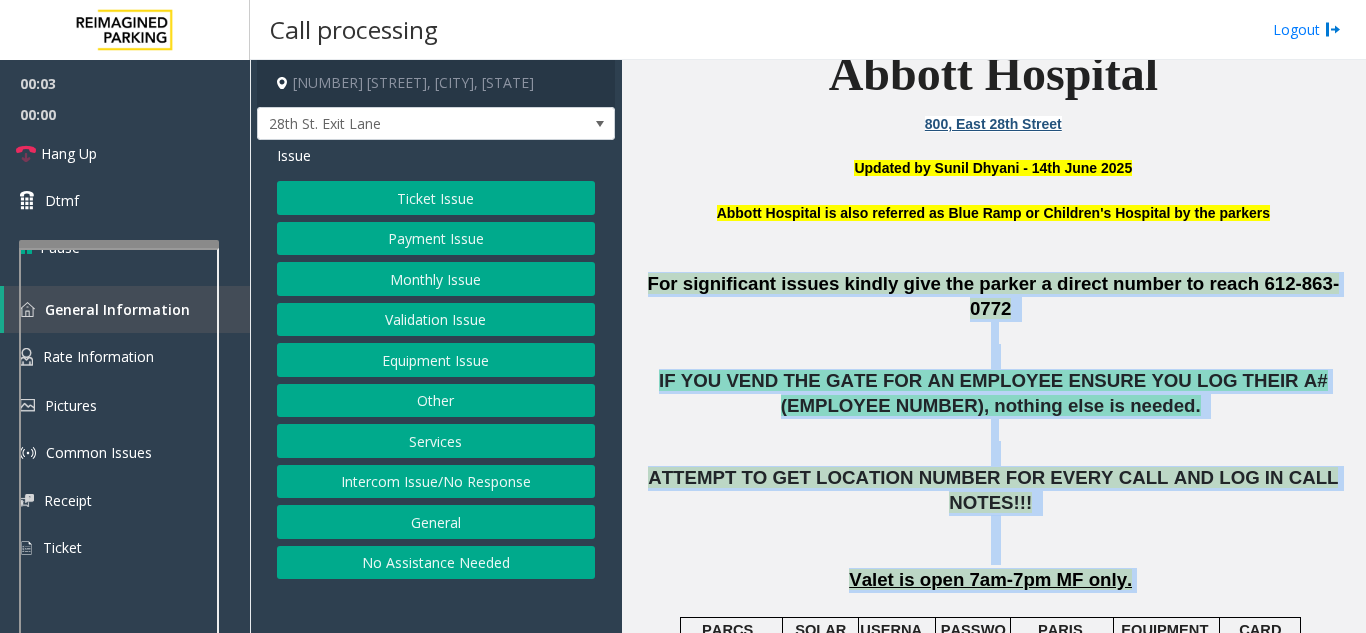 drag, startPoint x: 816, startPoint y: 282, endPoint x: 1097, endPoint y: 526, distance: 372.15186 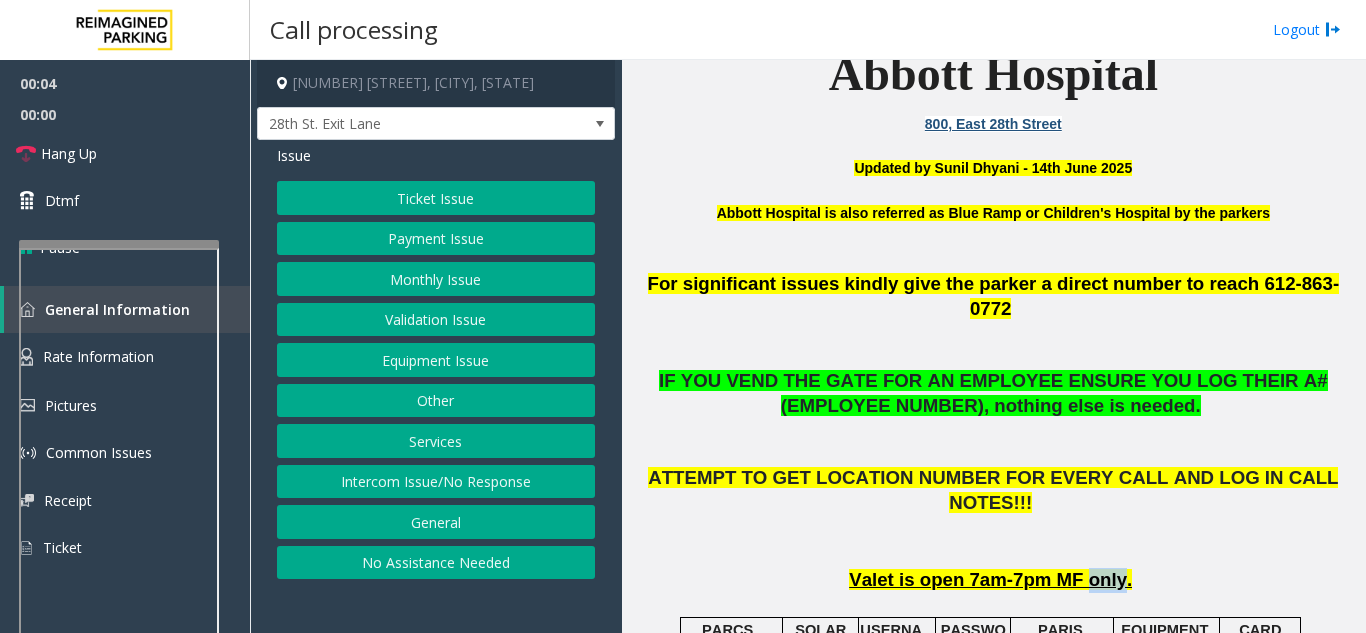 click on "Valet is open 7am-7pm MF only." 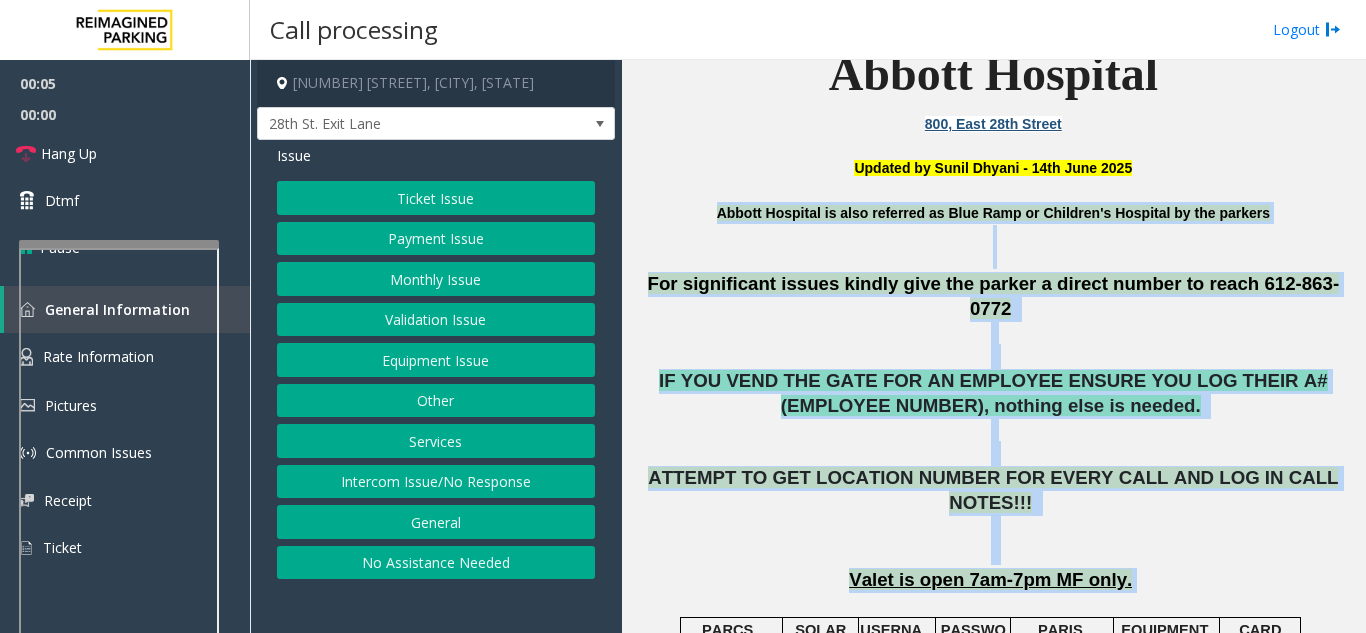drag, startPoint x: 1097, startPoint y: 526, endPoint x: 731, endPoint y: 216, distance: 479.64154 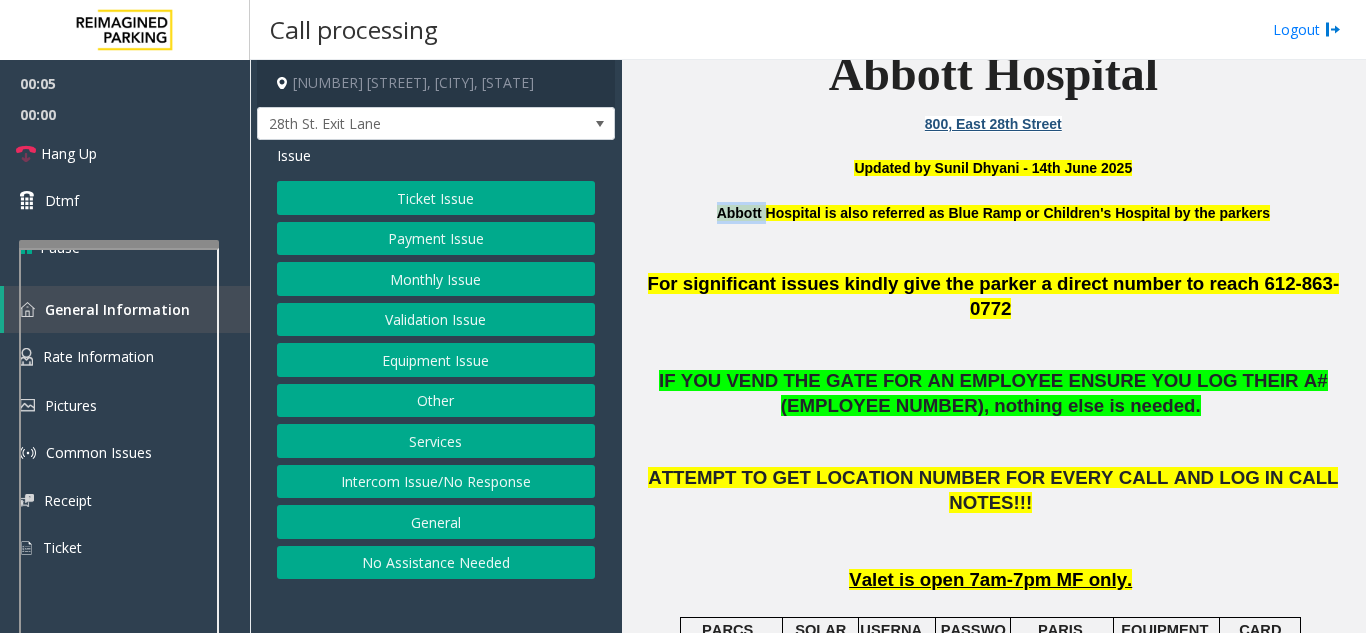 click on "Abbott Hospital is also referred as Blue Ramp or Children's Hospital by the parkers" 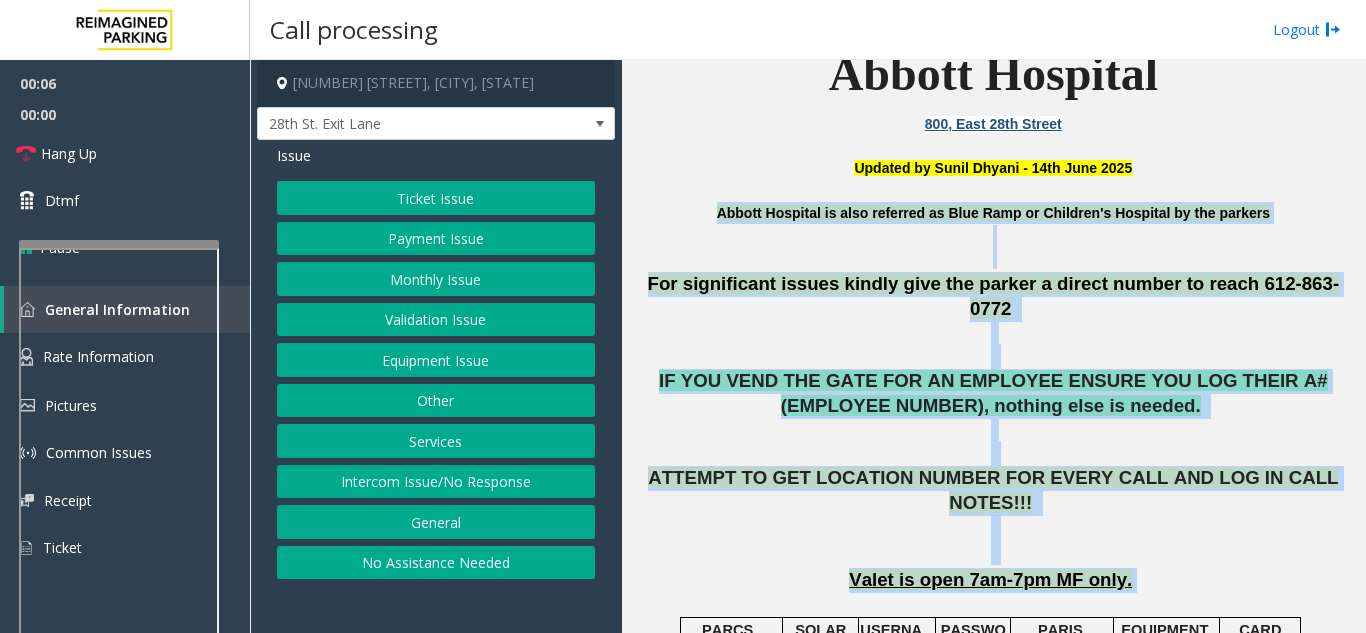 drag, startPoint x: 731, startPoint y: 216, endPoint x: 1099, endPoint y: 528, distance: 482.46036 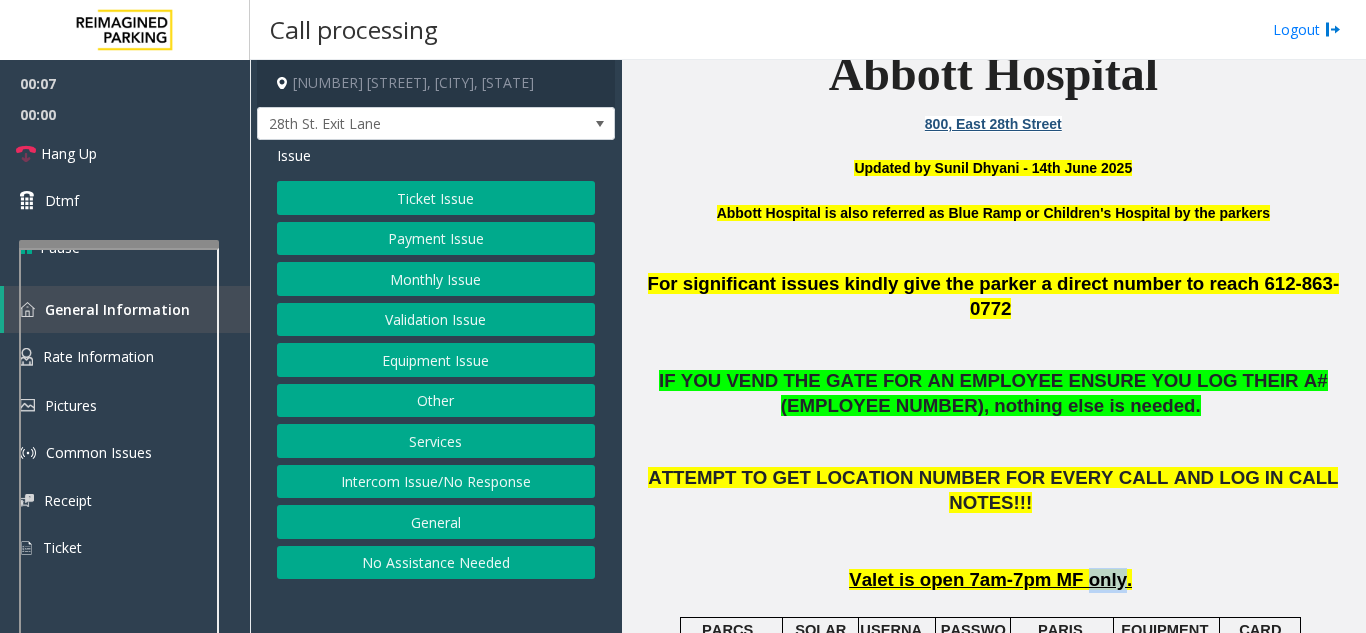 click on "Valet is open 7am-7pm MF only." 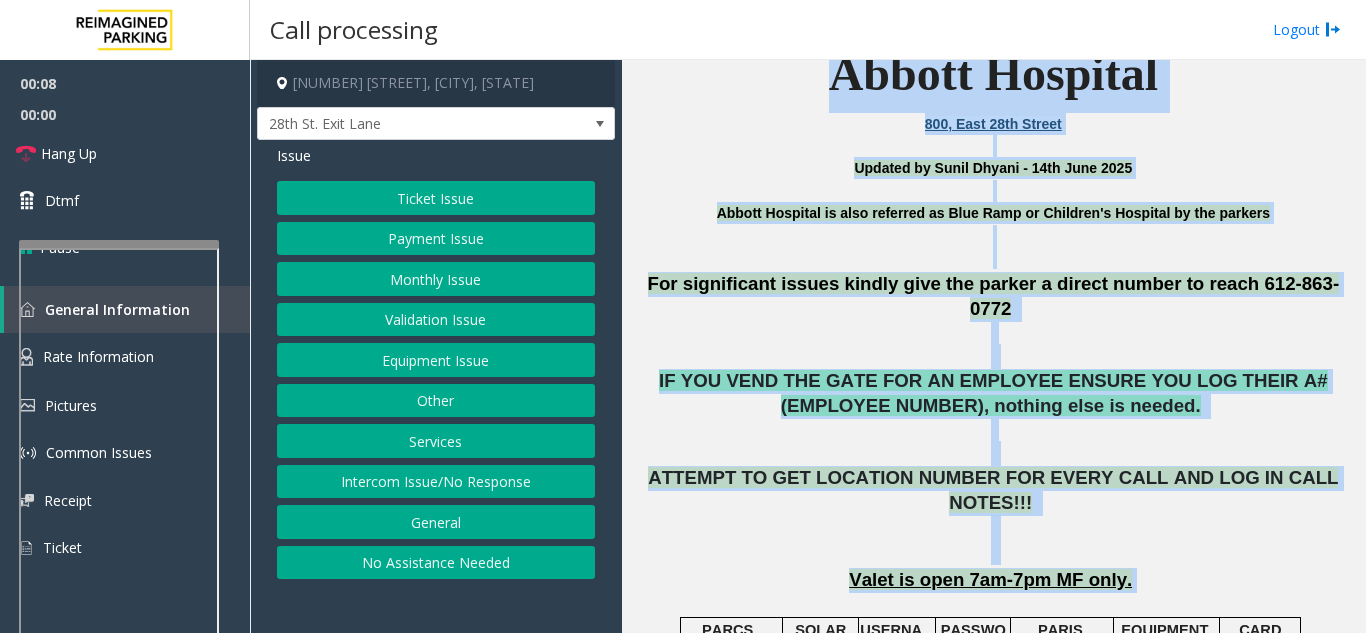 drag, startPoint x: 1099, startPoint y: 528, endPoint x: 637, endPoint y: 102, distance: 628.42664 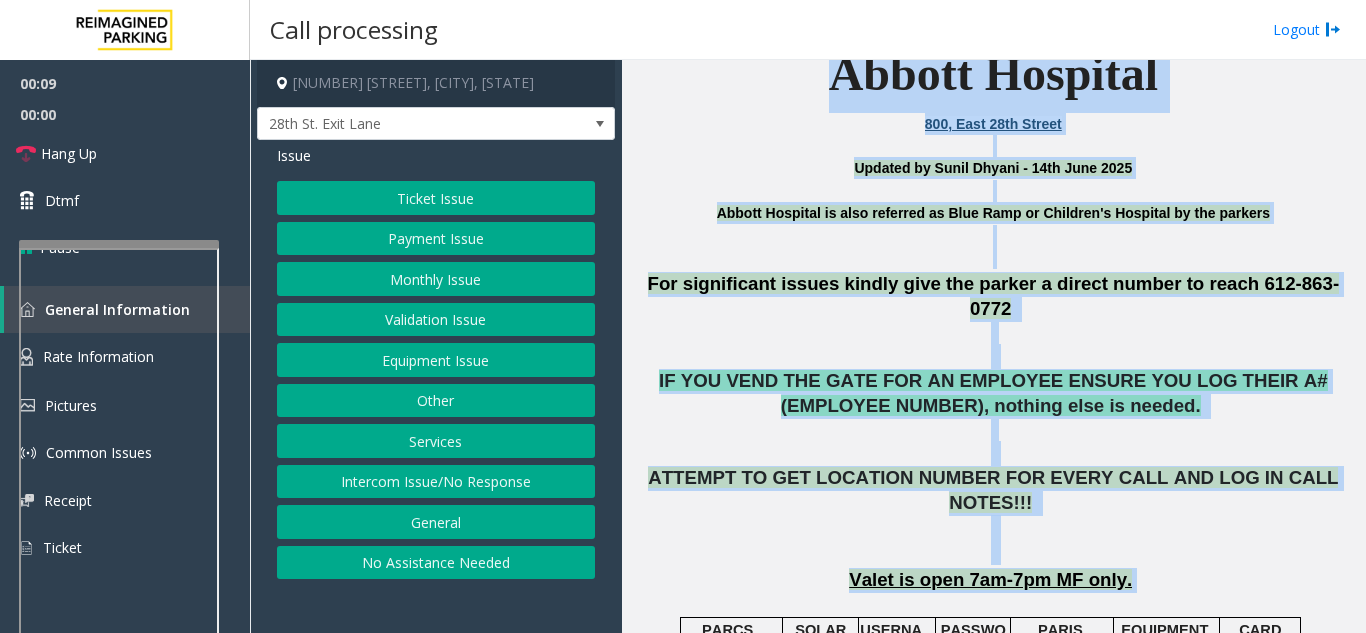 click on "Abbott Hospital" 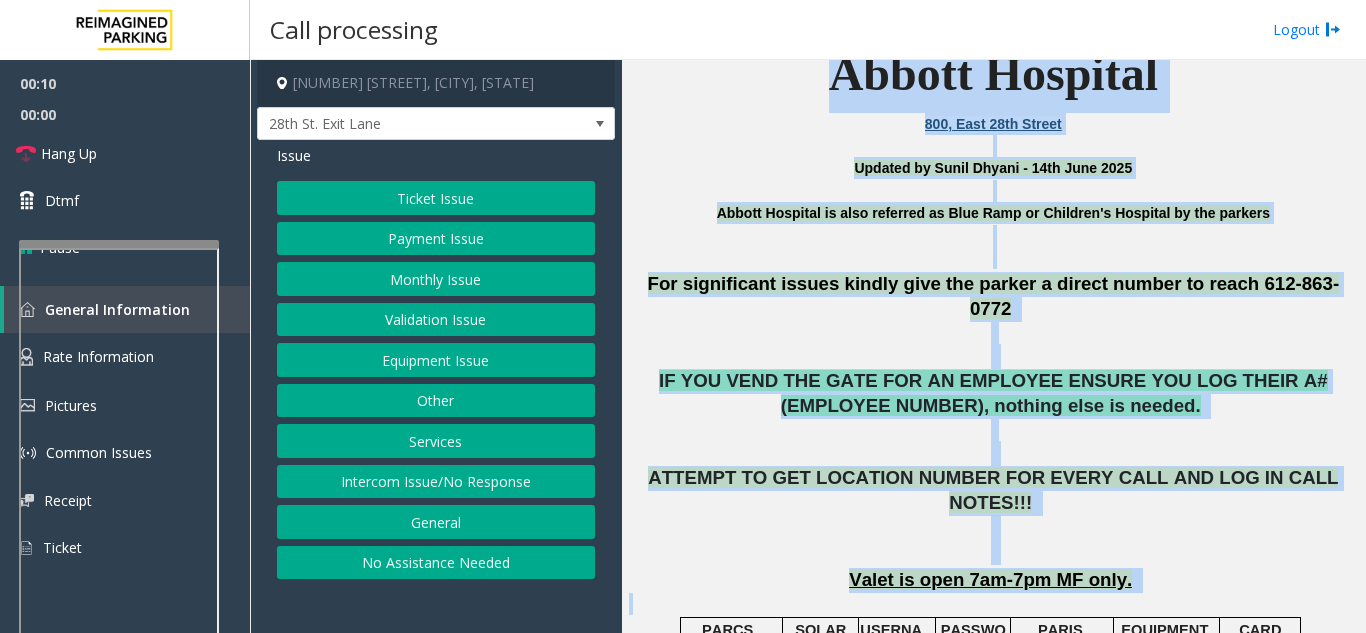 drag, startPoint x: 637, startPoint y: 102, endPoint x: 1044, endPoint y: 557, distance: 610.47034 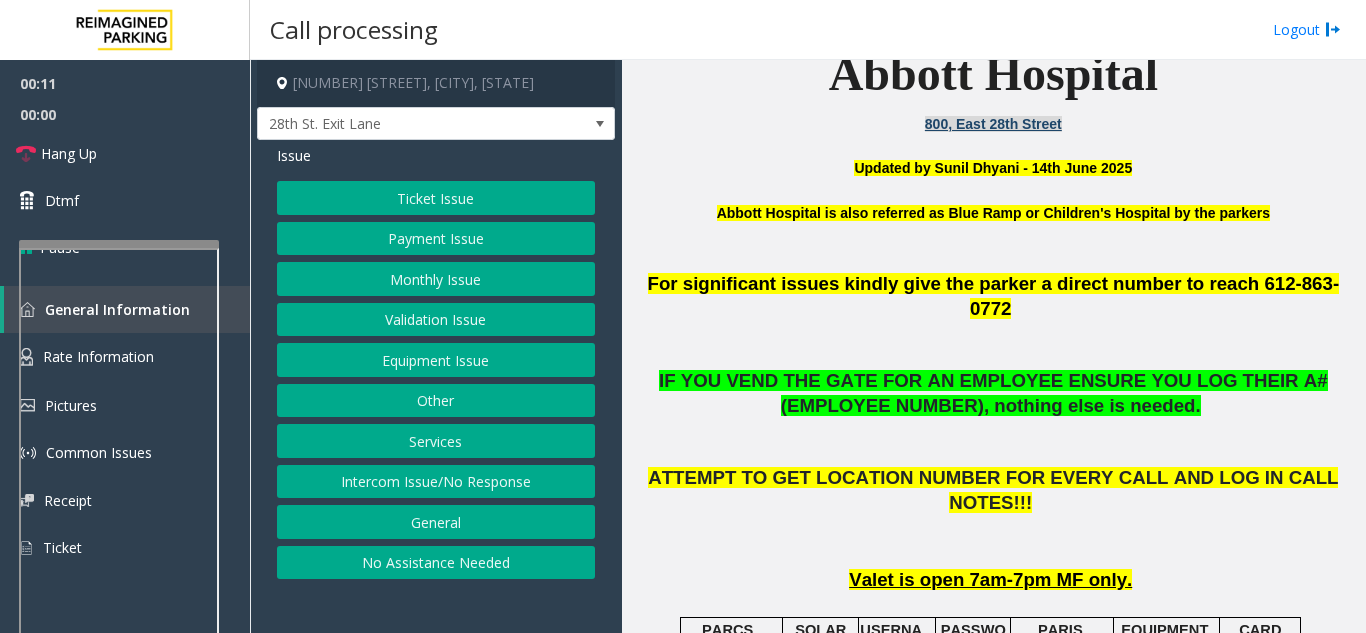 click on "800, East 28th Street" 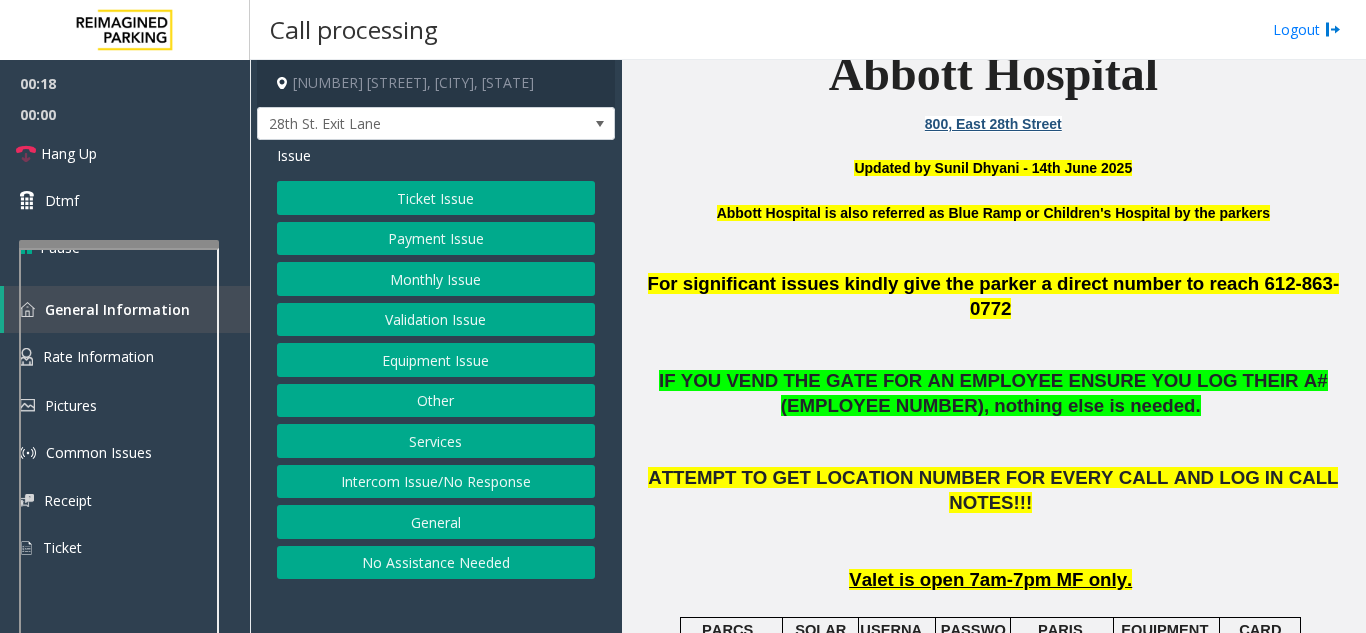 click on "Monthly Issue" 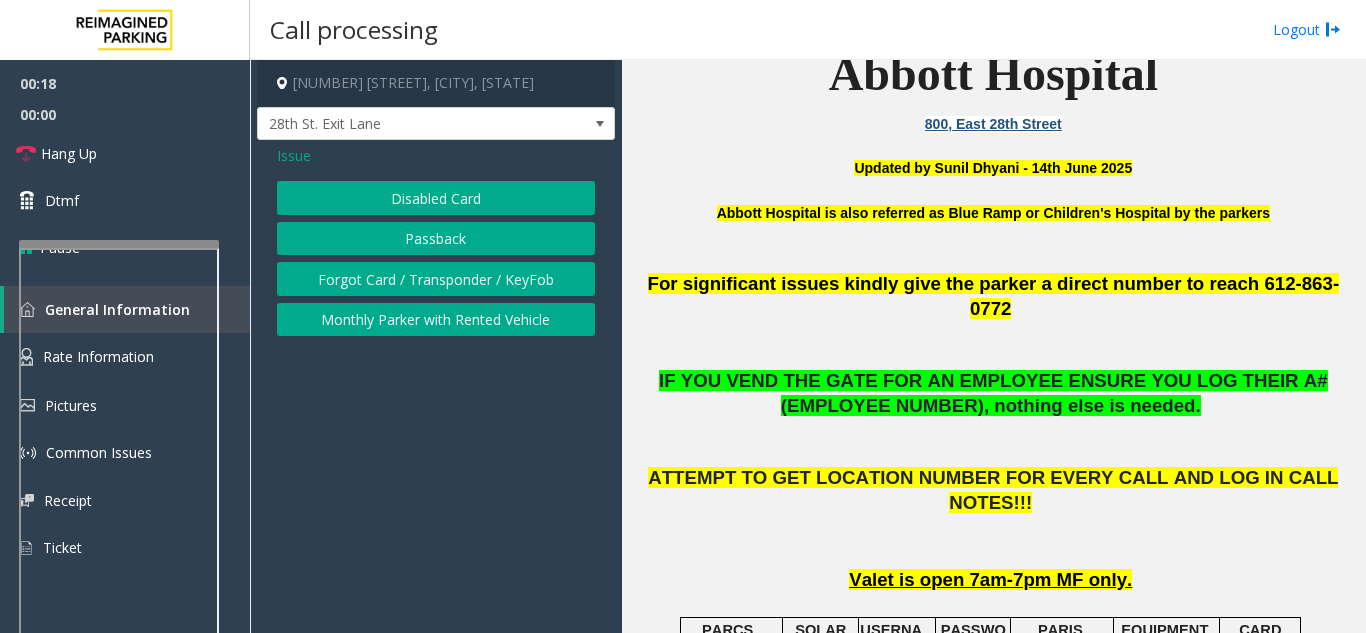 click on "Disabled Card" 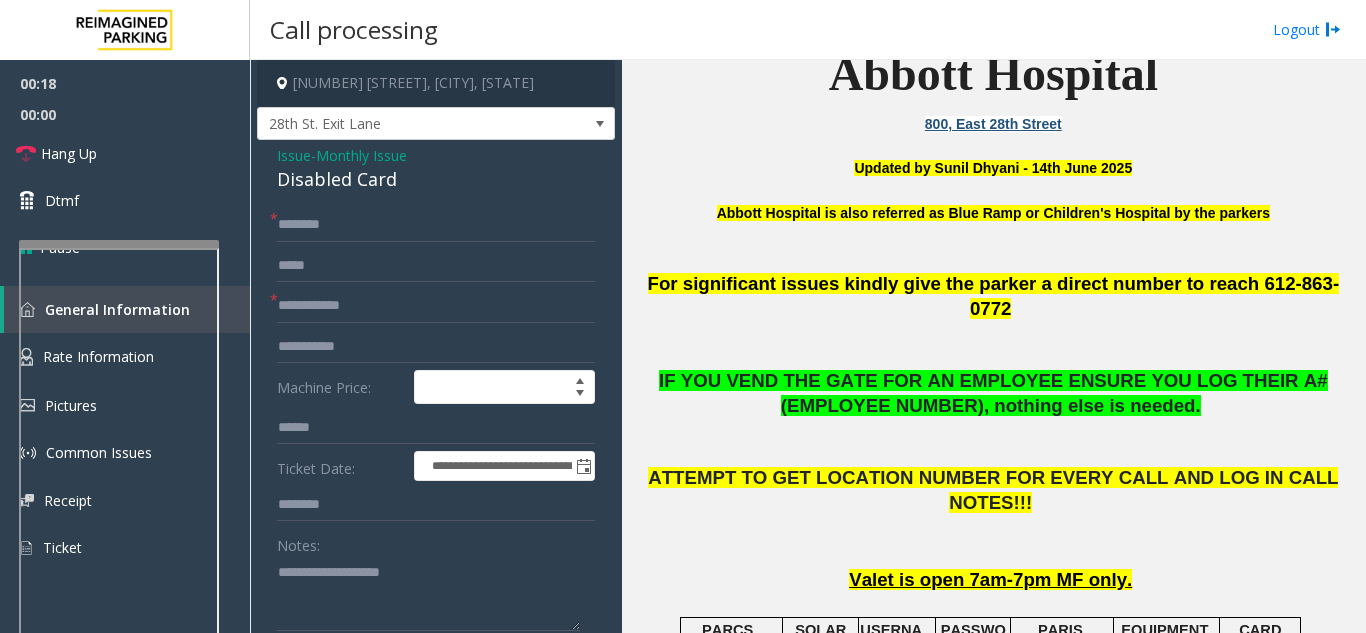 click on "**********" 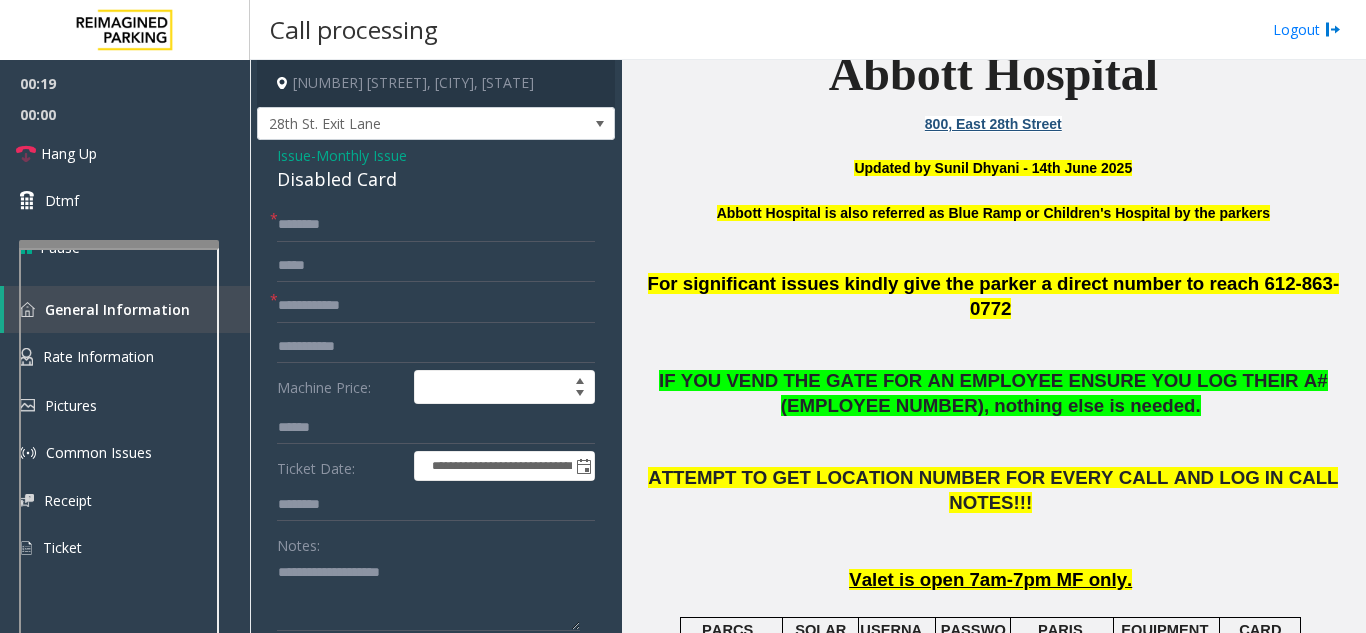 click on "**********" 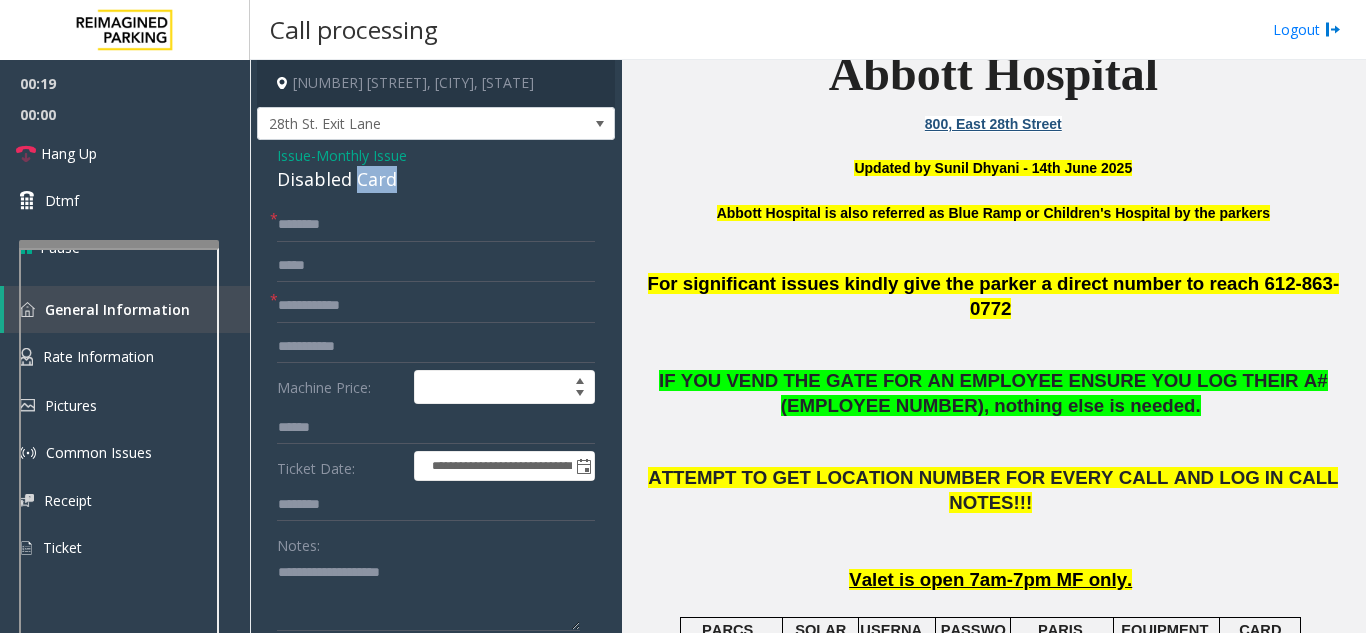 click on "Disabled Card" 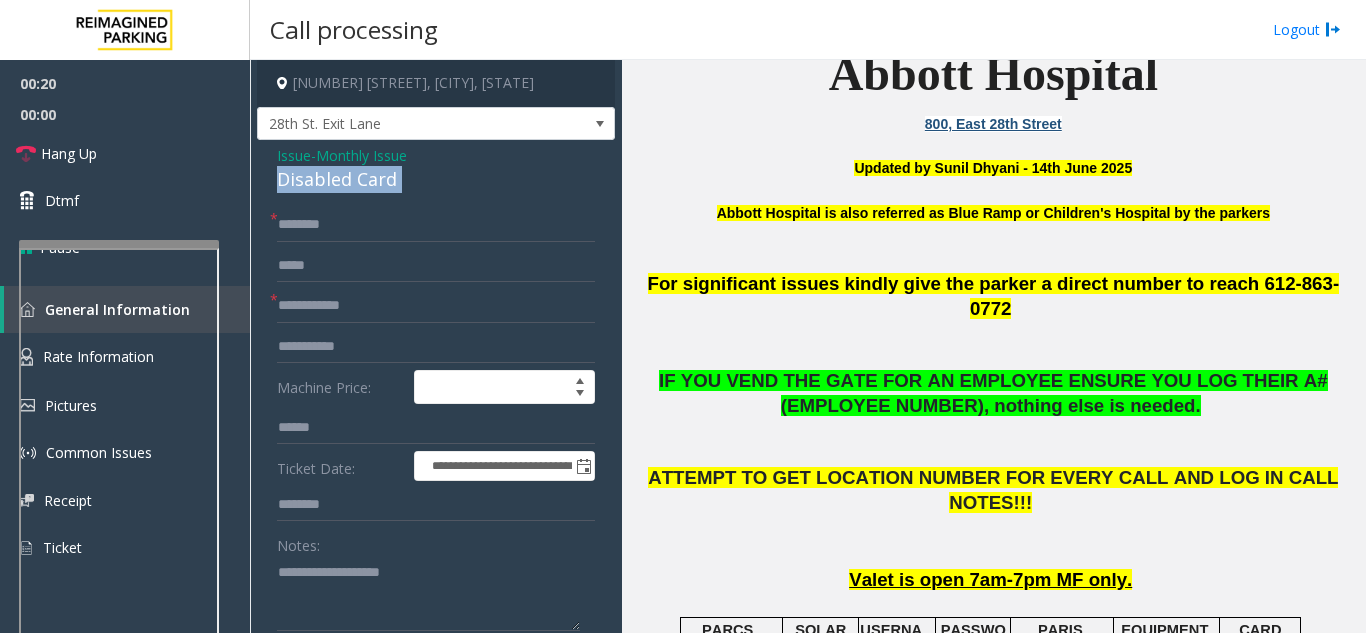click on "Disabled Card" 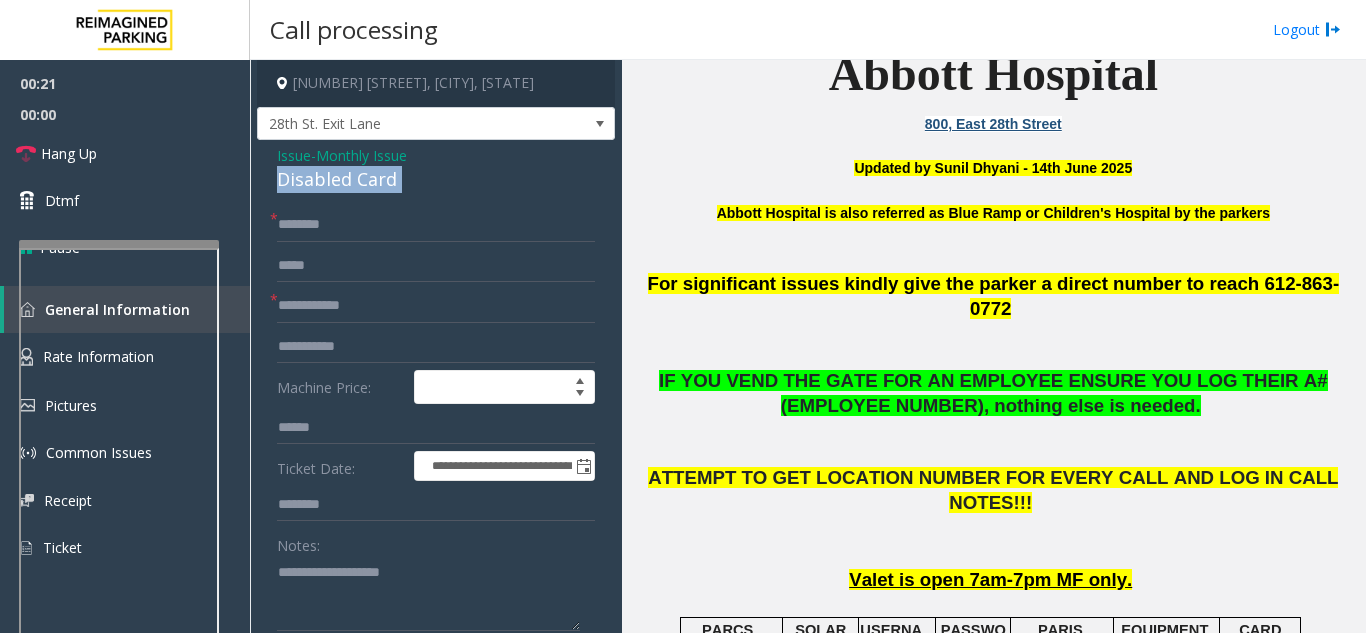 copy on "Disabled Card" 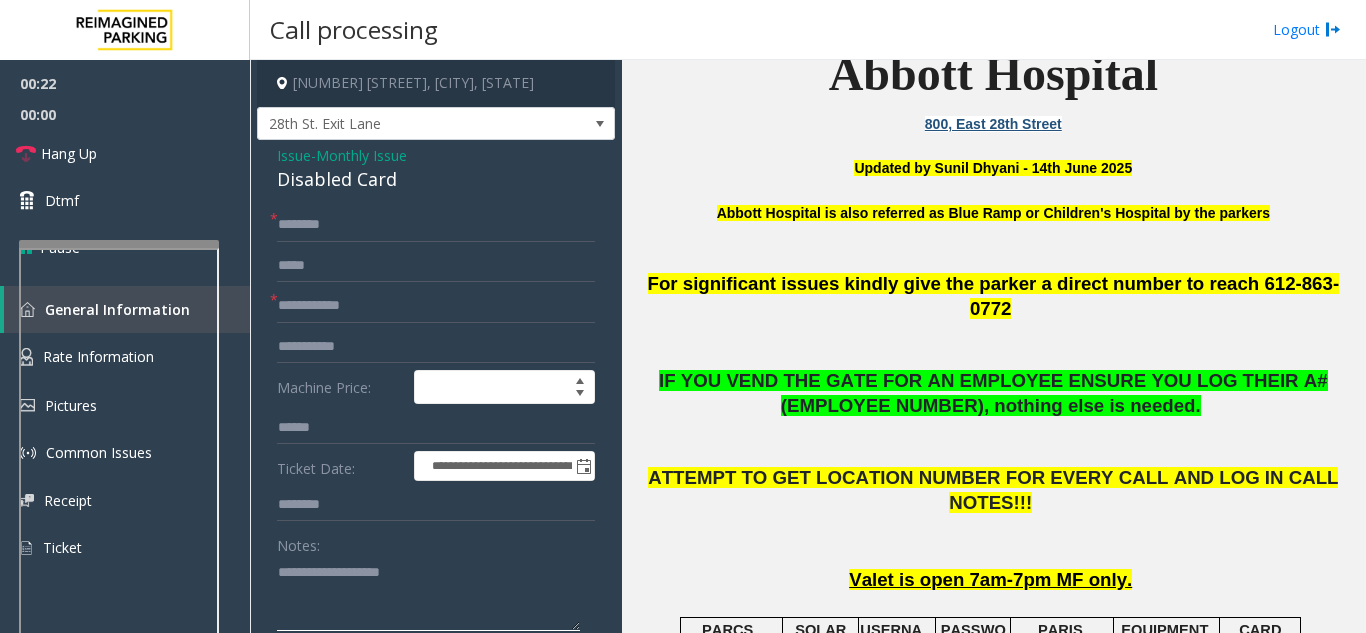 click 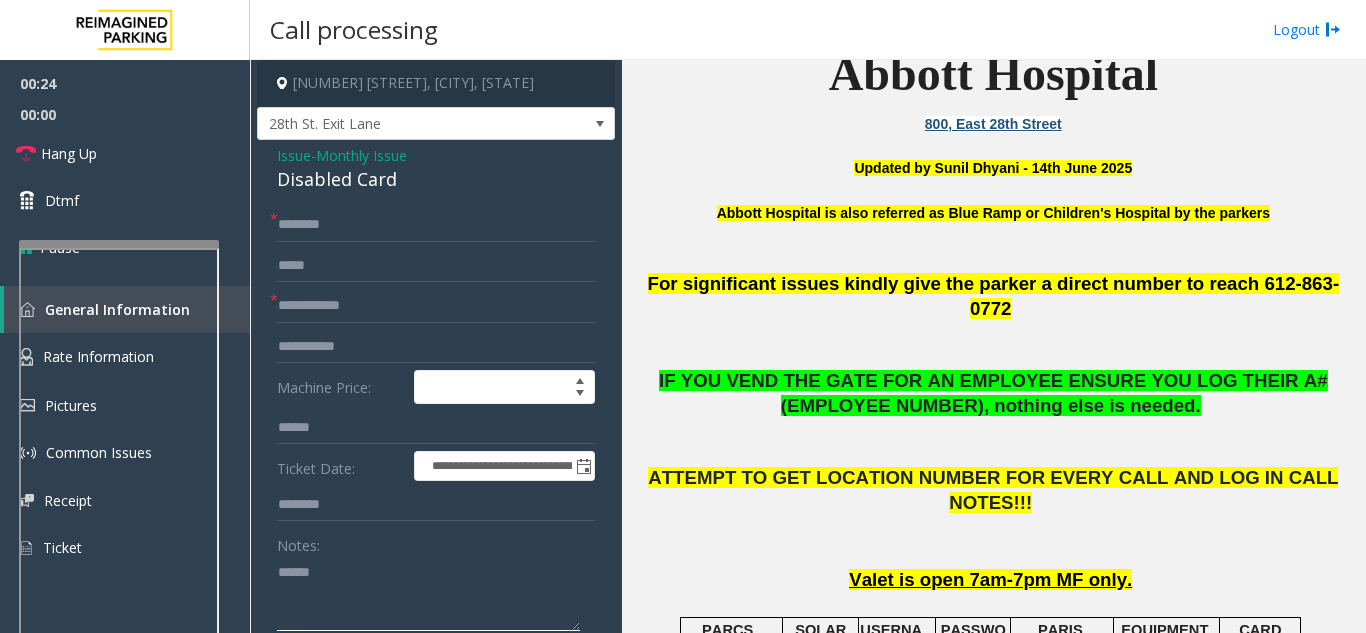 paste on "**********" 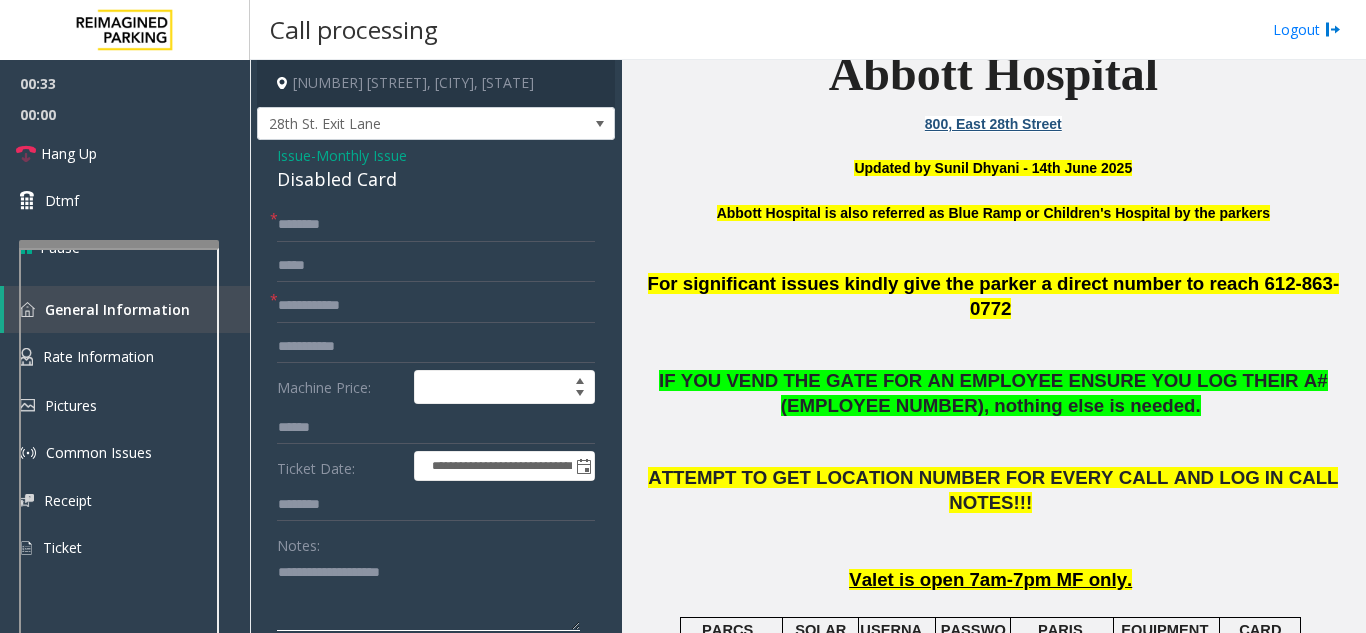 click 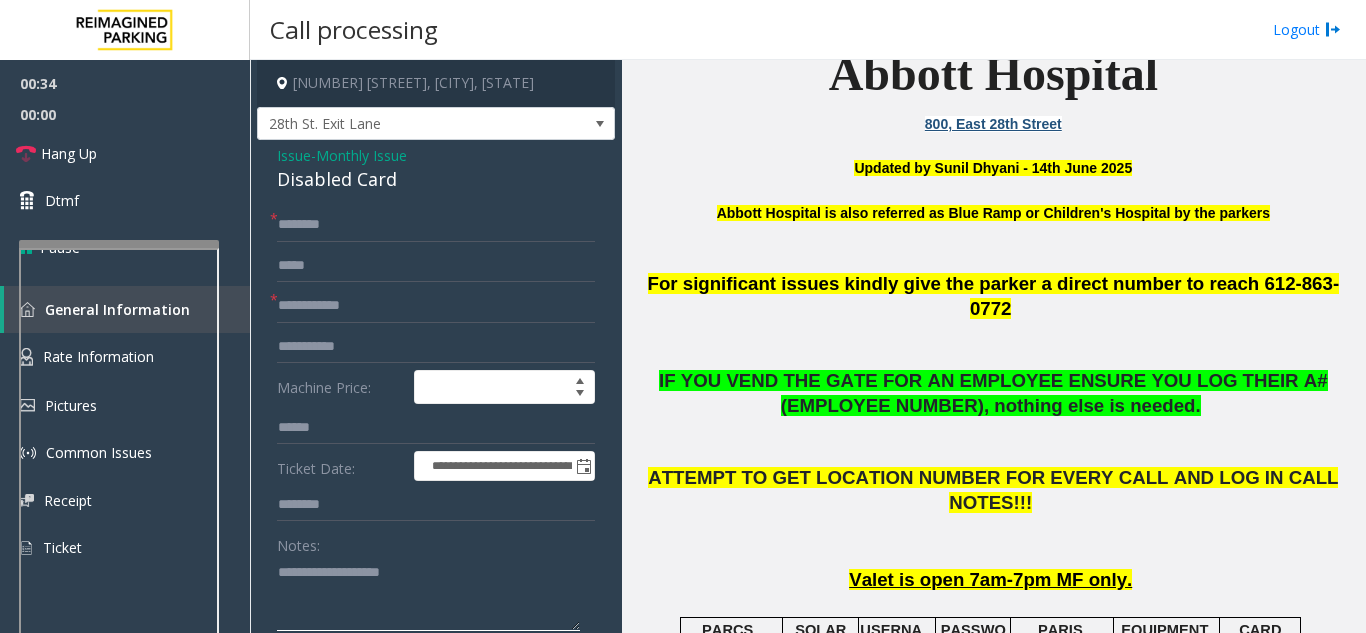 paste on "**********" 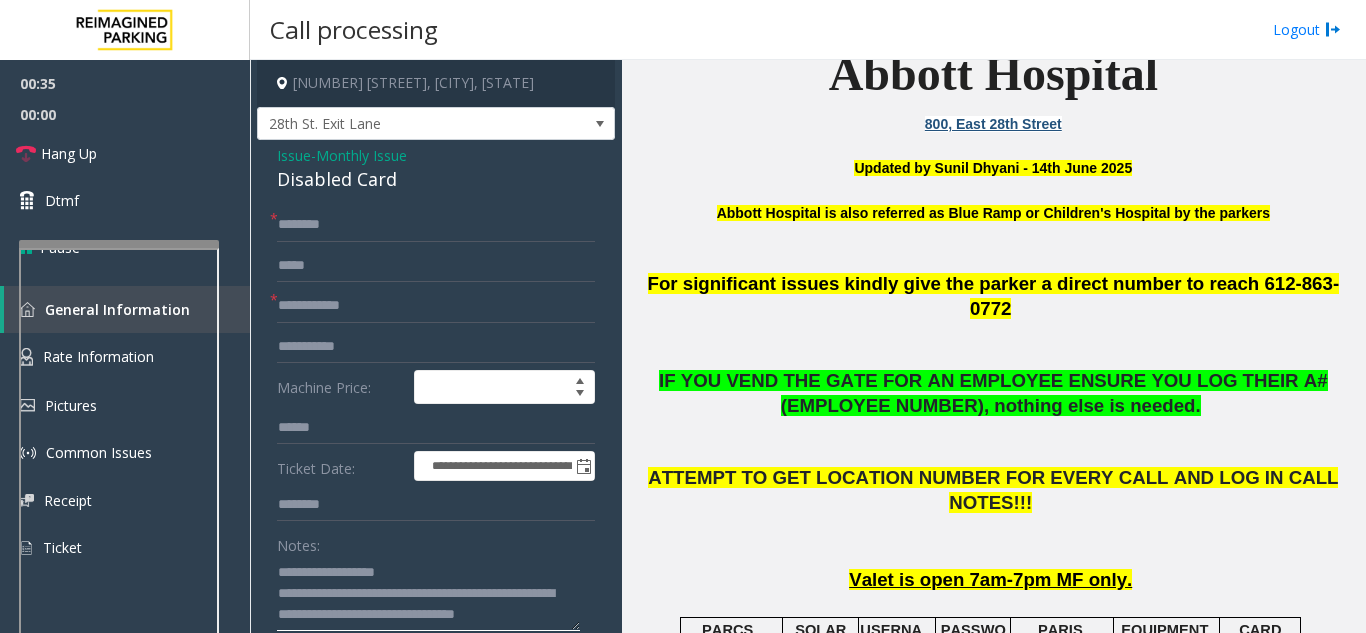 scroll, scrollTop: 21, scrollLeft: 0, axis: vertical 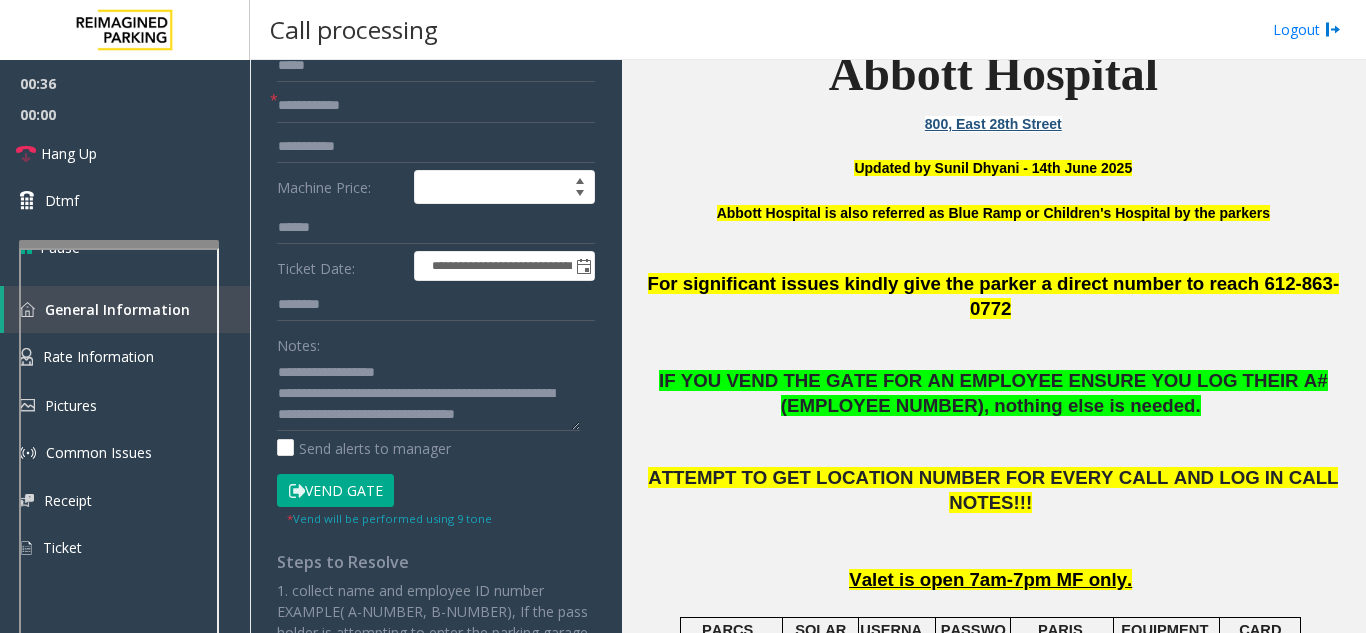 click 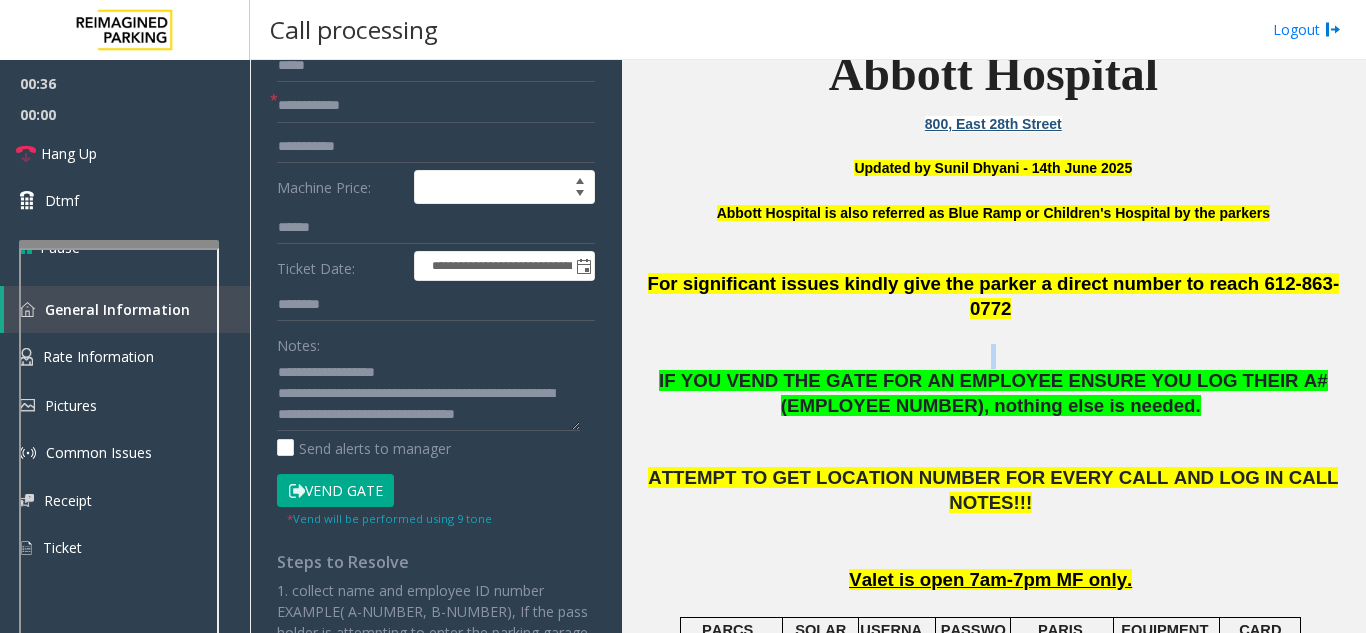 click 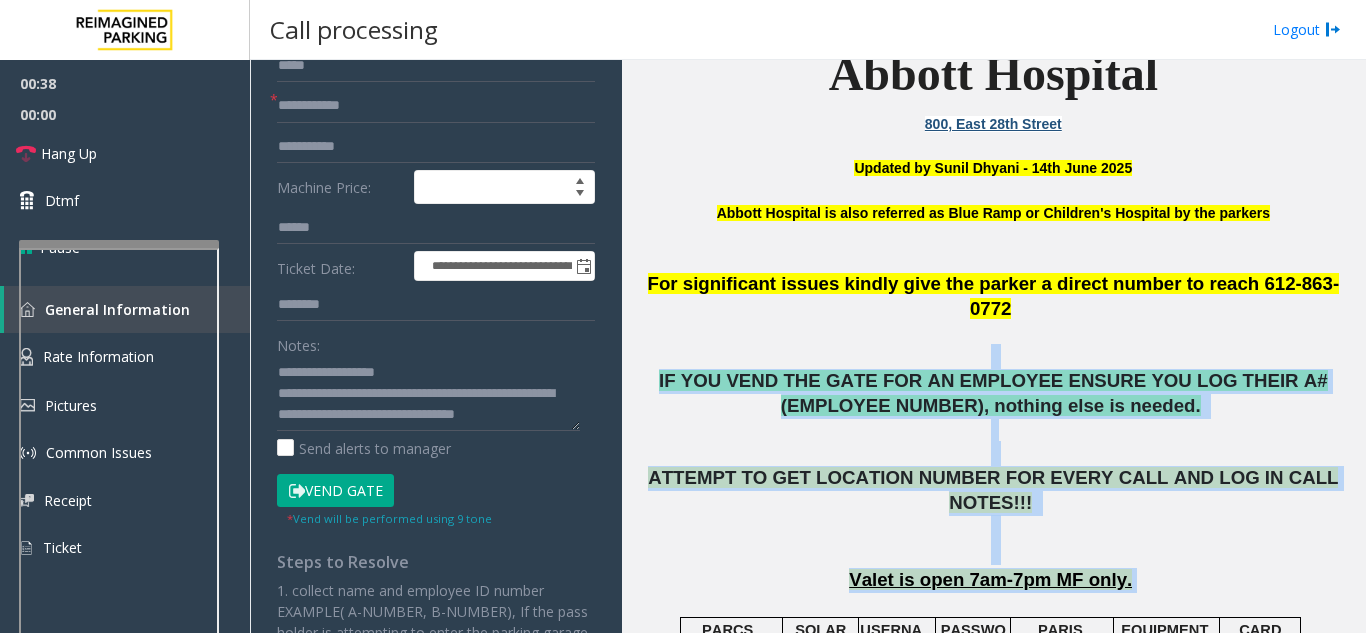 drag, startPoint x: 638, startPoint y: 328, endPoint x: 1172, endPoint y: 530, distance: 570.9291 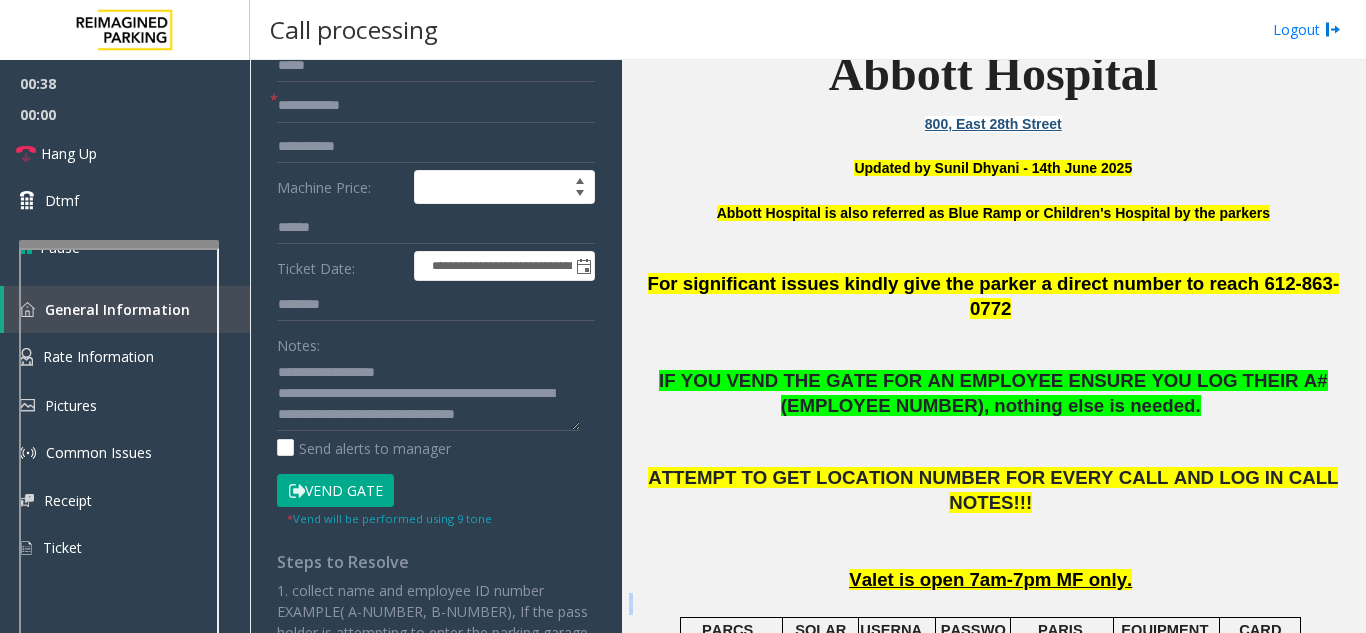 click on "Valet is open 7am-7pm MF only." 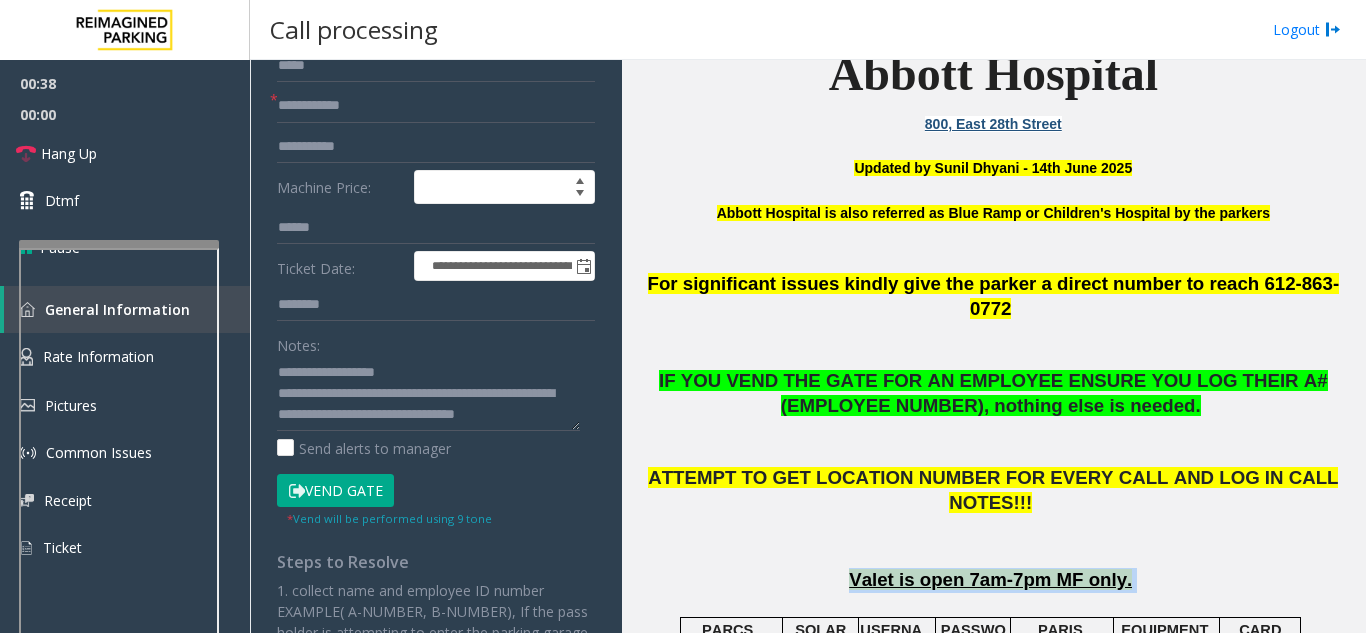 click on "Valet is open 7am-7pm MF only." 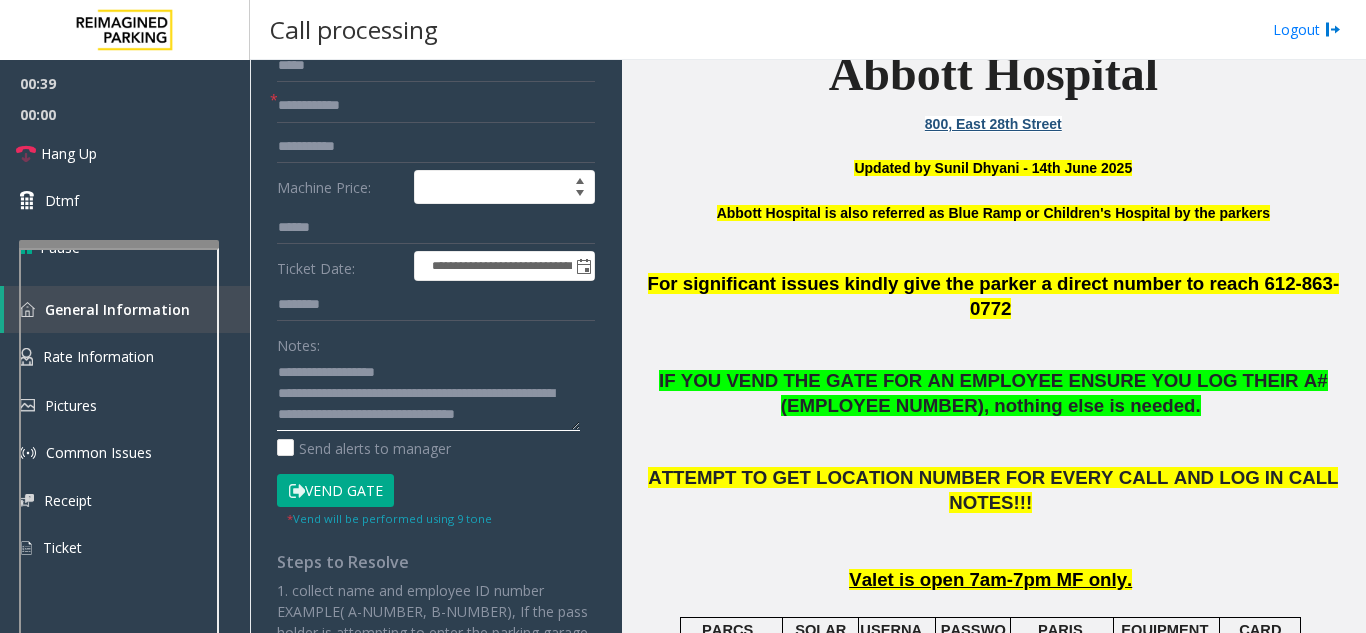 click 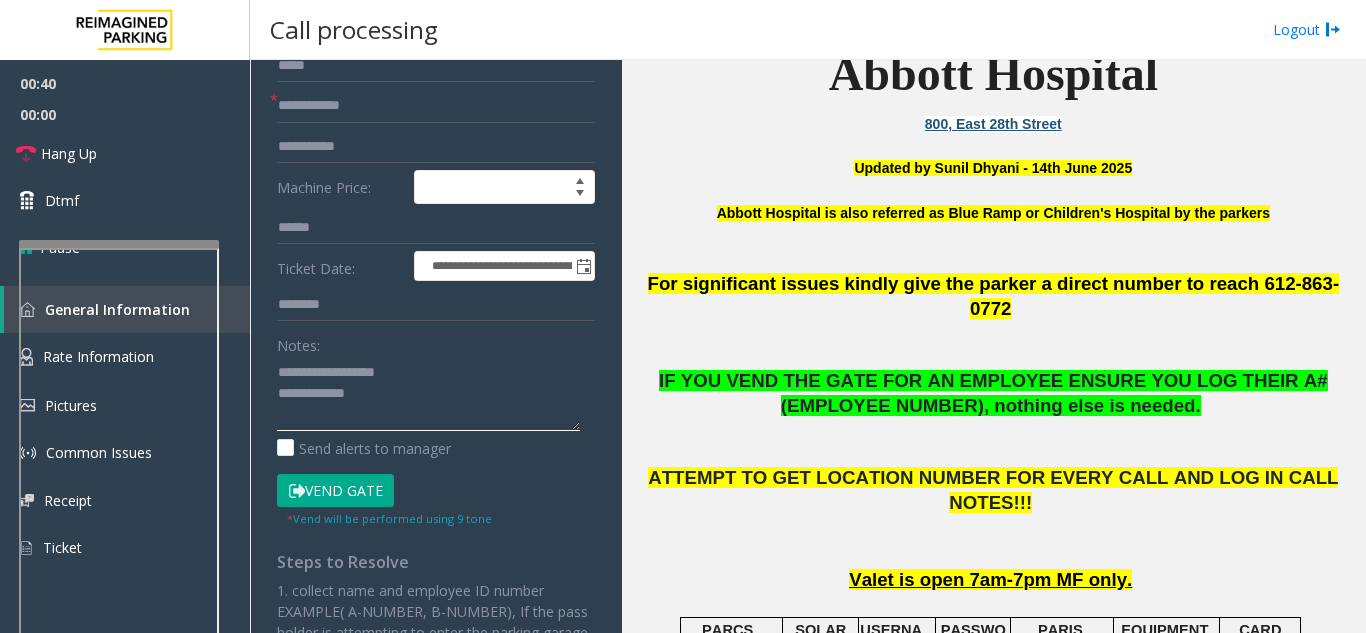 scroll, scrollTop: 0, scrollLeft: 0, axis: both 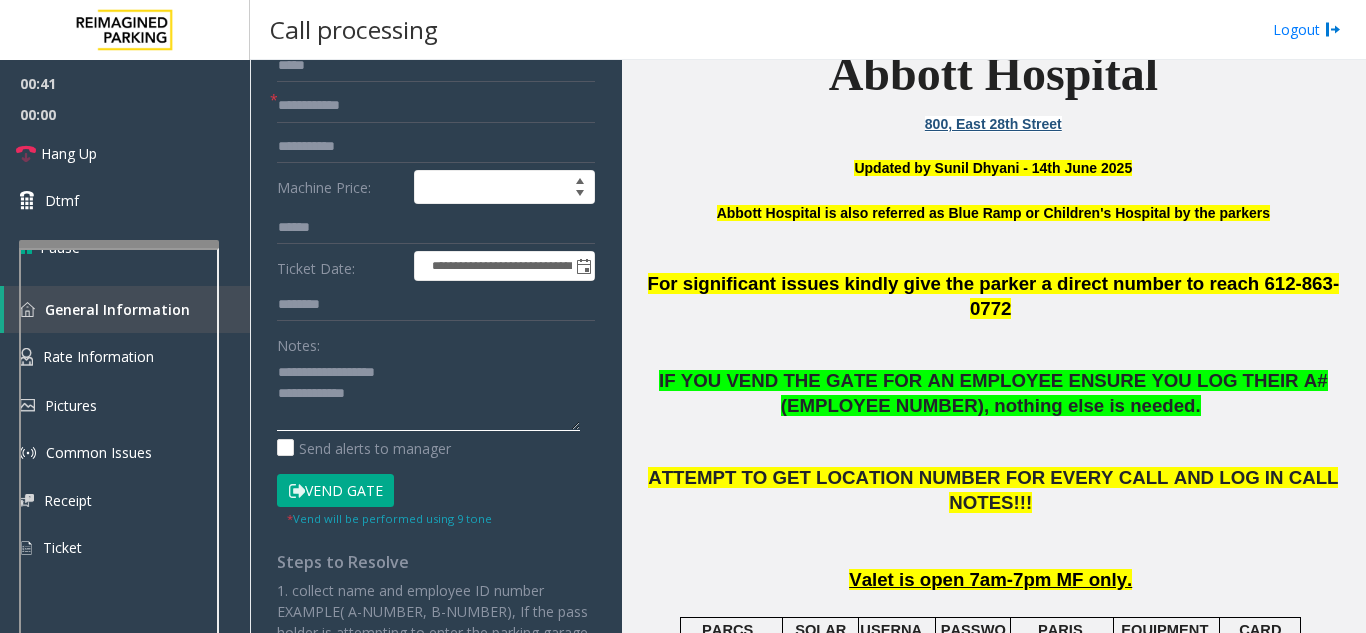 type on "**********" 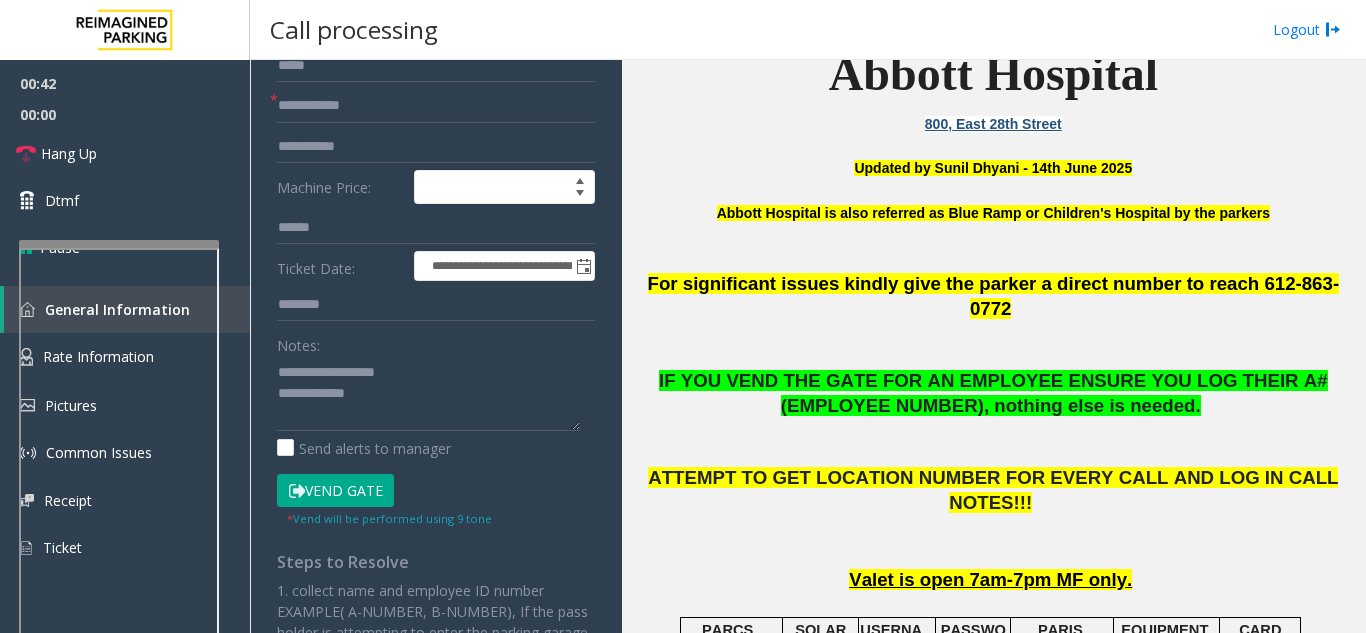click on "IF YOU VEND THE GATE FOR AN EMPLOYEE ENSURE YOU LOG THEIR A# (EMPLOYEE NUMBER), nothing else is needed" 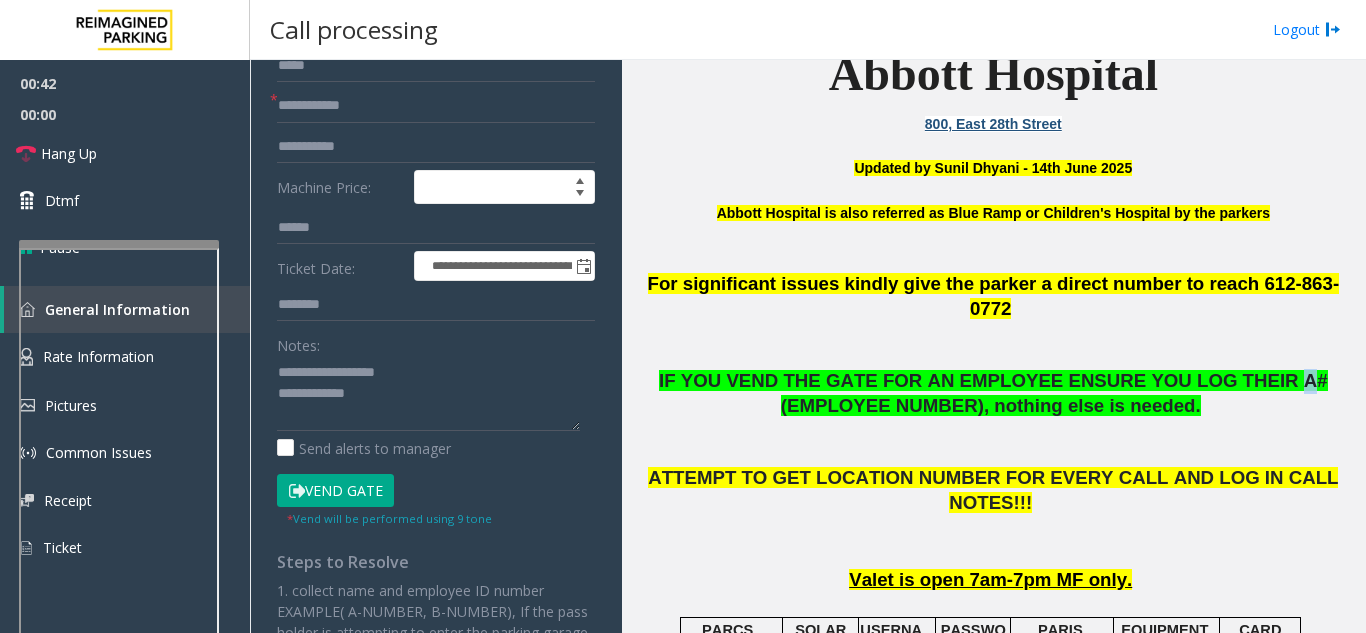copy on "A" 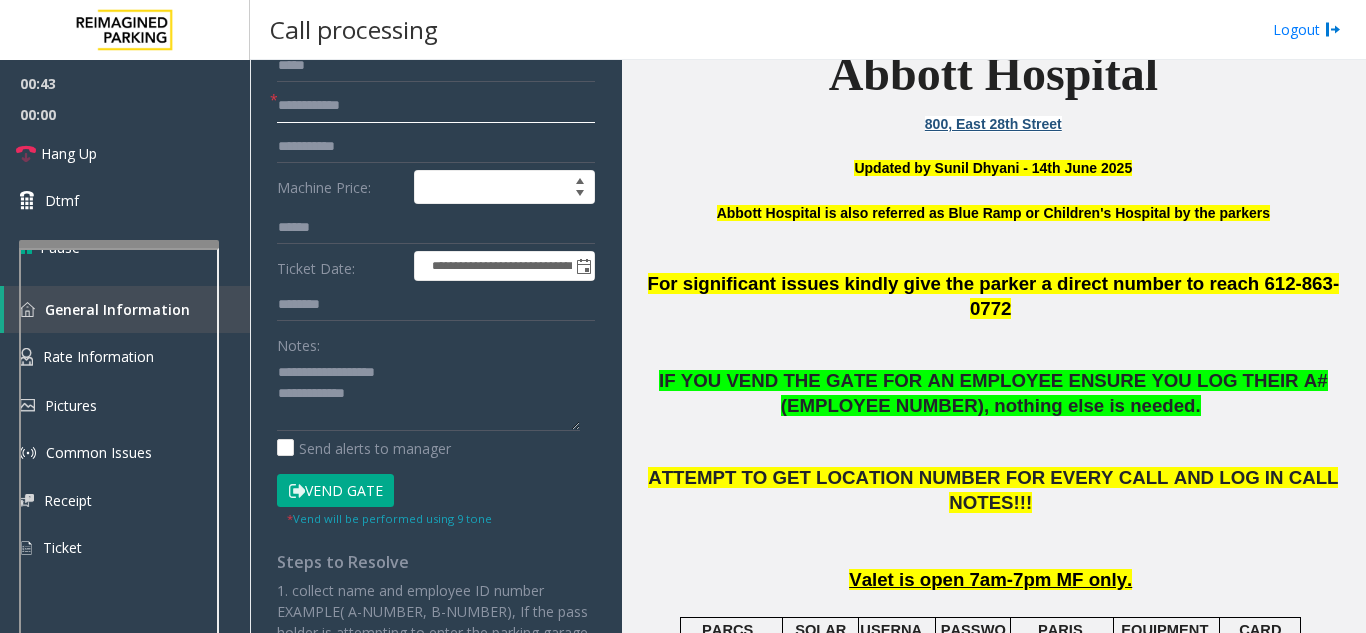 click 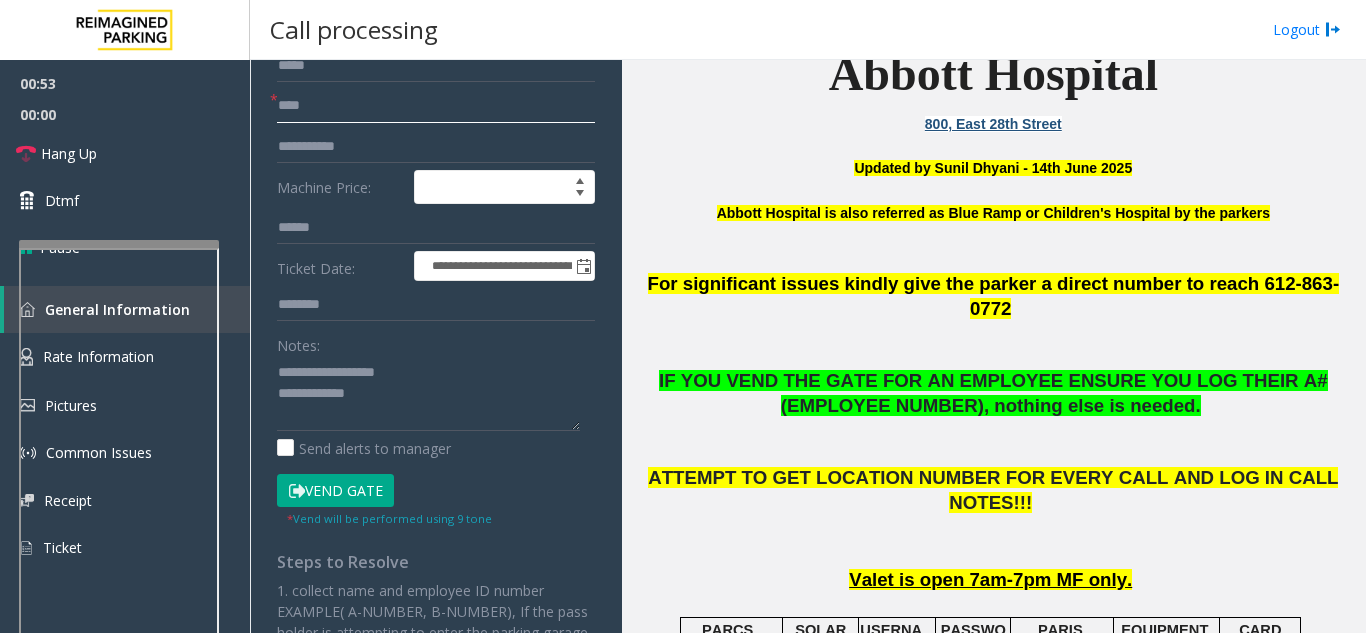 click on "****" 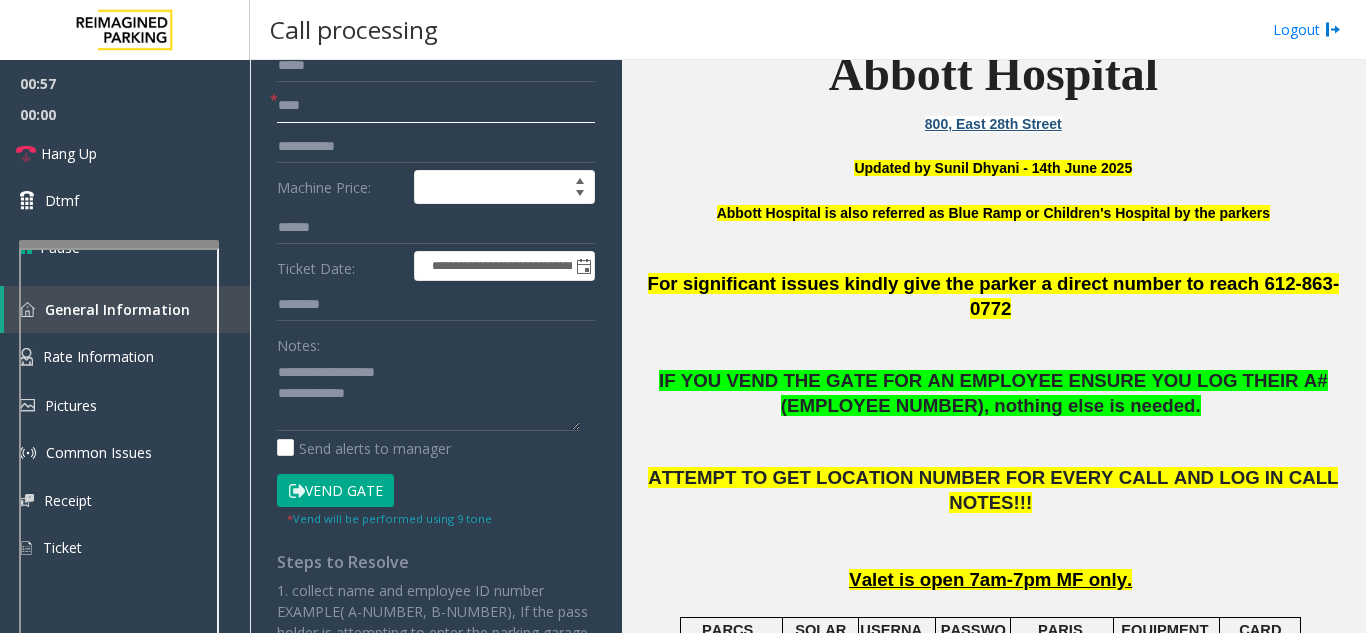 click on "****" 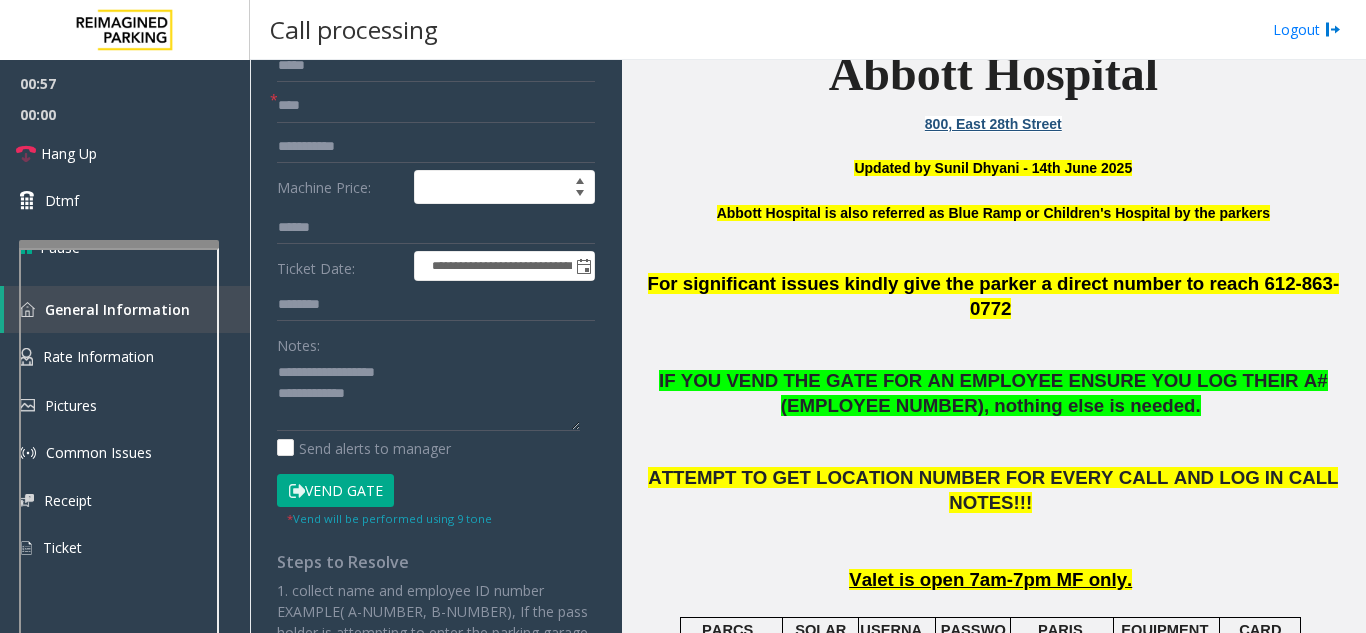 click on "Vend Gate" 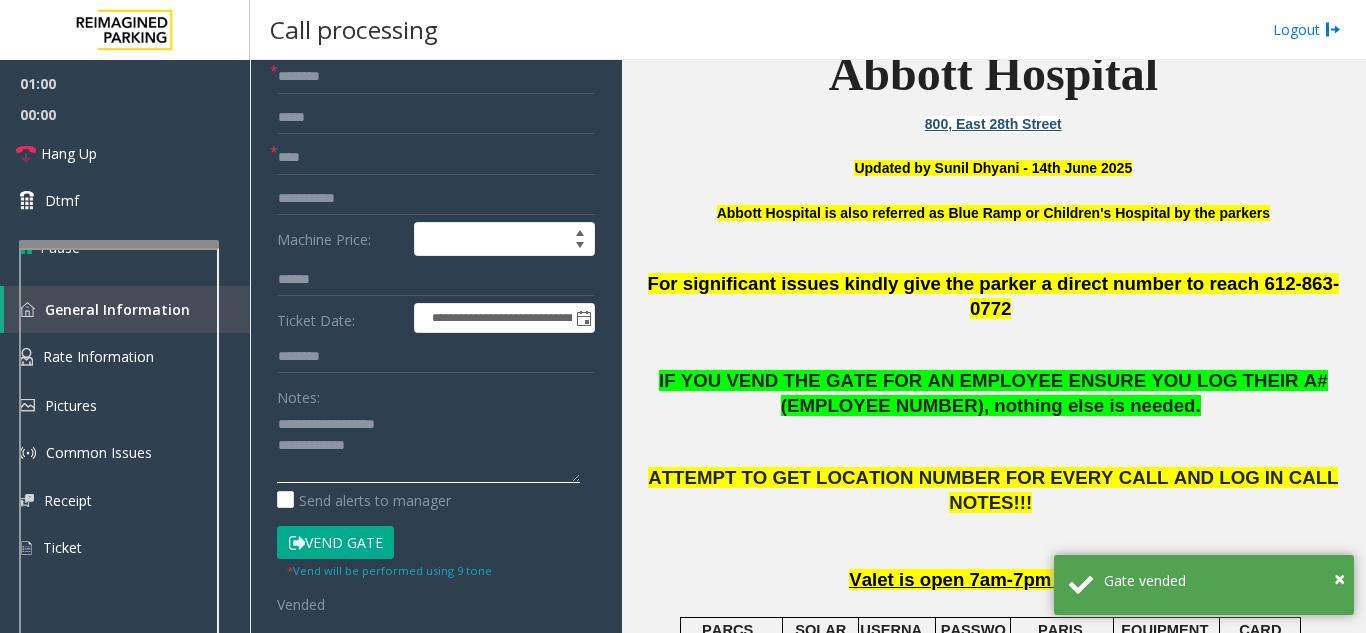 click 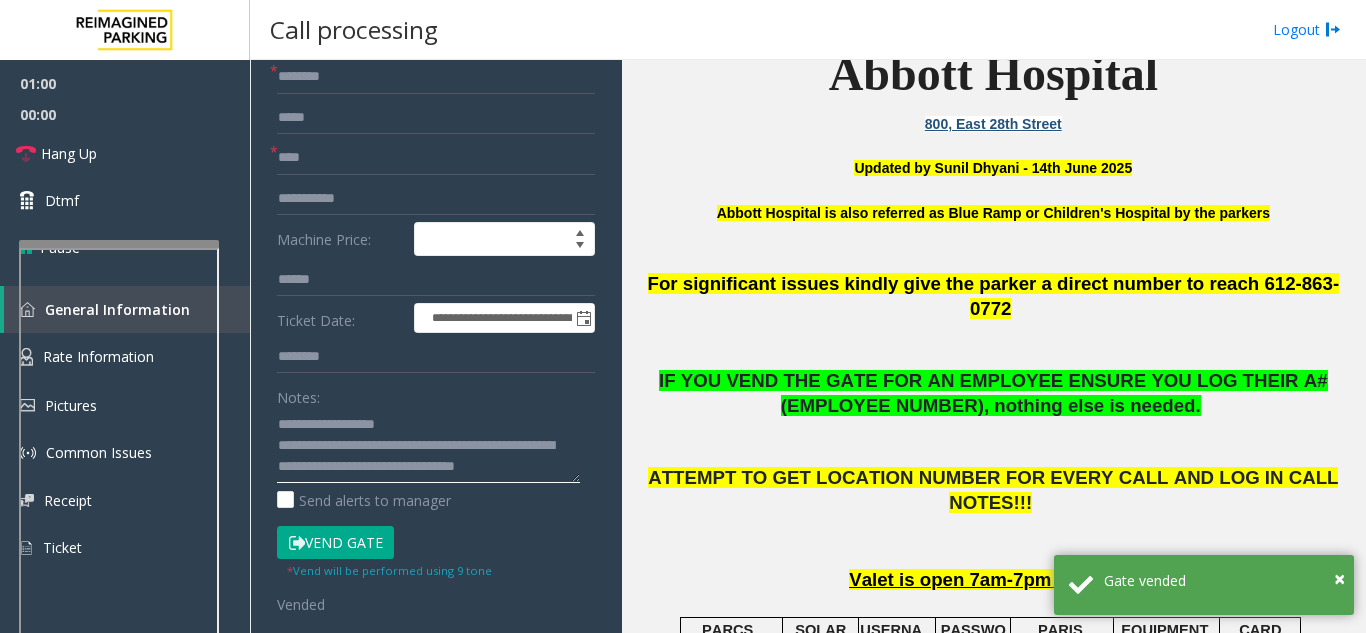 scroll, scrollTop: 15, scrollLeft: 0, axis: vertical 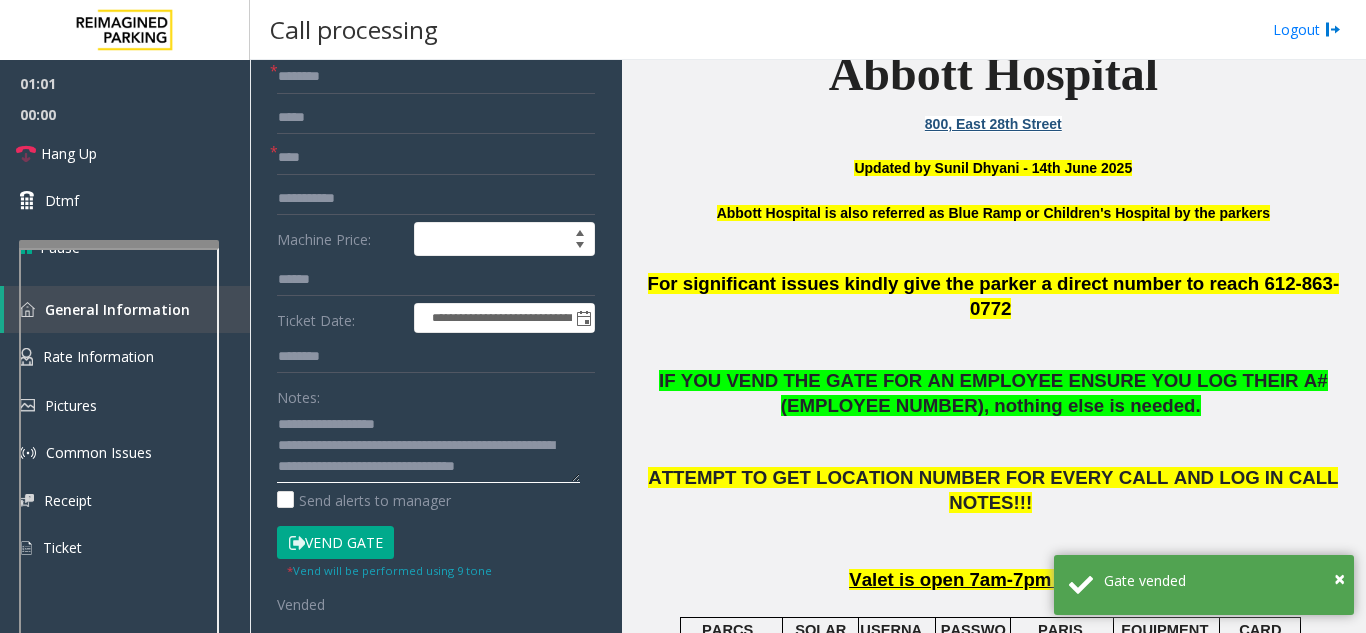click 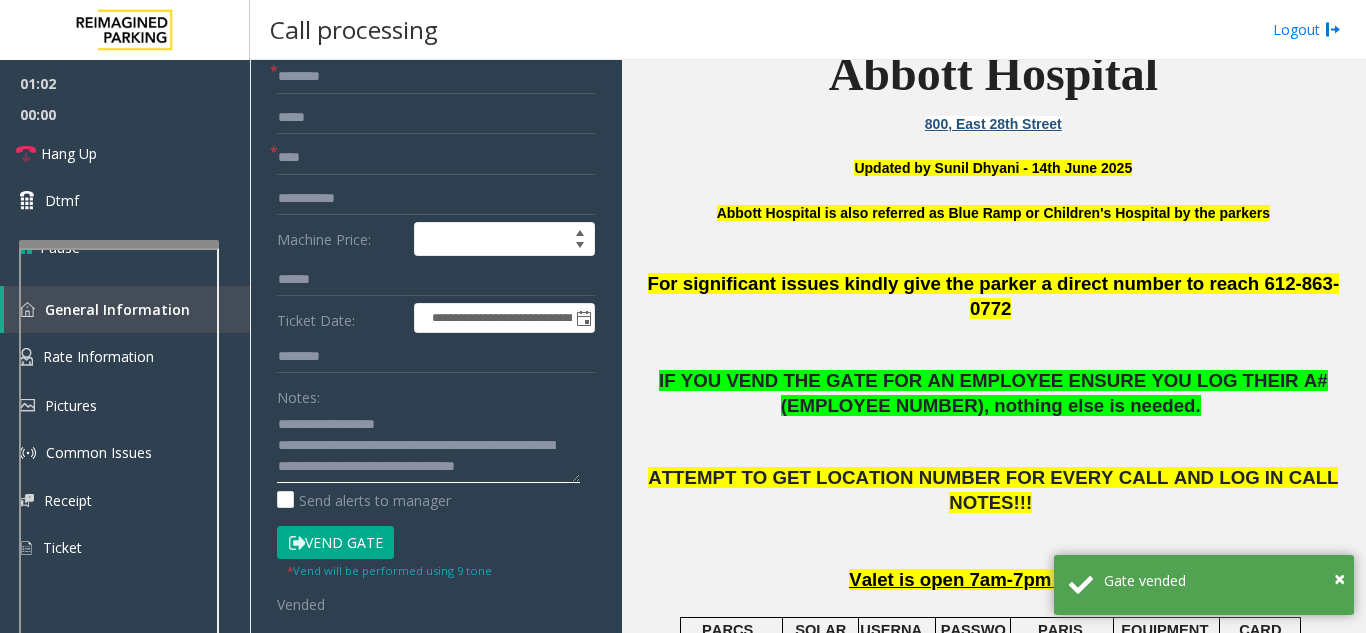 scroll, scrollTop: 21, scrollLeft: 0, axis: vertical 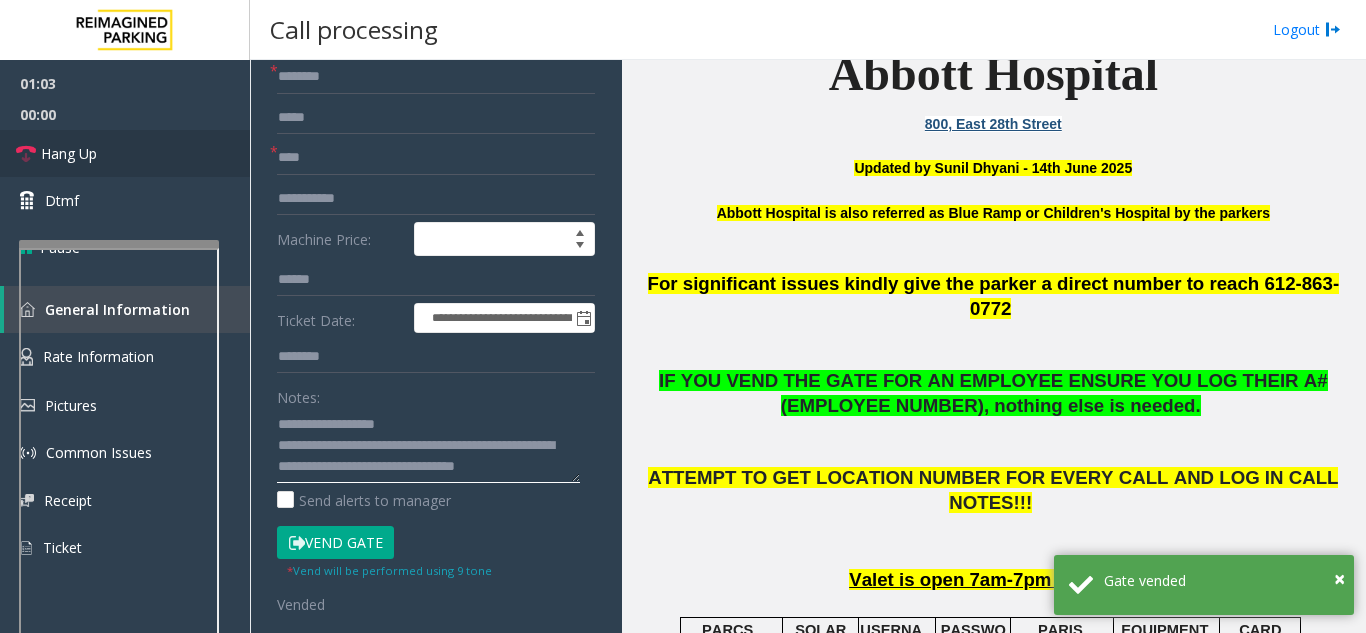 type on "**********" 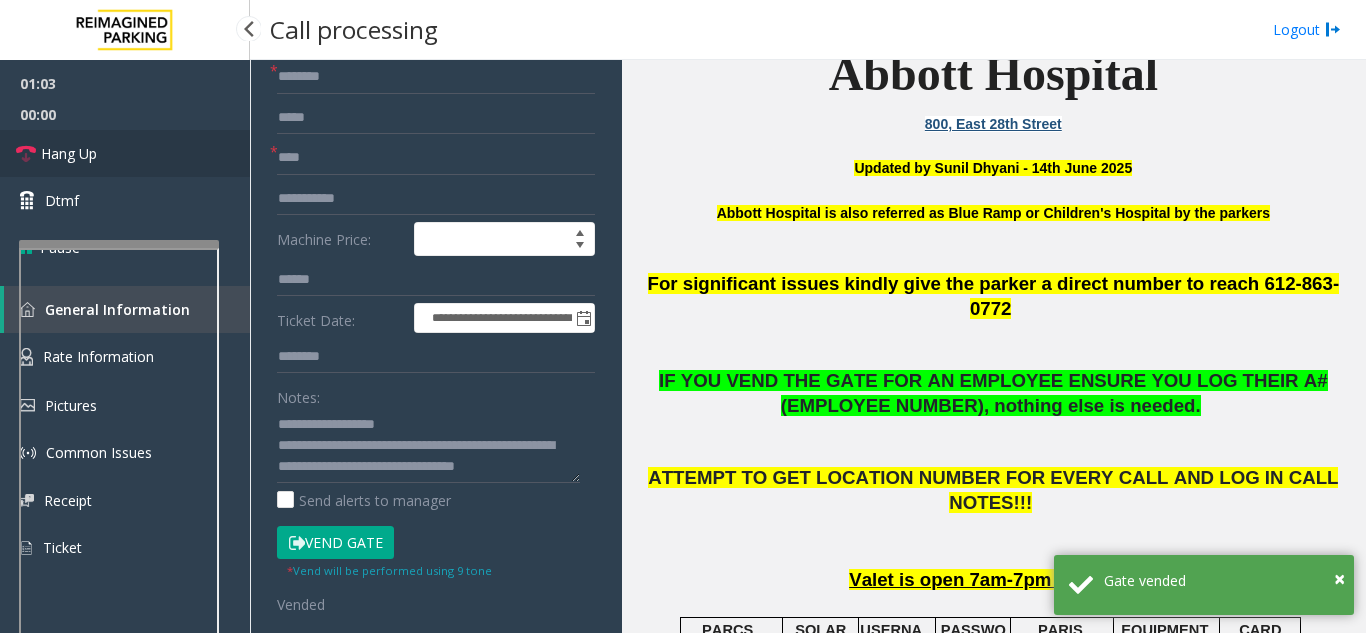 click on "Hang Up" at bounding box center (125, 153) 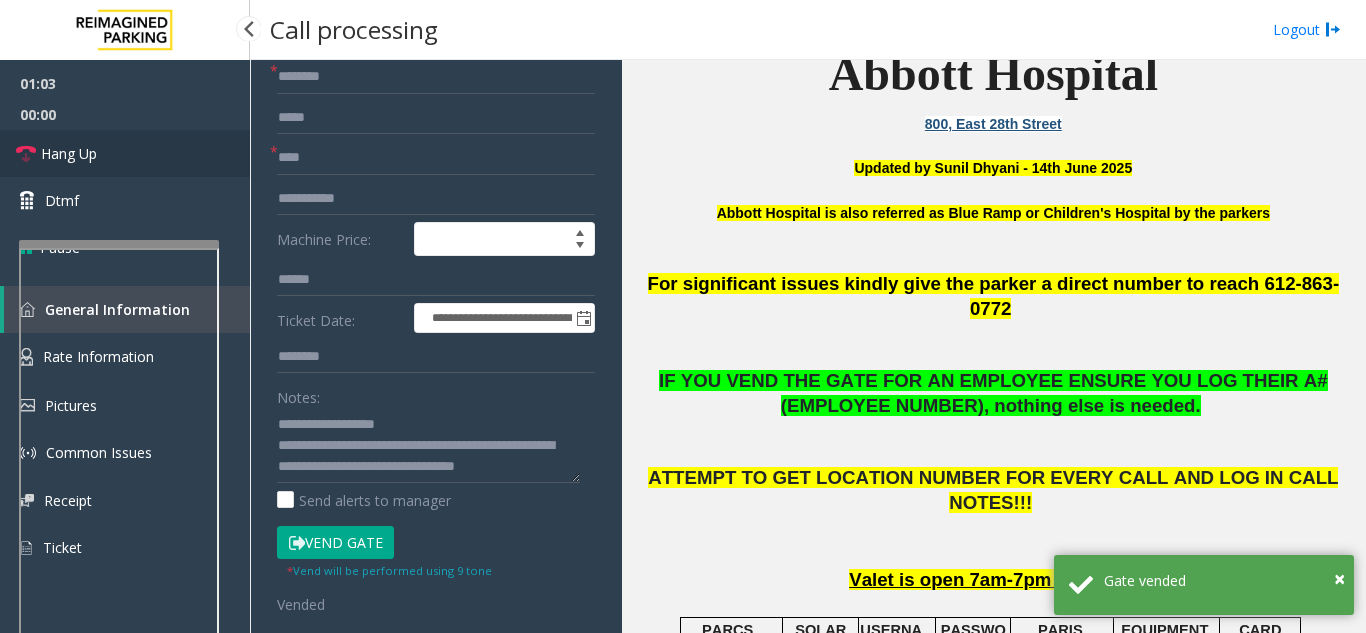 click on "Hang Up" at bounding box center (125, 153) 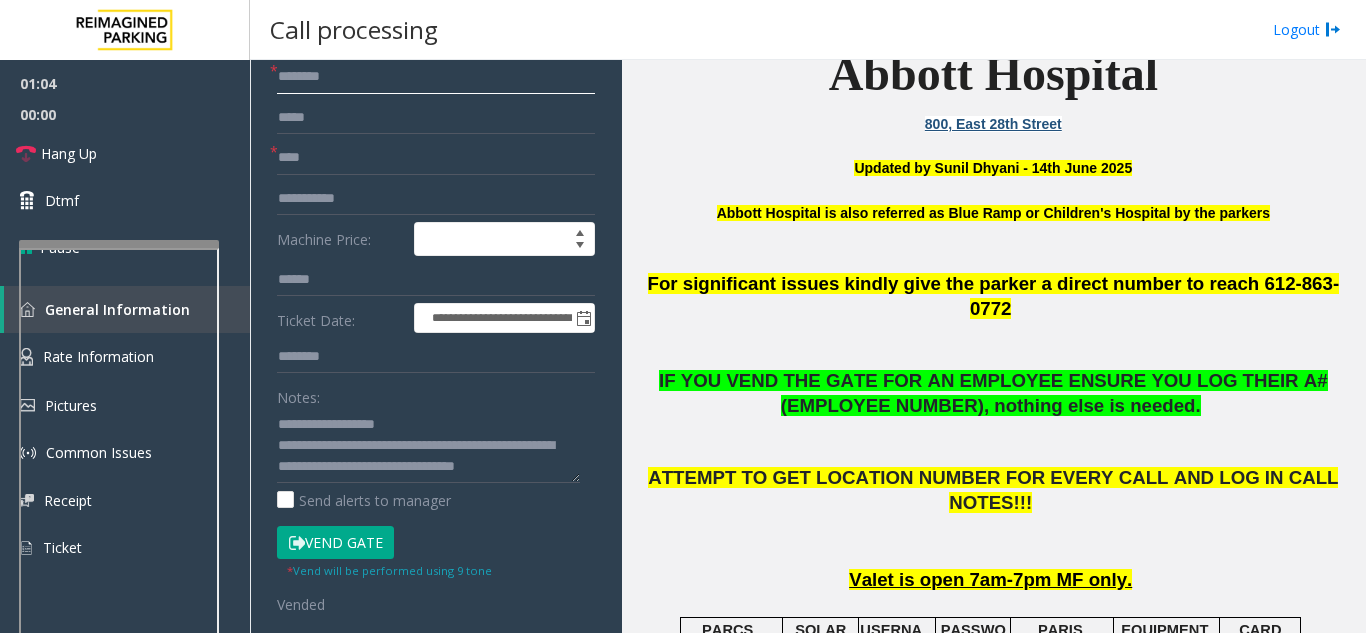 click 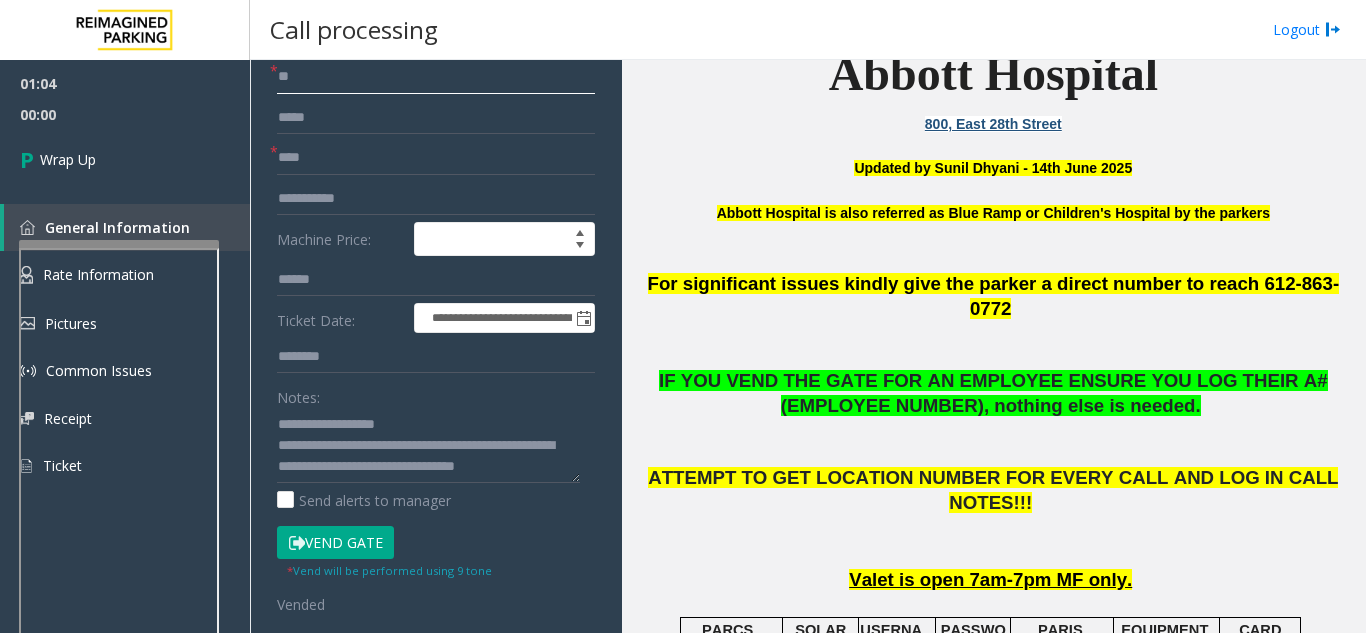 click on "**" 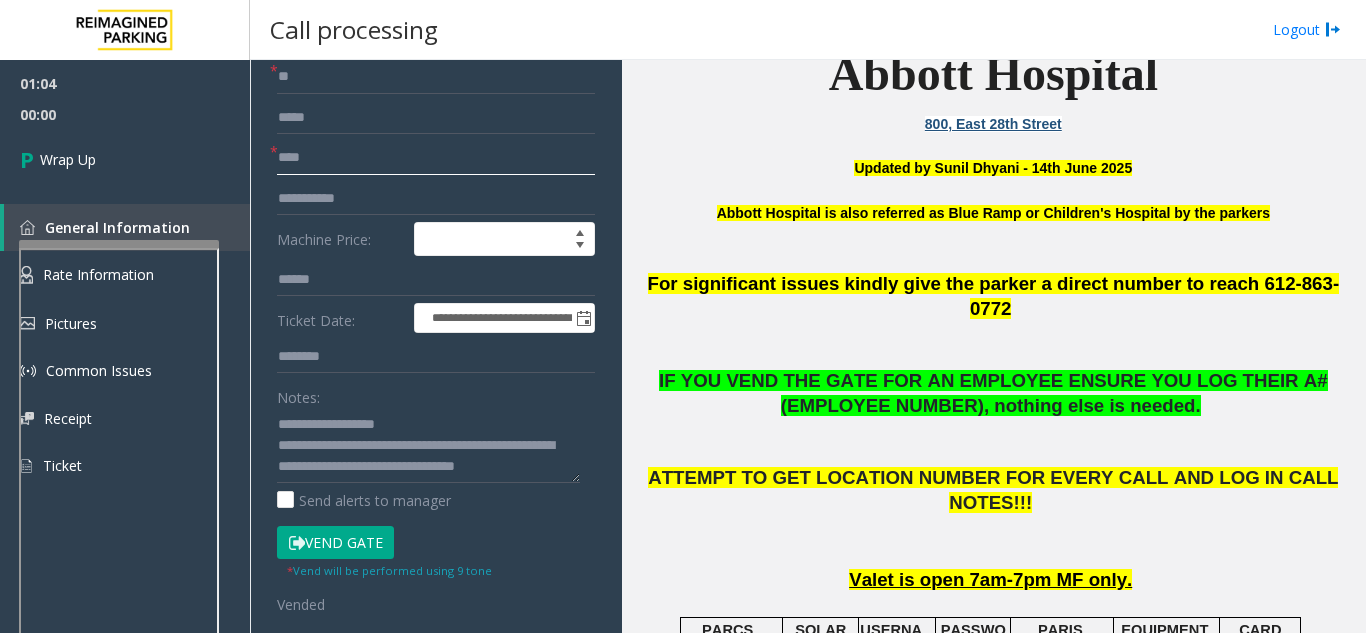 click on "****" 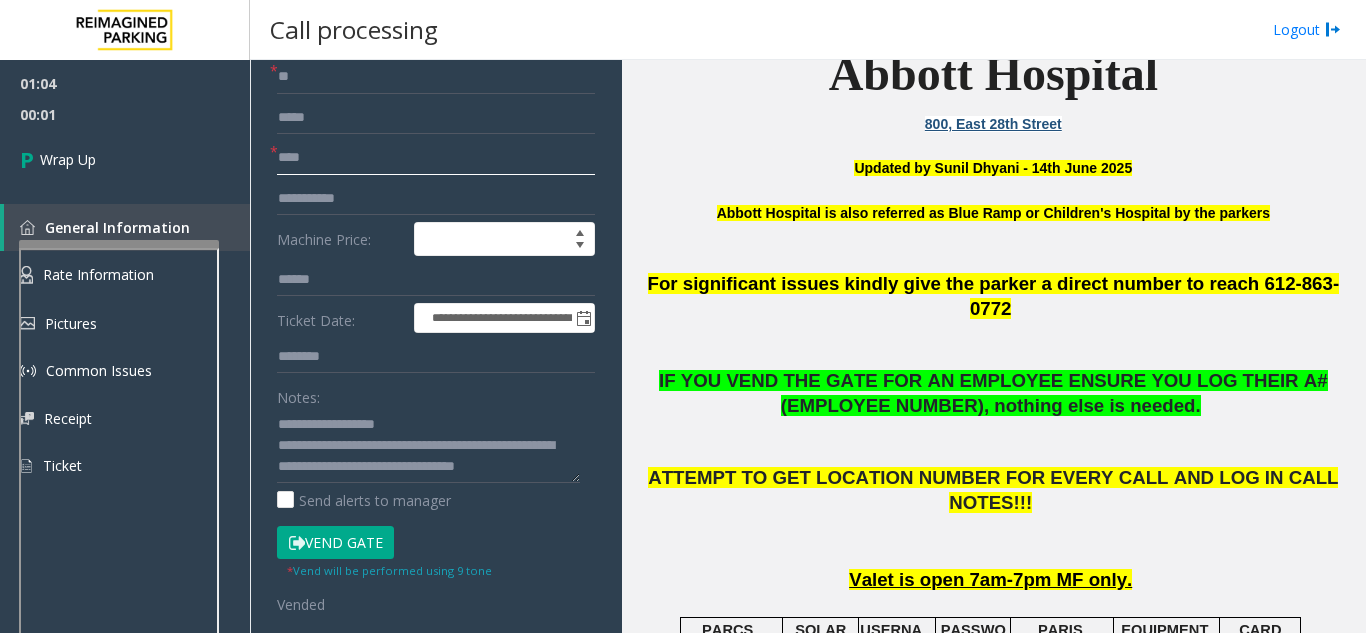 click on "****" 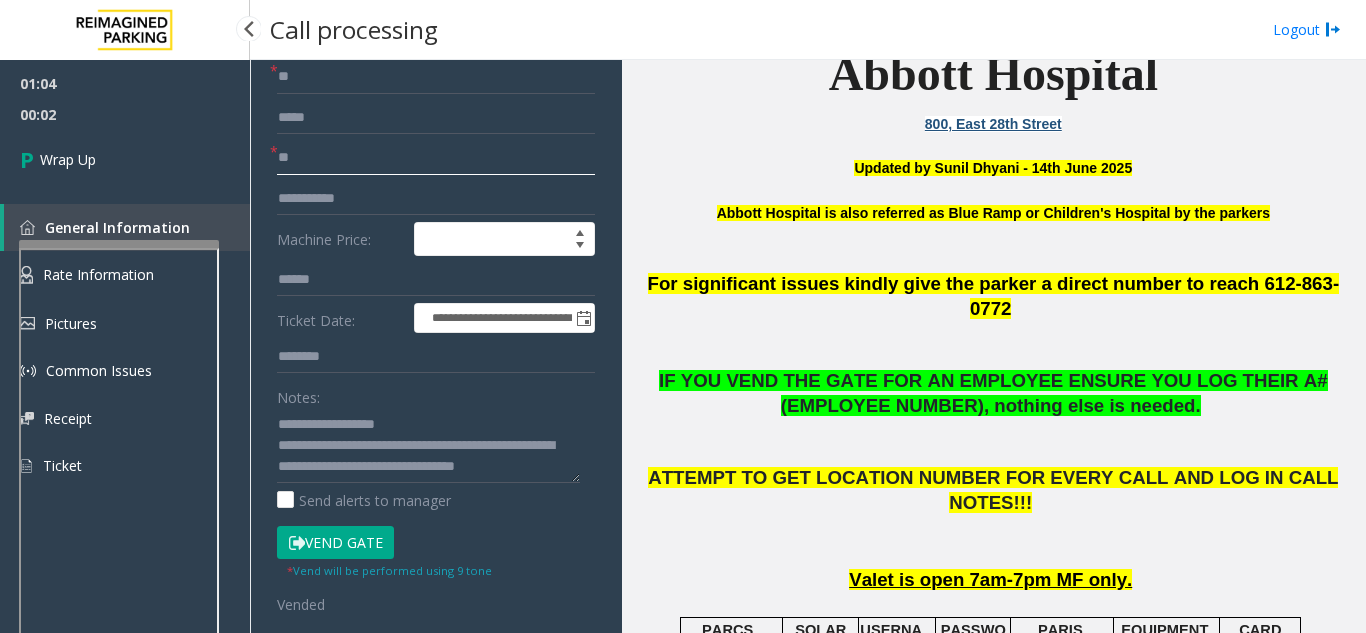 type on "**" 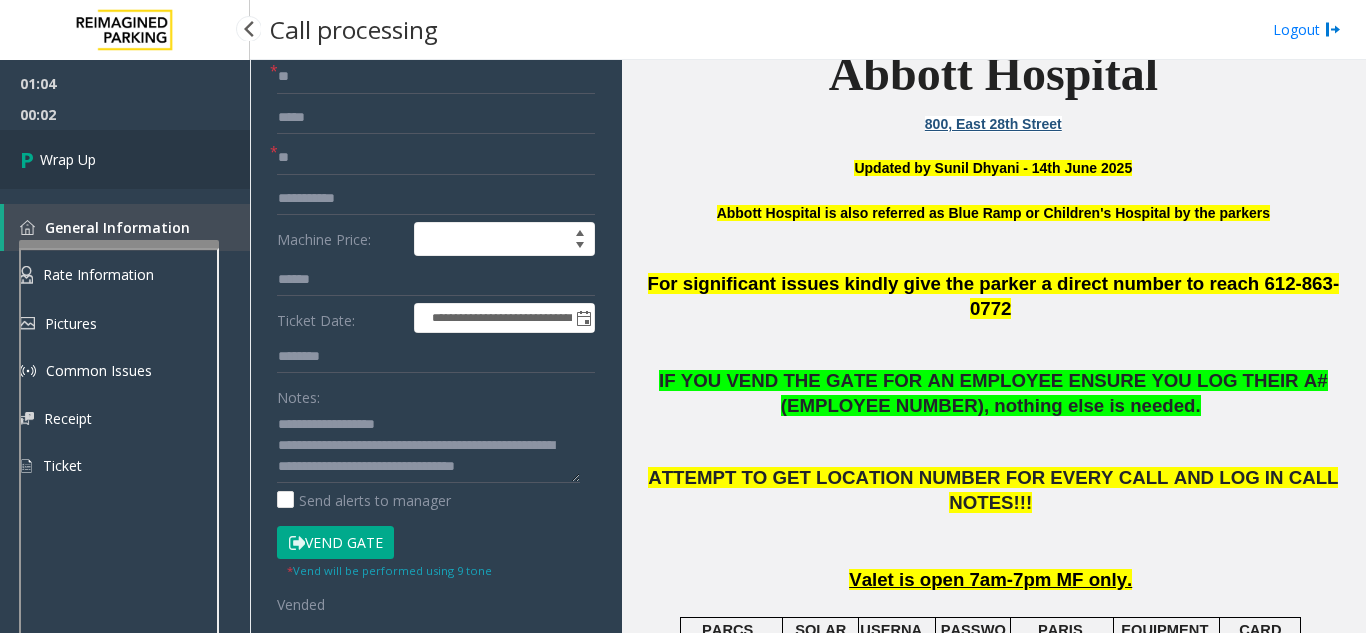 drag, startPoint x: 184, startPoint y: 128, endPoint x: 184, endPoint y: 147, distance: 19 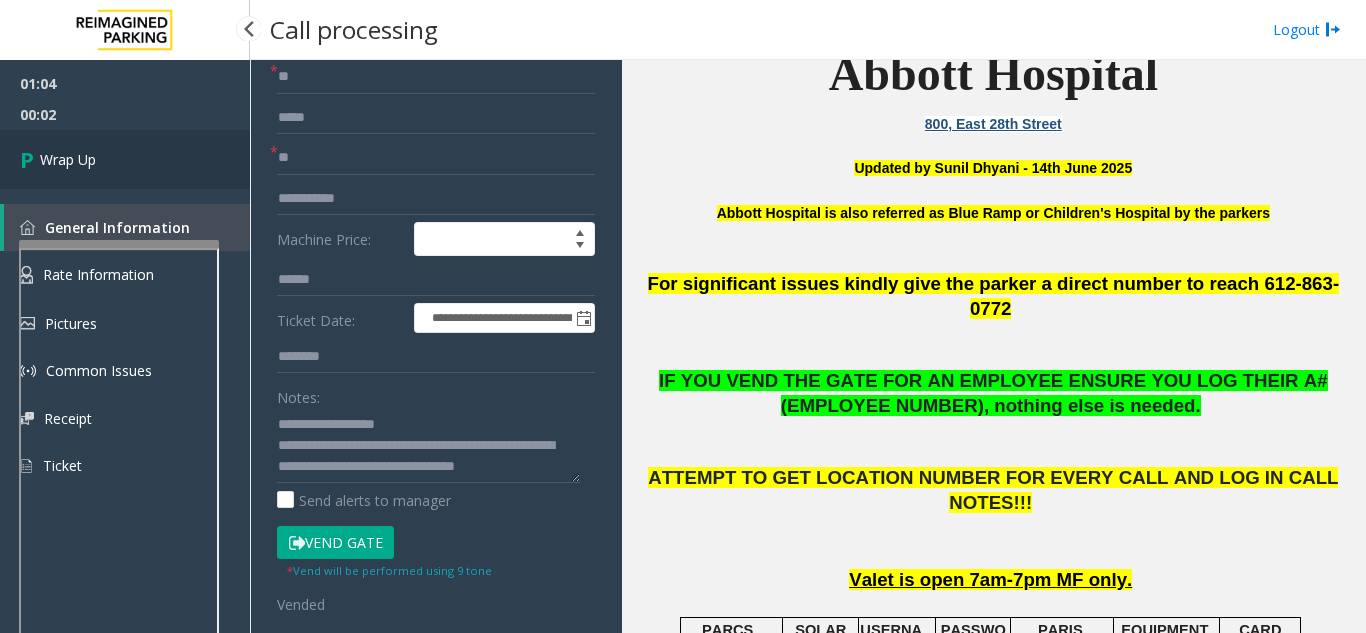 click on "Wrap Up" at bounding box center (125, 159) 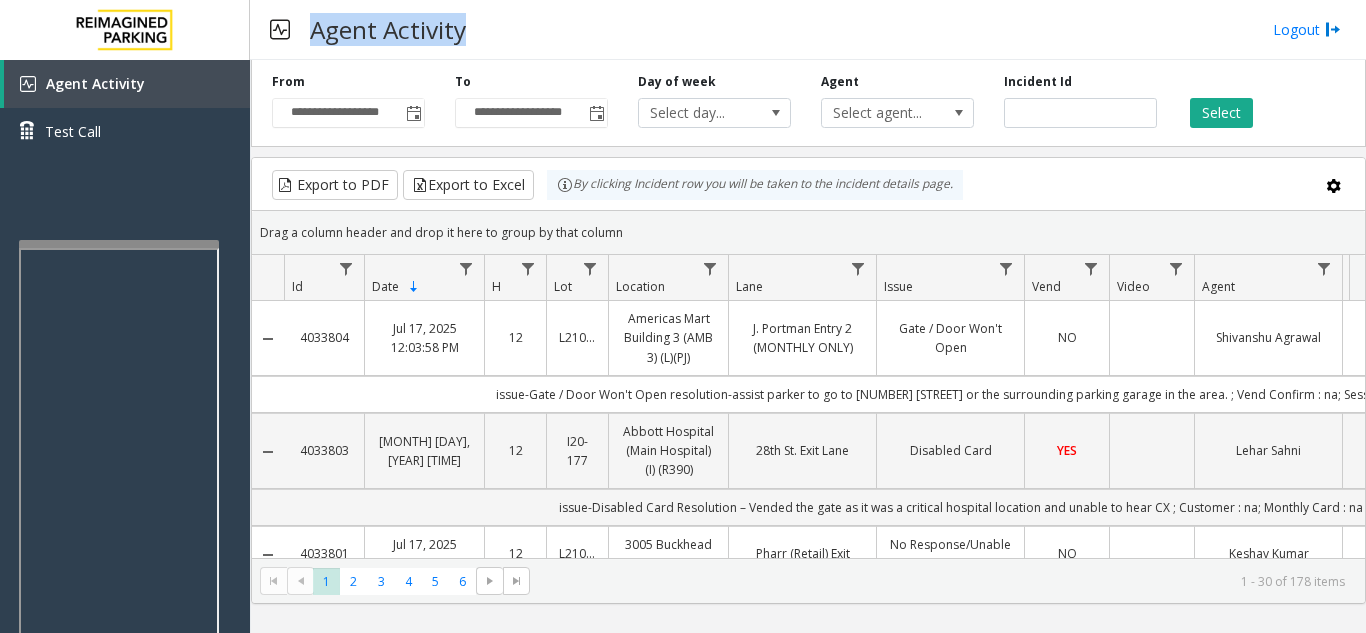 drag, startPoint x: 542, startPoint y: 41, endPoint x: 313, endPoint y: 18, distance: 230.15213 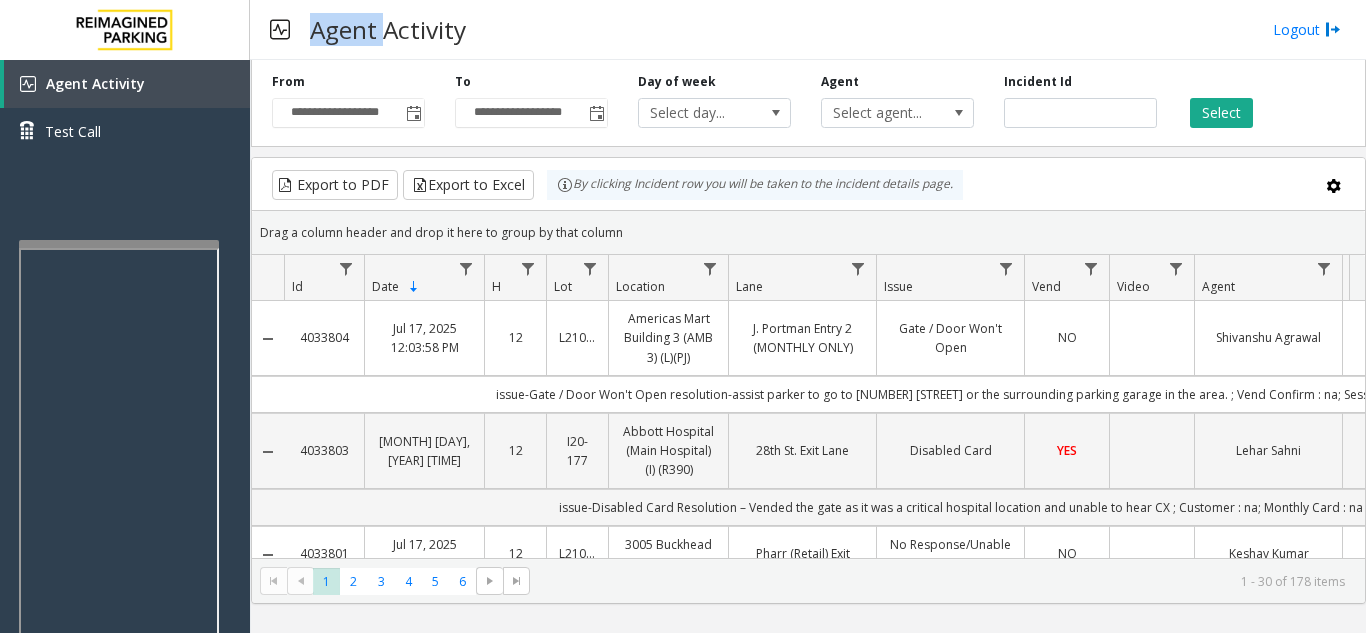 click on "Agent Activity" at bounding box center [388, 29] 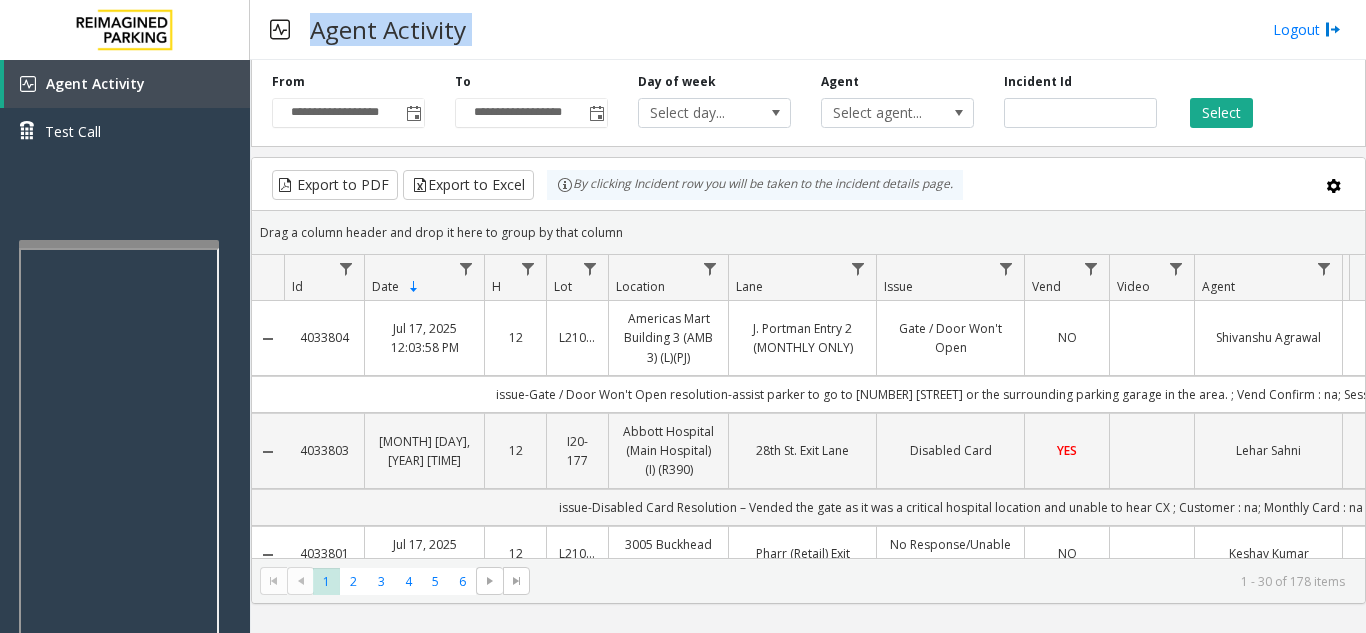 click on "Agent Activity" at bounding box center (388, 29) 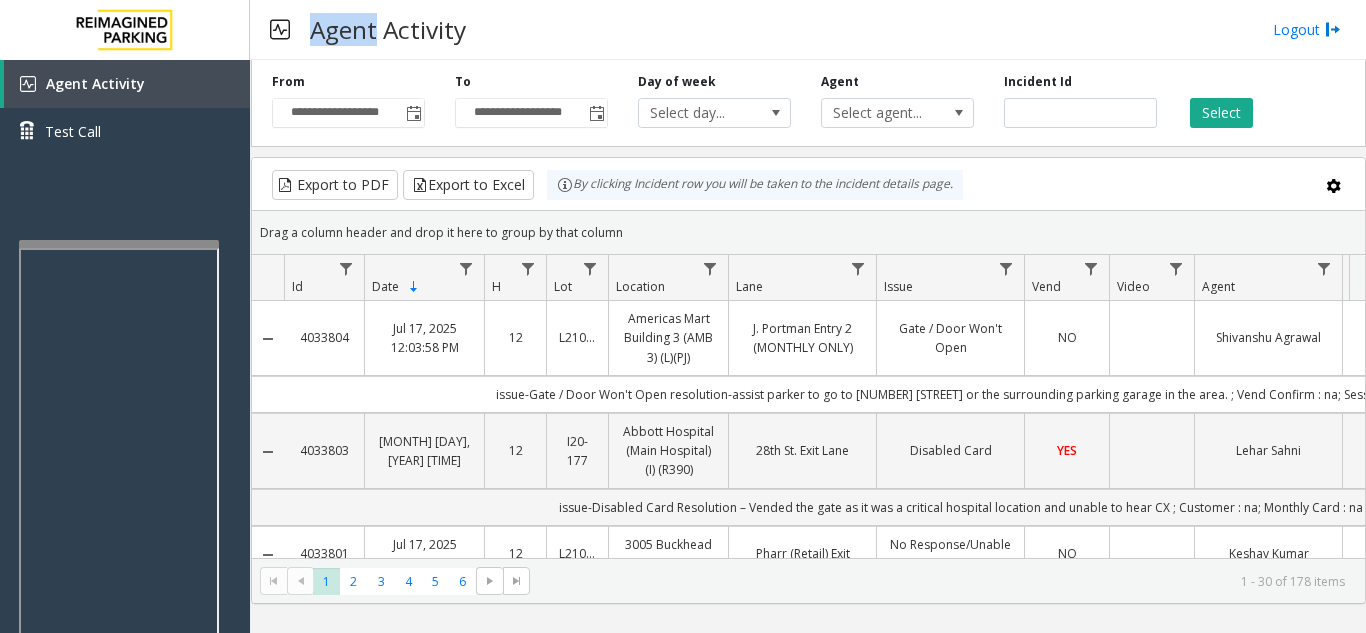 drag, startPoint x: 333, startPoint y: 22, endPoint x: 324, endPoint y: 17, distance: 10.29563 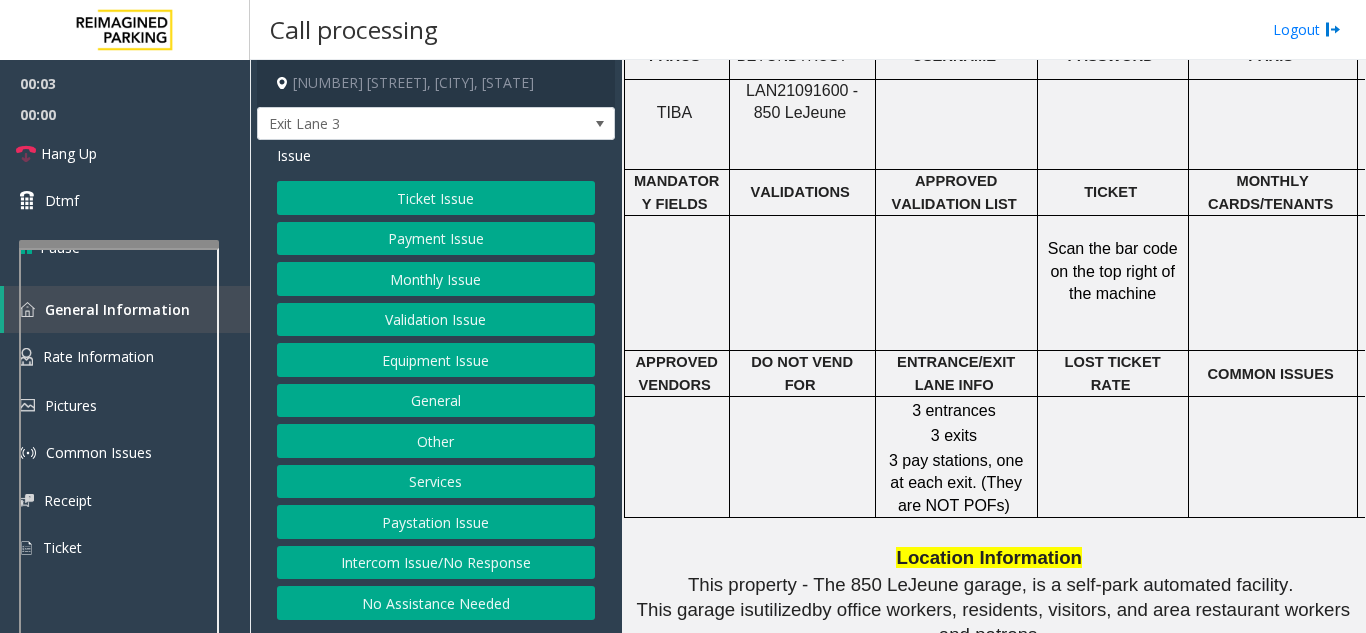 scroll, scrollTop: 1500, scrollLeft: 0, axis: vertical 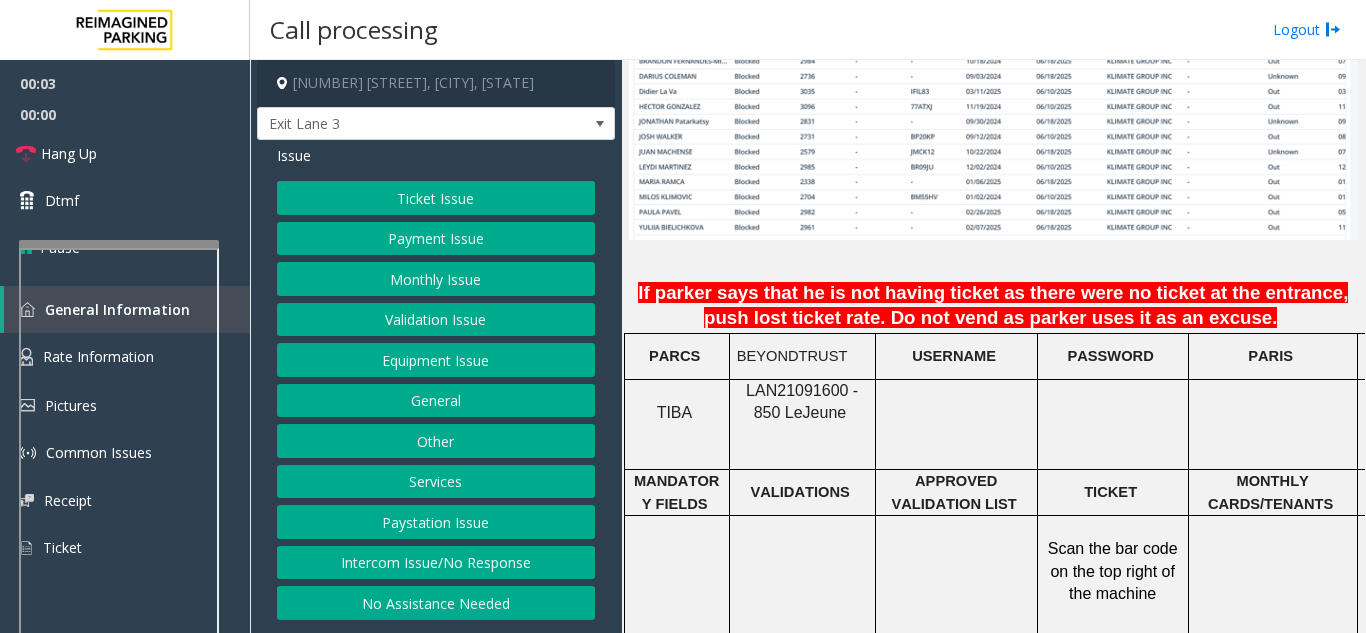 click on "LAN21091600 - 850 Le" 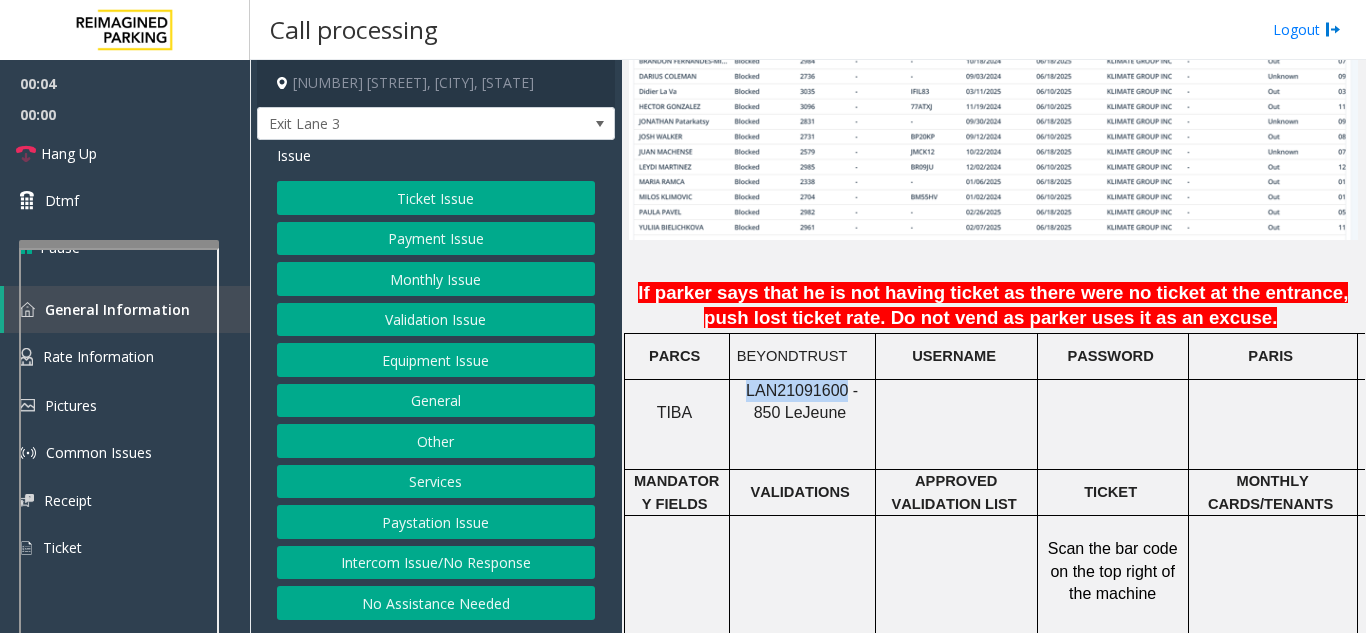 drag, startPoint x: 777, startPoint y: 387, endPoint x: 755, endPoint y: 374, distance: 25.553865 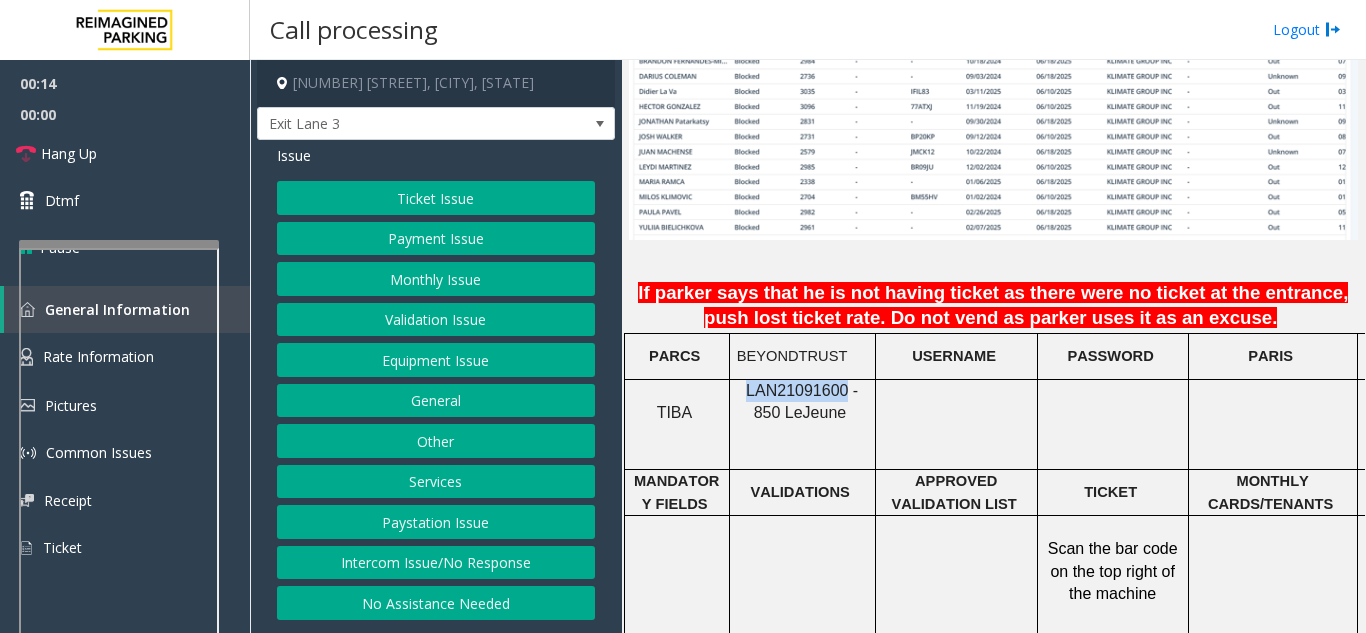 click on "Payment Issue" 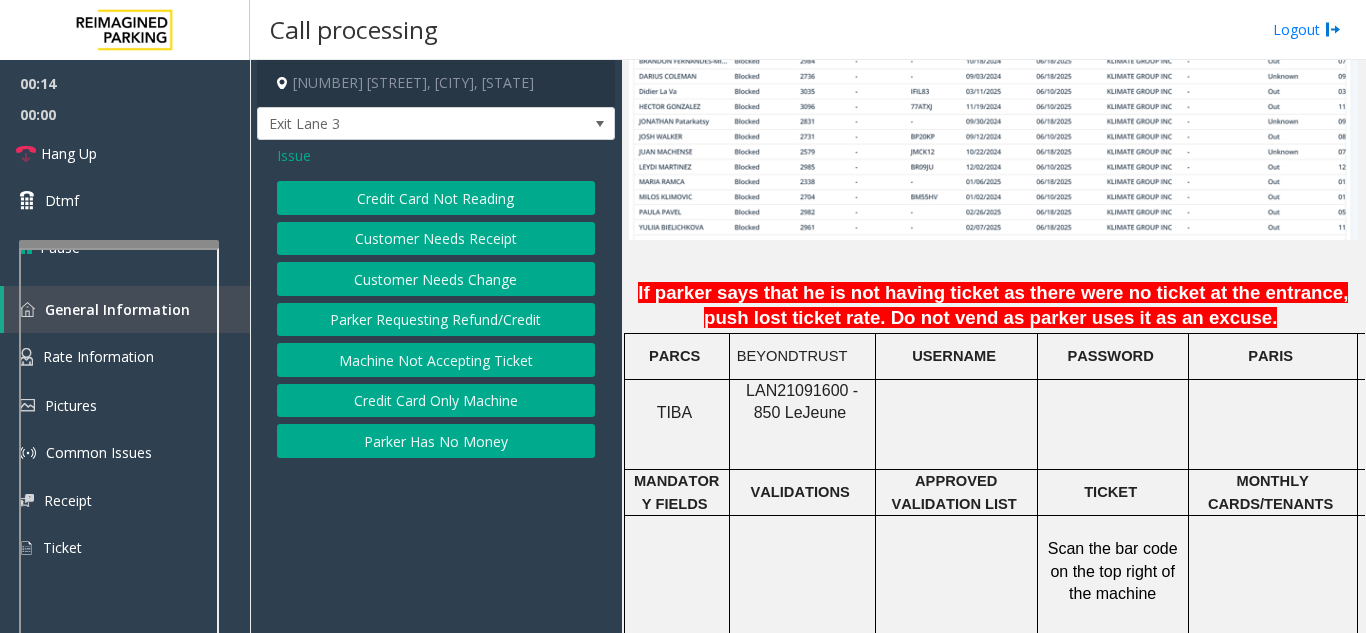 click on "Issue" 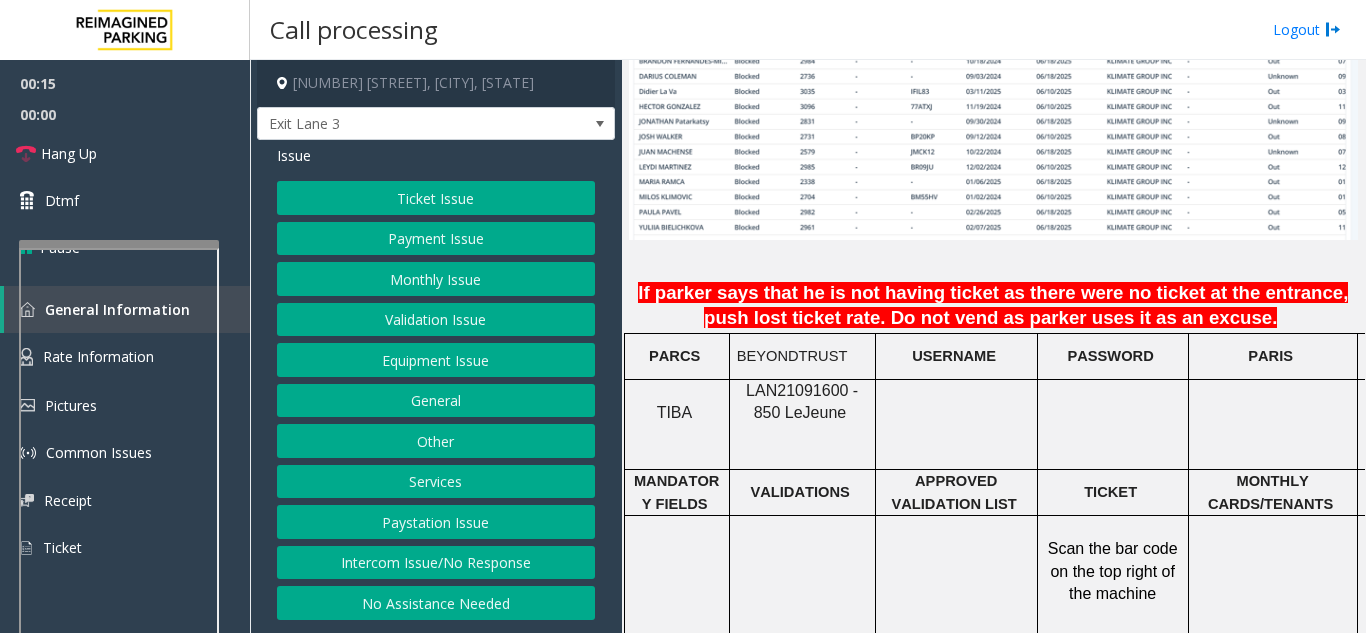 click on "Monthly Issue" 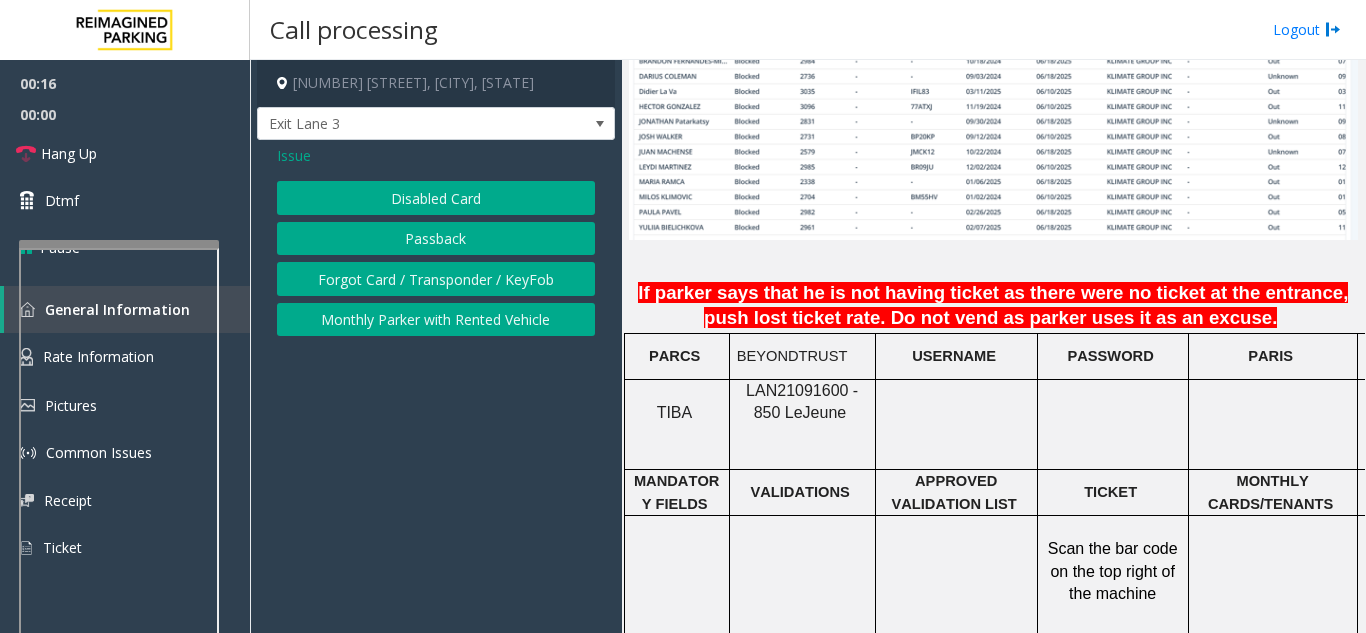 click on "Passback" 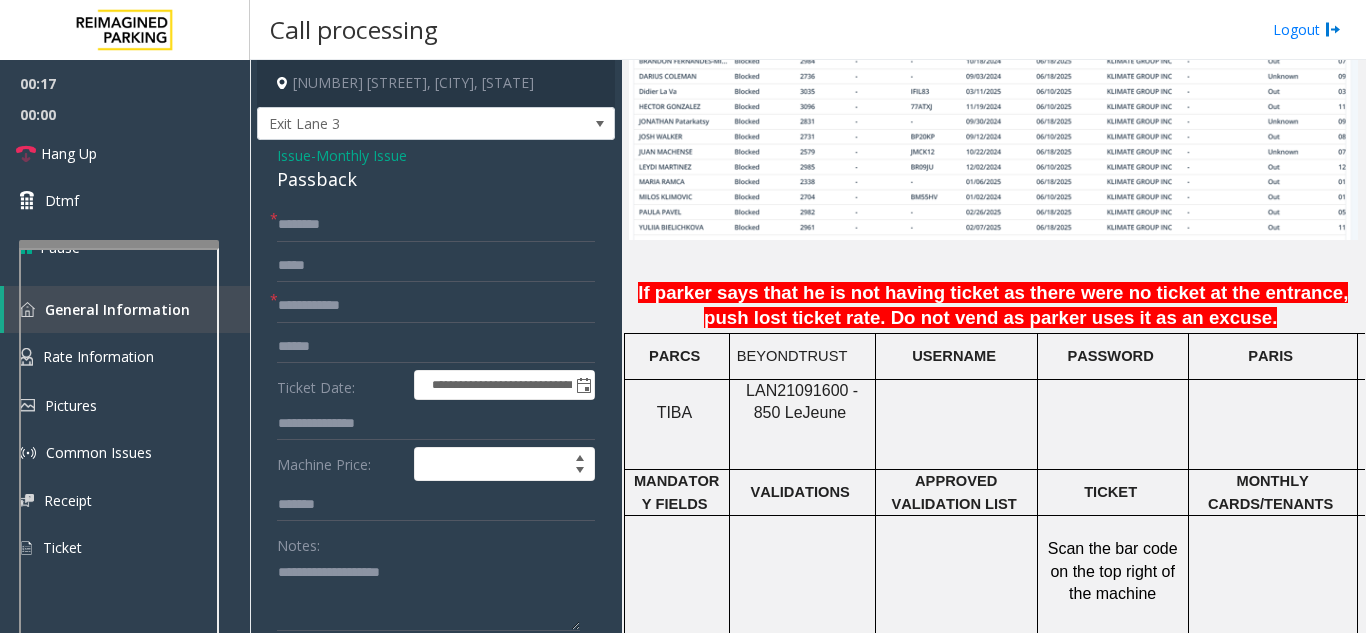 click on "Passback" 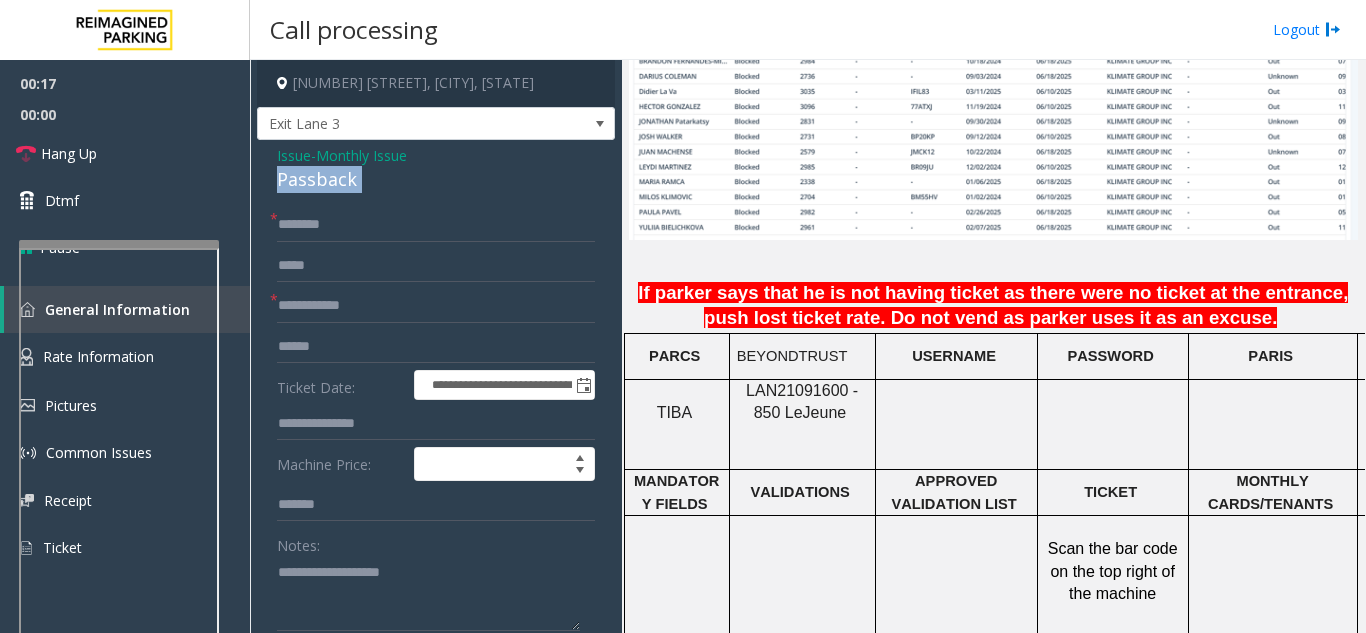 click on "Passback" 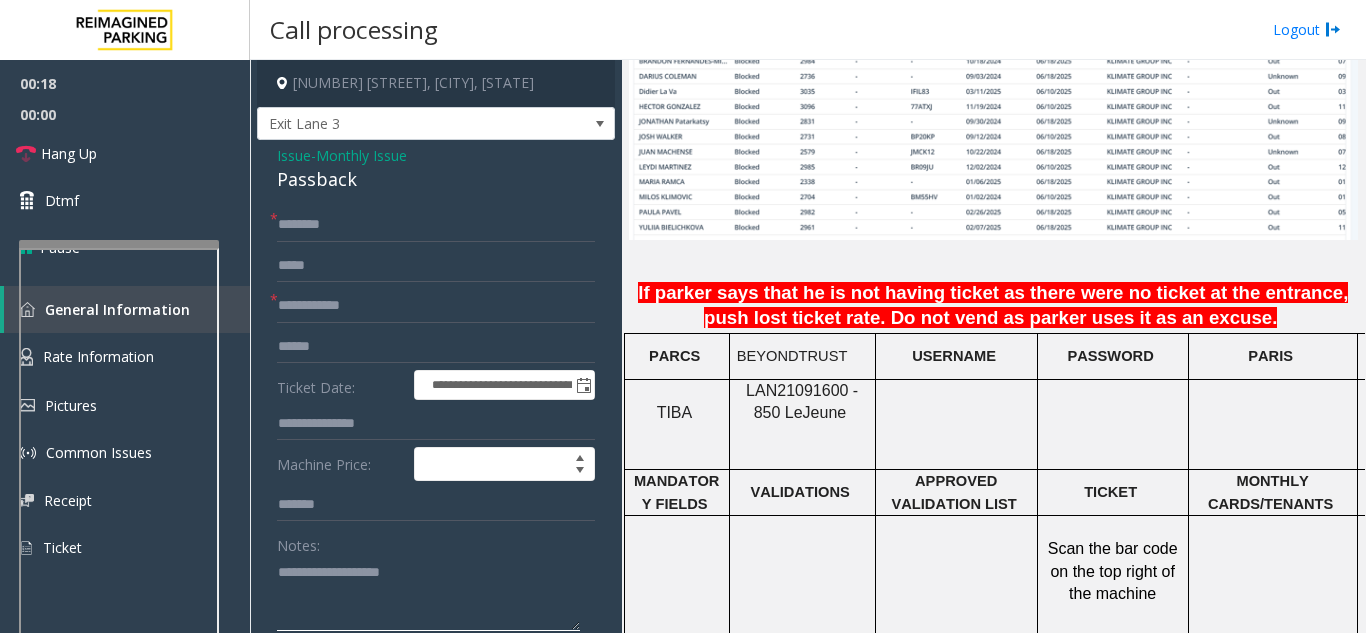 click 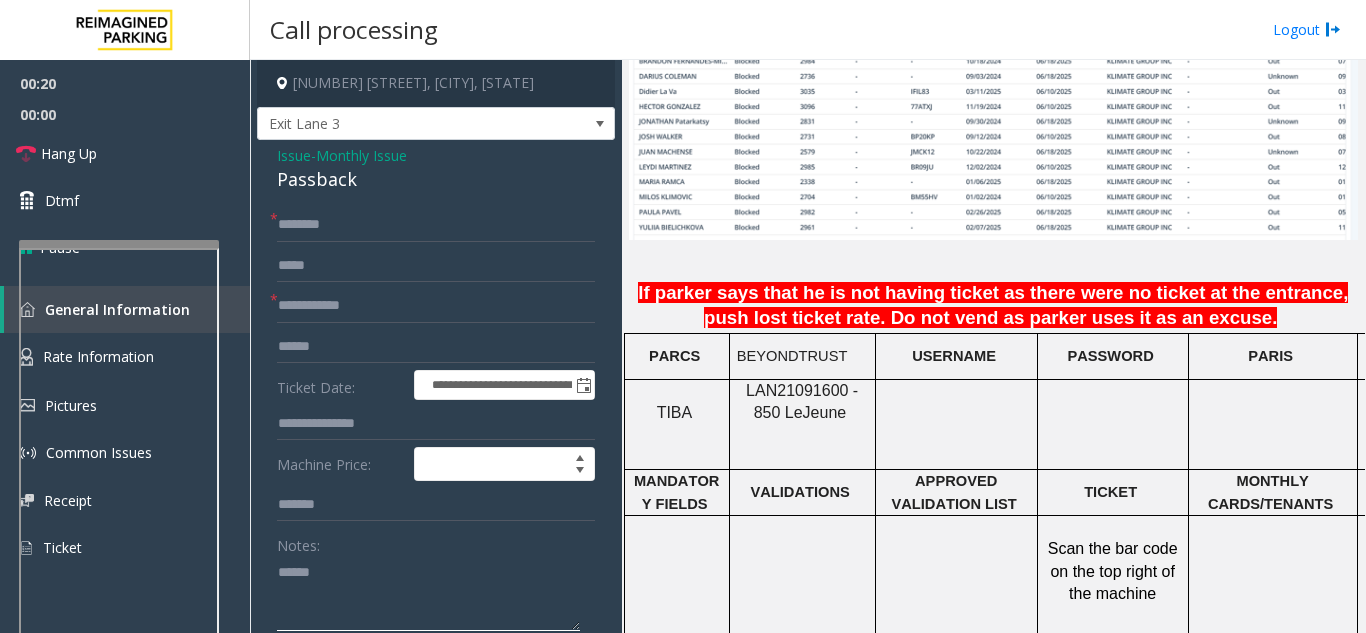 paste on "********" 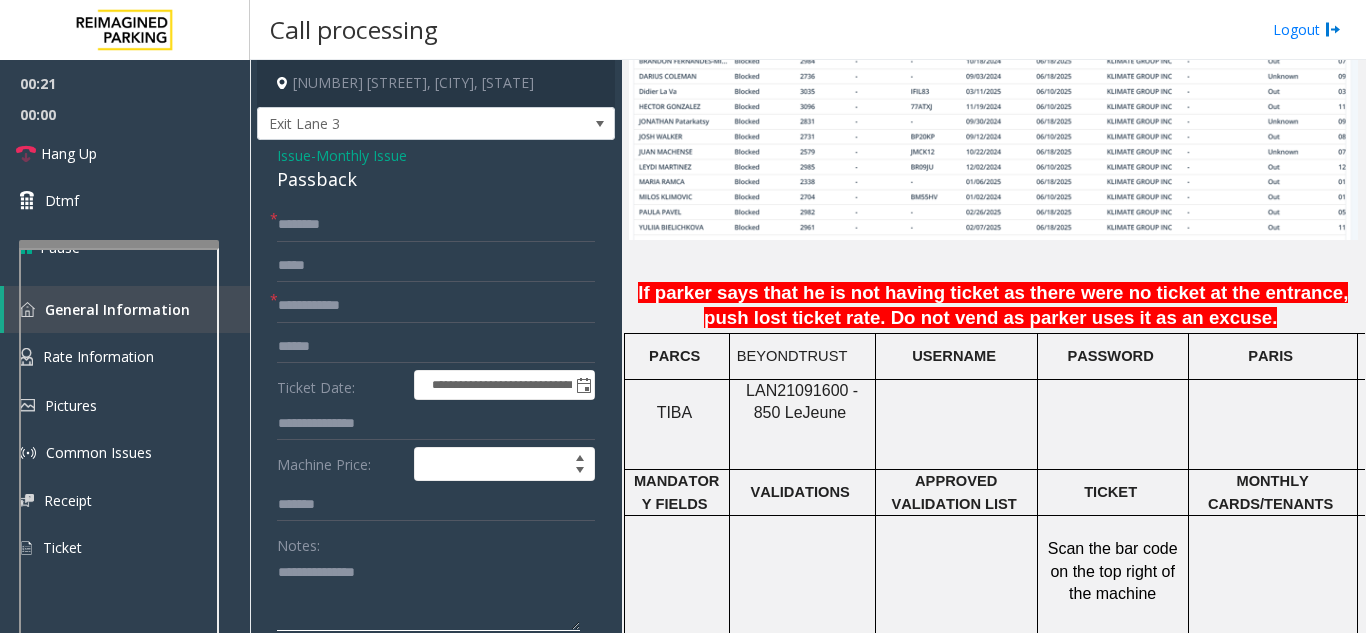 type on "**********" 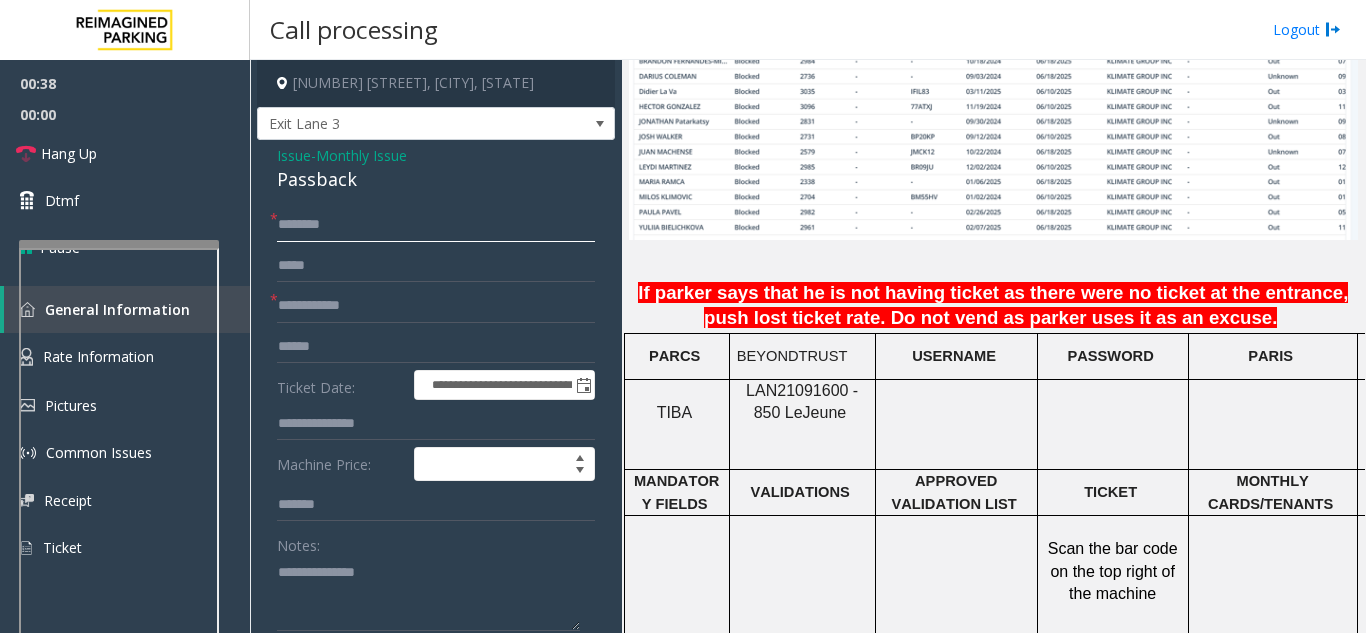 click 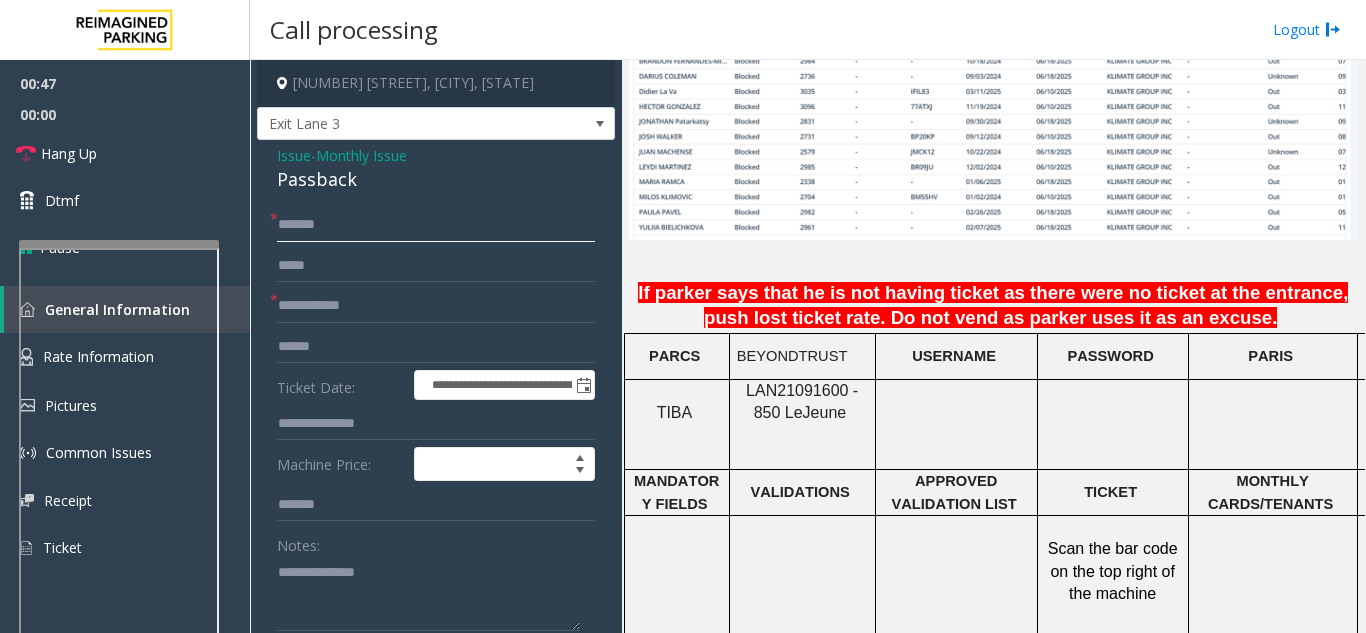 click on "******" 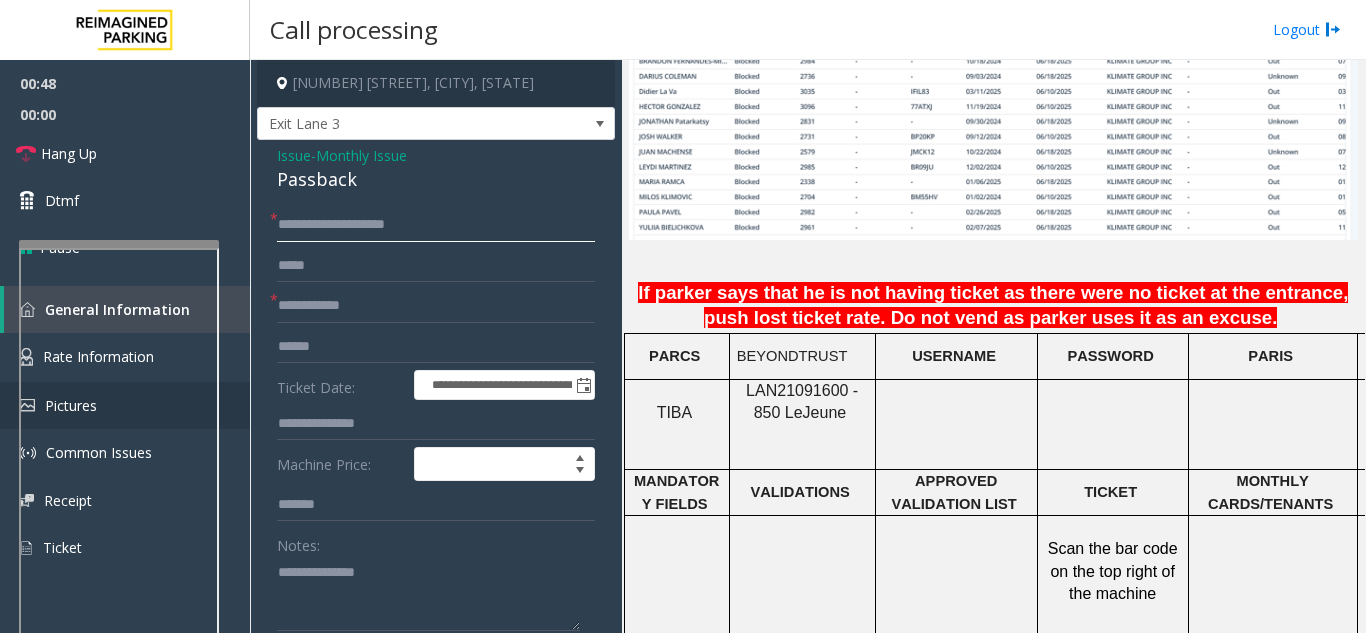 type on "**********" 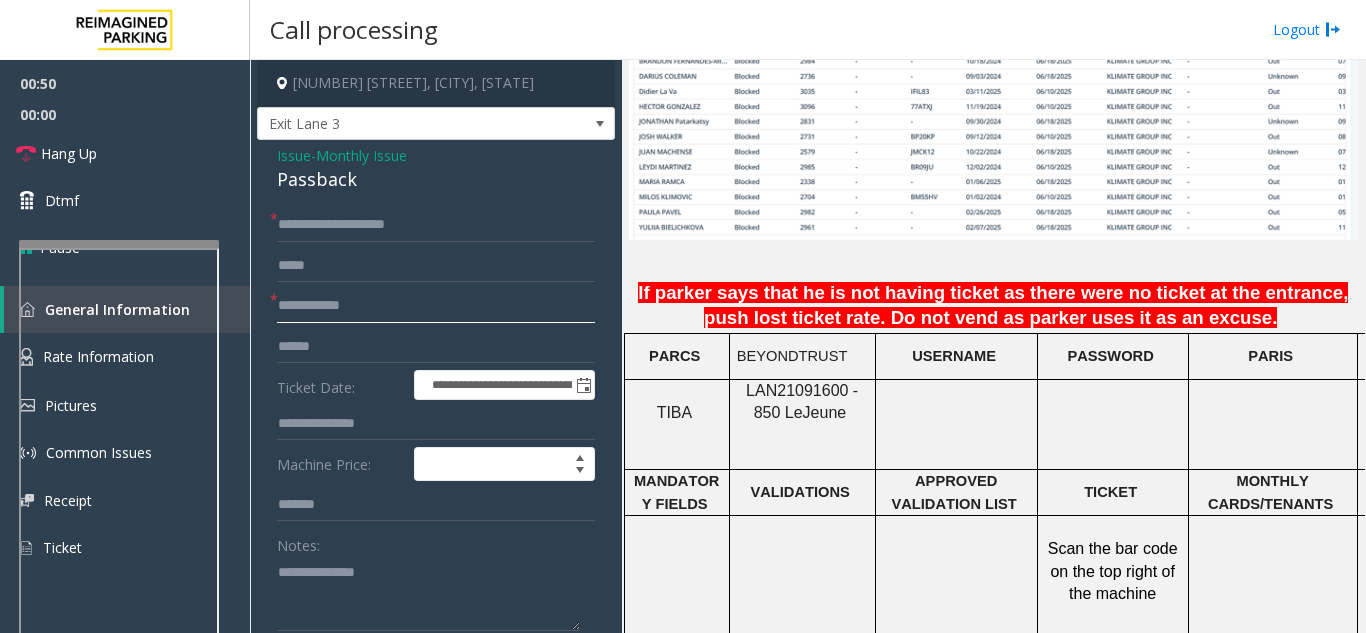paste on "**********" 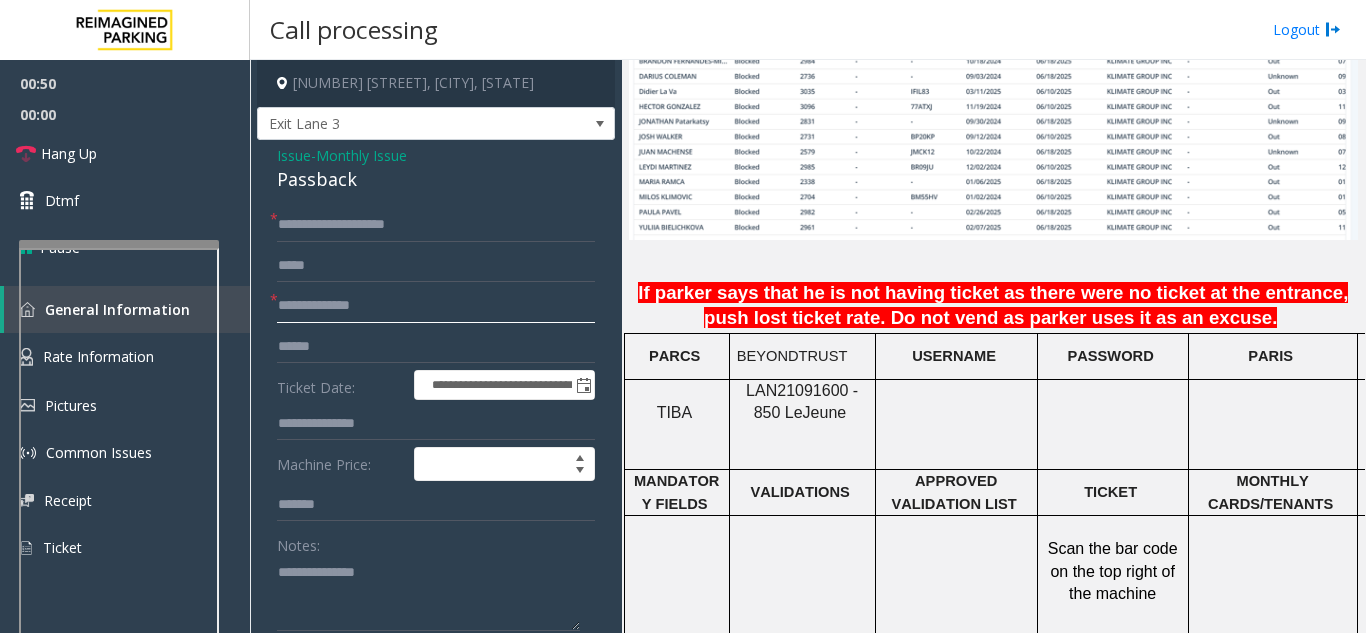 click on "**********" 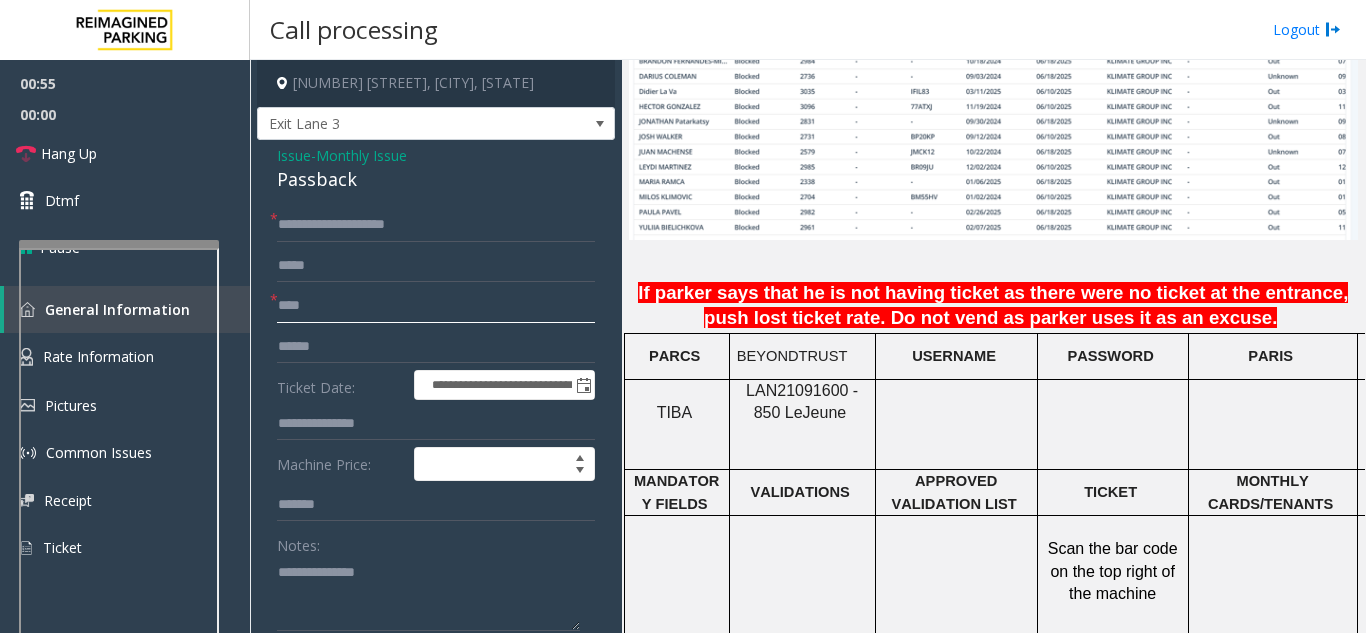 type on "****" 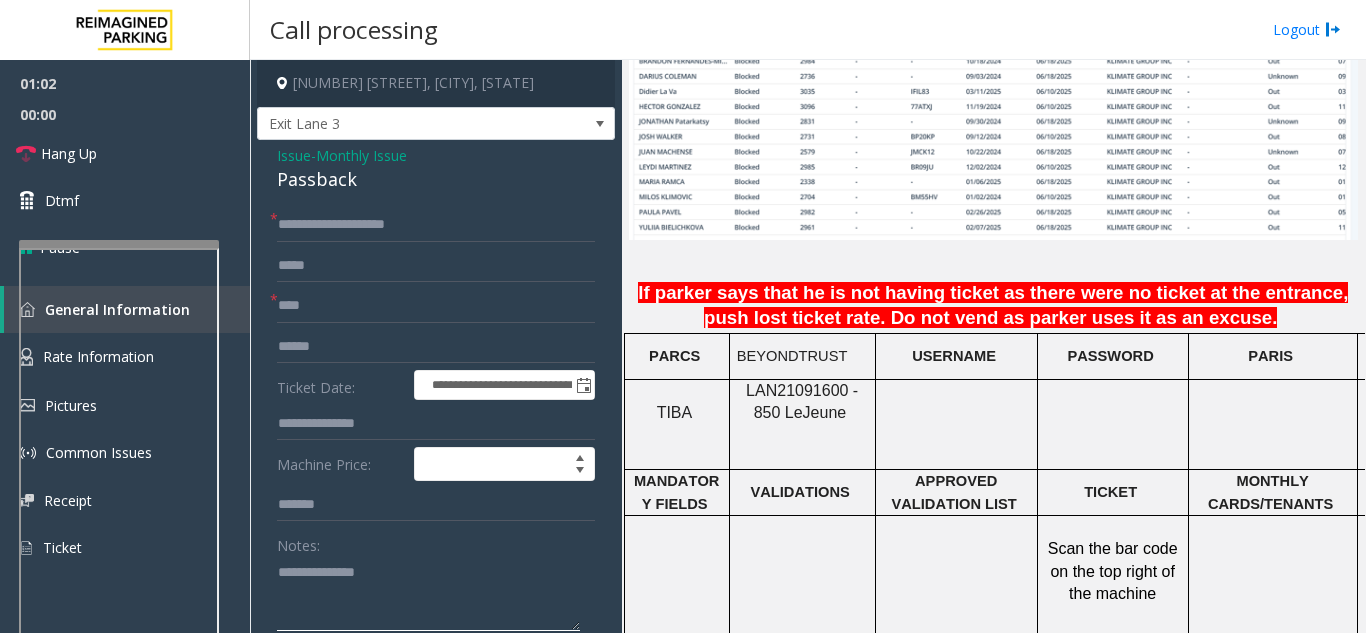 click 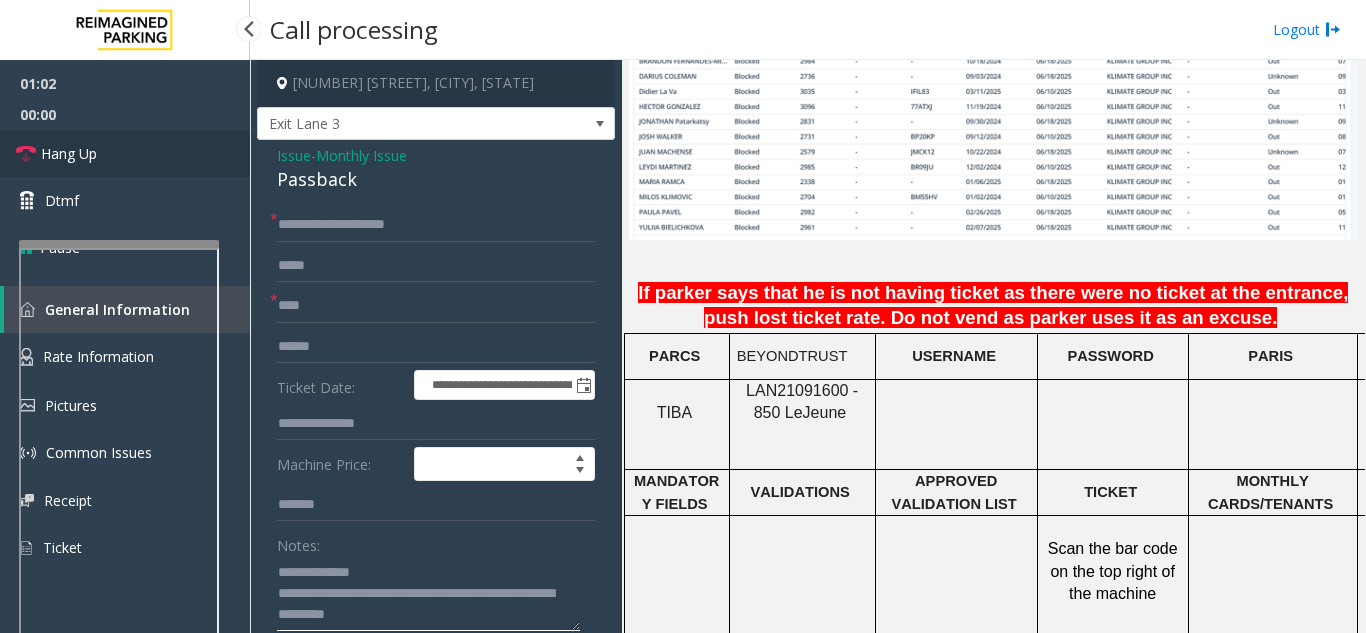 type on "**********" 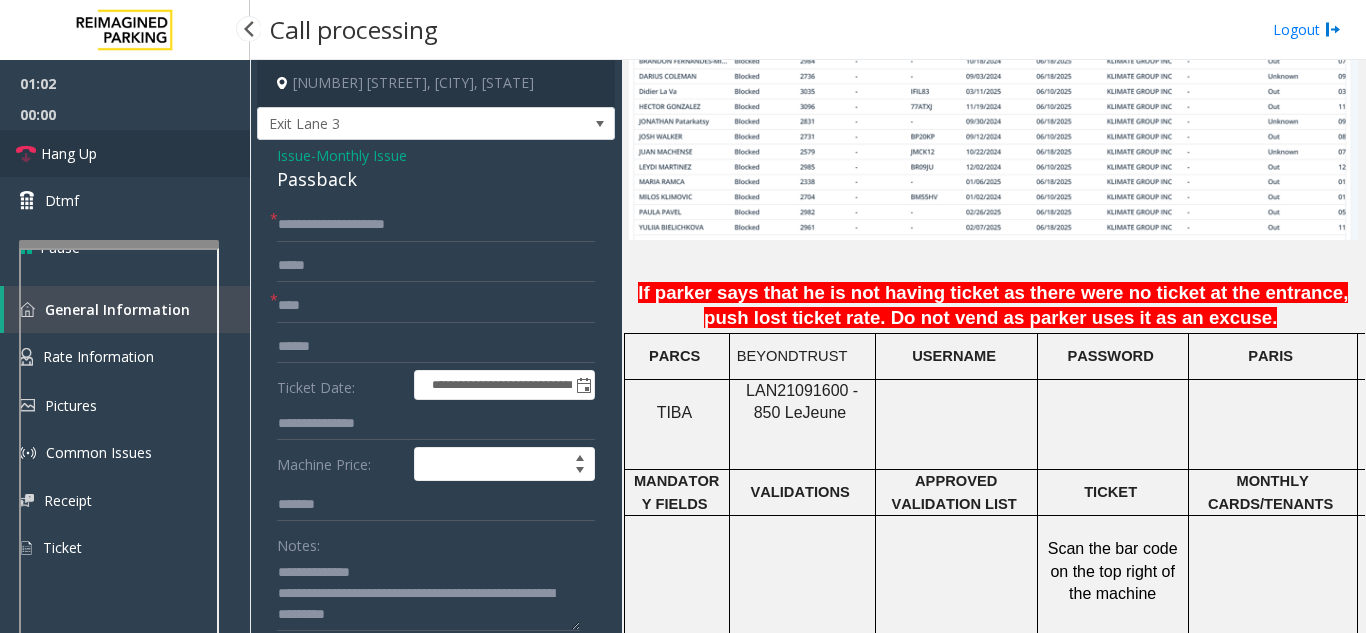 click on "Hang Up" at bounding box center (125, 153) 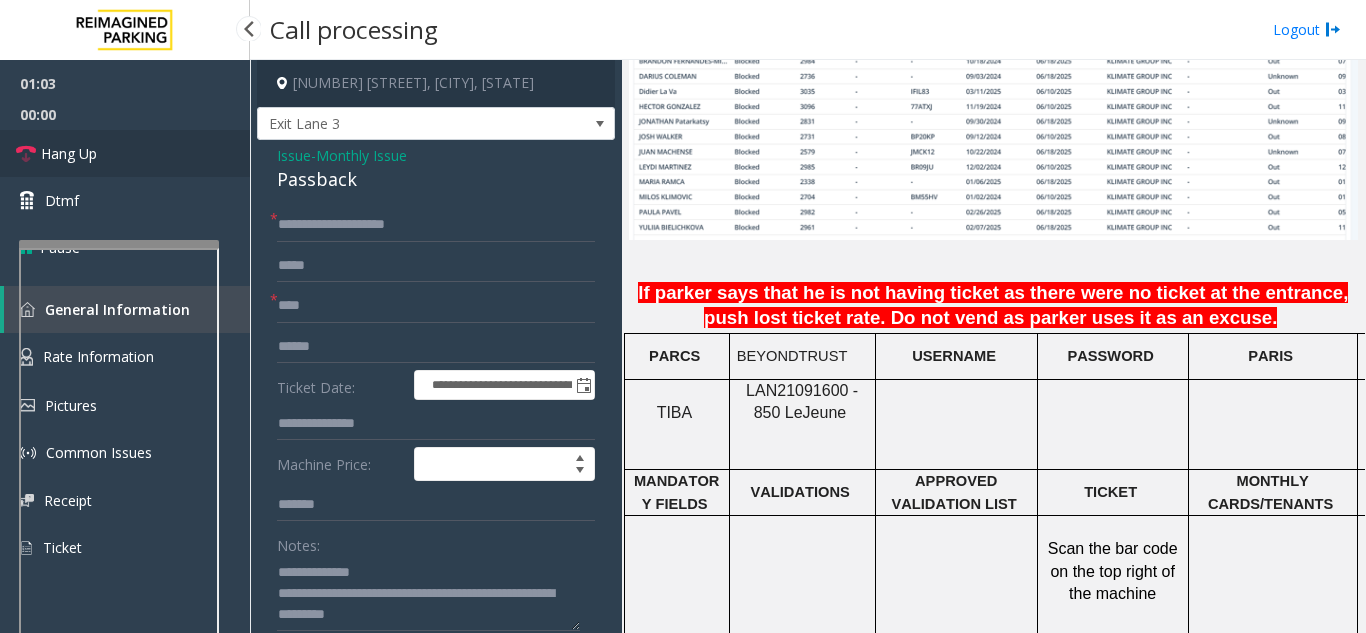 click on "Hang Up" at bounding box center [125, 153] 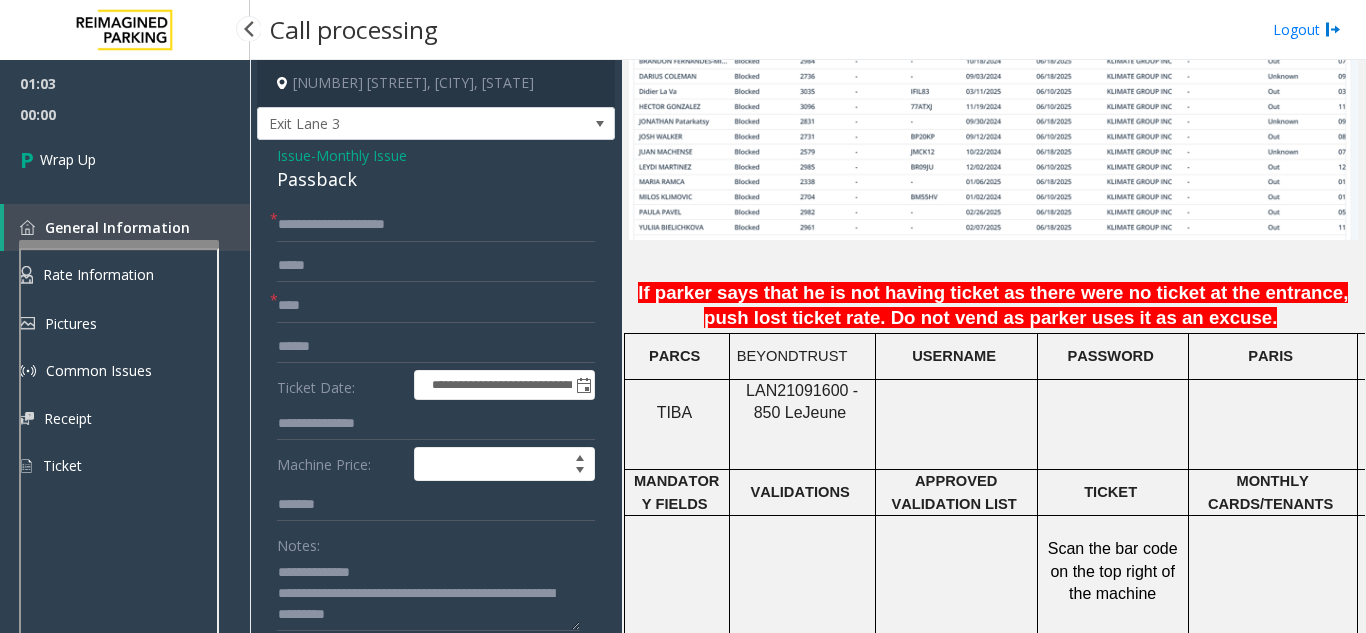 click on "Wrap Up" at bounding box center (125, 159) 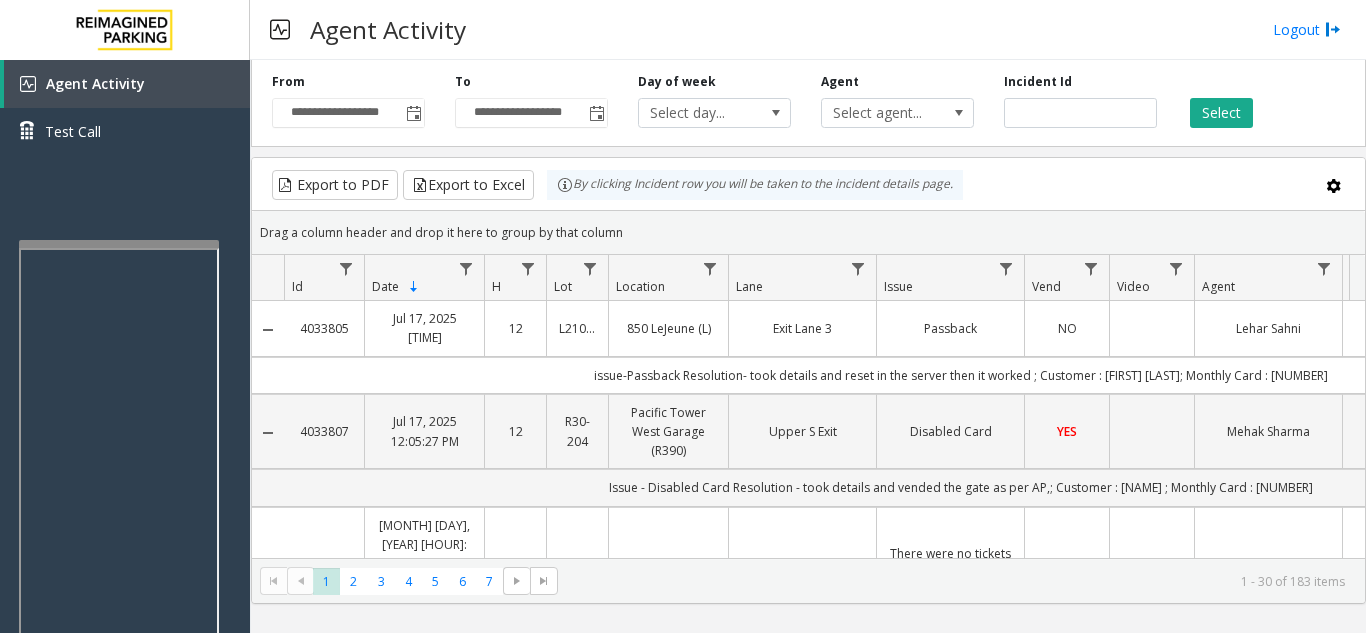 click on "By clicking Incident row you will be taken to the incident details page." 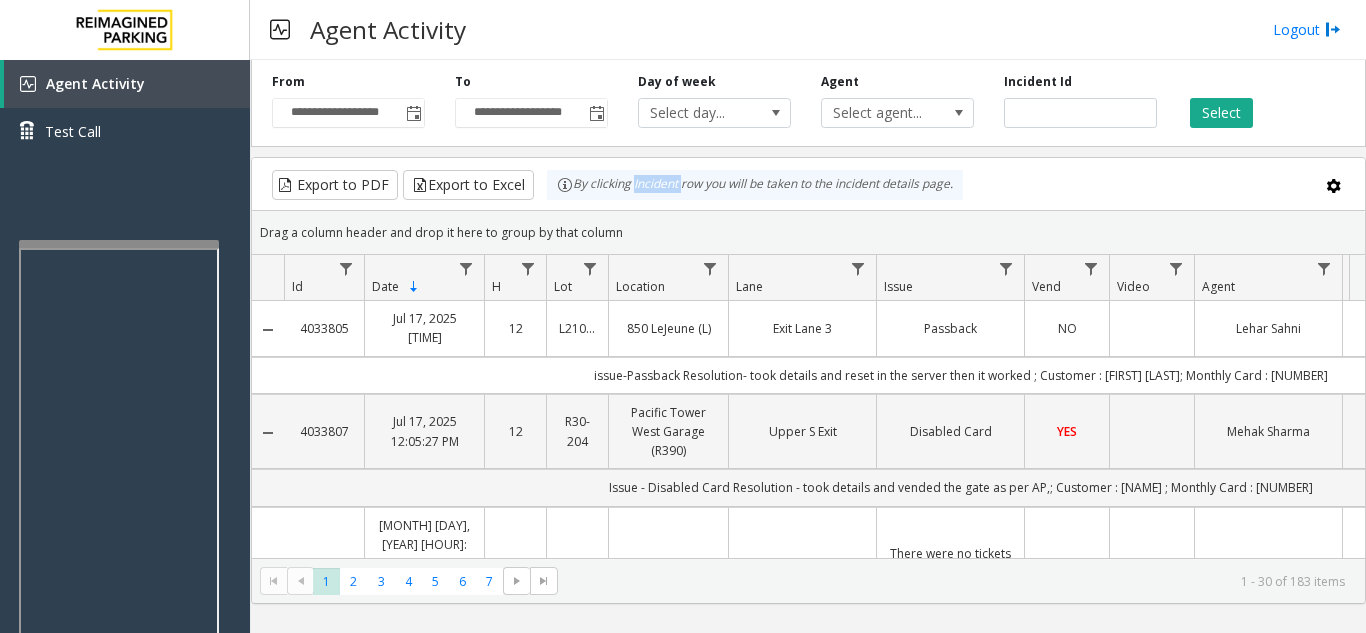click on "By clicking Incident row you will be taken to the incident details page." 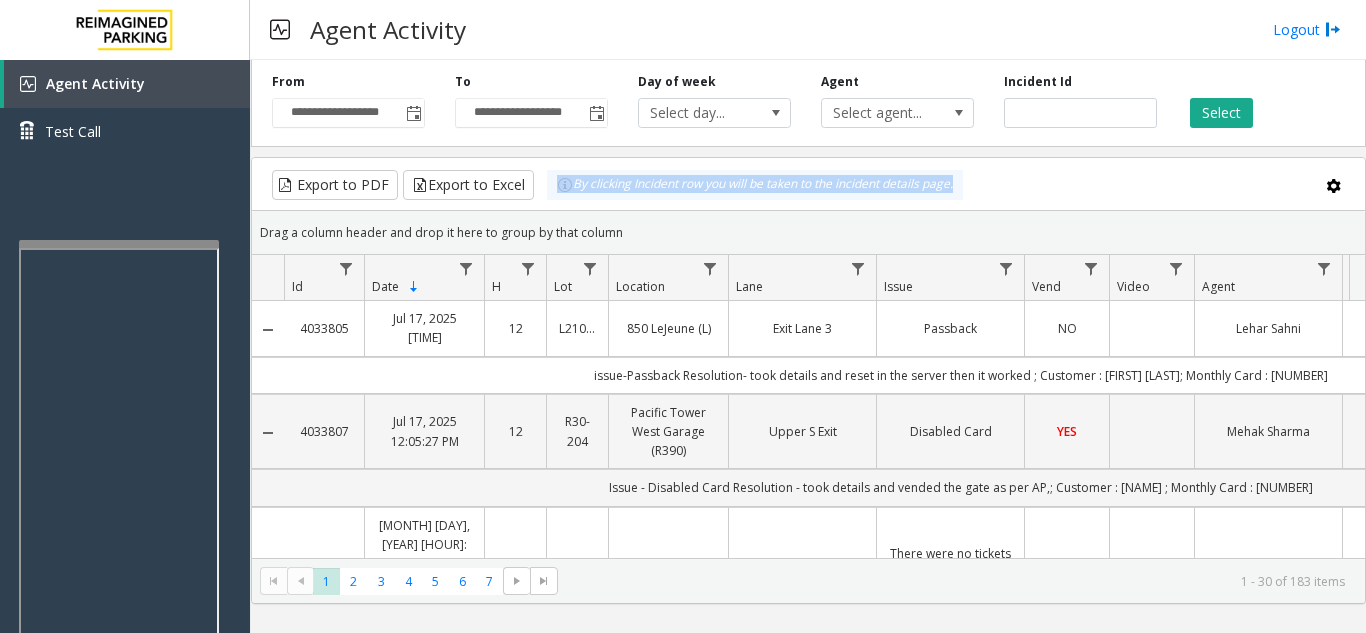 click on "By clicking Incident row you will be taken to the incident details page." 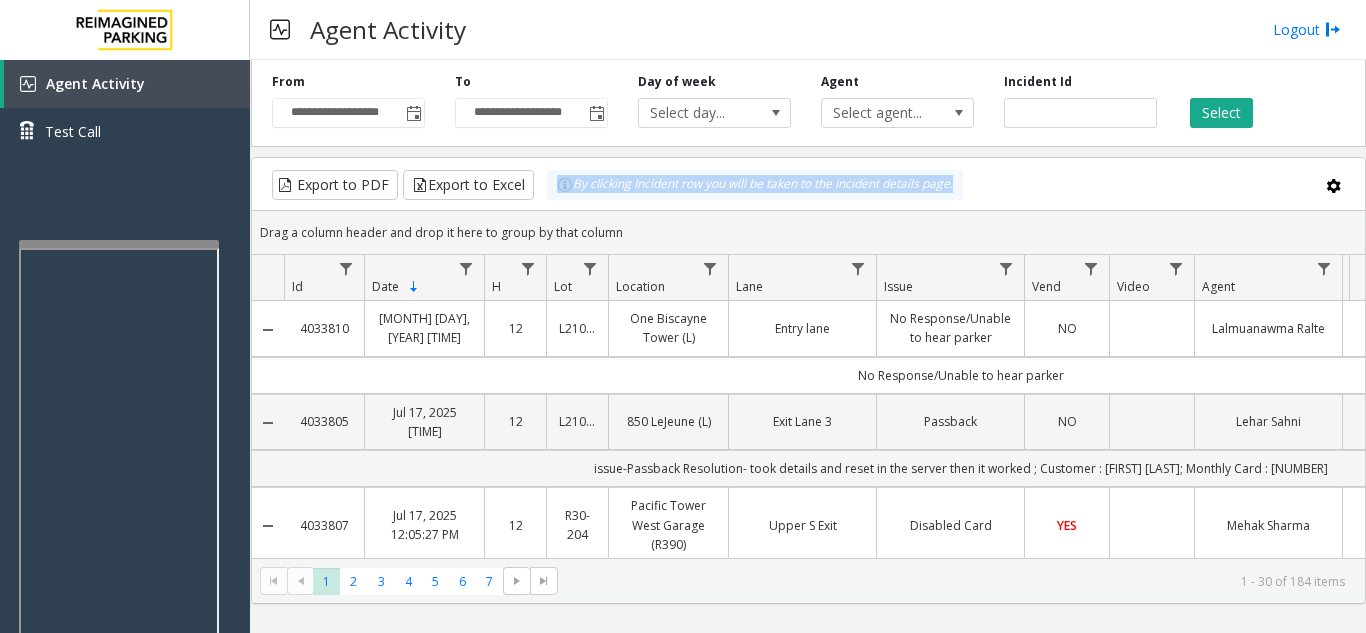 click on "By clicking Incident row you will be taken to the incident details page." 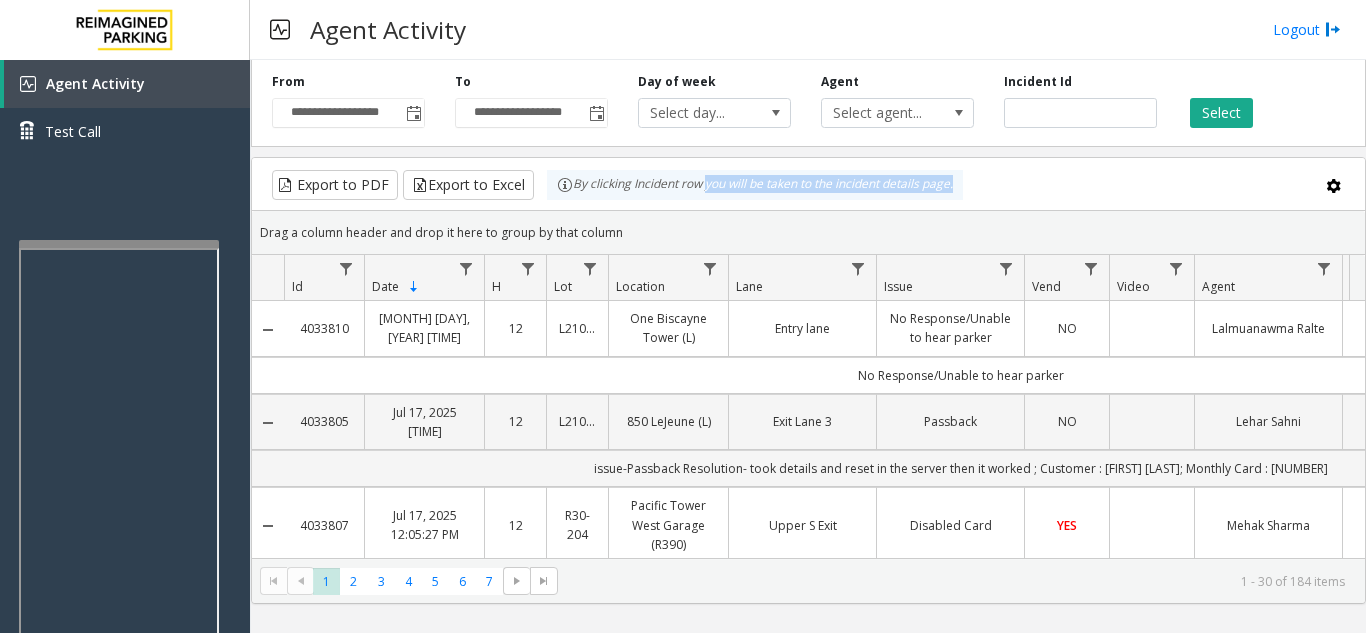 drag, startPoint x: 994, startPoint y: 185, endPoint x: 713, endPoint y: 204, distance: 281.6416 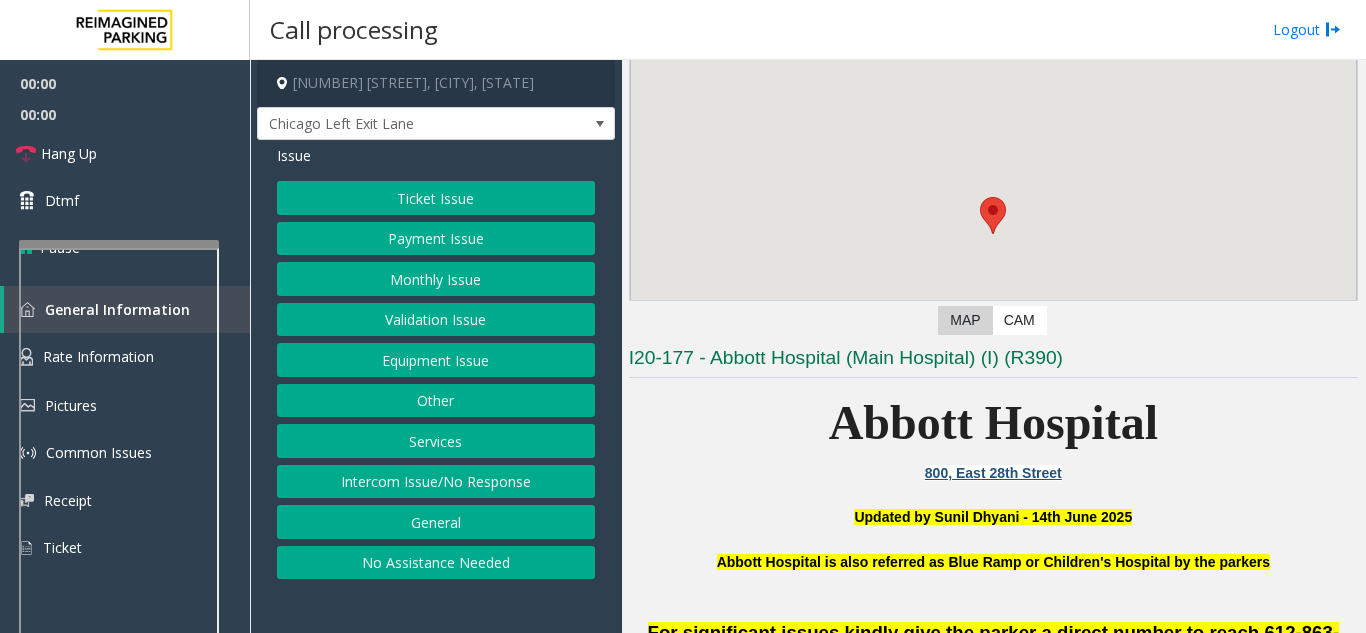 scroll, scrollTop: 400, scrollLeft: 0, axis: vertical 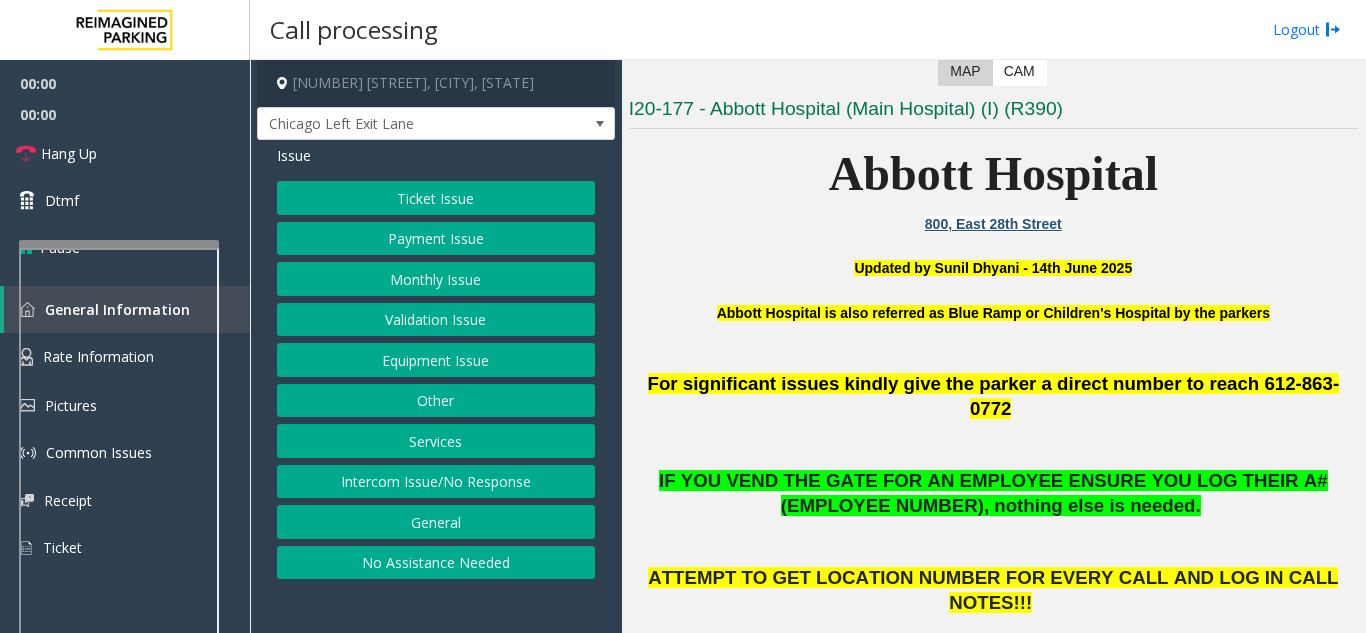 drag, startPoint x: 737, startPoint y: 277, endPoint x: 759, endPoint y: 335, distance: 62.03225 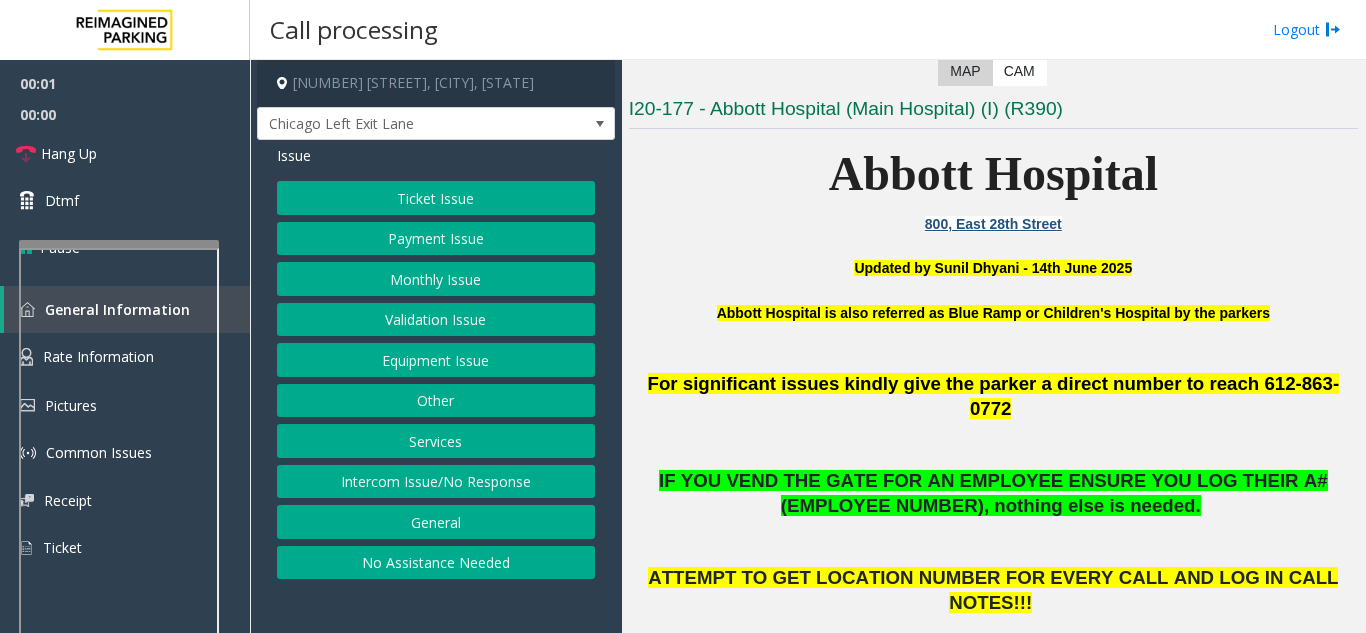 click on "Abbott Hospital is also referred as Blue Ramp or Children's Hospital by the parkers" 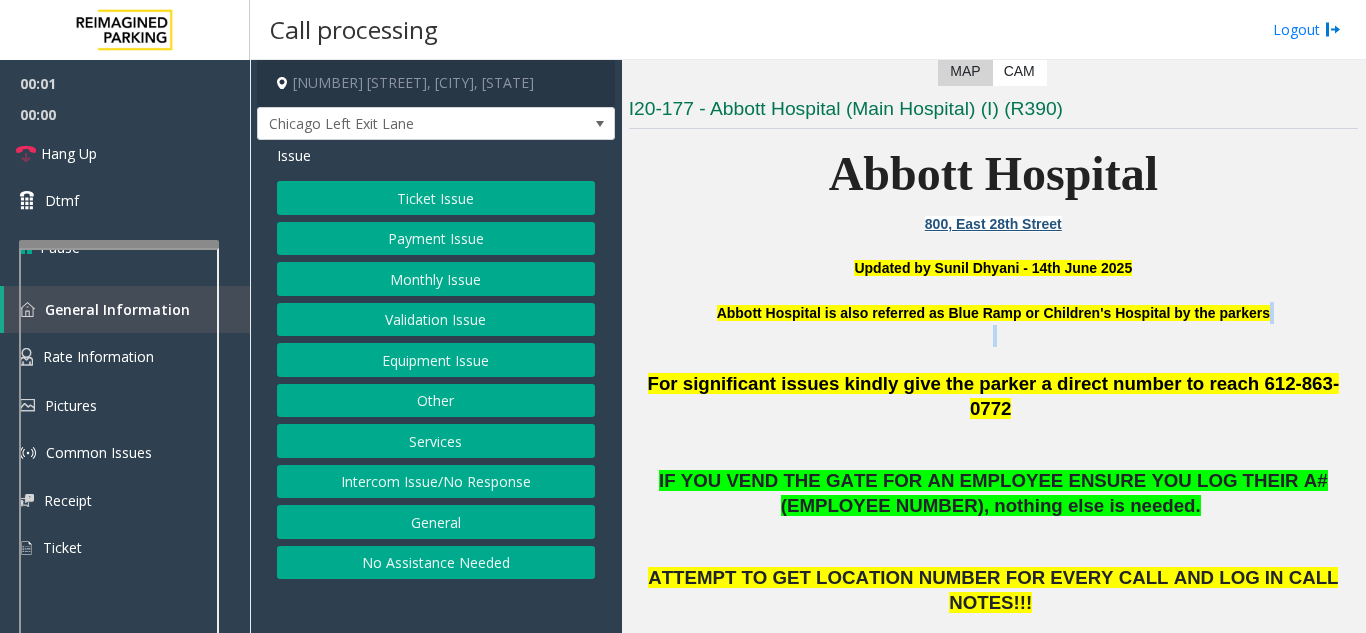 click on "Abbott Hospital is also referred as Blue Ramp or Children's Hospital by the parkers" 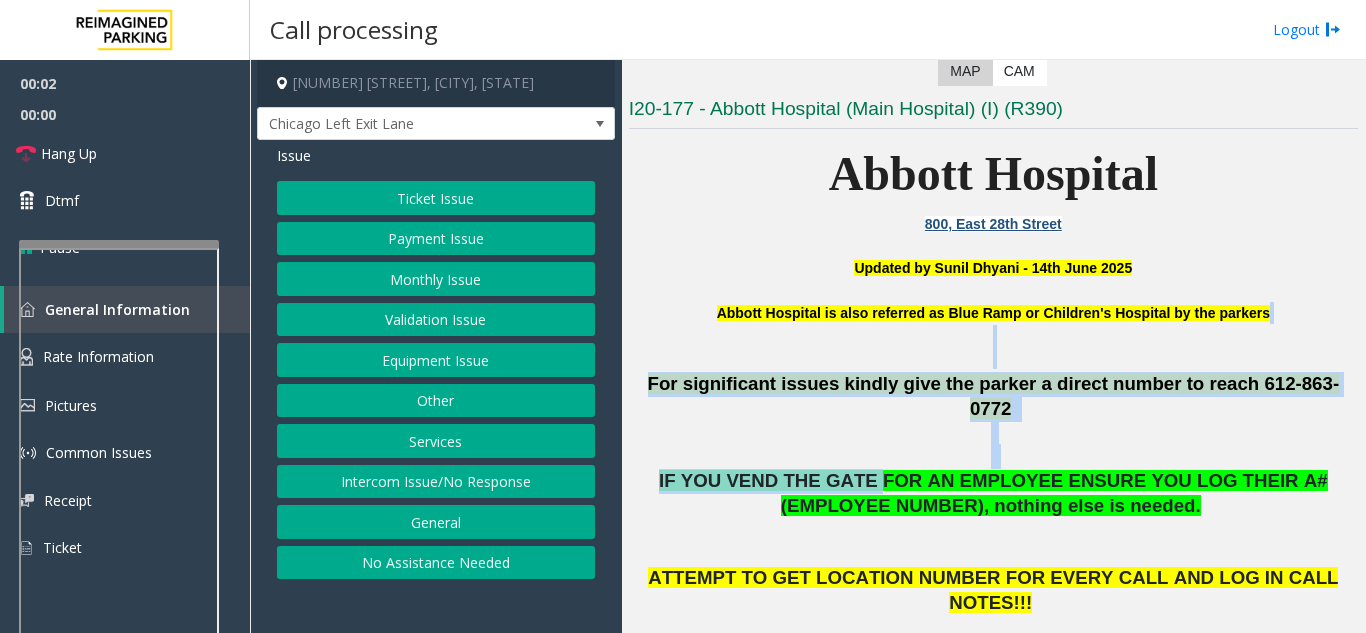 drag, startPoint x: 759, startPoint y: 335, endPoint x: 847, endPoint y: 456, distance: 149.61618 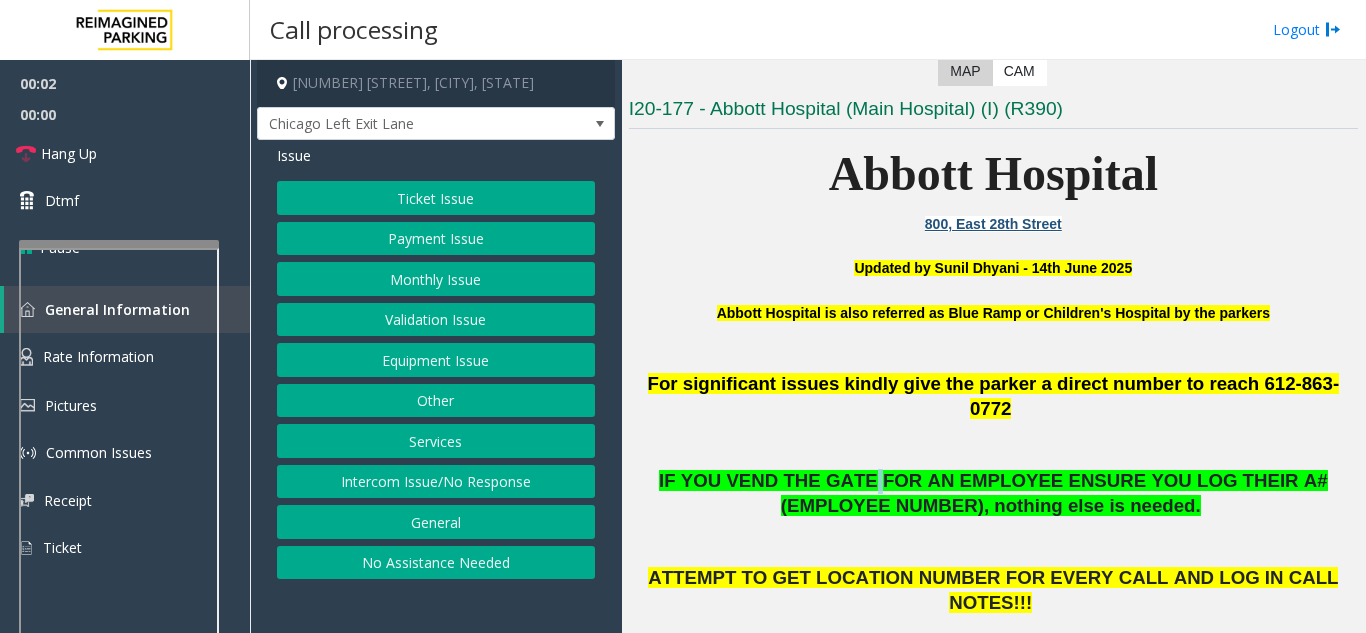 click on "IF YOU VEND THE GATE FOR AN EMPLOYEE ENSURE YOU LOG THEIR A# (EMPLOYEE NUMBER), nothing else is needed" 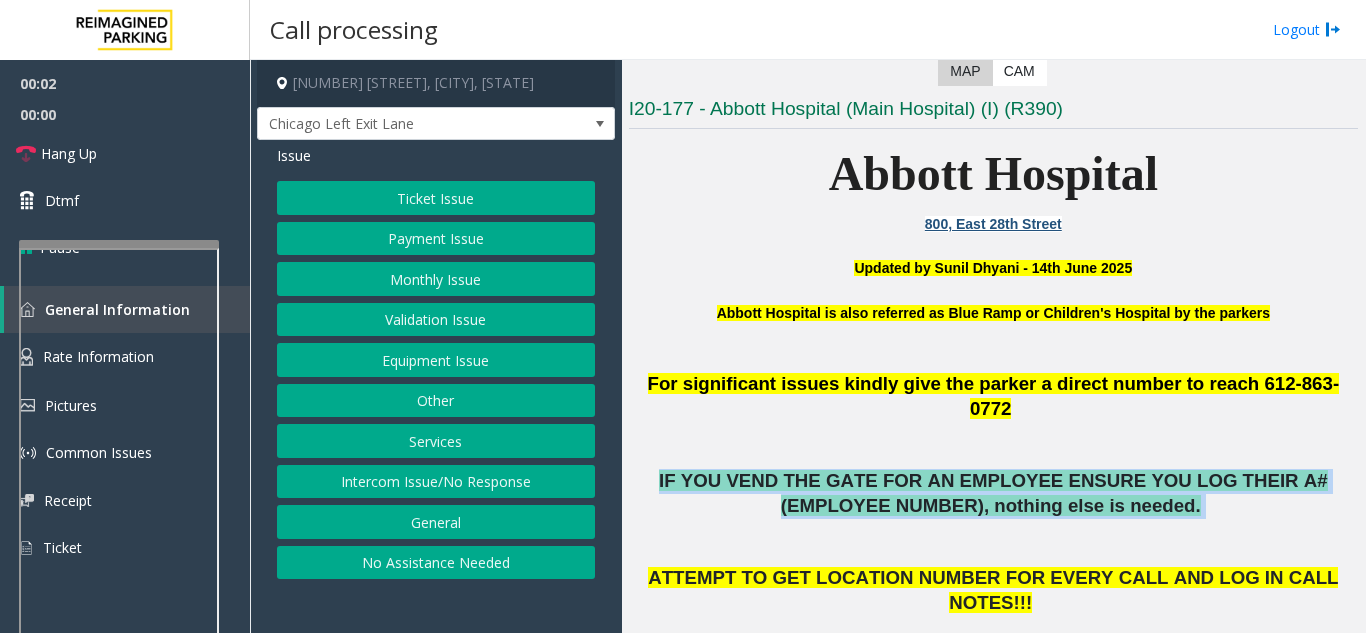 click on "IF YOU VEND THE GATE FOR AN EMPLOYEE ENSURE YOU LOG THEIR A# (EMPLOYEE NUMBER), nothing else is needed" 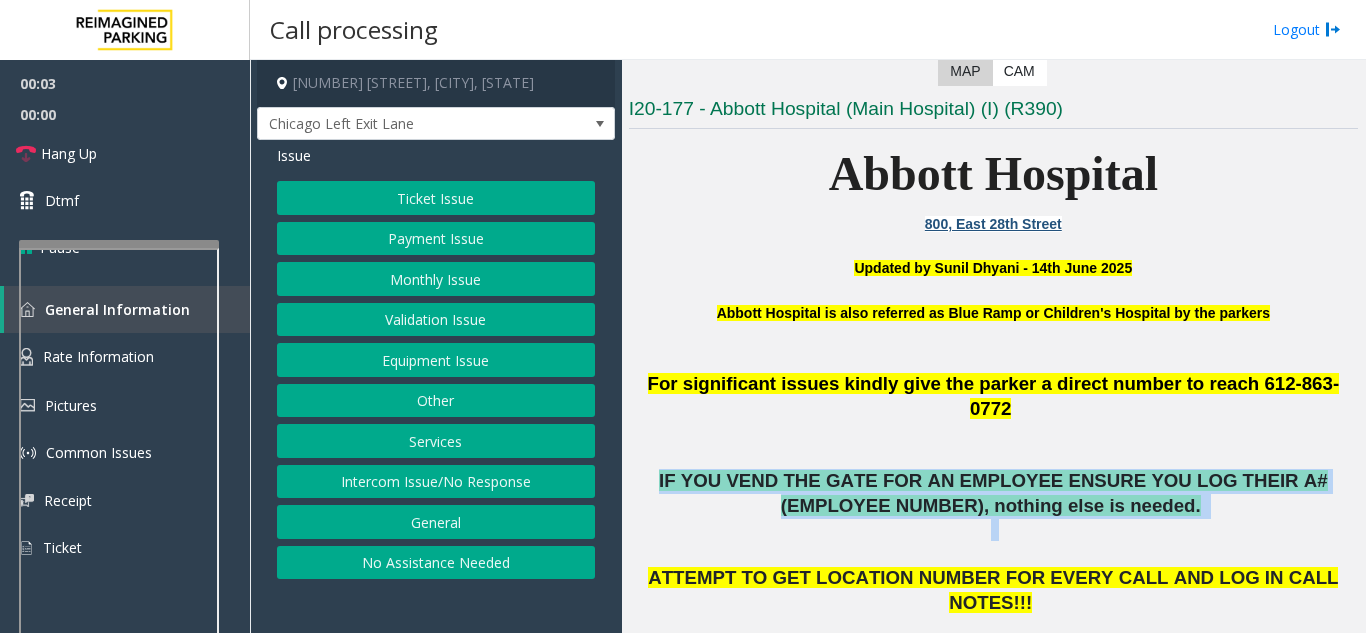 drag, startPoint x: 847, startPoint y: 456, endPoint x: 865, endPoint y: 509, distance: 55.97321 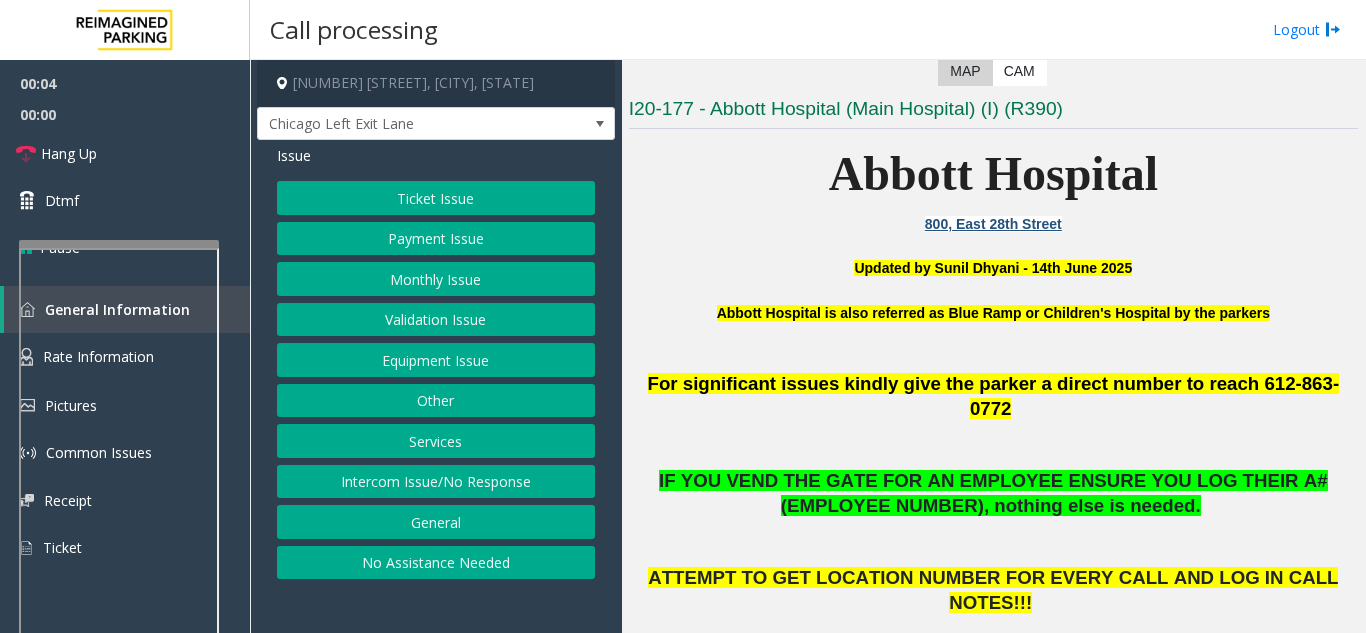 click on "Issue  Ticket Issue   Payment Issue   Monthly Issue   Validation Issue   Equipment Issue   Other   Services   Intercom Issue/No Response   General   No Assistance Needed" 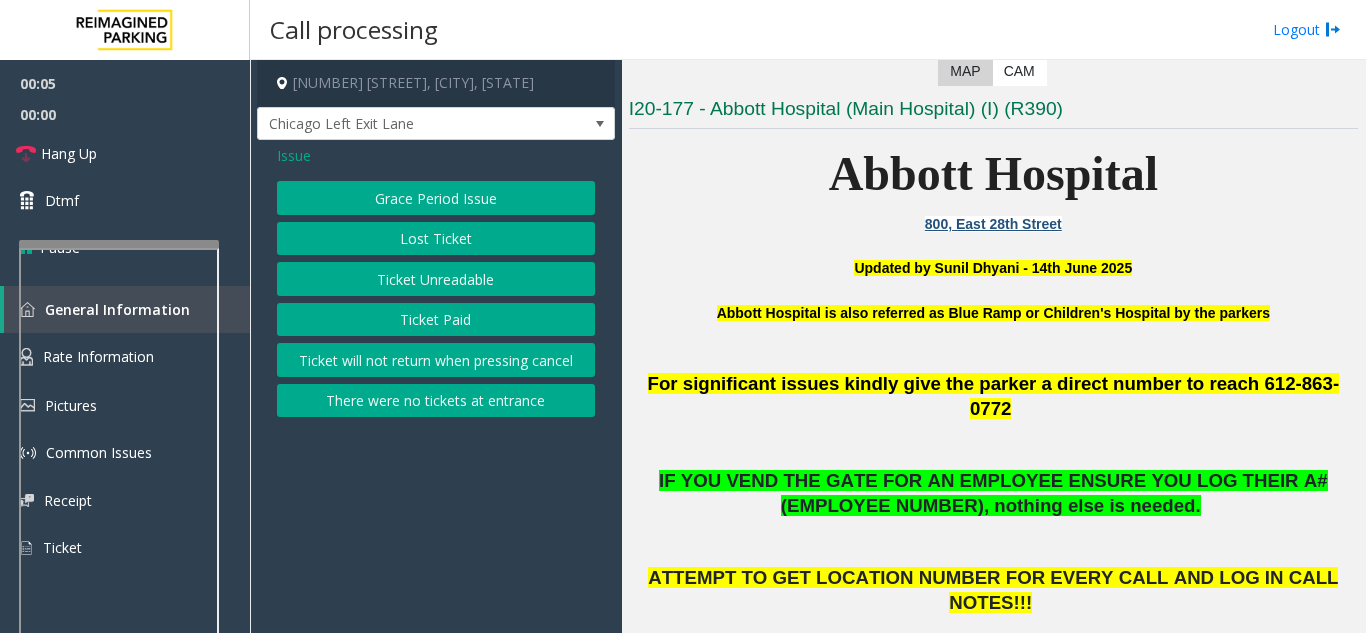 drag, startPoint x: 494, startPoint y: 260, endPoint x: 509, endPoint y: 286, distance: 30.016663 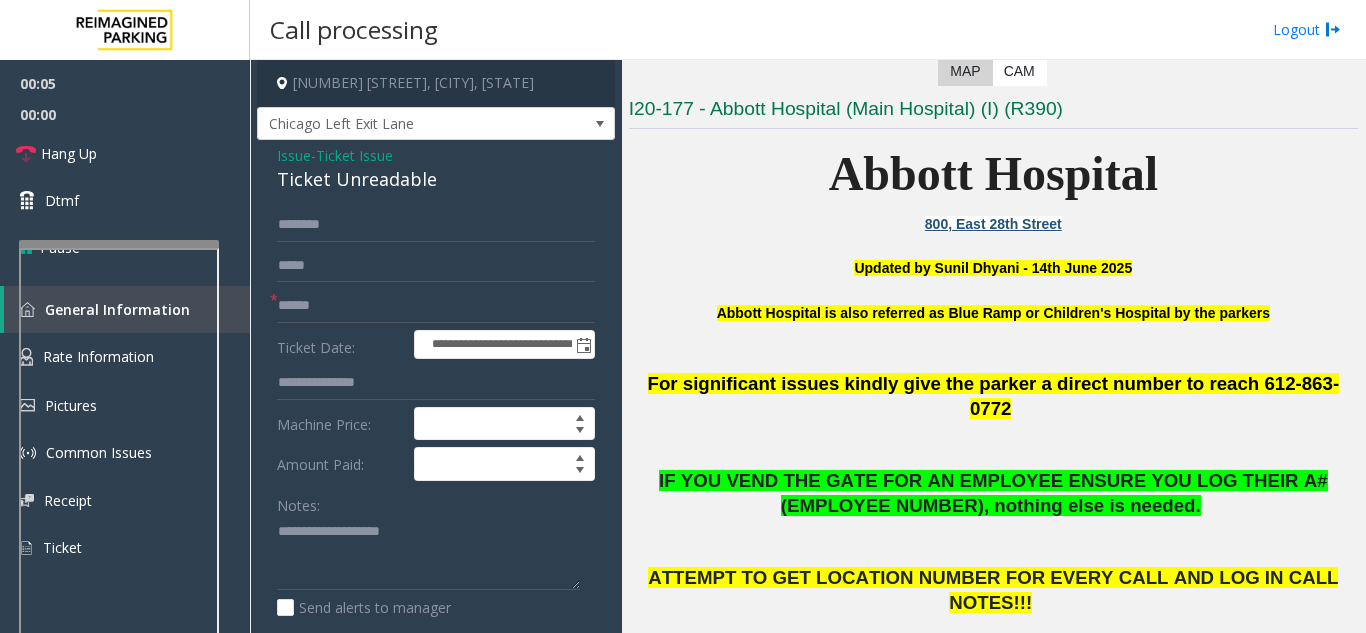 click on "Ticket Unreadable" 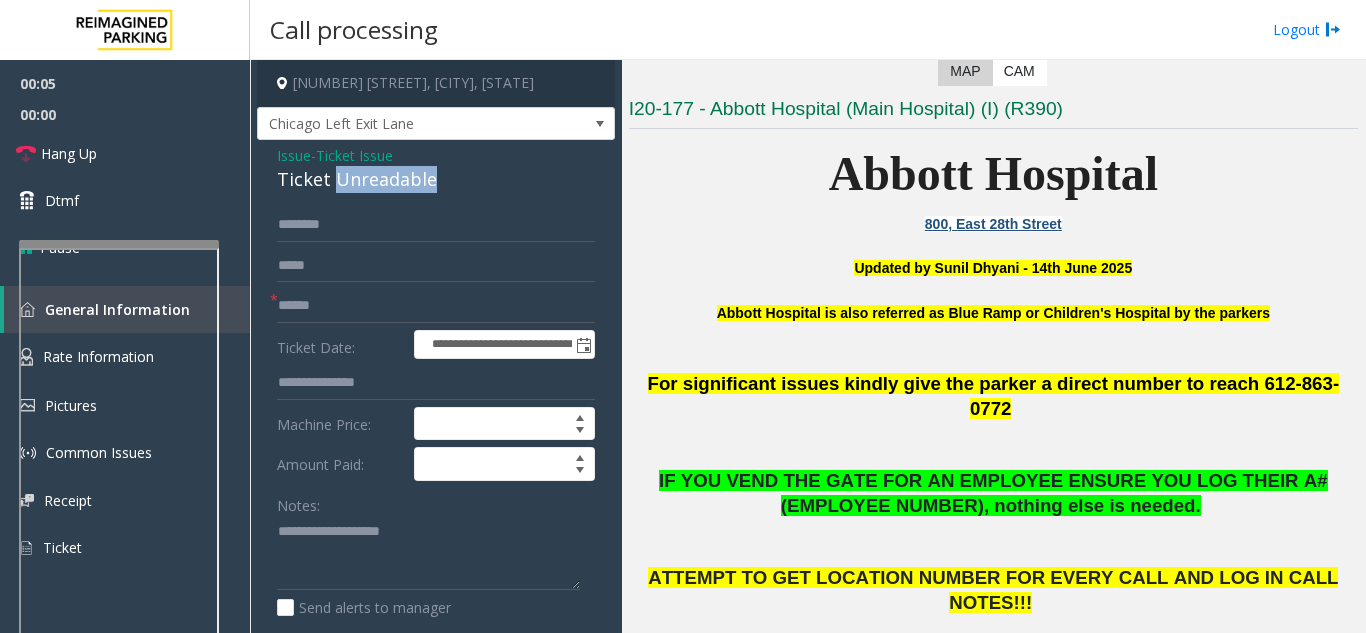 click on "Ticket Unreadable" 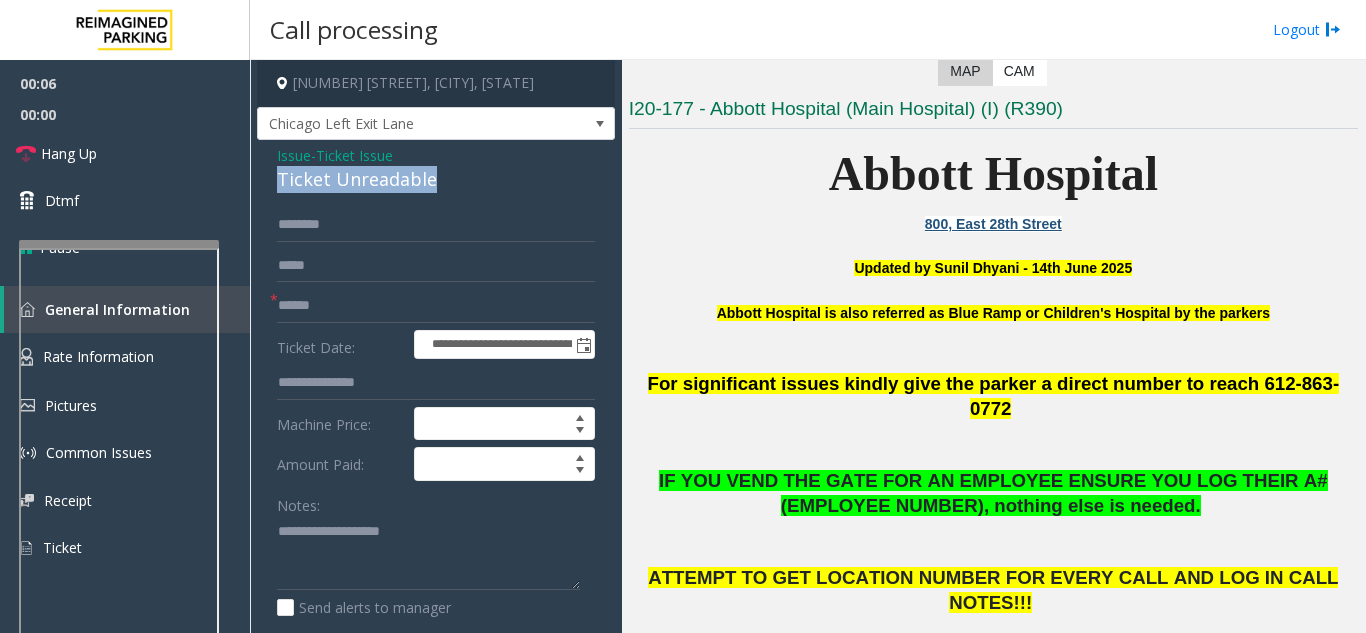 click on "Ticket Unreadable" 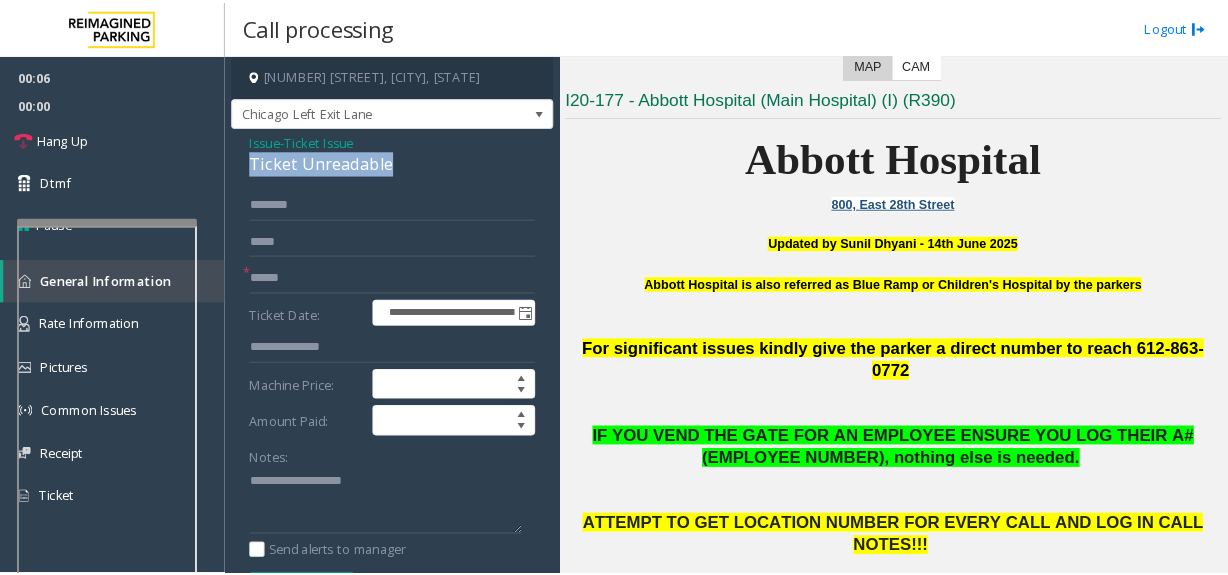 scroll, scrollTop: 483, scrollLeft: 0, axis: vertical 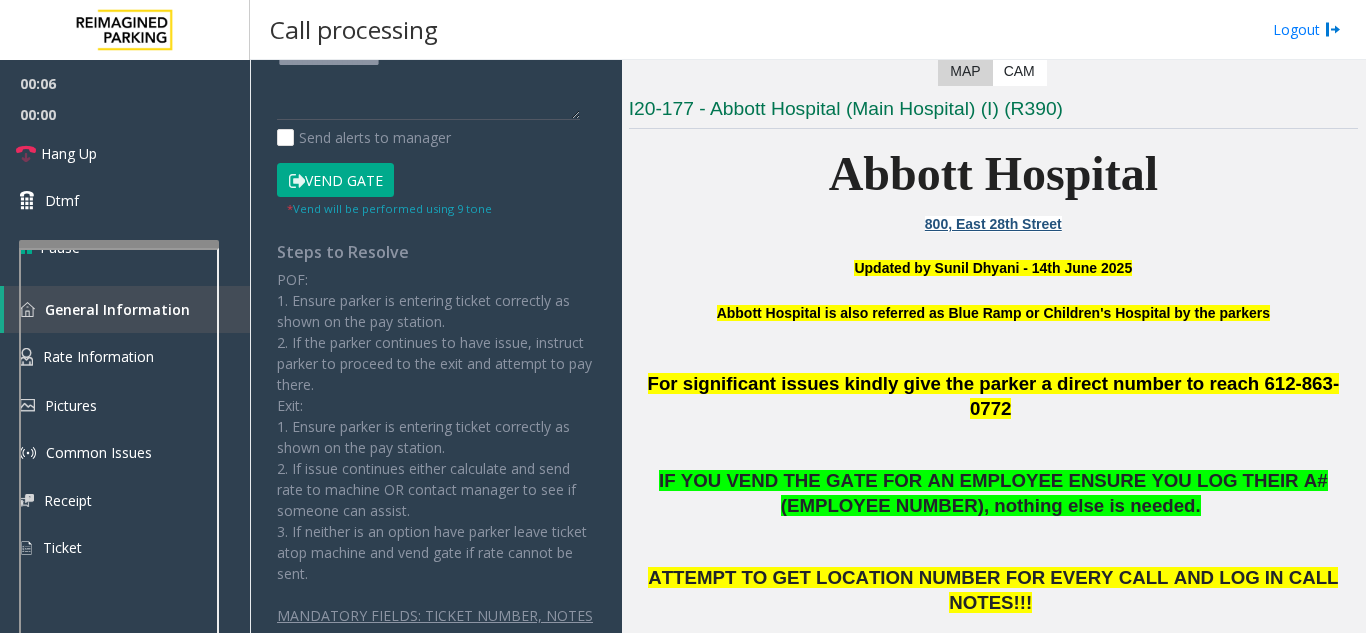 copy on "Ticket Unreadable" 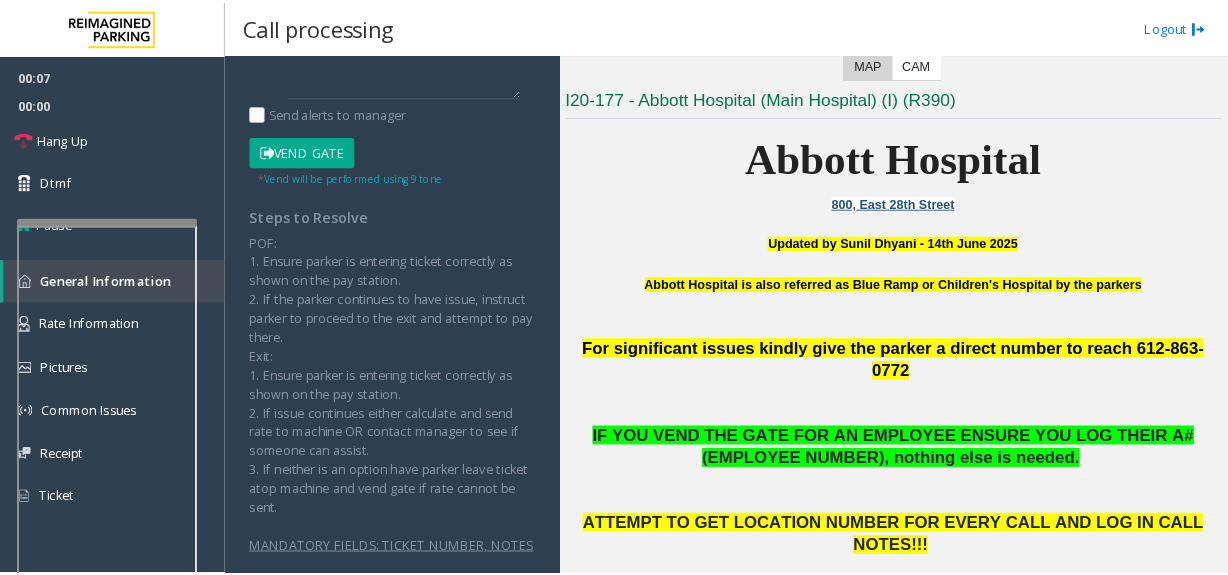 scroll, scrollTop: 166, scrollLeft: 0, axis: vertical 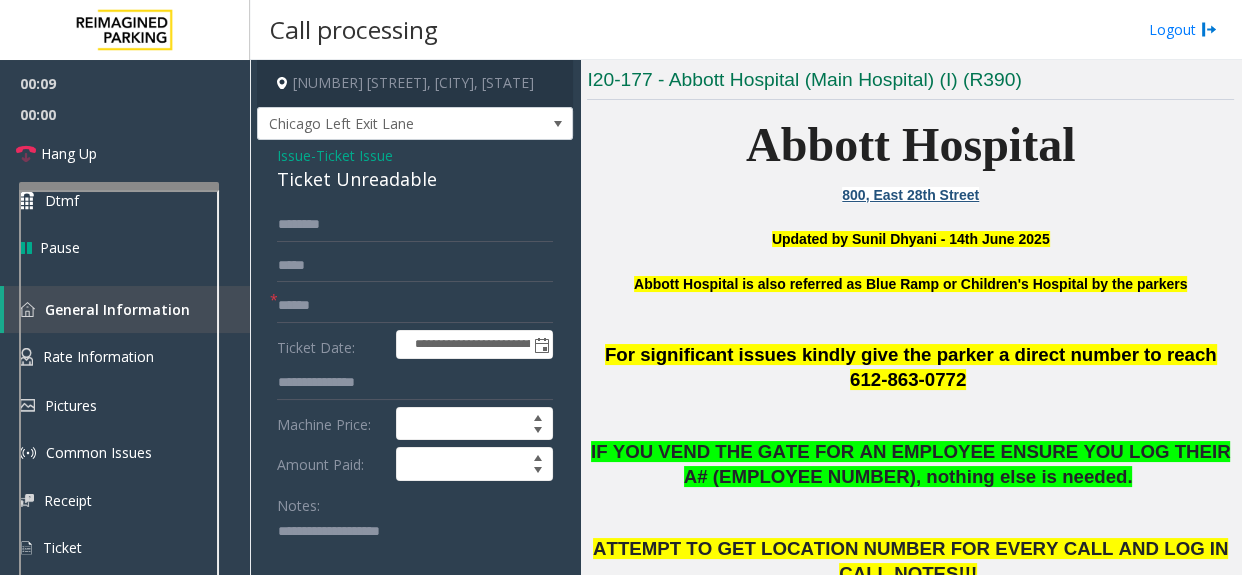 click on "Notes:" 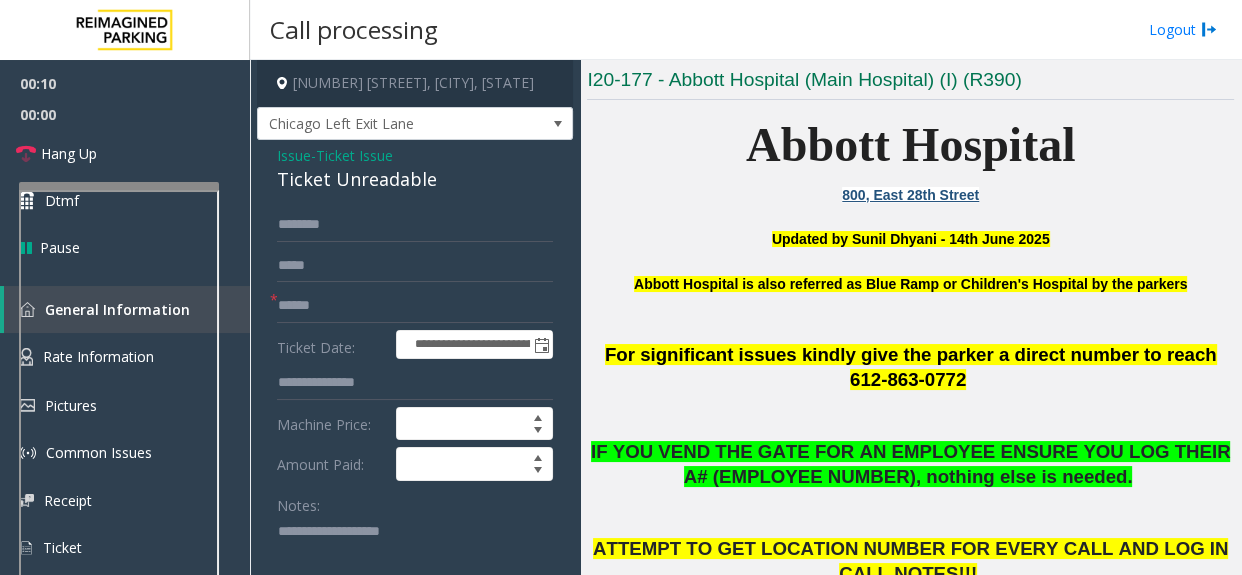 click 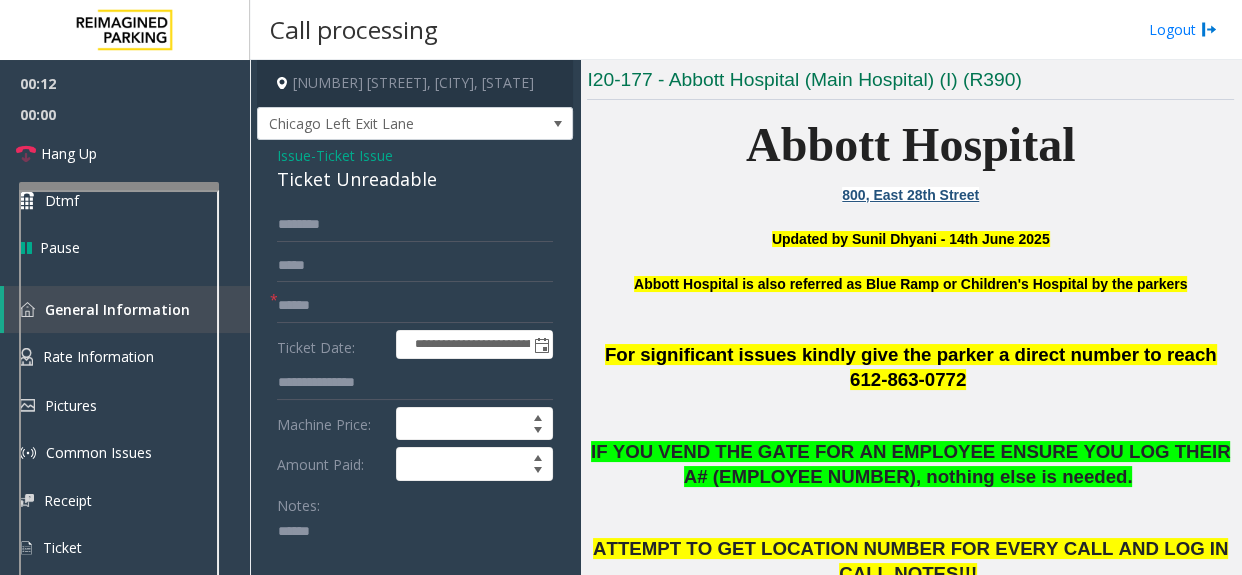 paste on "**********" 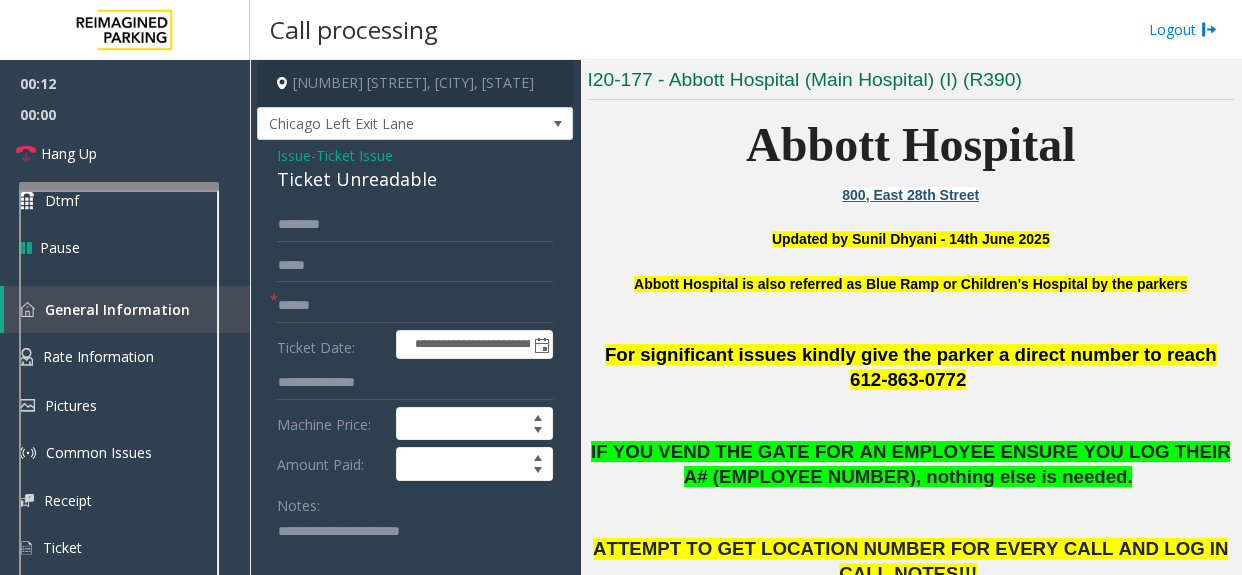 scroll, scrollTop: 2, scrollLeft: 0, axis: vertical 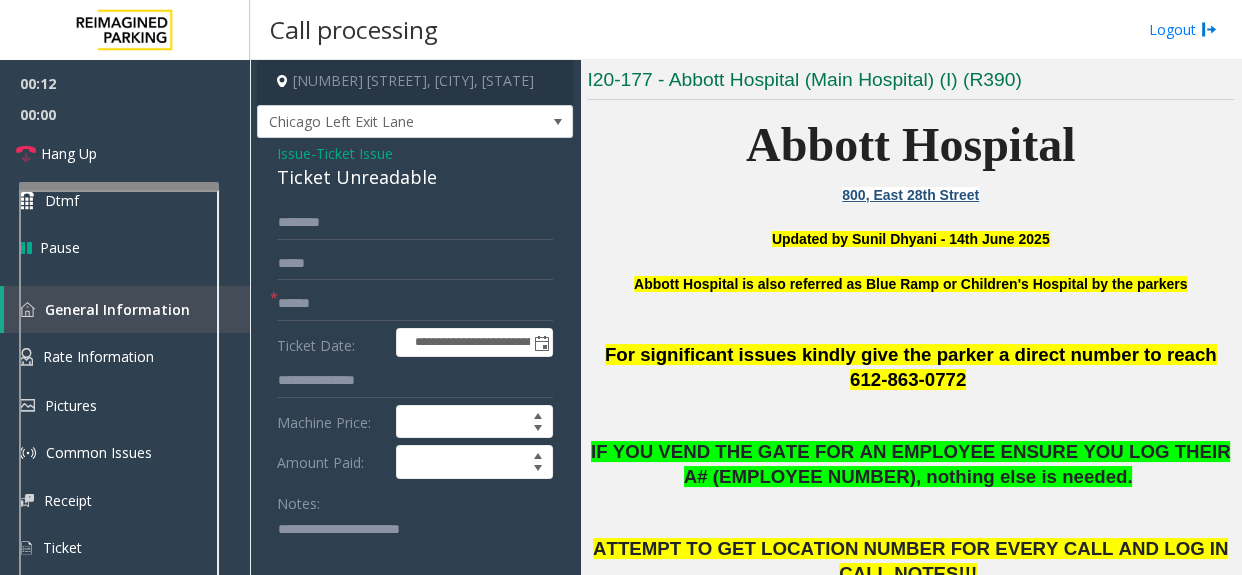 type on "**********" 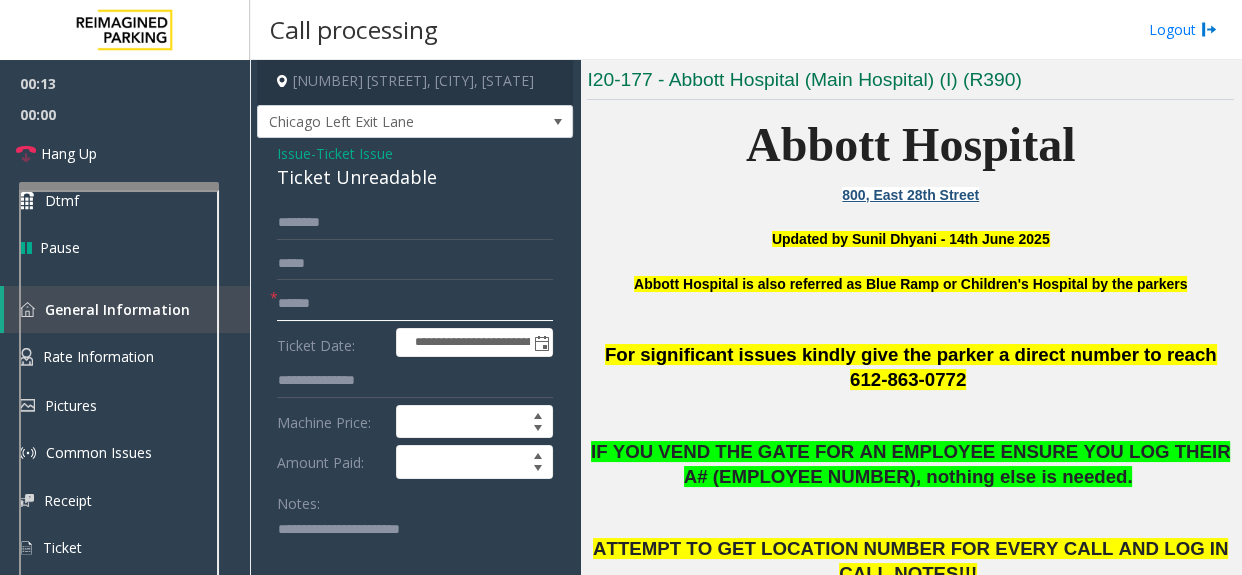 click 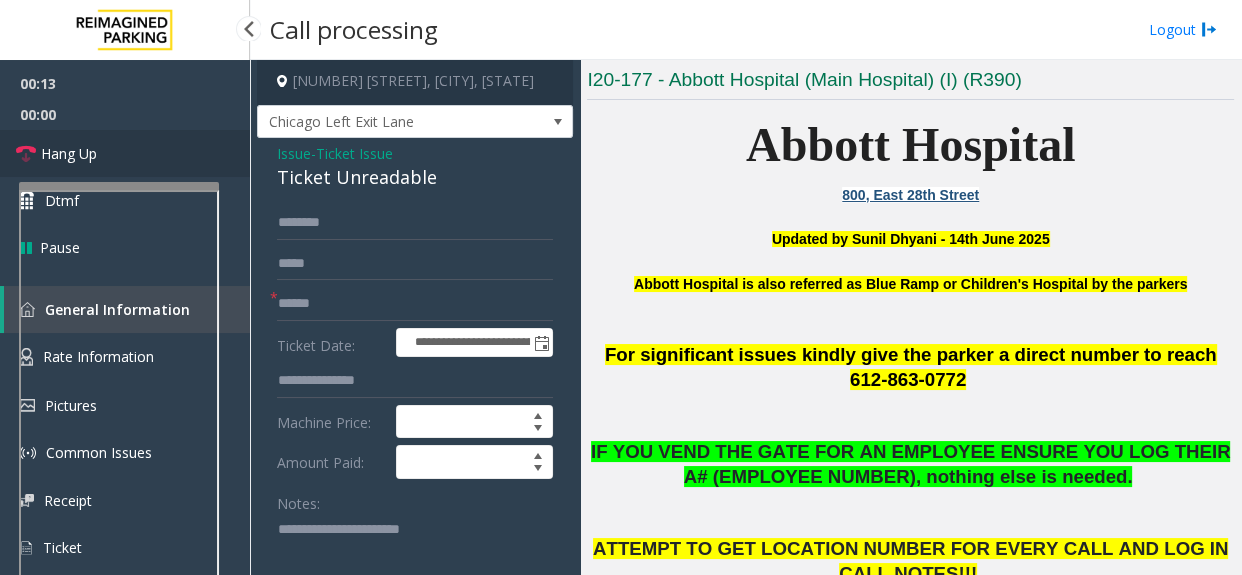 click on "Hang Up" at bounding box center [125, 153] 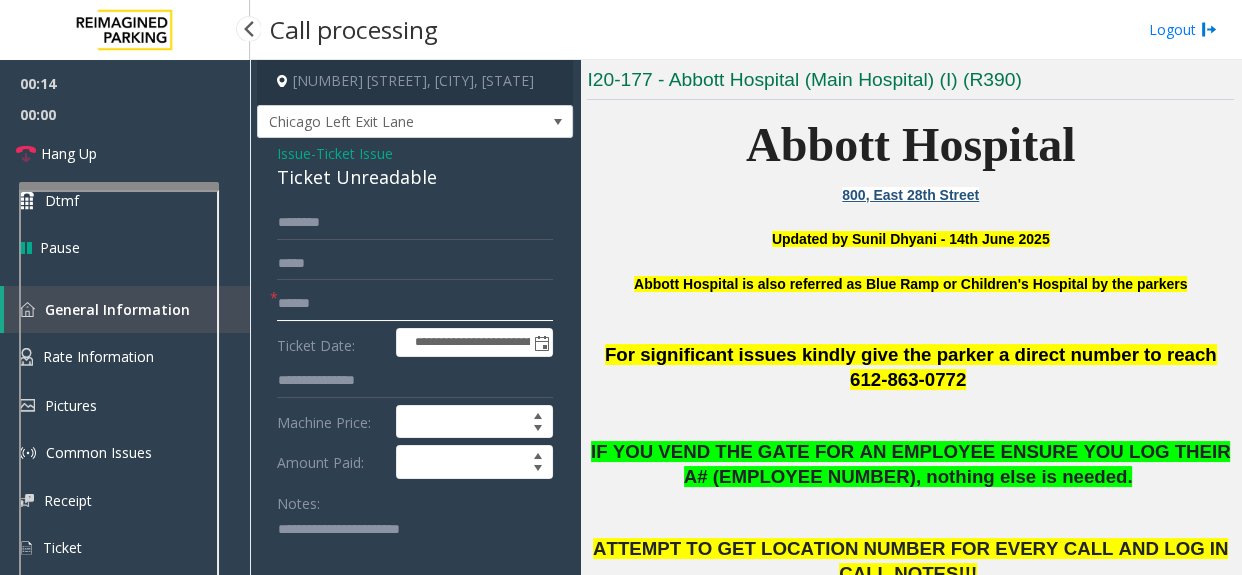 click 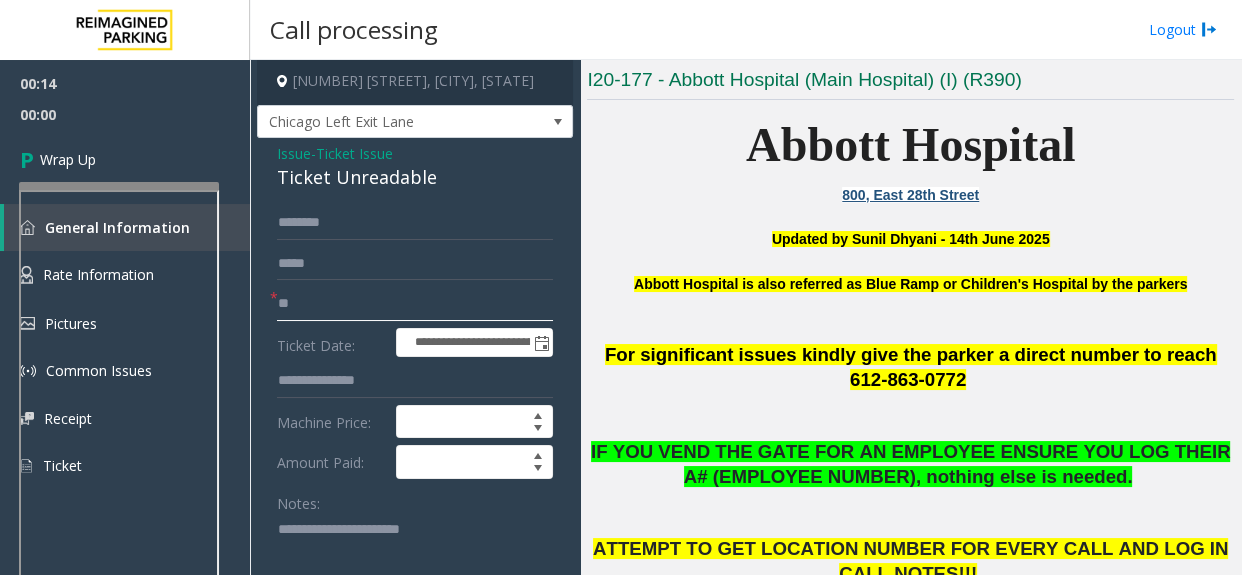 type on "**" 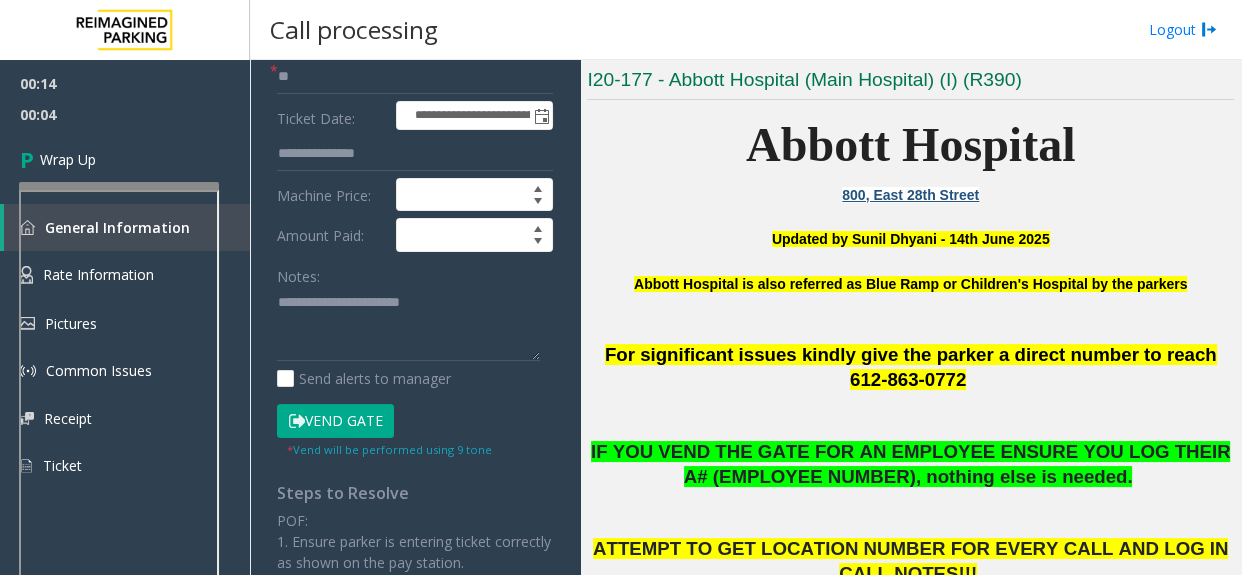 scroll, scrollTop: 275, scrollLeft: 0, axis: vertical 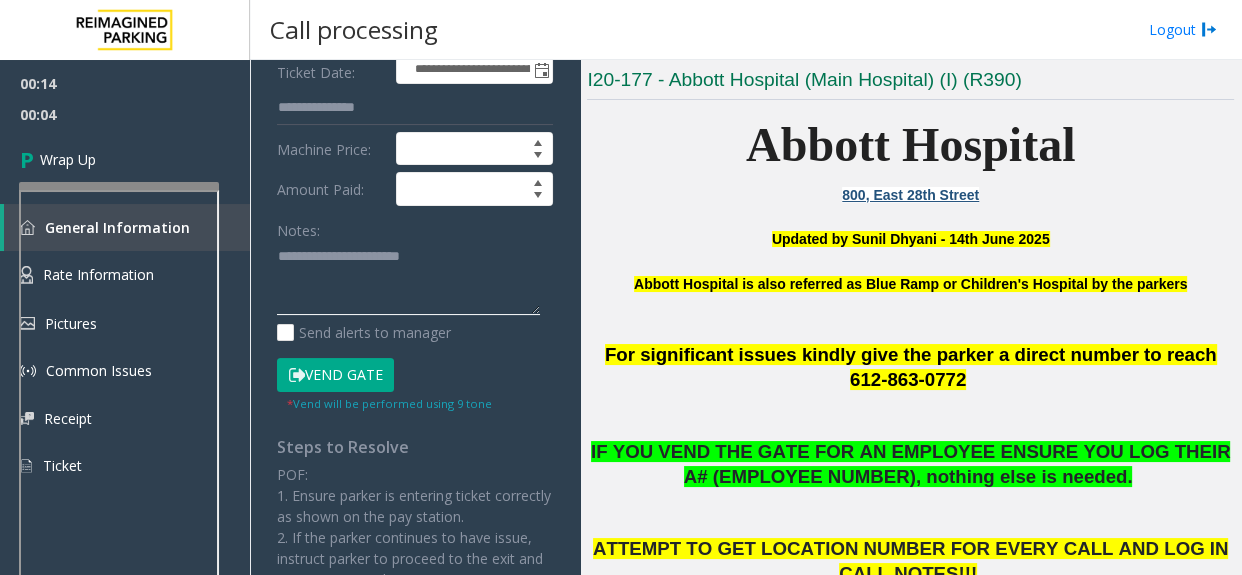 click 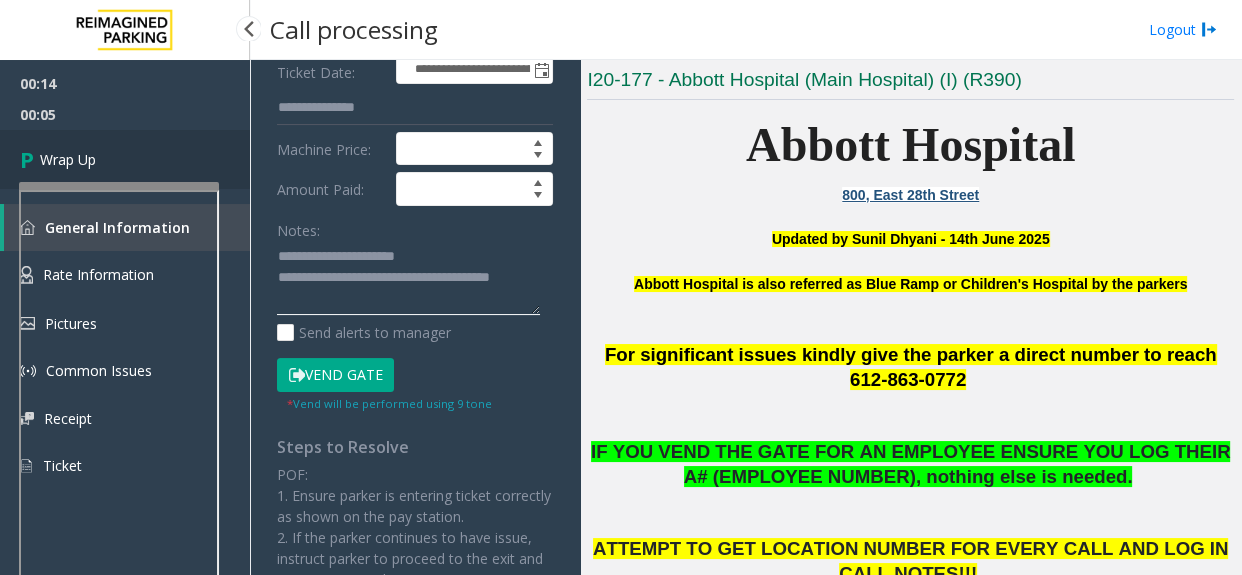 type on "**********" 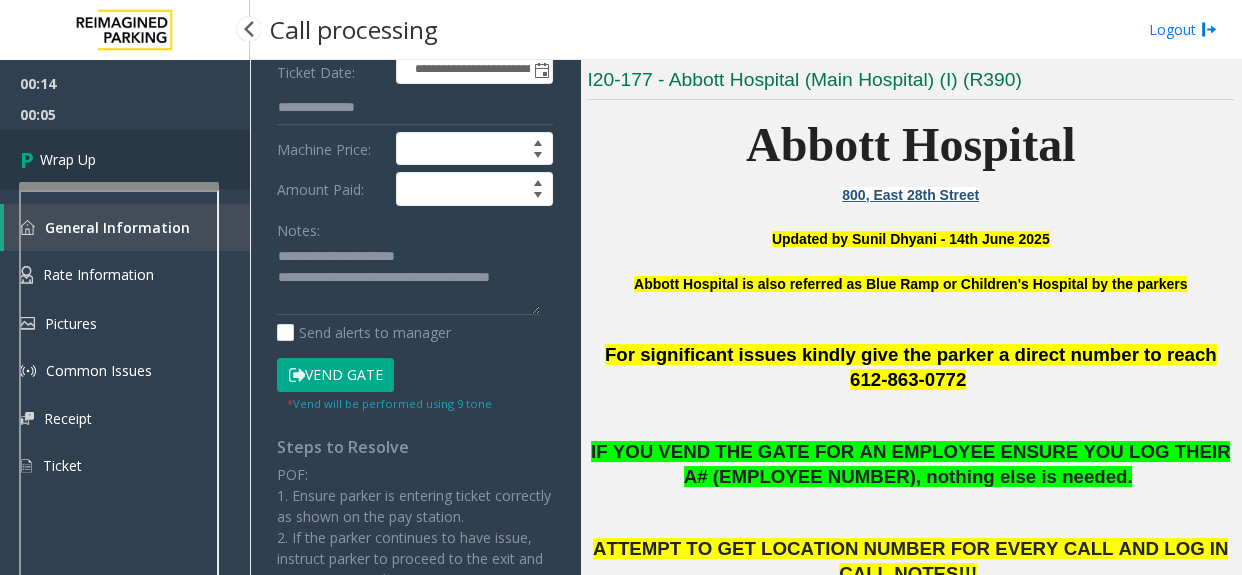 click on "Wrap Up" at bounding box center [125, 159] 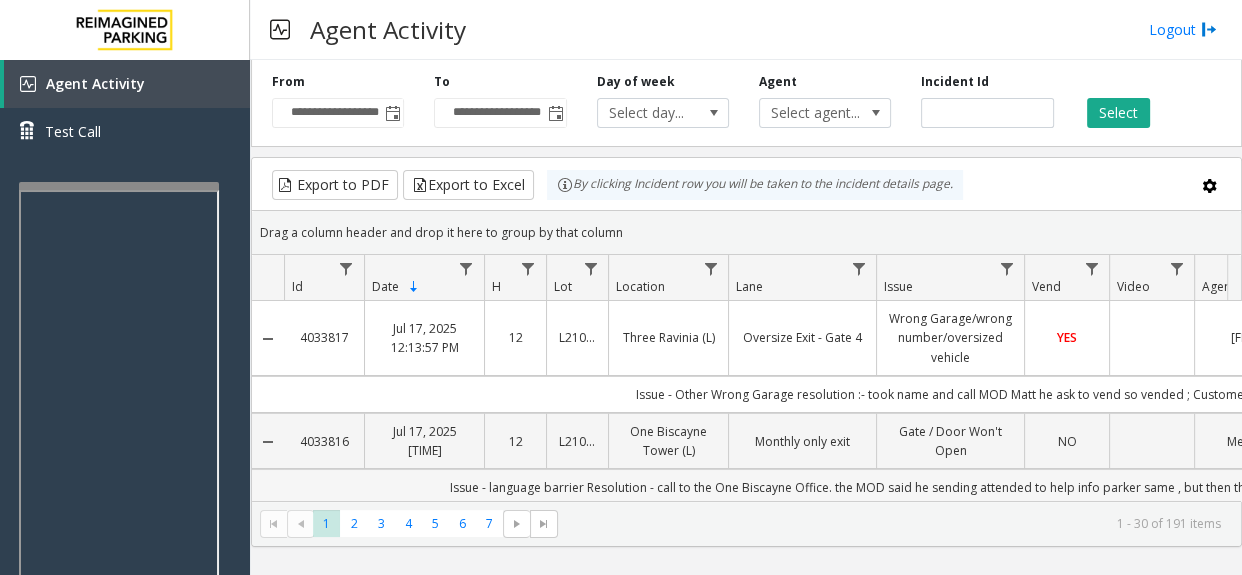 scroll, scrollTop: 0, scrollLeft: 2, axis: horizontal 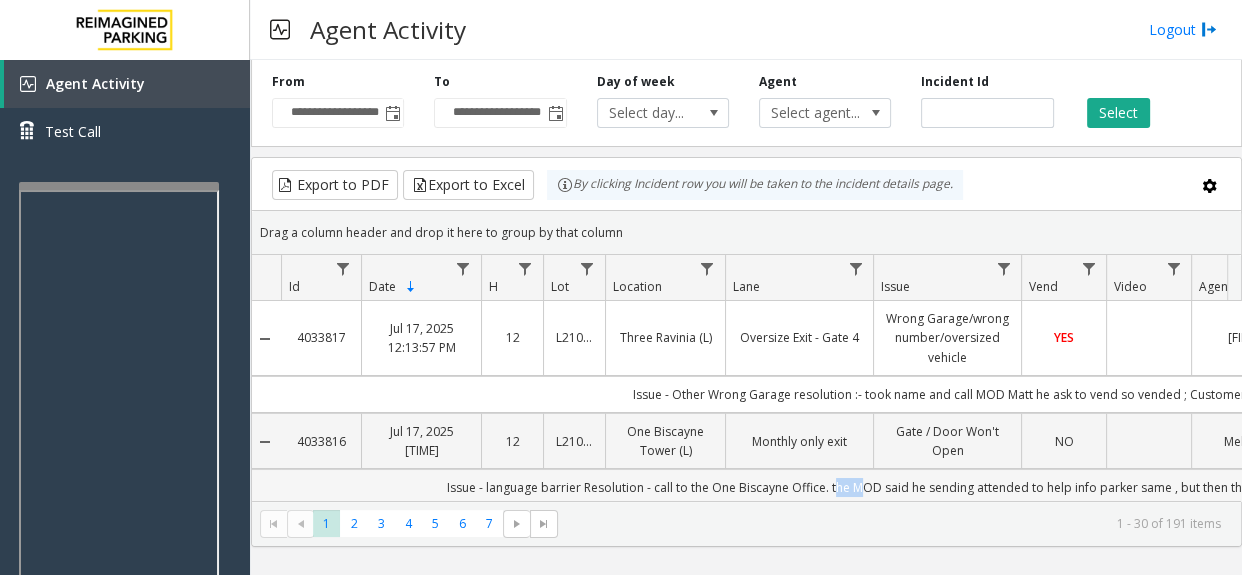 click on "Issue -  language barrier
Resolution -   call to the One Biscayne Office.  the MOD said he sending attended to help info parker same ,  but then there was no response. so closed the call." 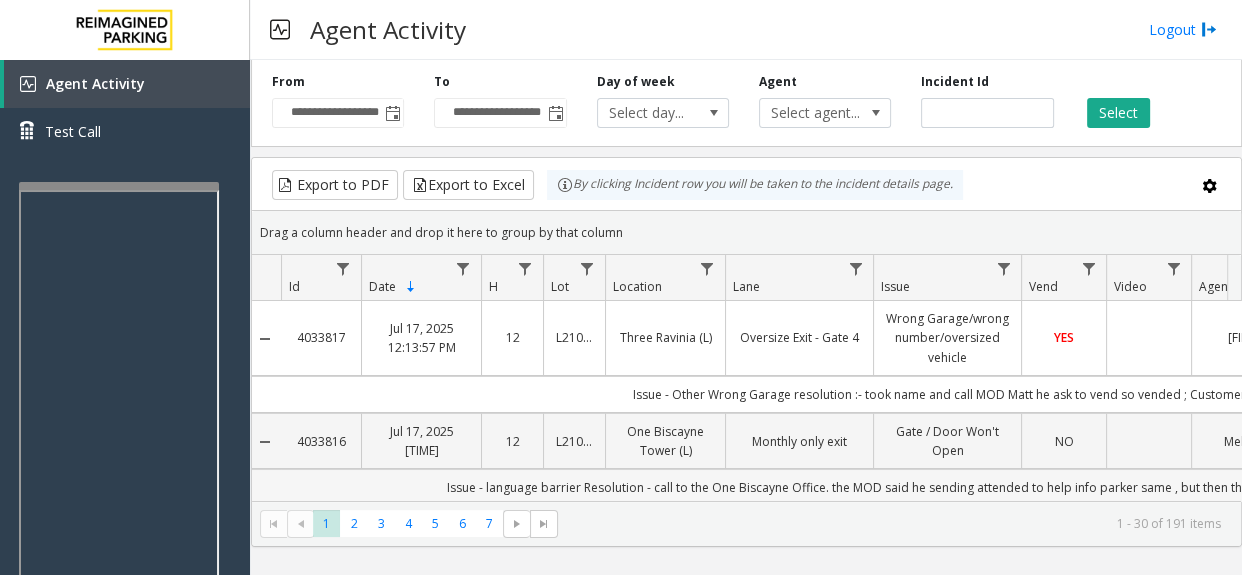click on "Issue -  language barrier
Resolution -   call to the One Biscayne Office.  the MOD said he sending attended to help info parker same ,  but then there was no response. so closed the call." 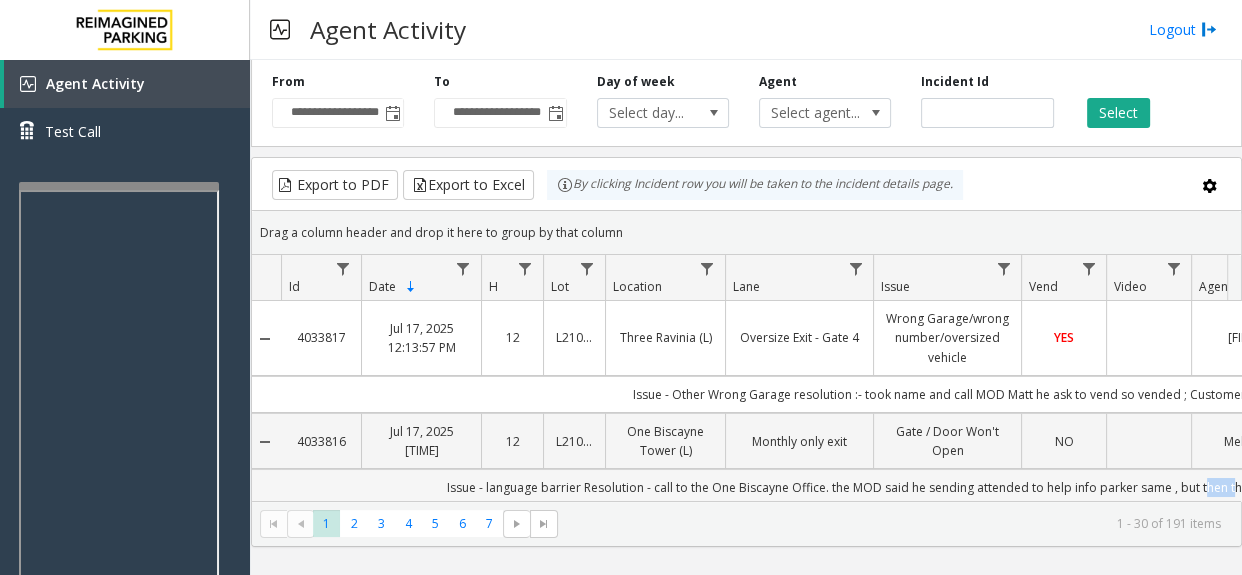 click on "Issue -  language barrier
Resolution -   call to the One Biscayne Office.  the MOD said he sending attended to help info parker same ,  but then there was no response. so closed the call." 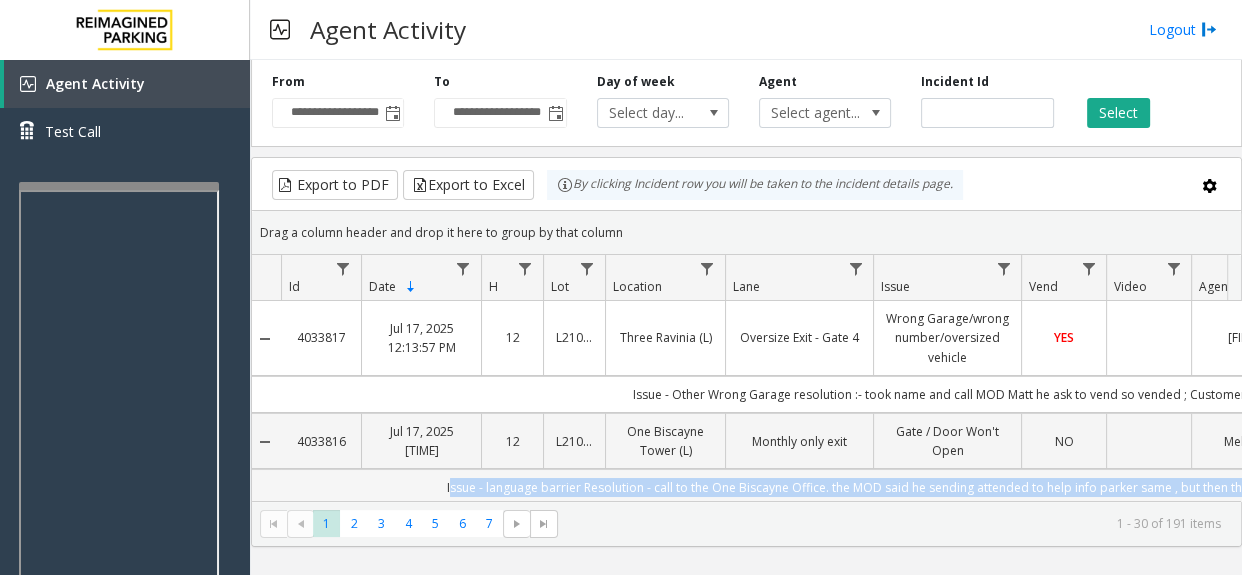 click on "Issue -  language barrier
Resolution -   call to the One Biscayne Office.  the MOD said he sending attended to help info parker same ,  but then there was no response. so closed the call." 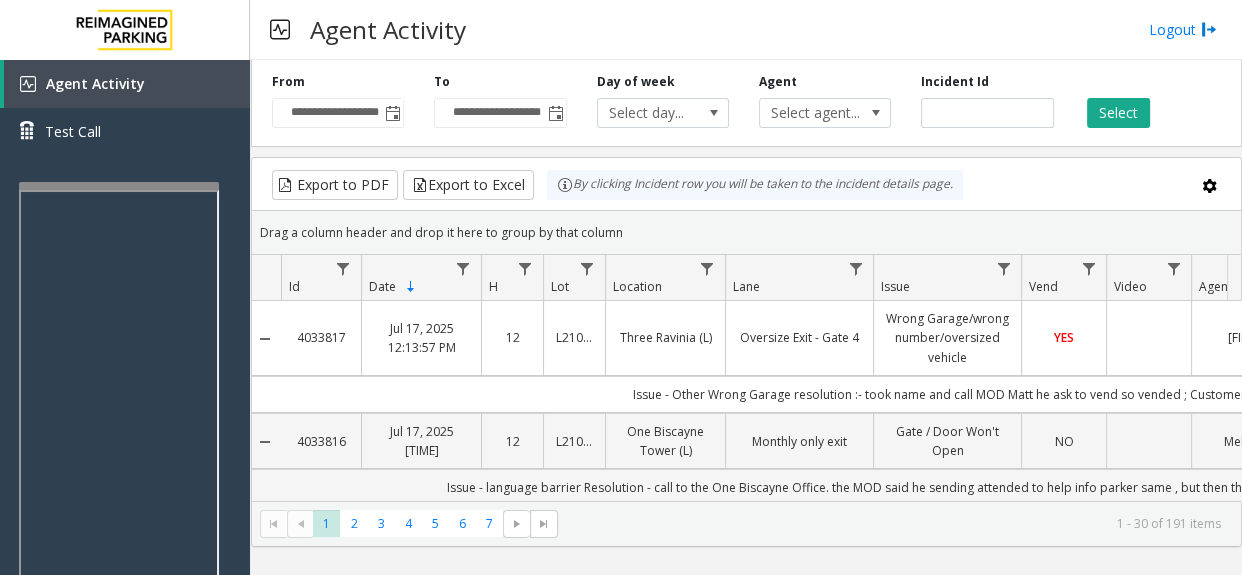 scroll, scrollTop: 0, scrollLeft: 13, axis: horizontal 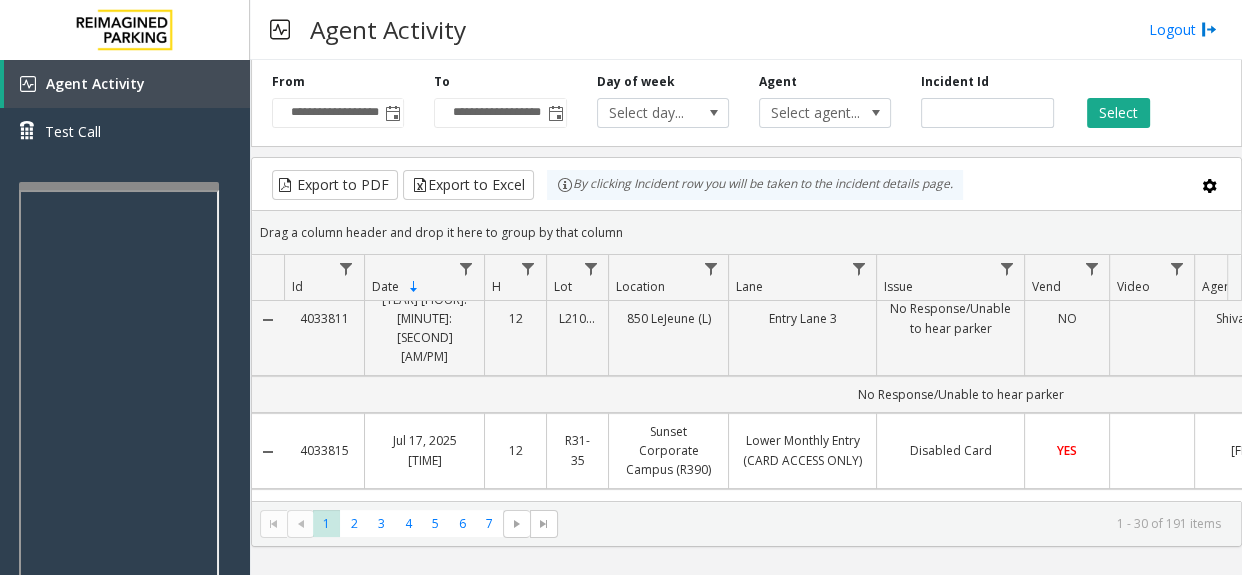 click on "Issue - Monthly Issue
Disabled Card
Res- took the detail and vend the gate ; Customer : [FIRST] [LAST]; Phone : [PHONE]; Monthly Card : 10170; Company : armada" 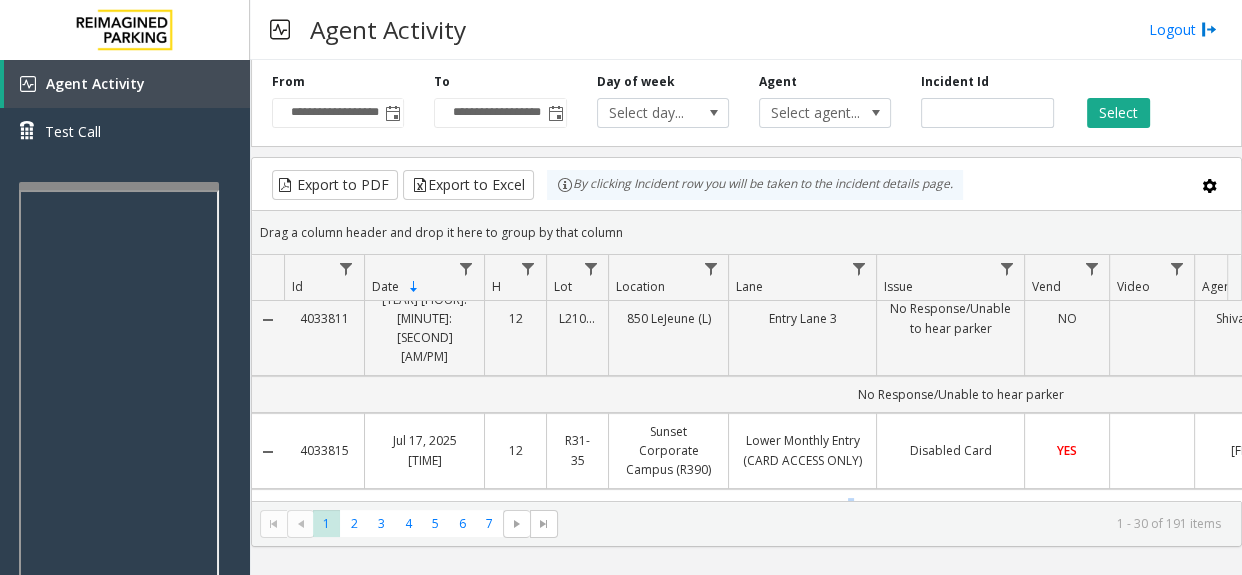 click on "Issue - Monthly Issue
Disabled Card
Res- took the detail and vend the gate ; Customer : [FIRST] [LAST]; Phone : [PHONE]; Monthly Card : 10170; Company : armada" 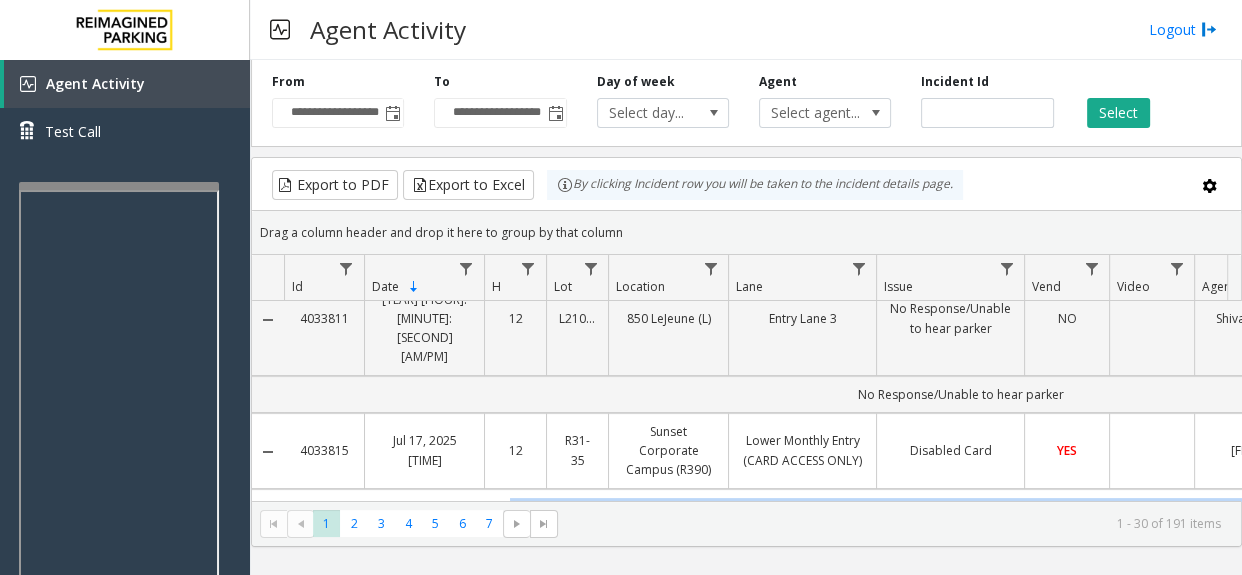 drag, startPoint x: 833, startPoint y: 448, endPoint x: 958, endPoint y: 450, distance: 125.016 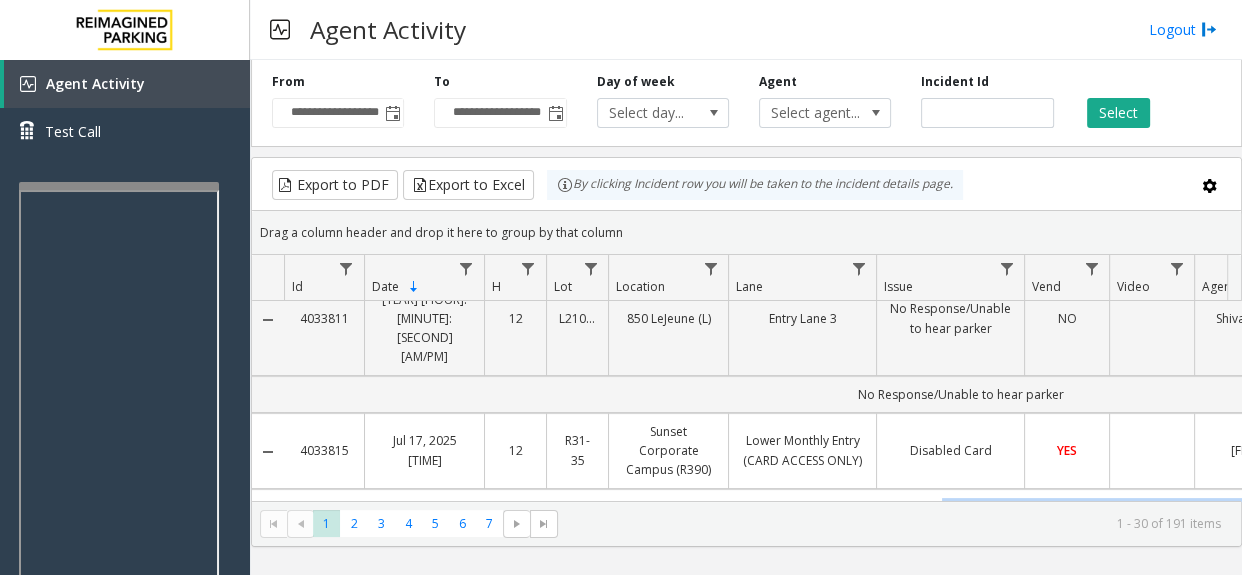 drag, startPoint x: 958, startPoint y: 450, endPoint x: 1200, endPoint y: 445, distance: 242.05165 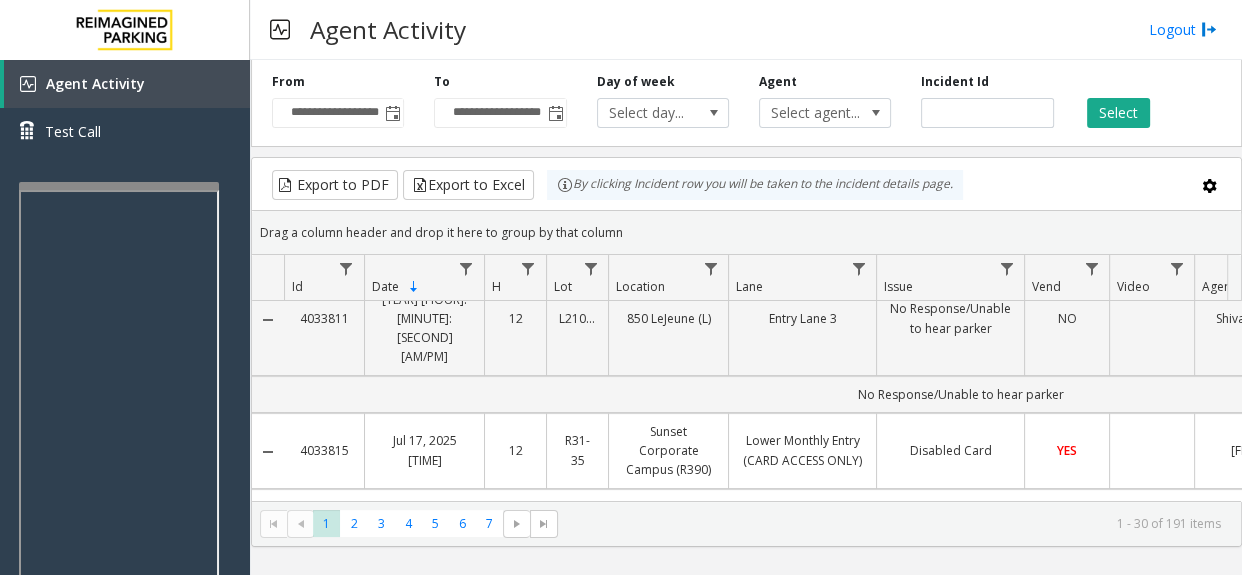 click on "Issue - Monthly Issue
Disabled Card
Res- took the detail and vend the gate ; Customer : [FIRST] [LAST]; Phone : [PHONE]; Monthly Card : 10170; Company : armada" 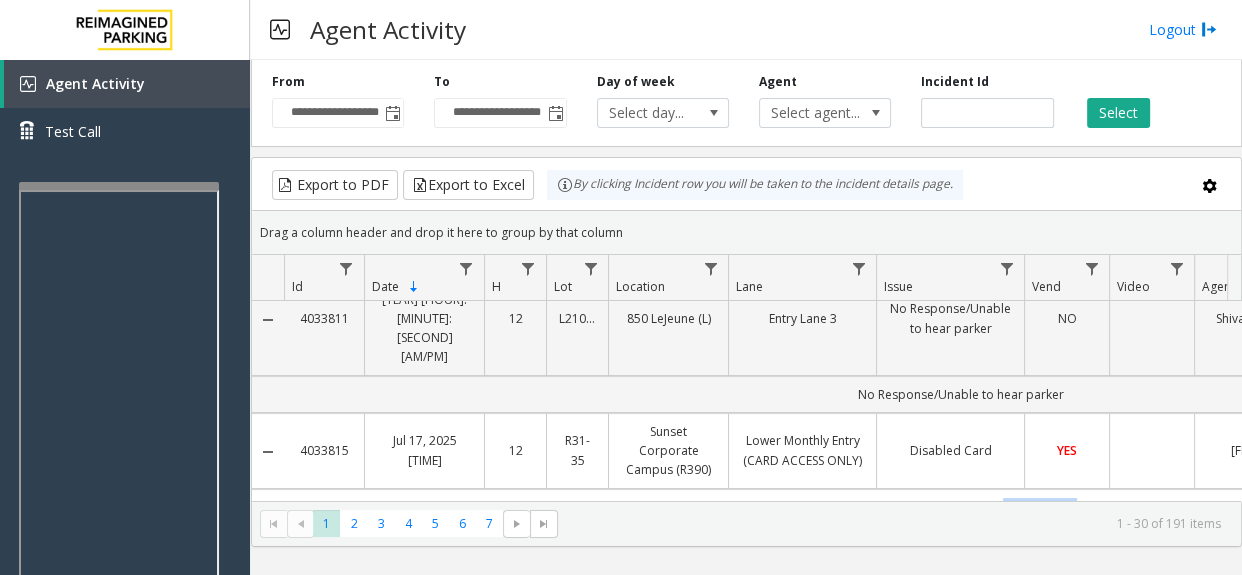 drag, startPoint x: 1006, startPoint y: 442, endPoint x: 1041, endPoint y: 443, distance: 35.014282 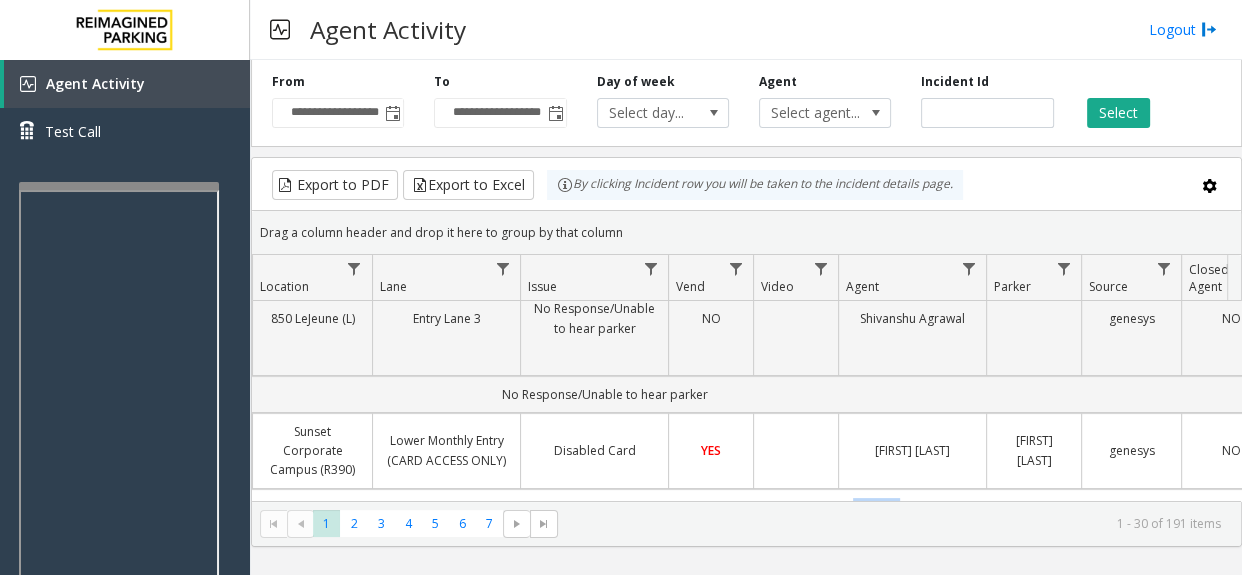 click on "Issue - Monthly Issue
Disabled Card
Res- took the detail and vend the gate ; Customer : [FIRST] [LAST]; Phone : [PHONE]; Monthly Card : 10170; Company : armada" 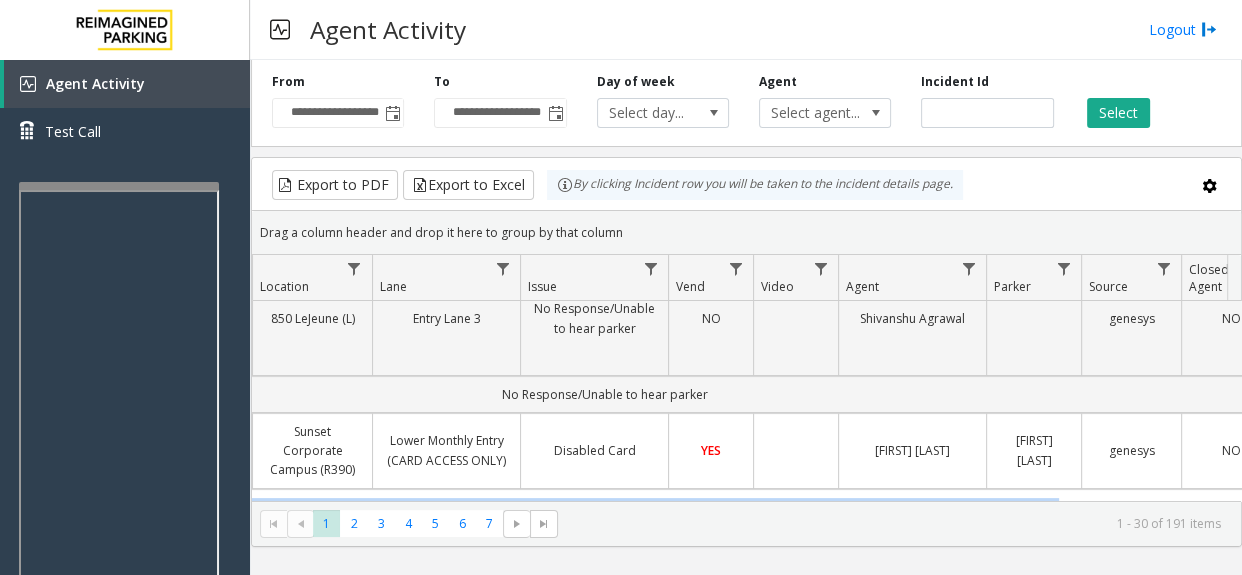 drag, startPoint x: 843, startPoint y: 445, endPoint x: 1063, endPoint y: 447, distance: 220.0091 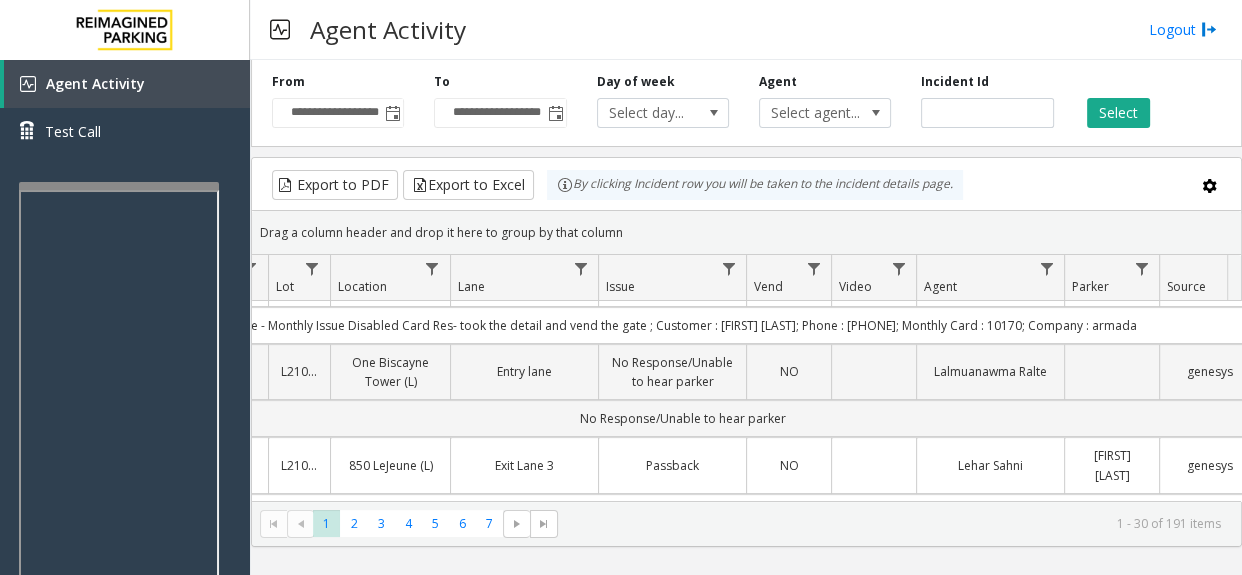 click on "issue-Passback
Resolution- took details and reset in the server then it worked ; Customer : [FIRST] [LAST]; Monthly Card : [NUMBER]" 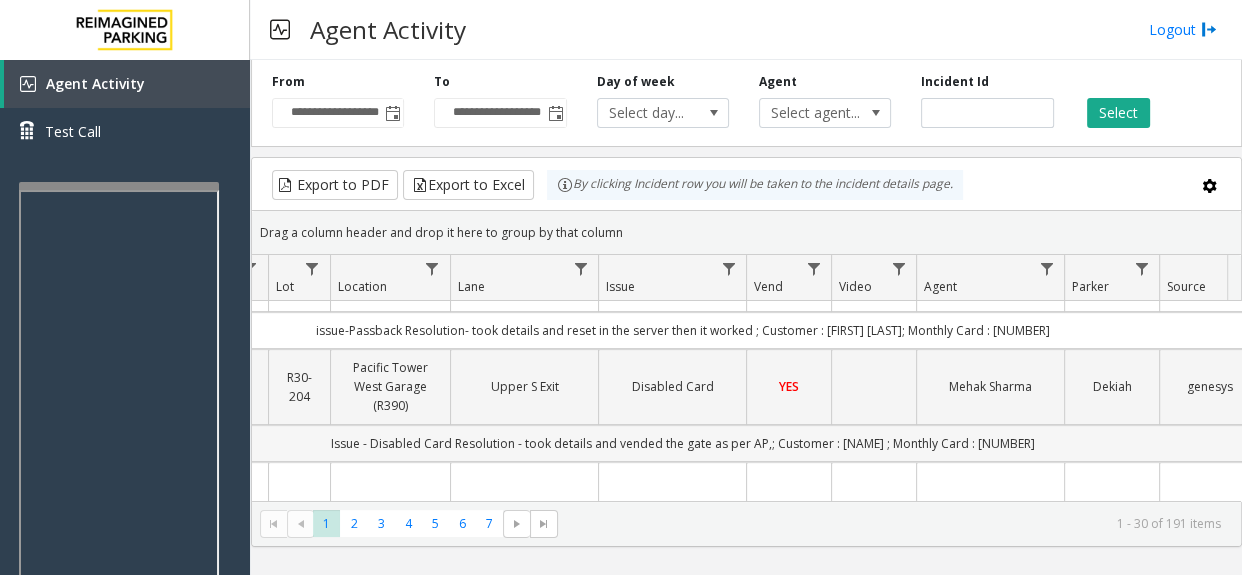 click on "Issue -  Disabled Card
Resolution -    took details and vended the gate as per AP,; Customer : [NAME] ; Monthly Card : [NUMBER]" 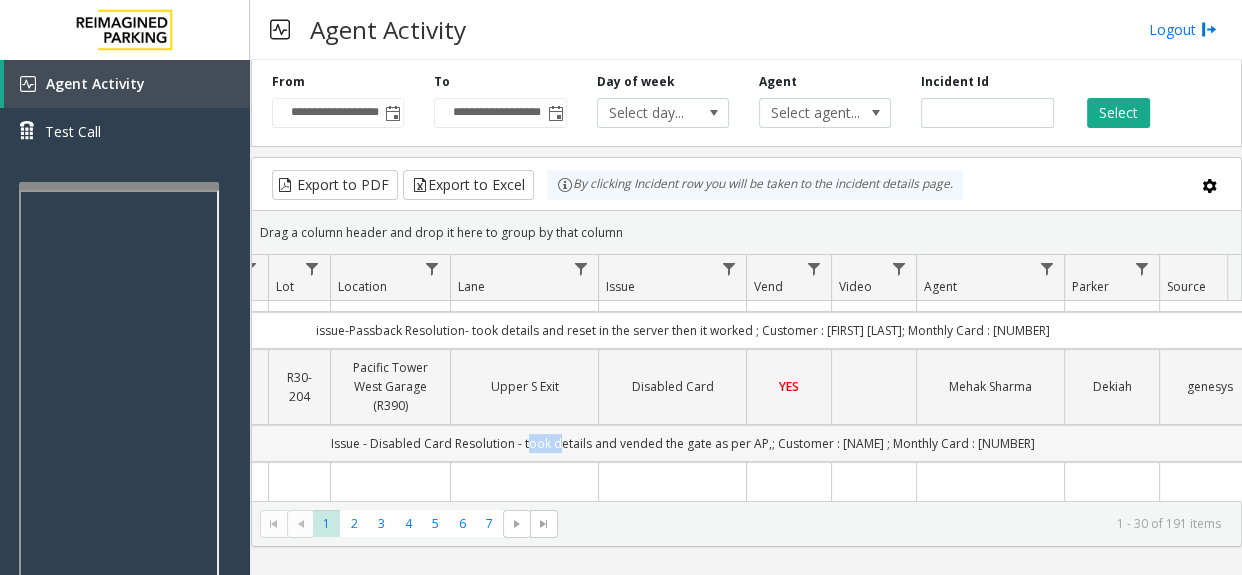 click on "Issue -  Disabled Card
Resolution -    took details and vended the gate as per AP,; Customer : [NAME] ; Monthly Card : [NUMBER]" 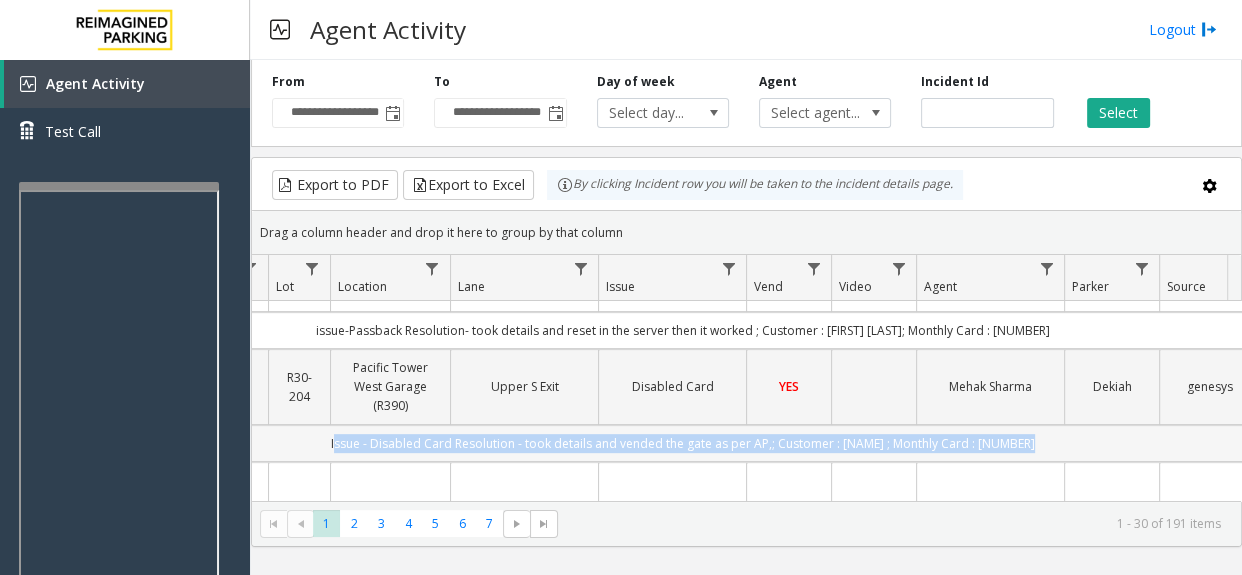 drag, startPoint x: 557, startPoint y: 413, endPoint x: 730, endPoint y: 395, distance: 173.9339 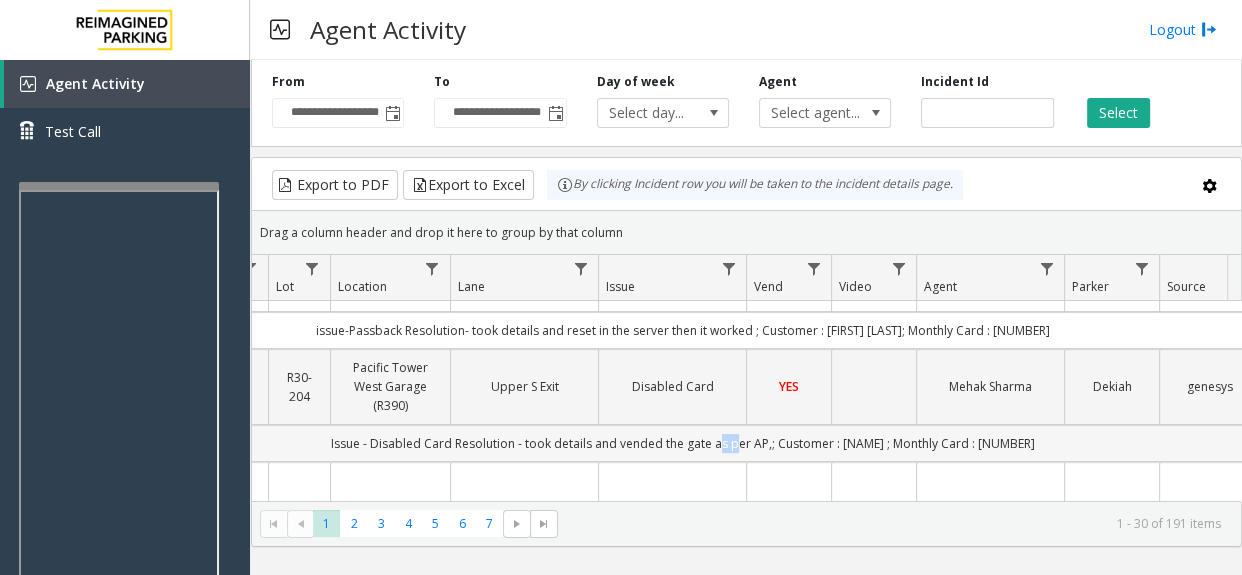 click on "Issue -  Disabled Card
Resolution -    took details and vended the gate as per AP,; Customer : [NAME] ; Monthly Card : [NUMBER]" 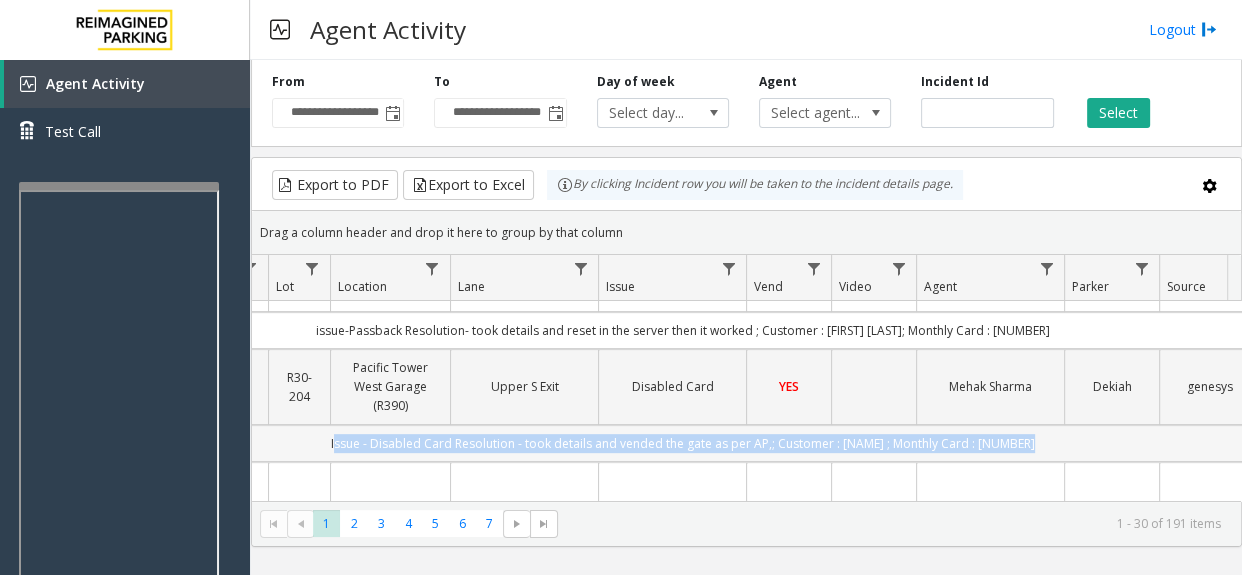 drag, startPoint x: 730, startPoint y: 395, endPoint x: 875, endPoint y: 405, distance: 145.34442 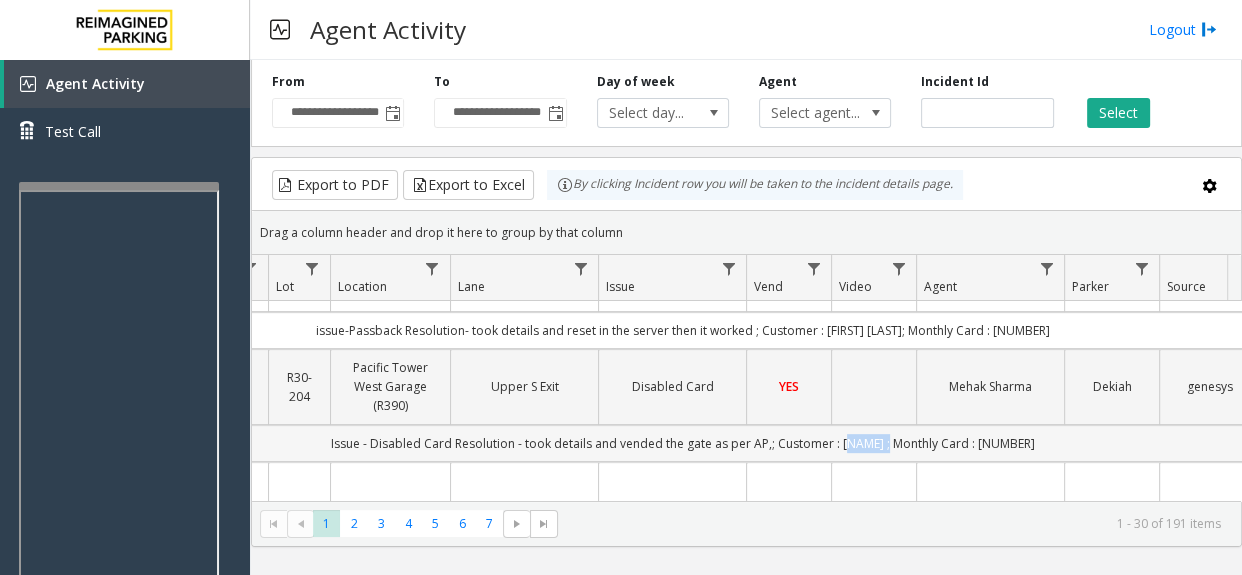 click on "Issue -  Disabled Card
Resolution -    took details and vended the gate as per AP,; Customer : [NAME] ; Monthly Card : [NUMBER]" 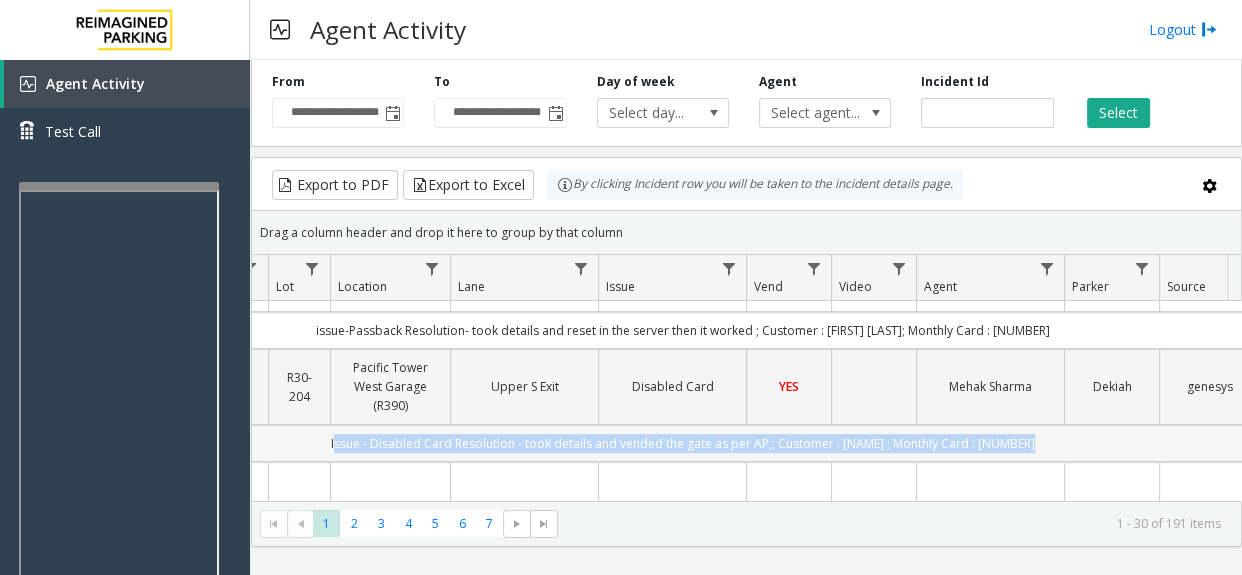 click on "Issue -  Disabled Card
Resolution -    took details and vended the gate as per AP,; Customer : [NAME] ; Monthly Card : [NUMBER]" 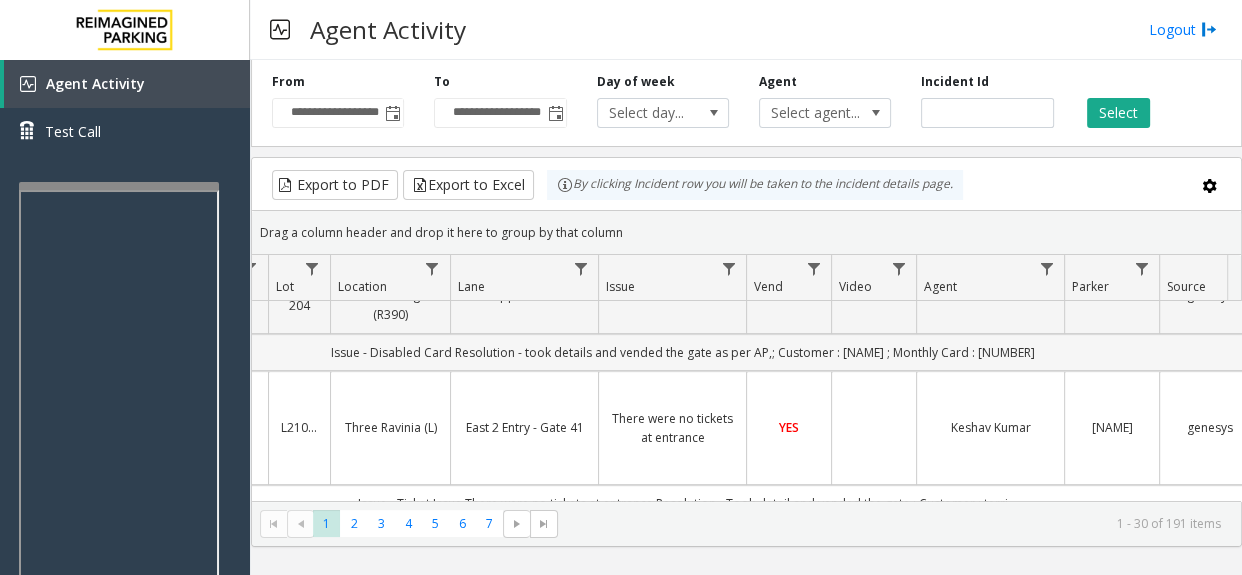 click on "Issue - Ticket Issue
There were no tickets at entrance
Resolution - Took detail and vended the gate ; Customer : terri" 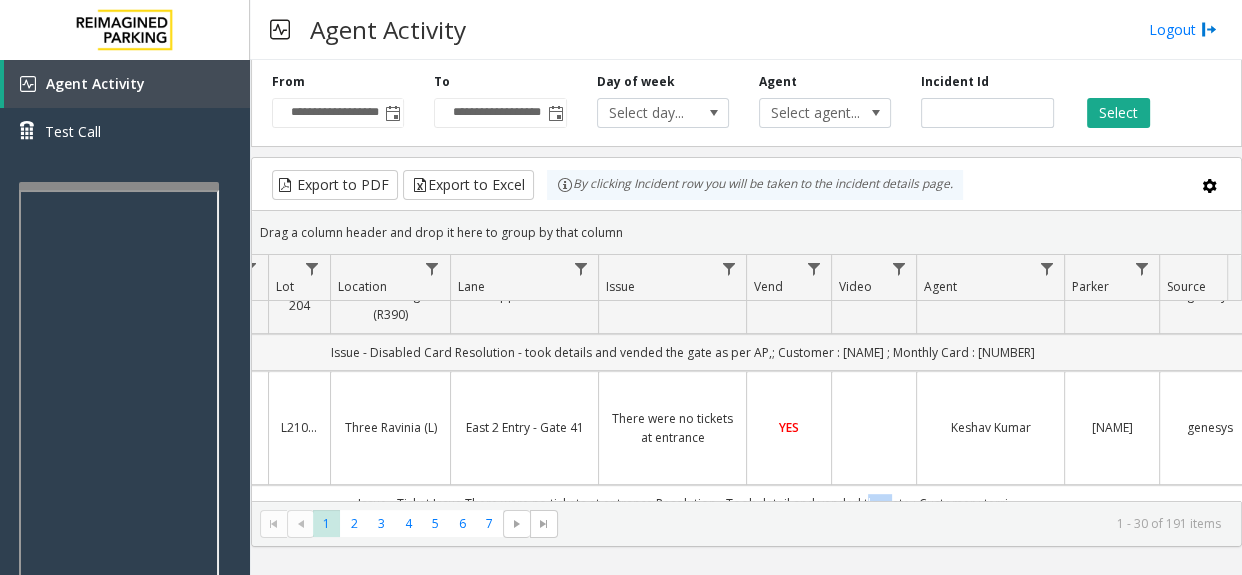 click on "Issue - Ticket Issue
There were no tickets at entrance
Resolution - Took detail and vended the gate ; Customer : terri" 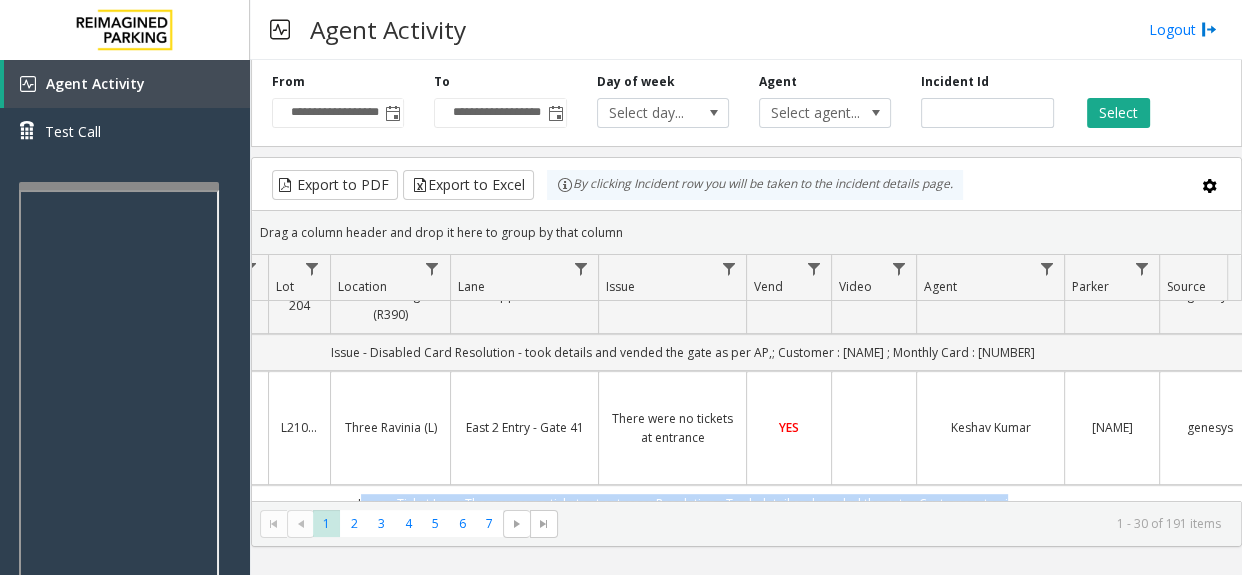 drag, startPoint x: 875, startPoint y: 405, endPoint x: 425, endPoint y: 391, distance: 450.2177 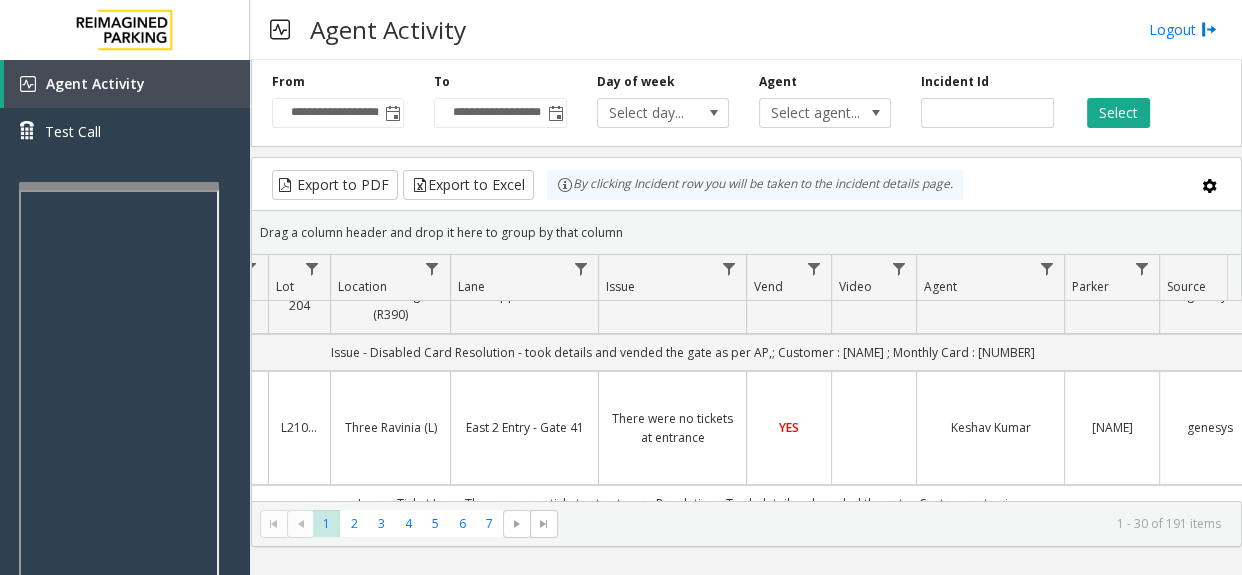 click on "Issue - Ticket Issue
There were no tickets at entrance
Resolution - Took detail and vended the gate ; Customer : terri" 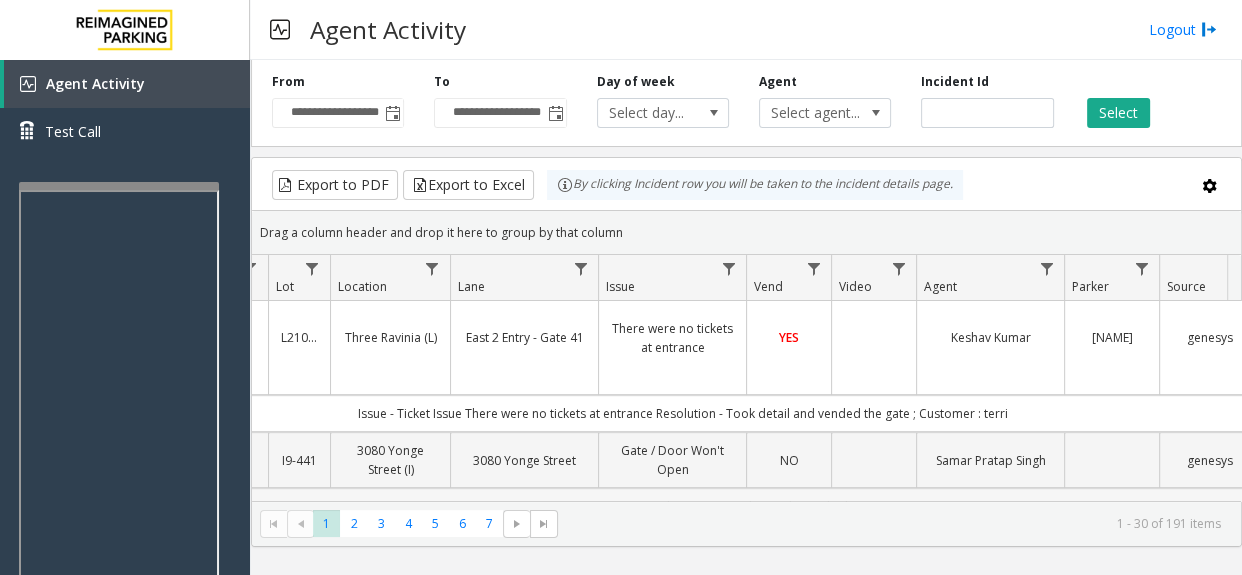 click on "issue: cx trying to pay
resolution: assisted cx and it worked" 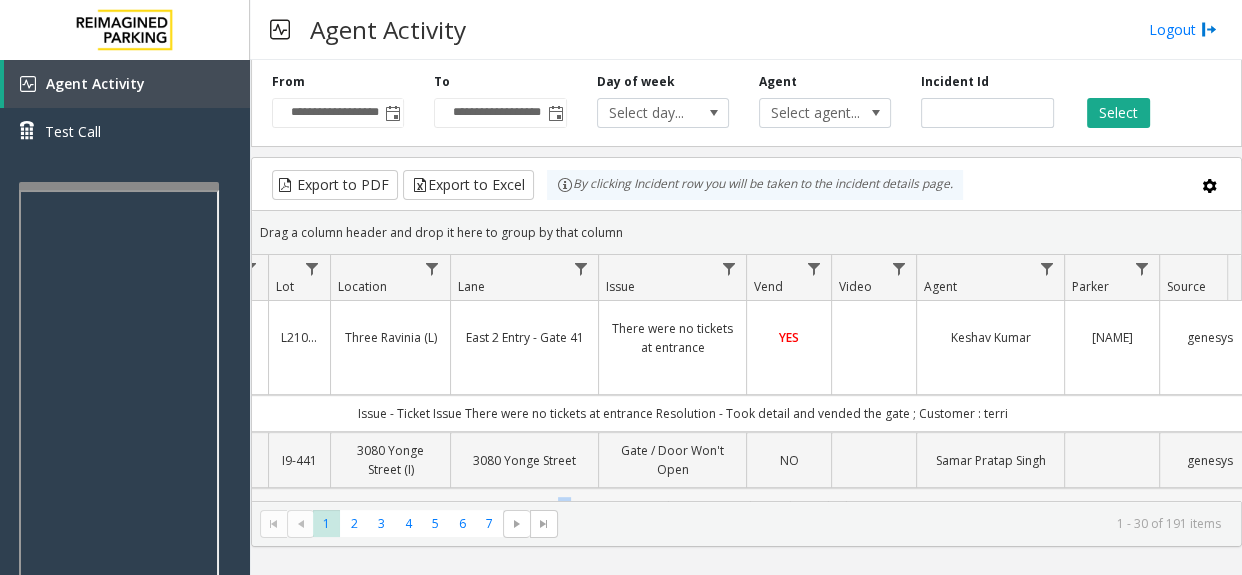 click on "issue: cx trying to pay
resolution: assisted cx and it worked" 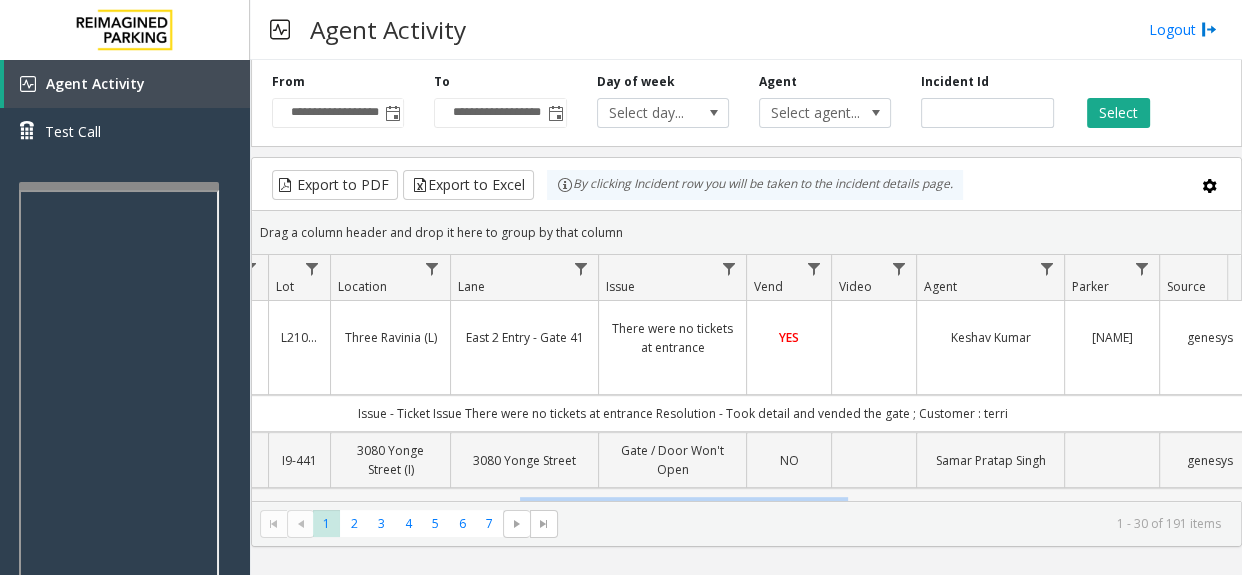 drag, startPoint x: 560, startPoint y: 411, endPoint x: 733, endPoint y: 410, distance: 173.00288 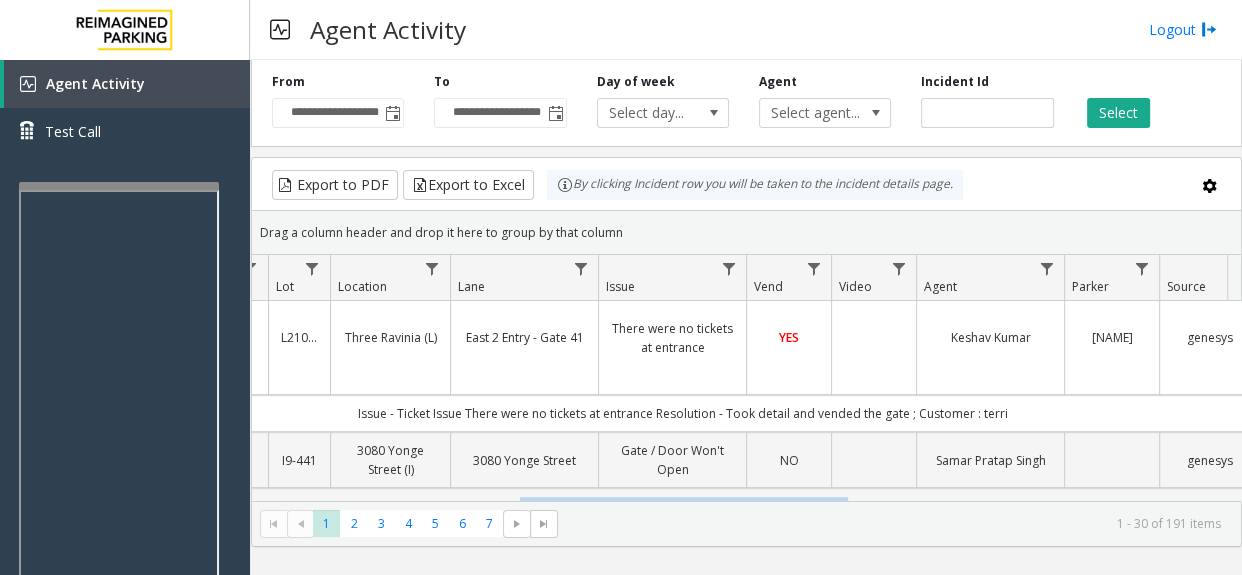 drag, startPoint x: 850, startPoint y: 410, endPoint x: 757, endPoint y: 431, distance: 95.34149 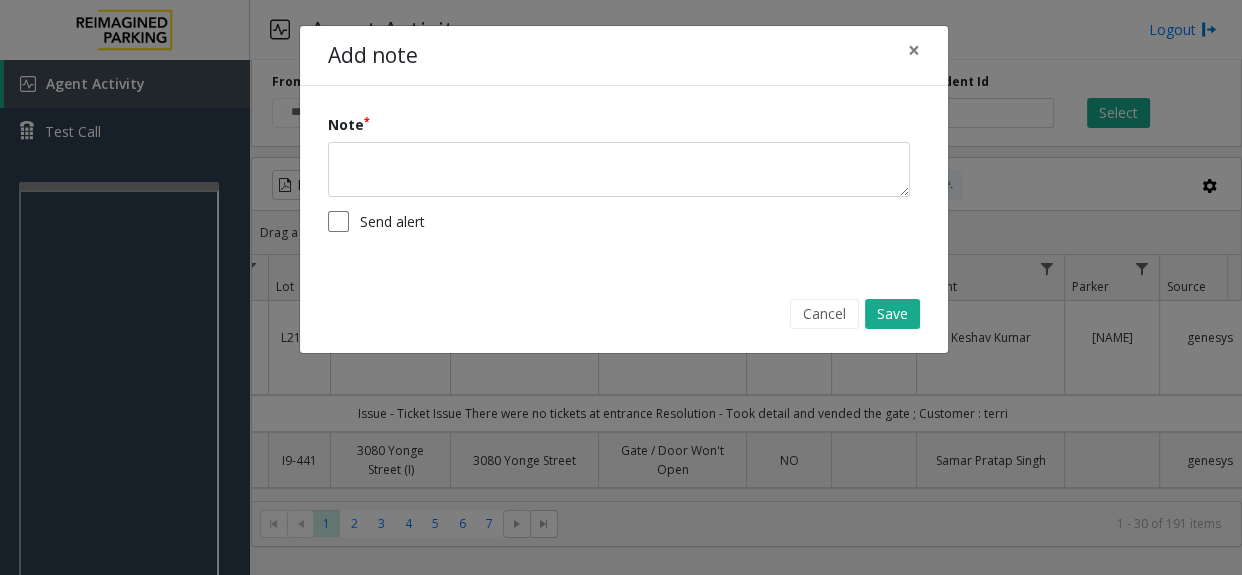 click on "Add note × Note Send alert Cancel Save" 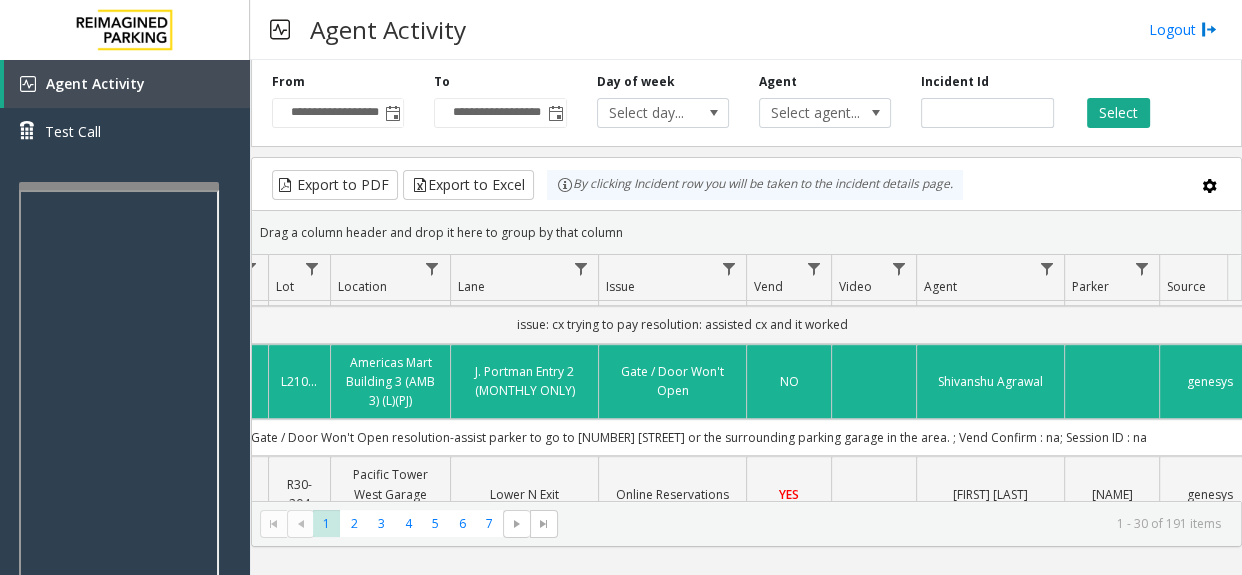 click on "issue-Gate / Door Won't Open
resolution-assist parker to go to  [NUMBER] [STREET] or the surrounding parking garage in the area.
; Vend Confirm : na; Session ID : na" 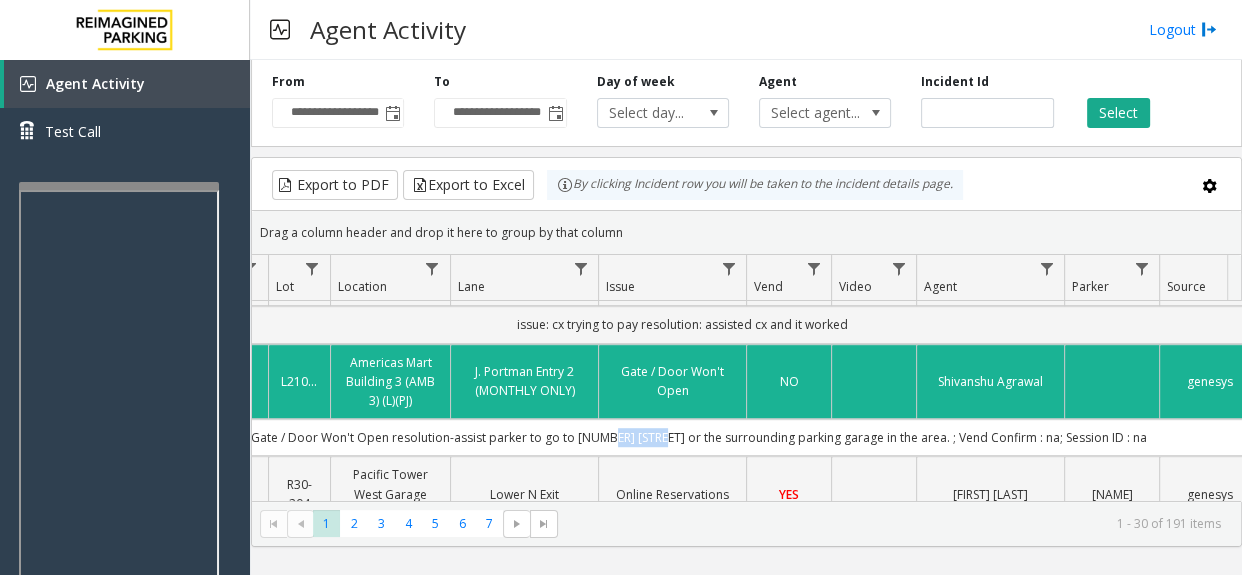 click on "issue-Gate / Door Won't Open
resolution-assist parker to go to  [NUMBER] [STREET] or the surrounding parking garage in the area.
; Vend Confirm : na; Session ID : na" 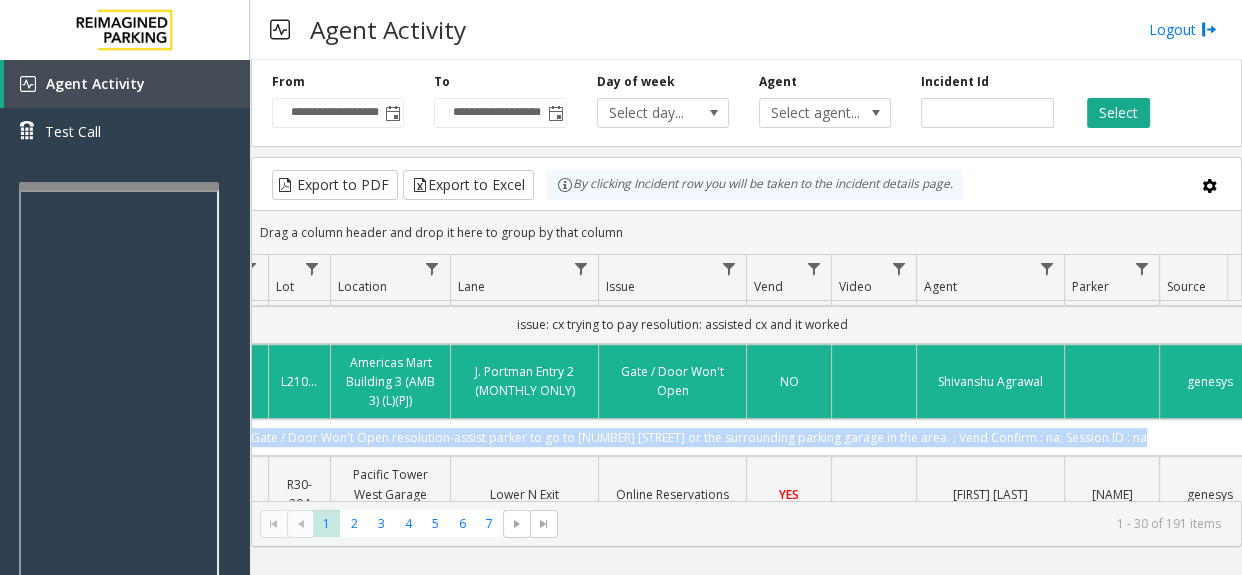 drag, startPoint x: 632, startPoint y: 324, endPoint x: 721, endPoint y: 340, distance: 90.426765 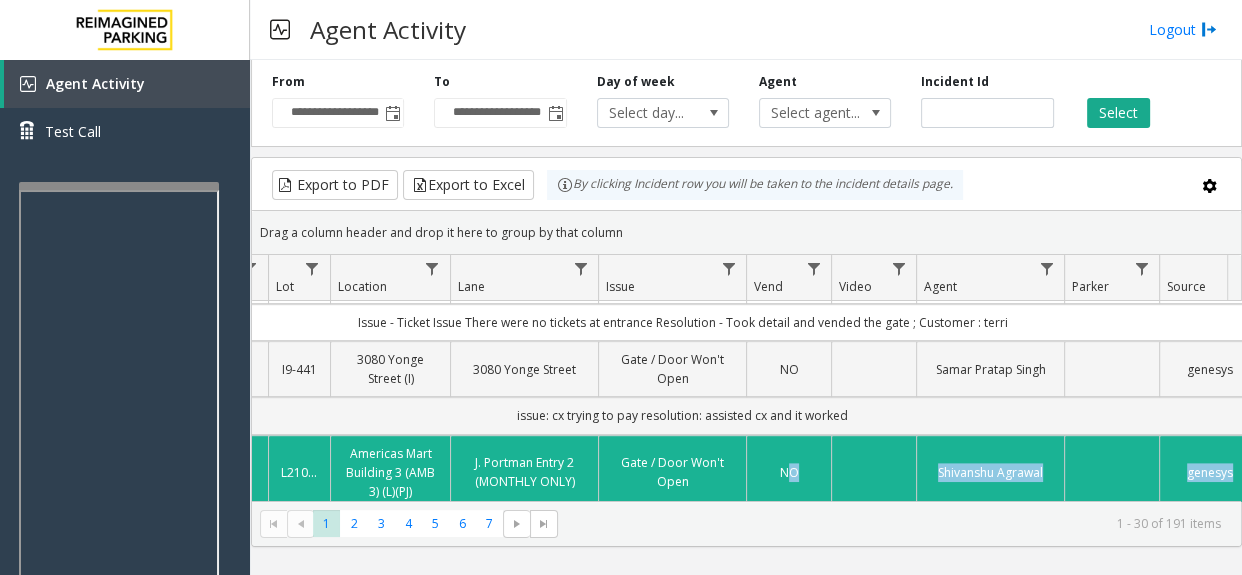 drag, startPoint x: 759, startPoint y: 389, endPoint x: 790, endPoint y: 420, distance: 43.840622 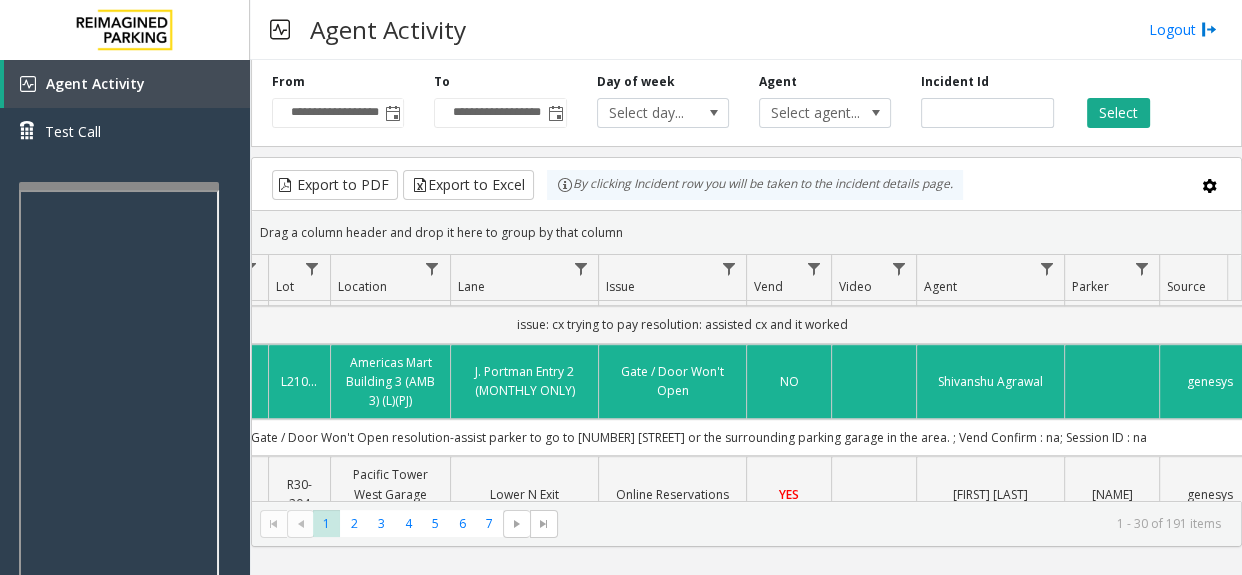 click on "Issue - Services
Online Reservations// Hangtag
Rental id:- [ID]
resolution :- took name, hangtag number  and call MOD [FIRST] [LAST], [FIRST] [LAST], [PHONE] call was not answered so vended ; Customer : [NAME]" 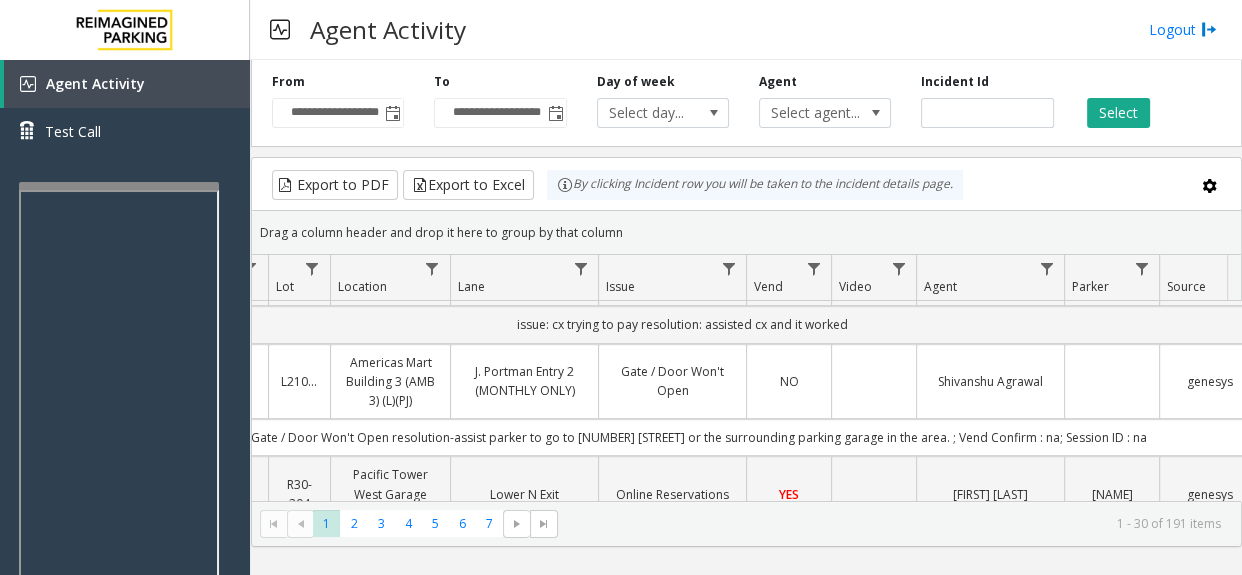 drag, startPoint x: 592, startPoint y: 449, endPoint x: 643, endPoint y: 448, distance: 51.009804 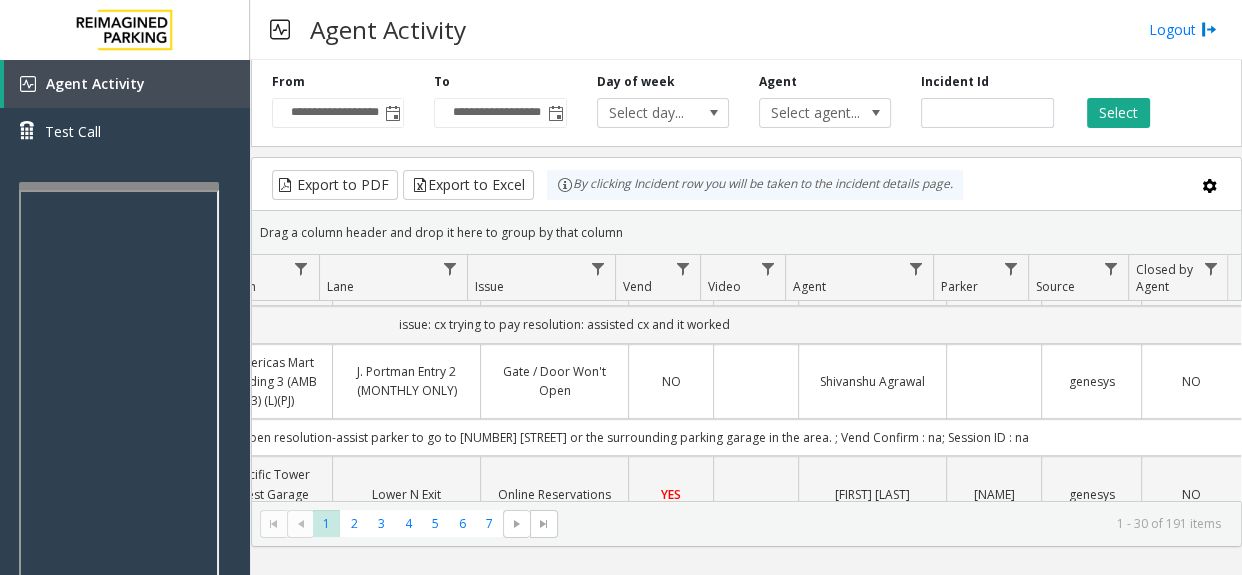 drag, startPoint x: 728, startPoint y: 443, endPoint x: 1187, endPoint y: 440, distance: 459.0098 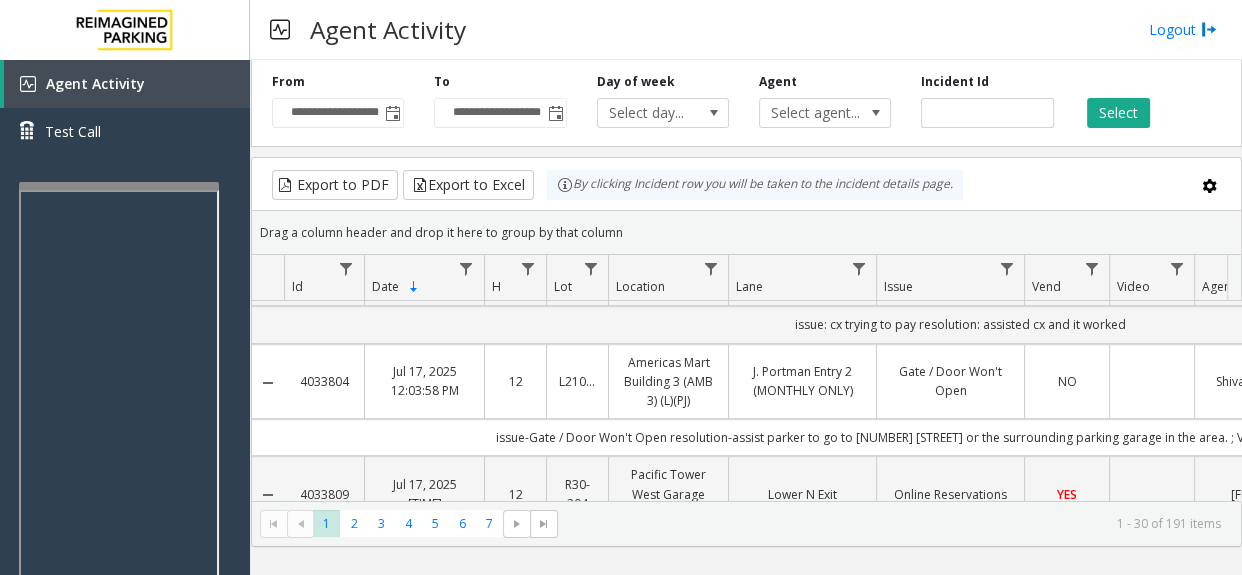 drag, startPoint x: 1187, startPoint y: 440, endPoint x: 664, endPoint y: 457, distance: 523.27625 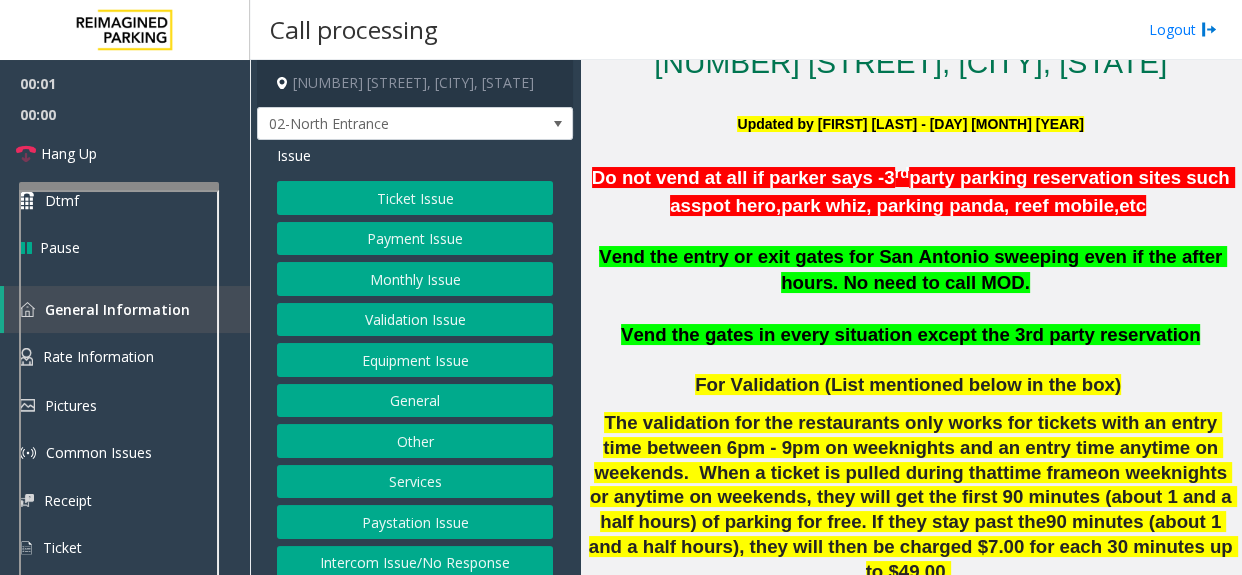 scroll, scrollTop: 454, scrollLeft: 0, axis: vertical 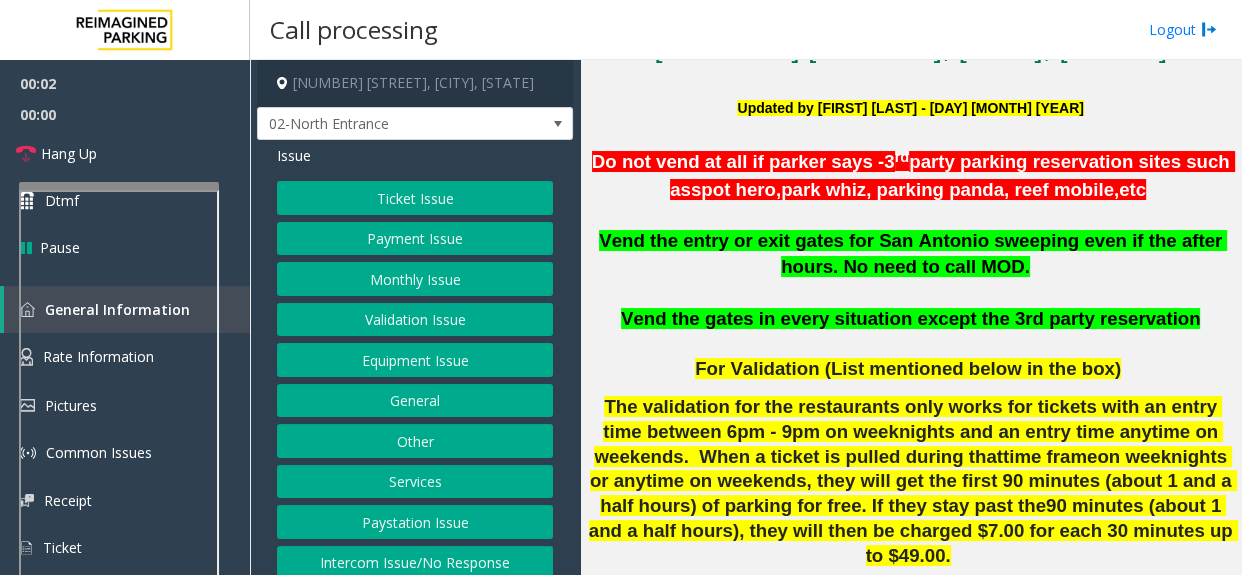 click on "Do not vend at all if parker says -" 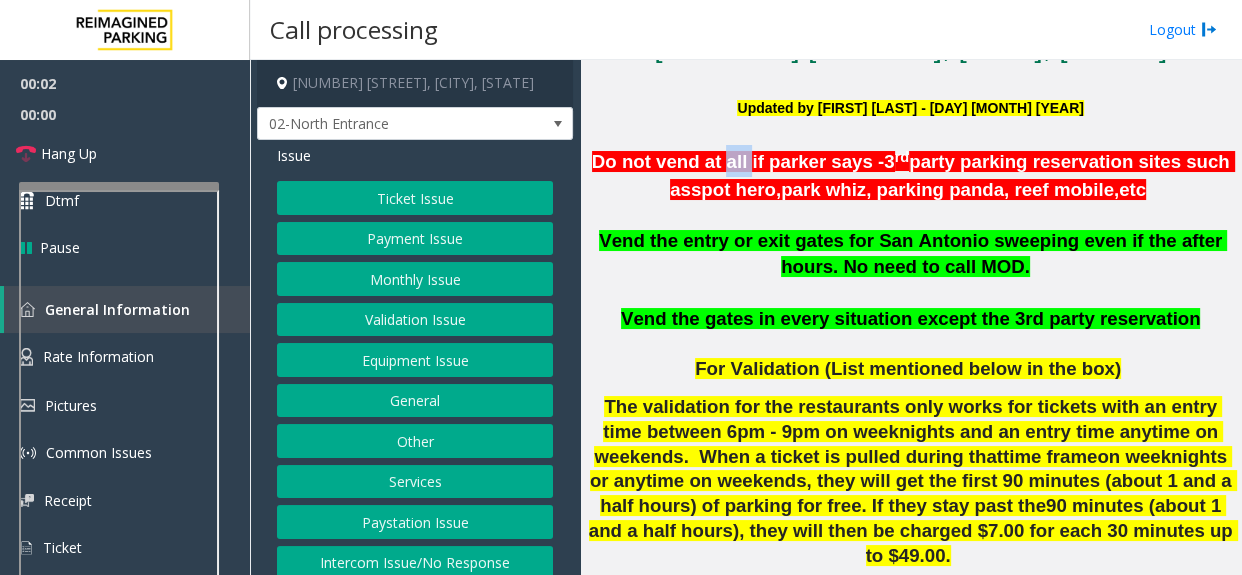 click on "Do not vend at all if parker says -" 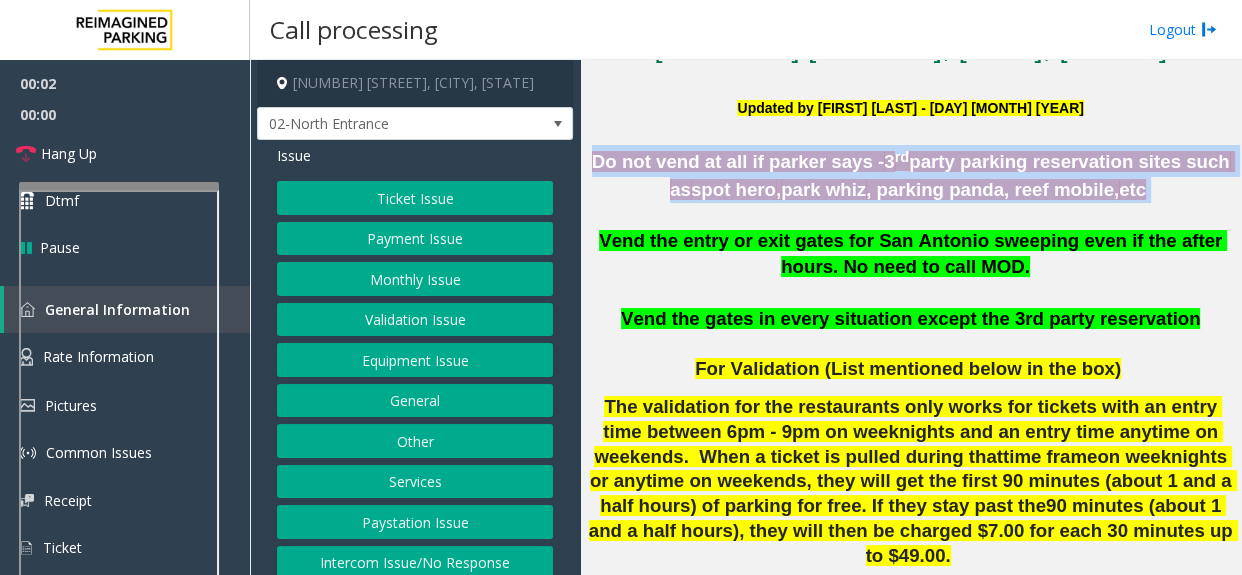 click on "Do not vend at all if parker says -" 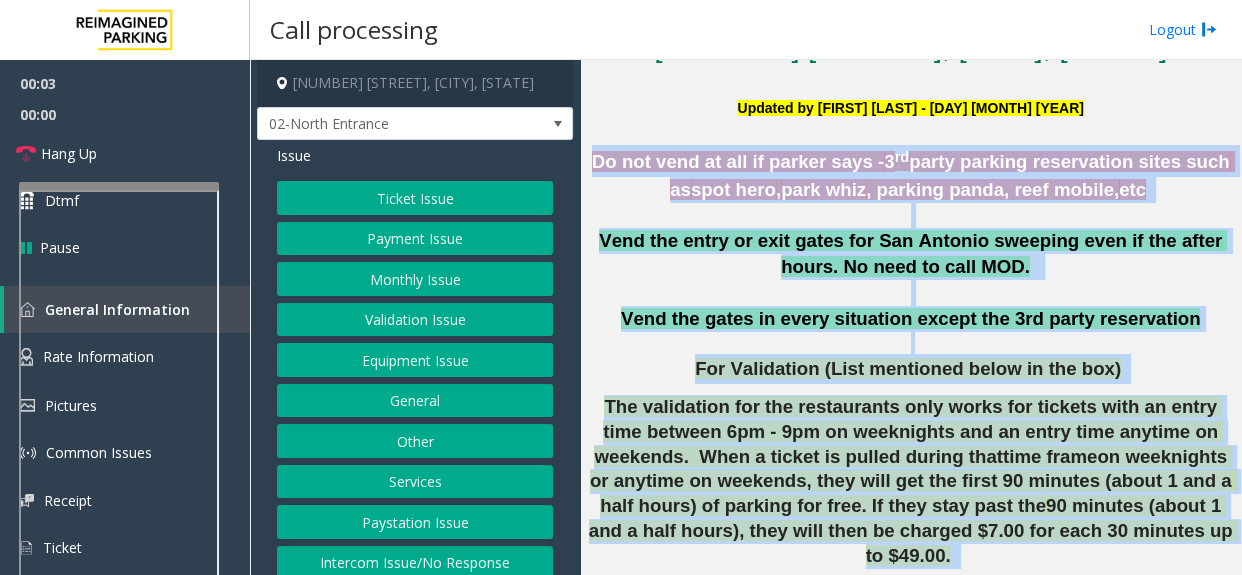 drag, startPoint x: 710, startPoint y: 160, endPoint x: 942, endPoint y: 499, distance: 410.78583 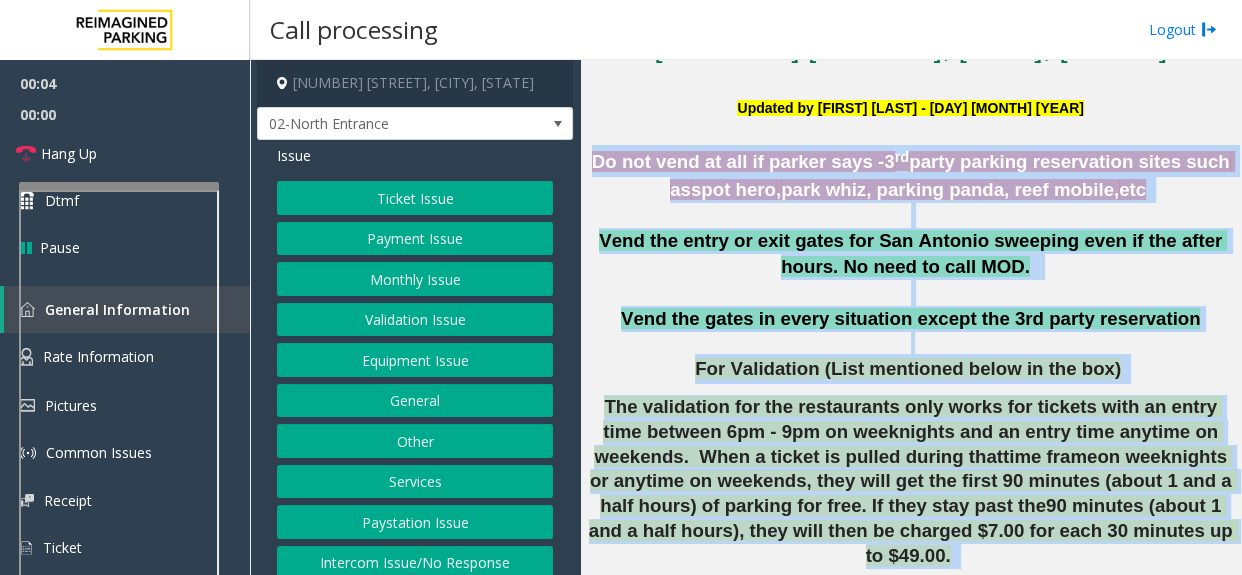 click on "90 minutes (about 1 and a half hours)" 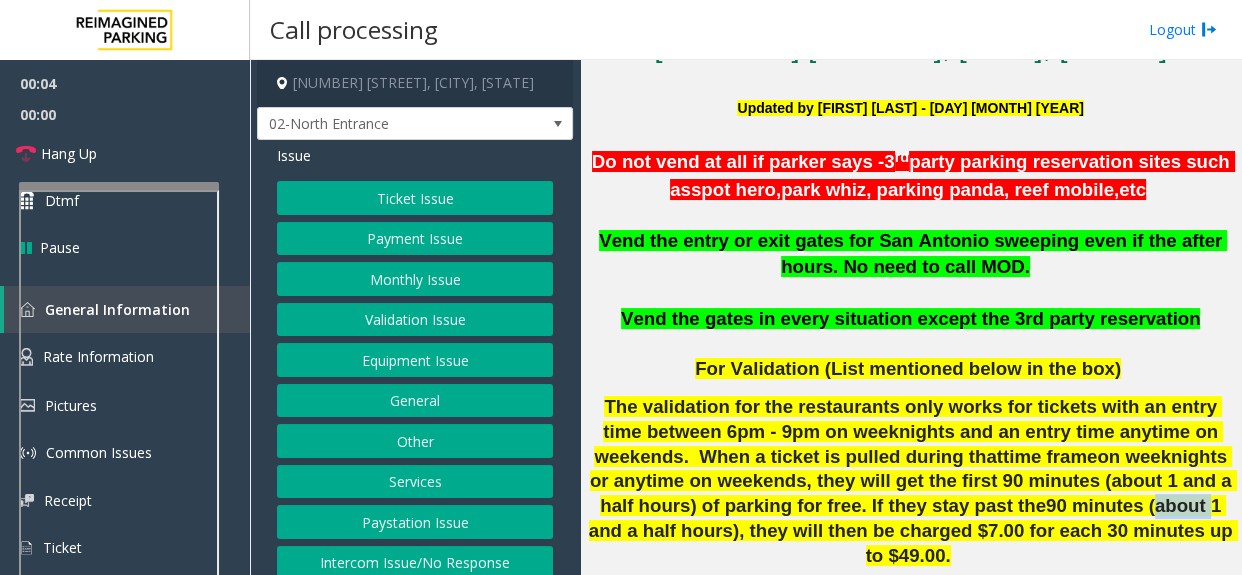 click on "90 minutes (about 1 and a half hours)" 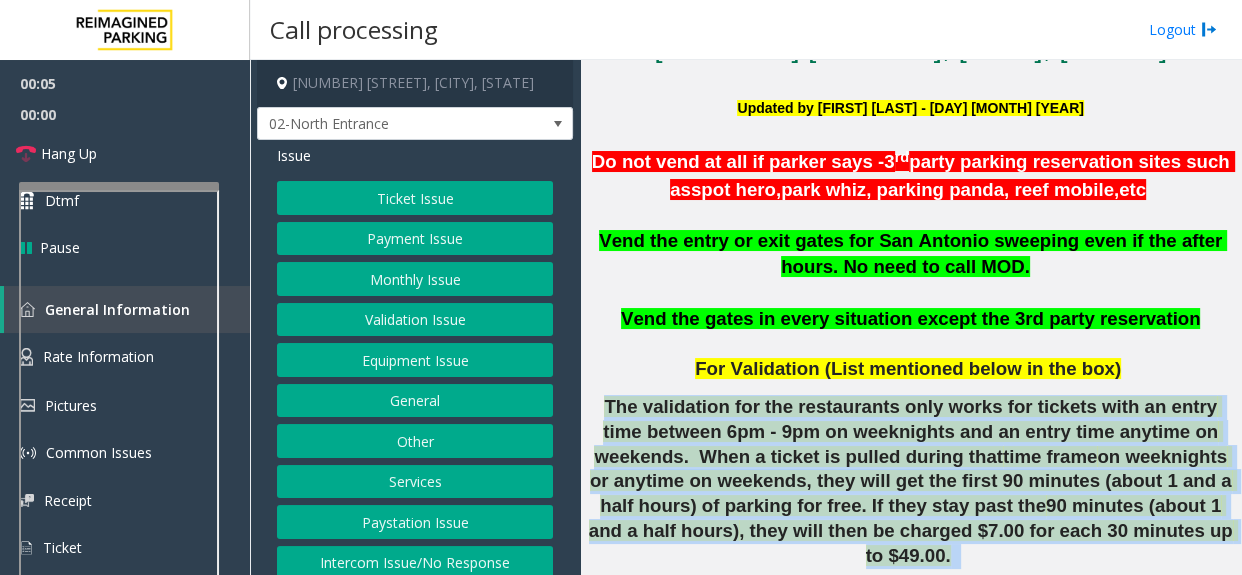 drag, startPoint x: 942, startPoint y: 499, endPoint x: 1114, endPoint y: 528, distance: 174.42764 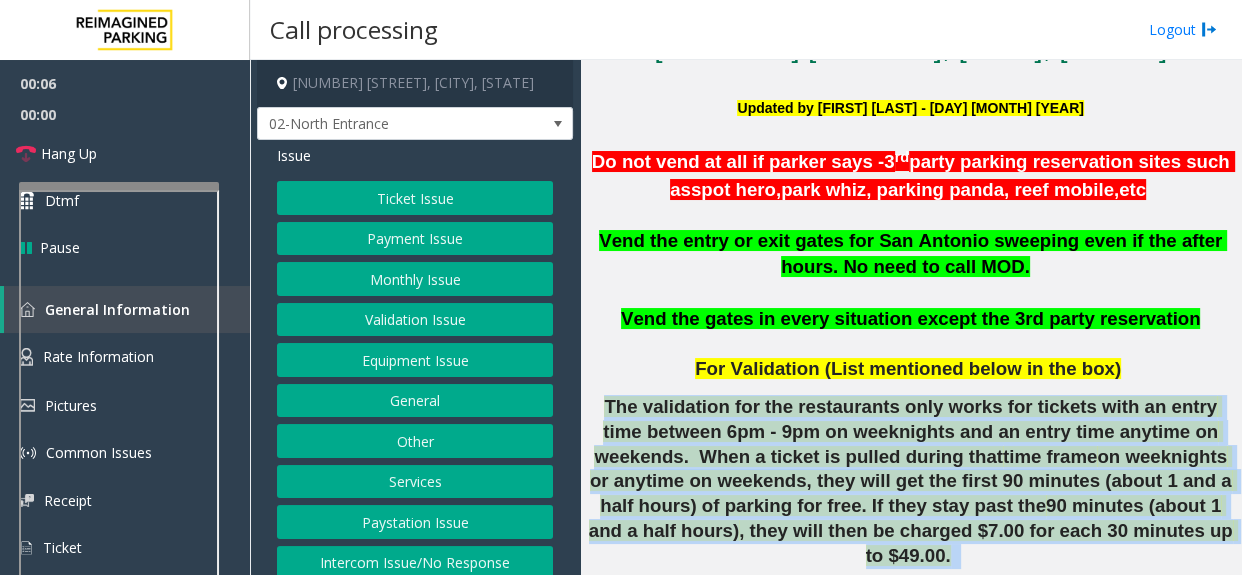 drag, startPoint x: 1114, startPoint y: 528, endPoint x: 594, endPoint y: 389, distance: 538.2574 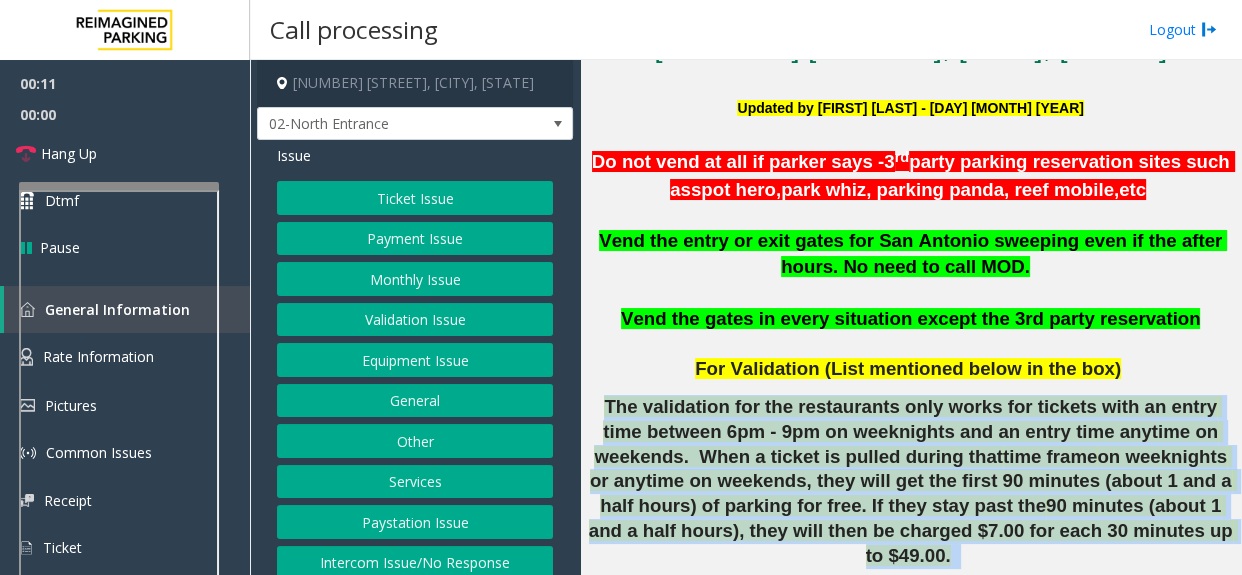 click on "Monthly Issue" 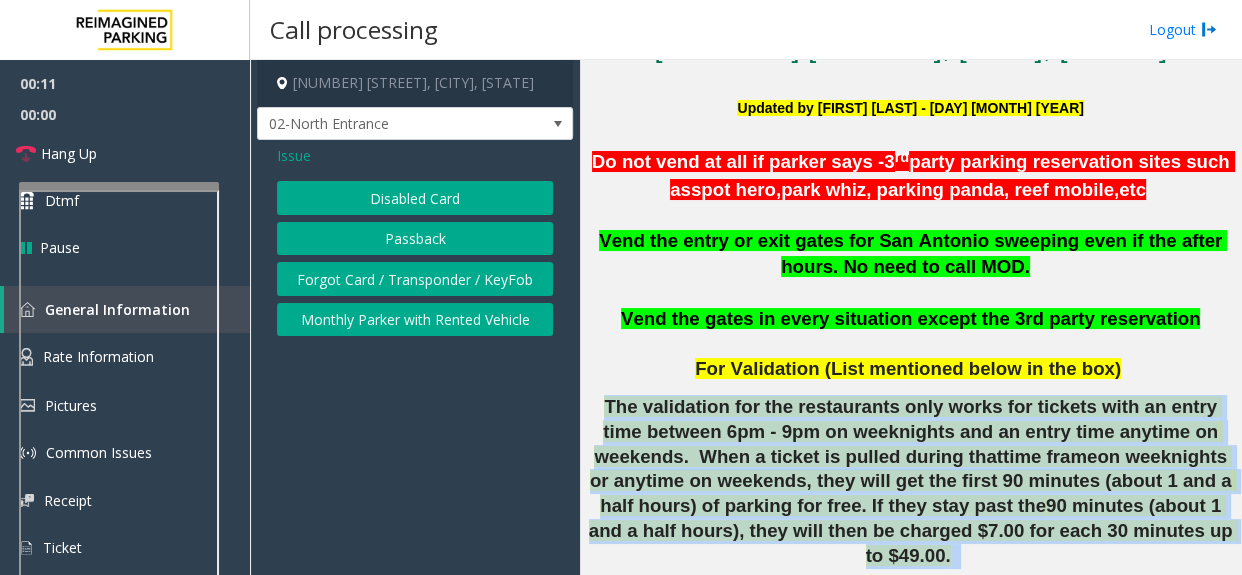 click on "Disabled Card" 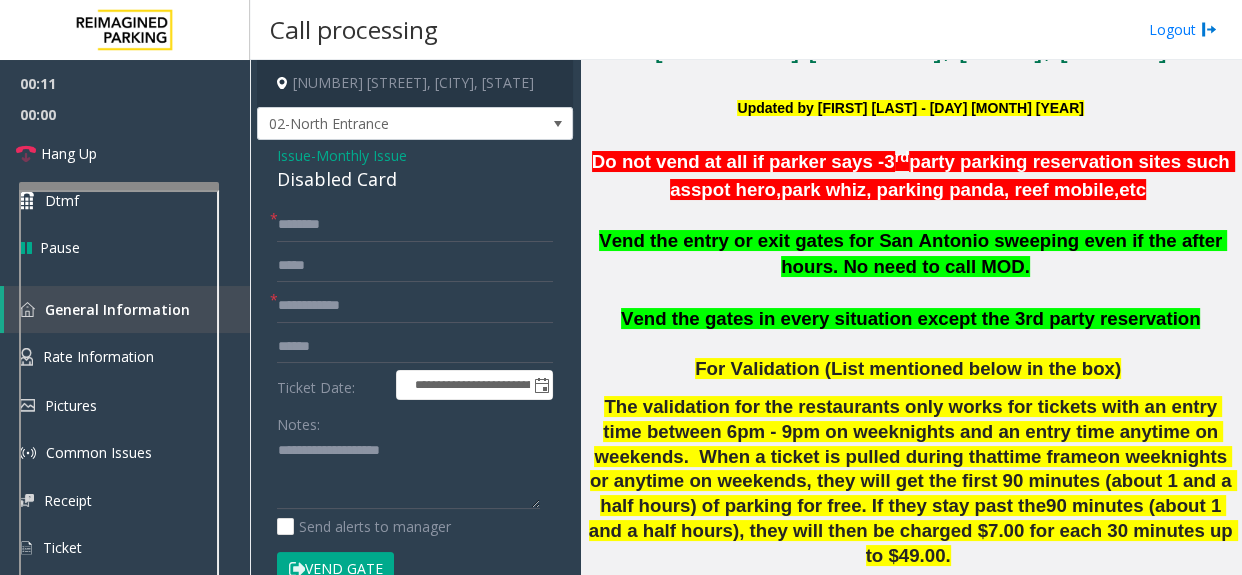 click on "Disabled Card" 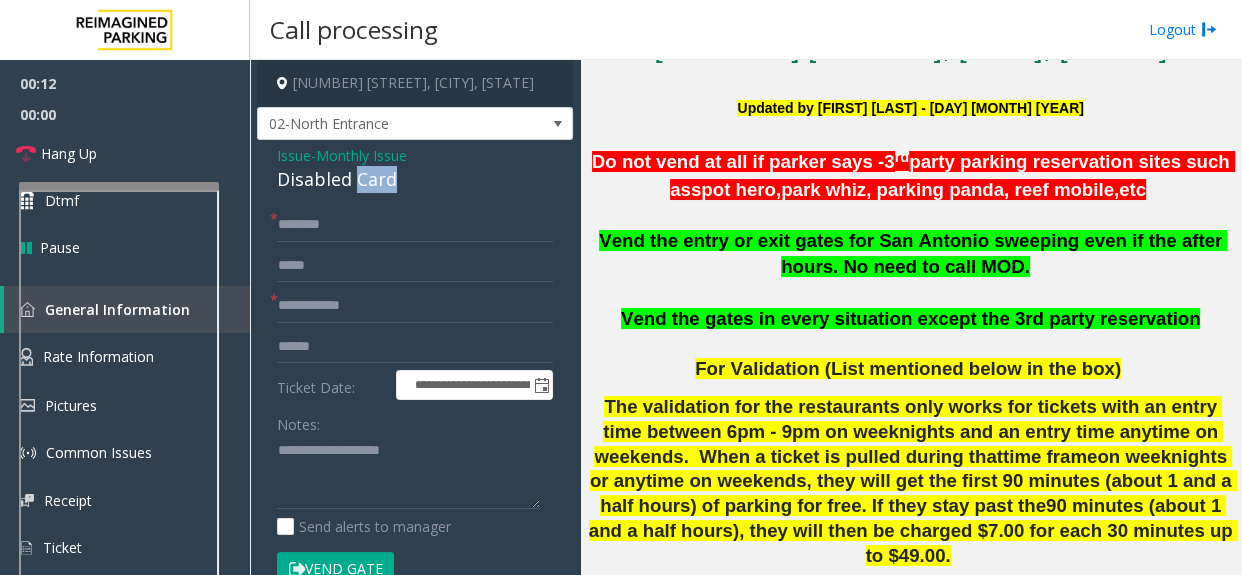 click on "Disabled Card" 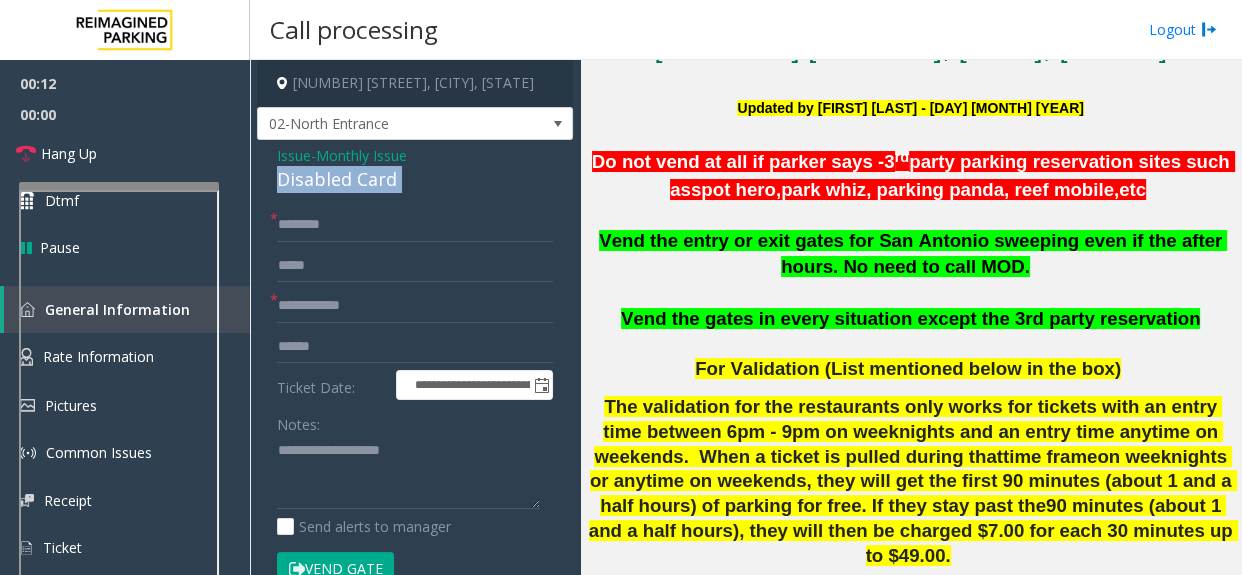 click on "Disabled Card" 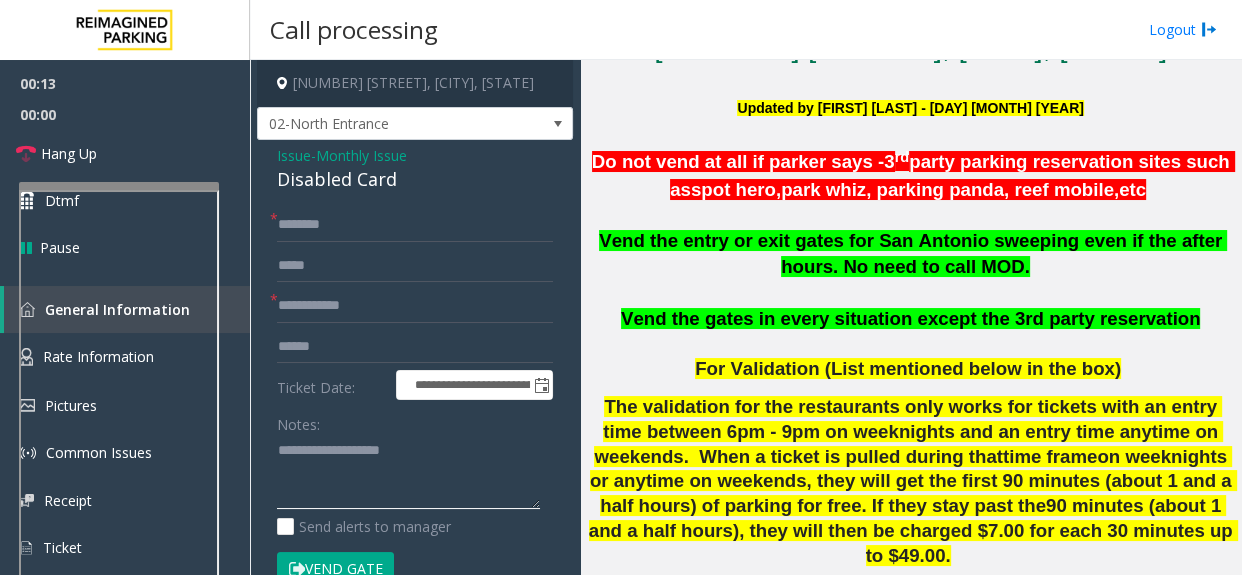click 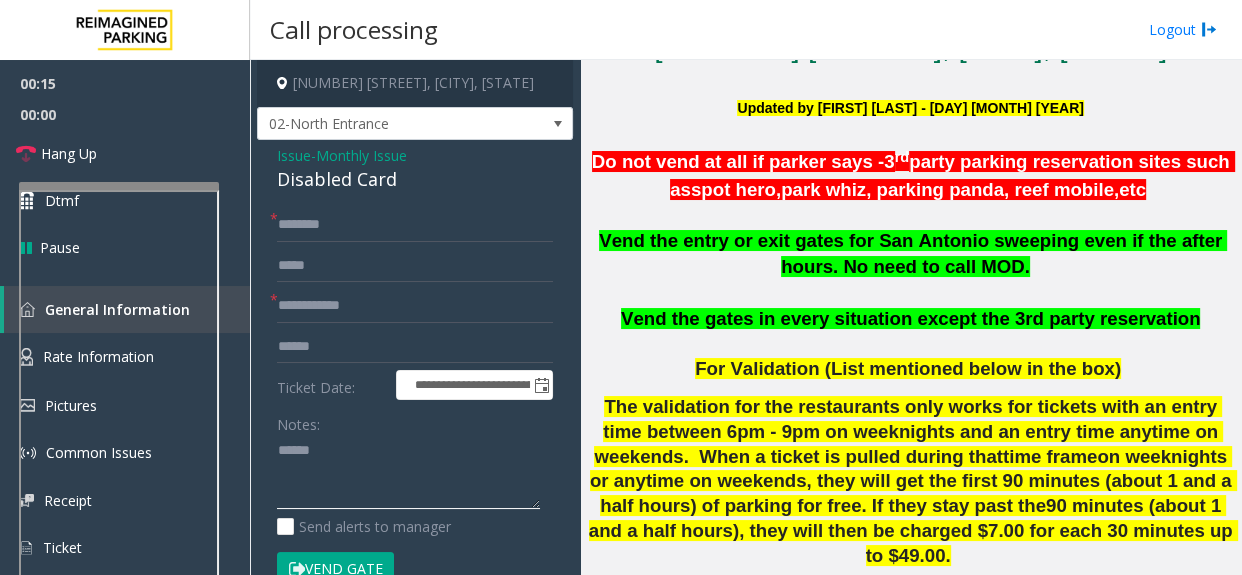 paste on "**********" 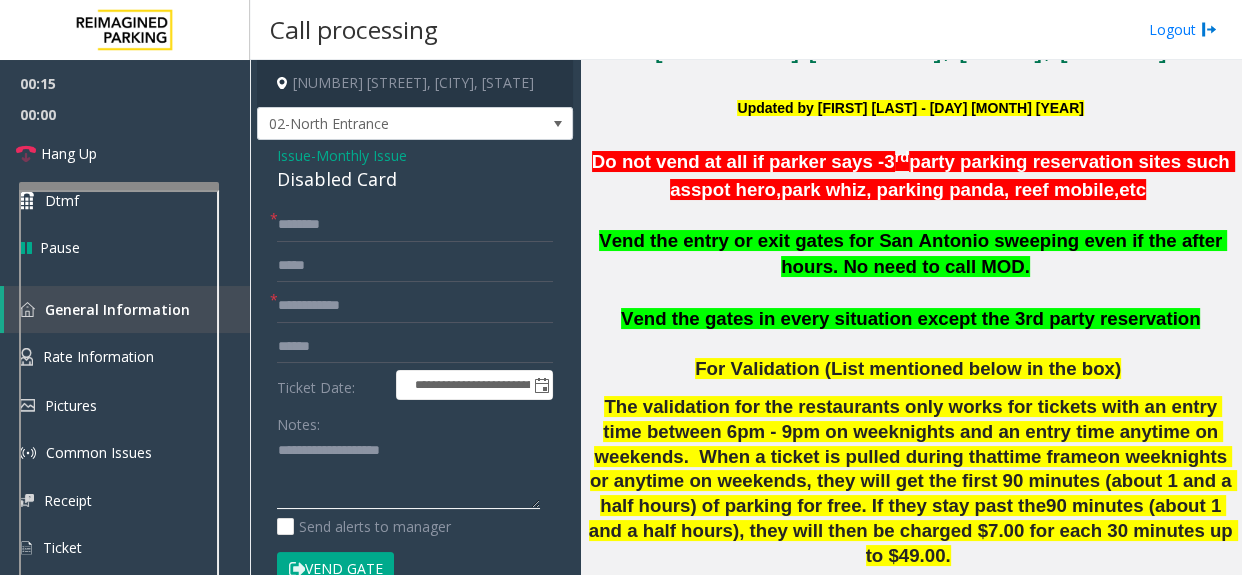type on "**********" 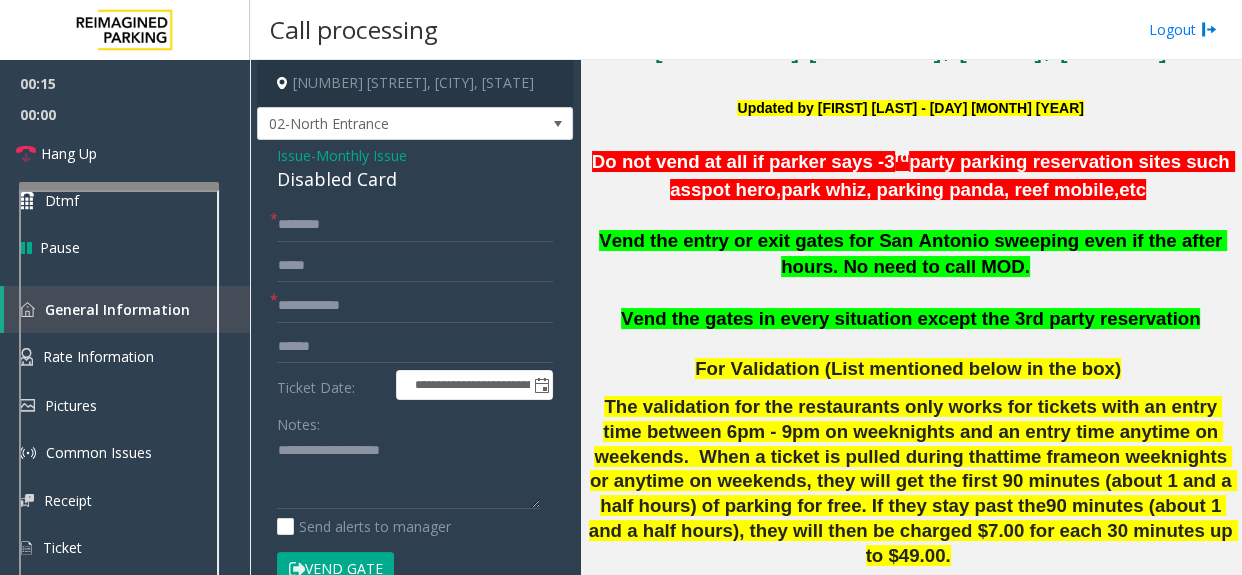 drag, startPoint x: 366, startPoint y: 201, endPoint x: 385, endPoint y: 235, distance: 38.948685 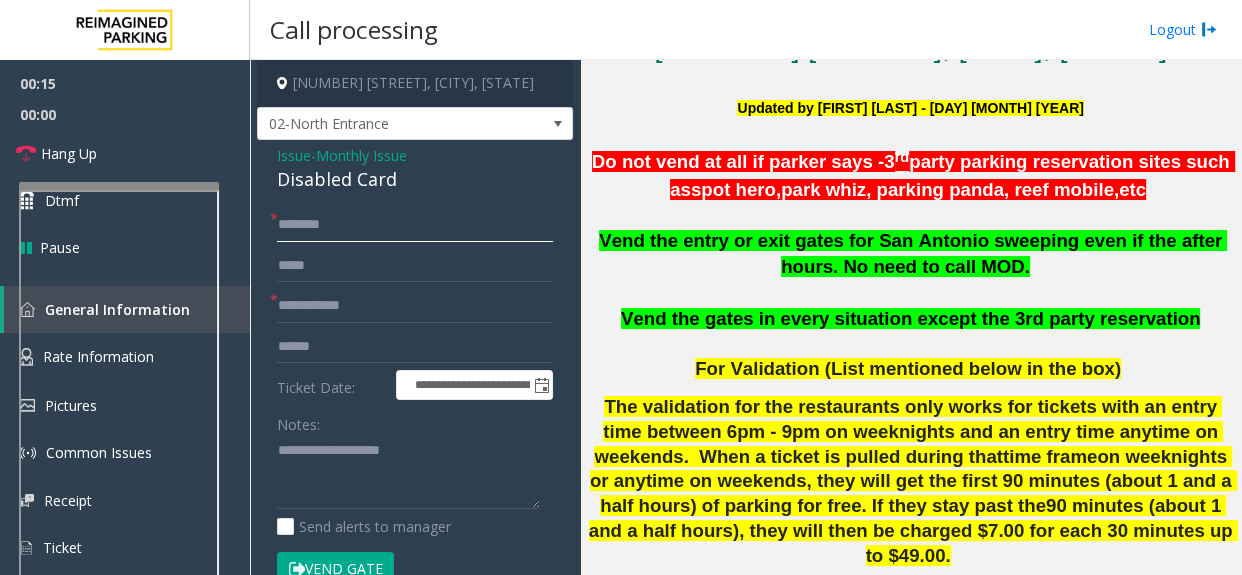 click 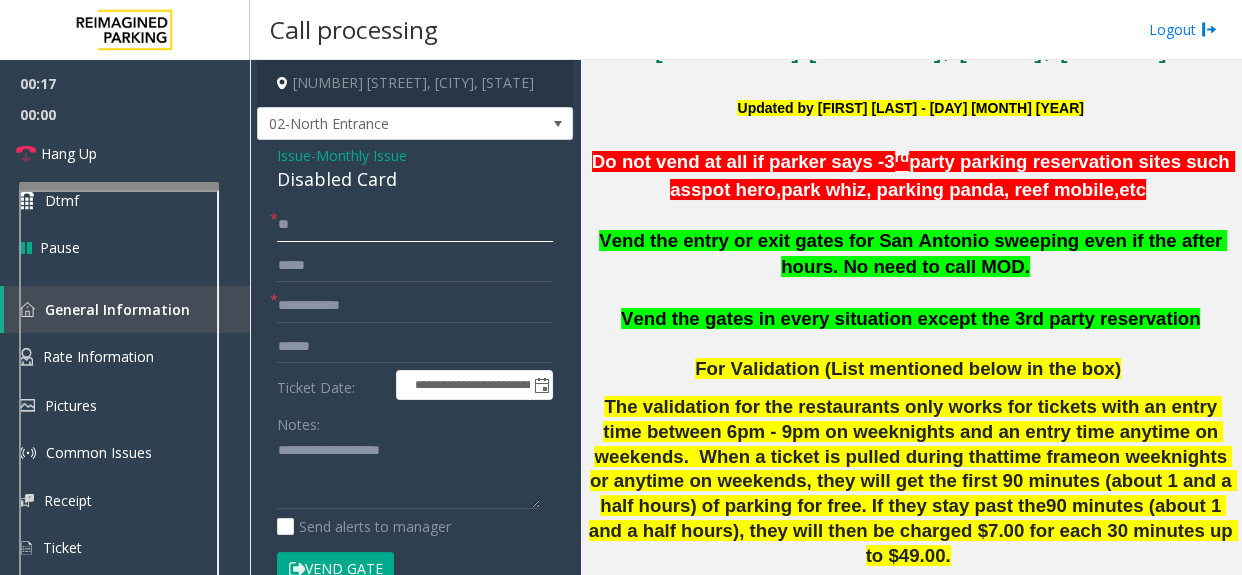 click on "**" 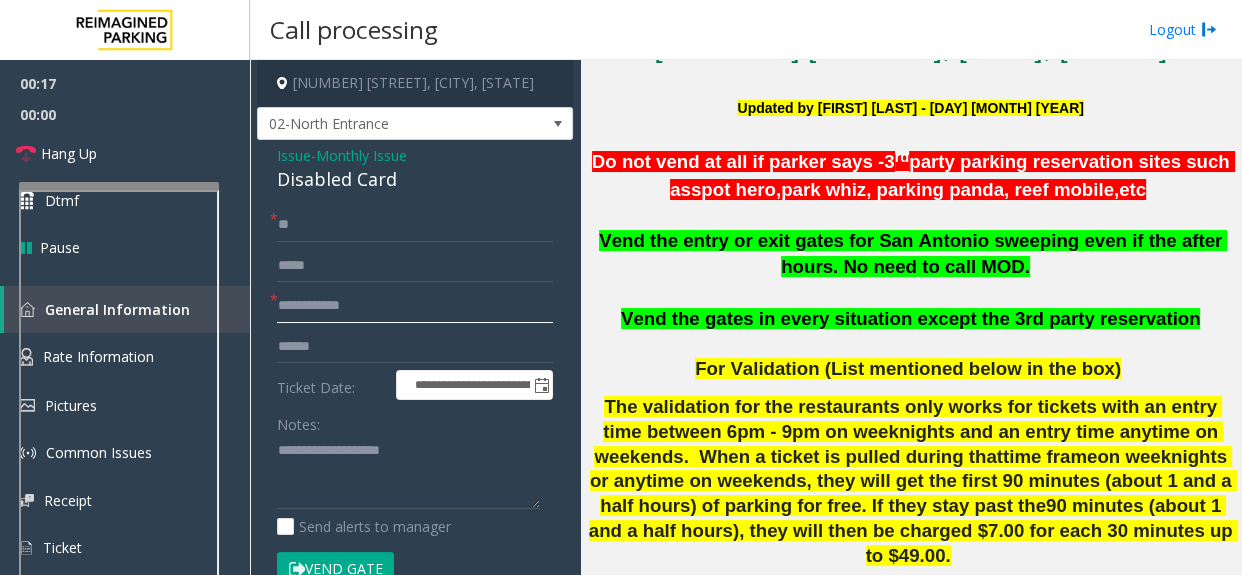click 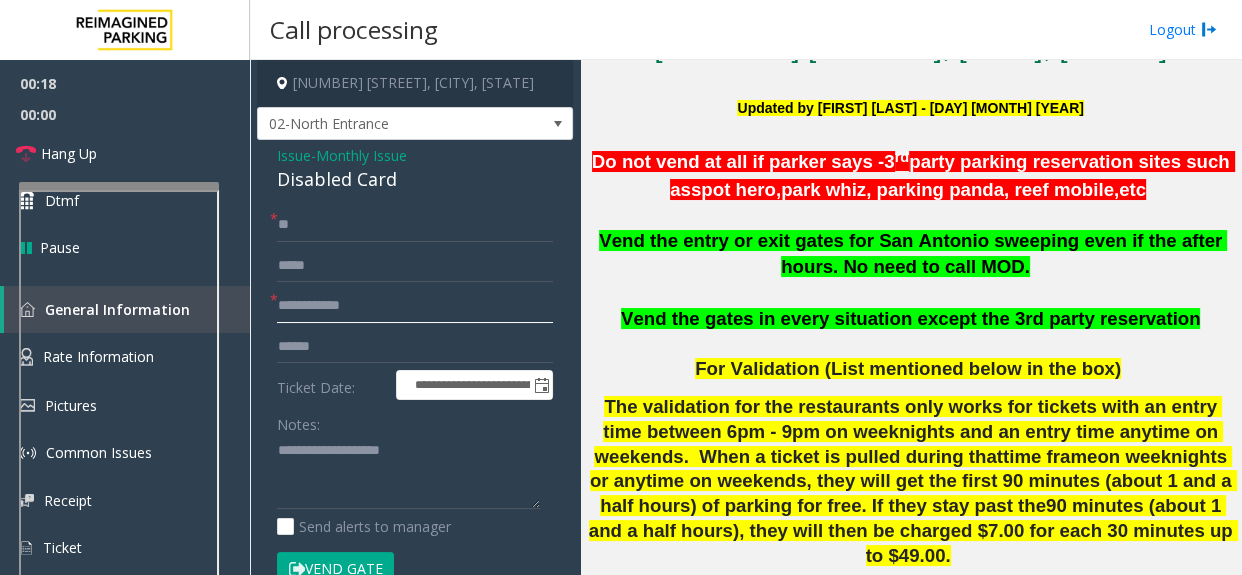 paste on "**" 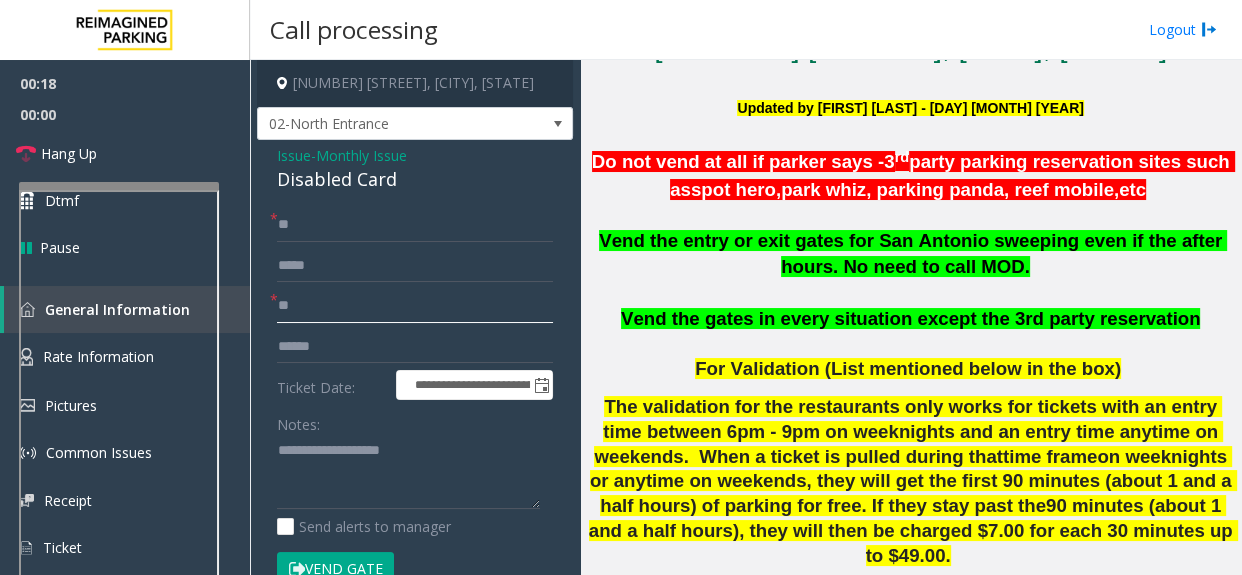 type on "**" 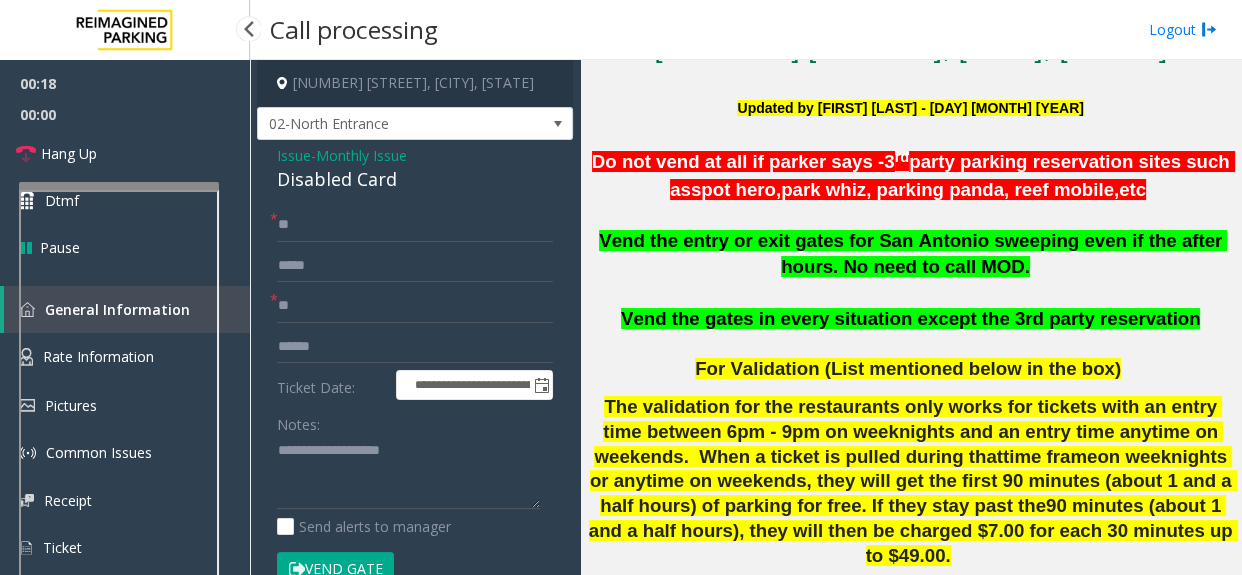click on "00:00" at bounding box center (125, 114) 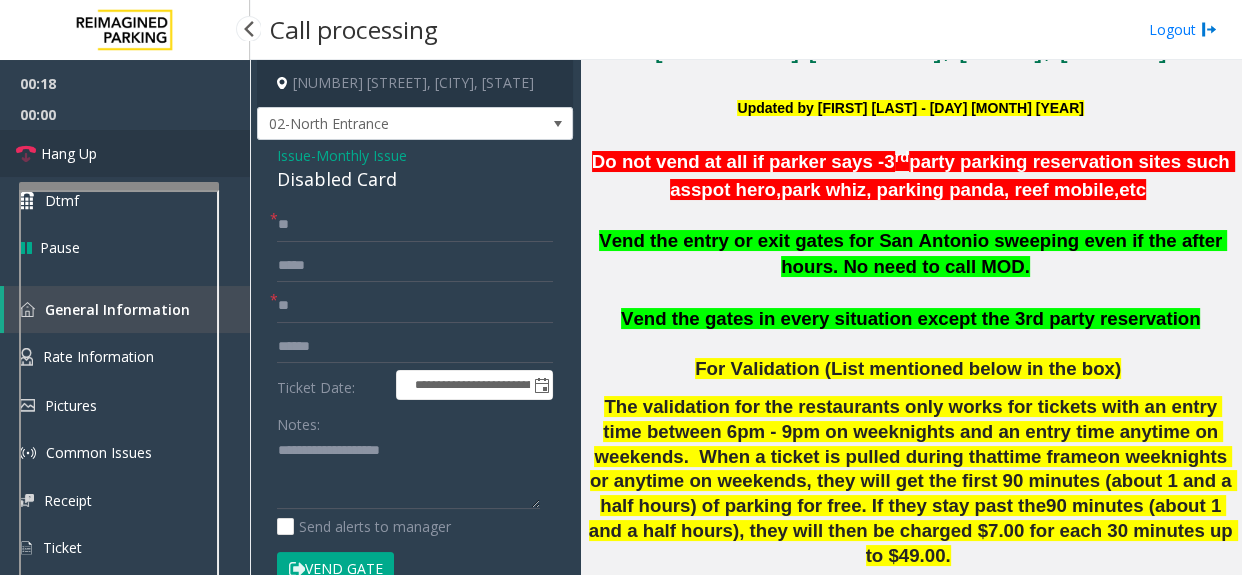 click on "Hang Up" at bounding box center [125, 153] 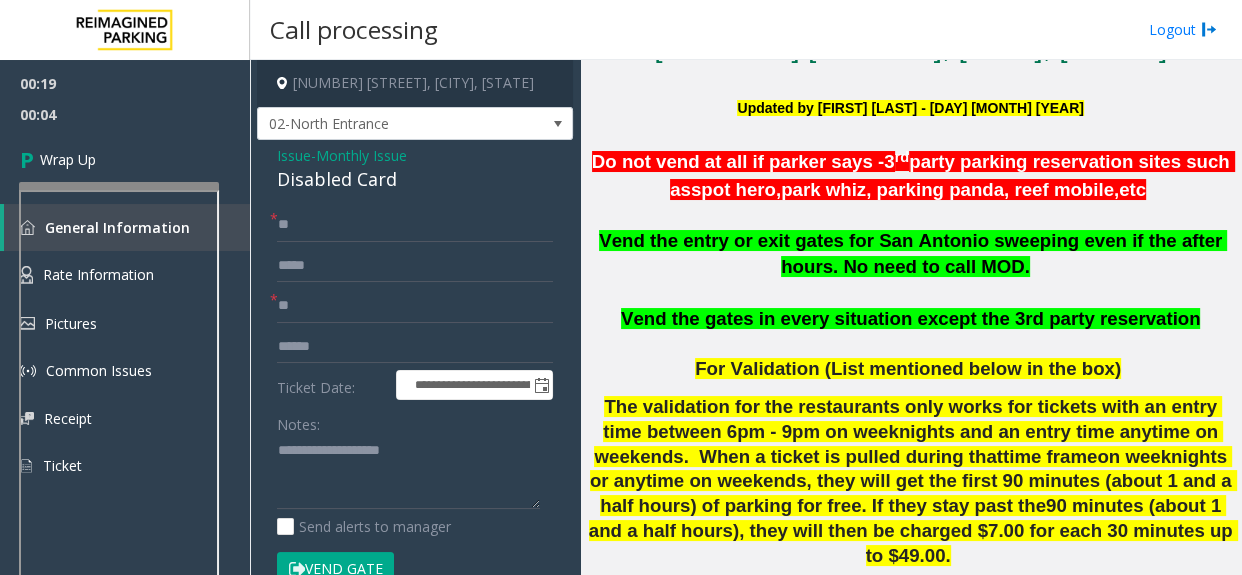click on "**********" 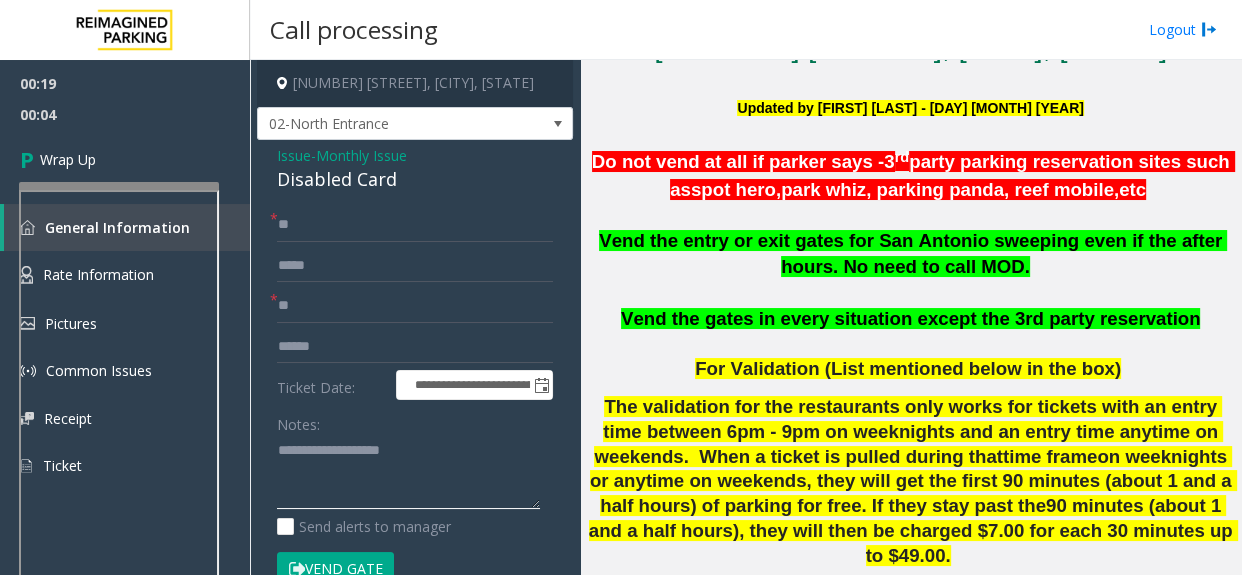 click 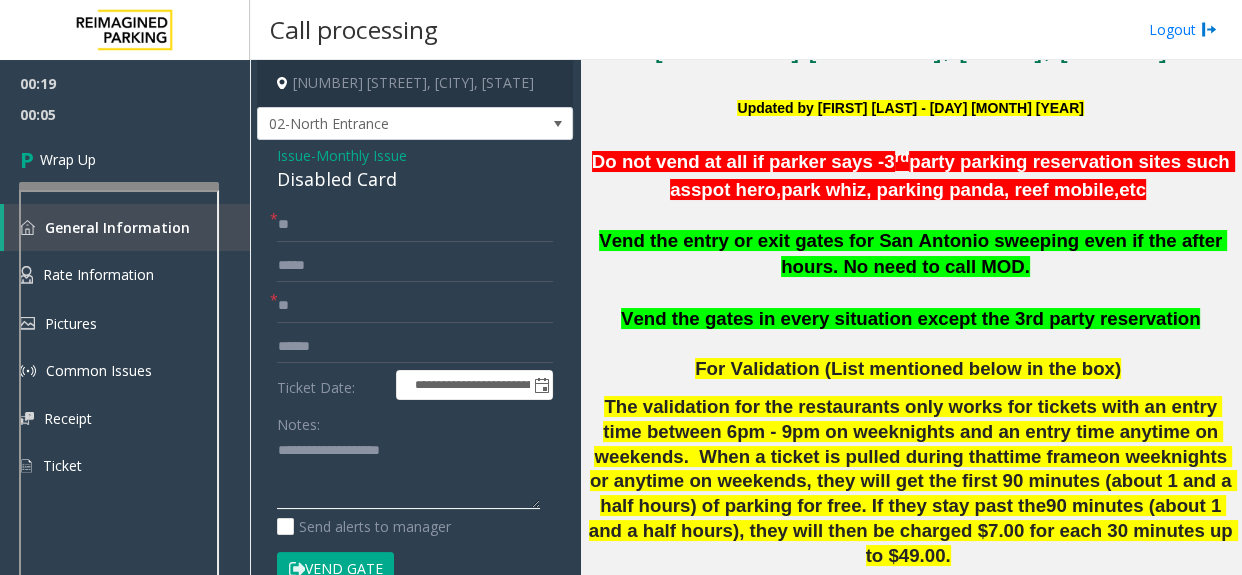 paste on "**********" 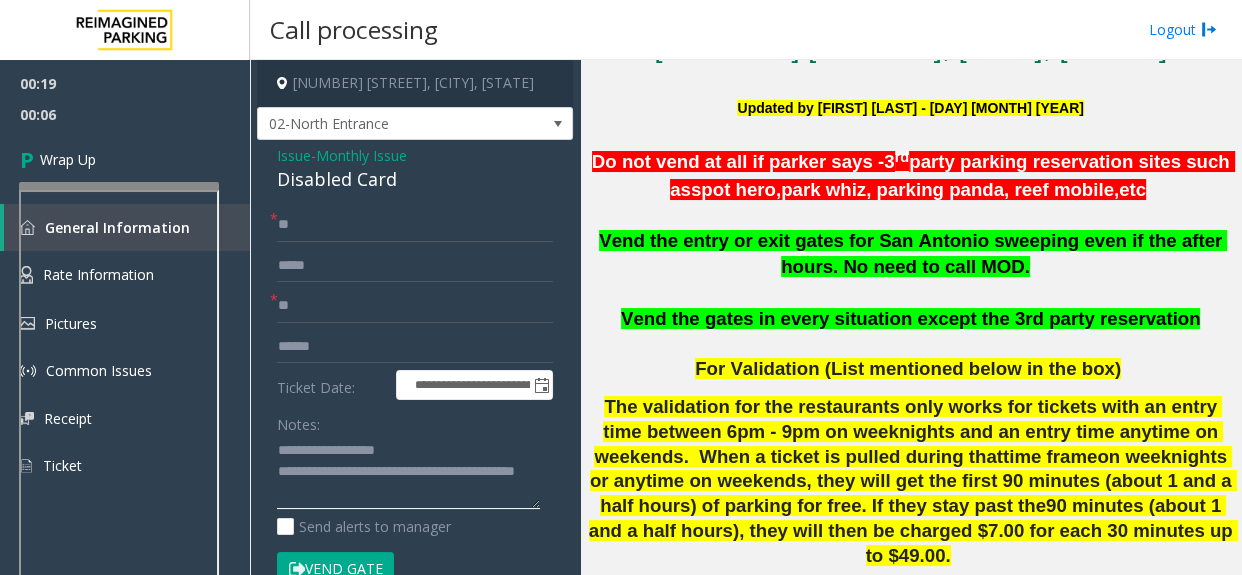 click at bounding box center [119, 186] 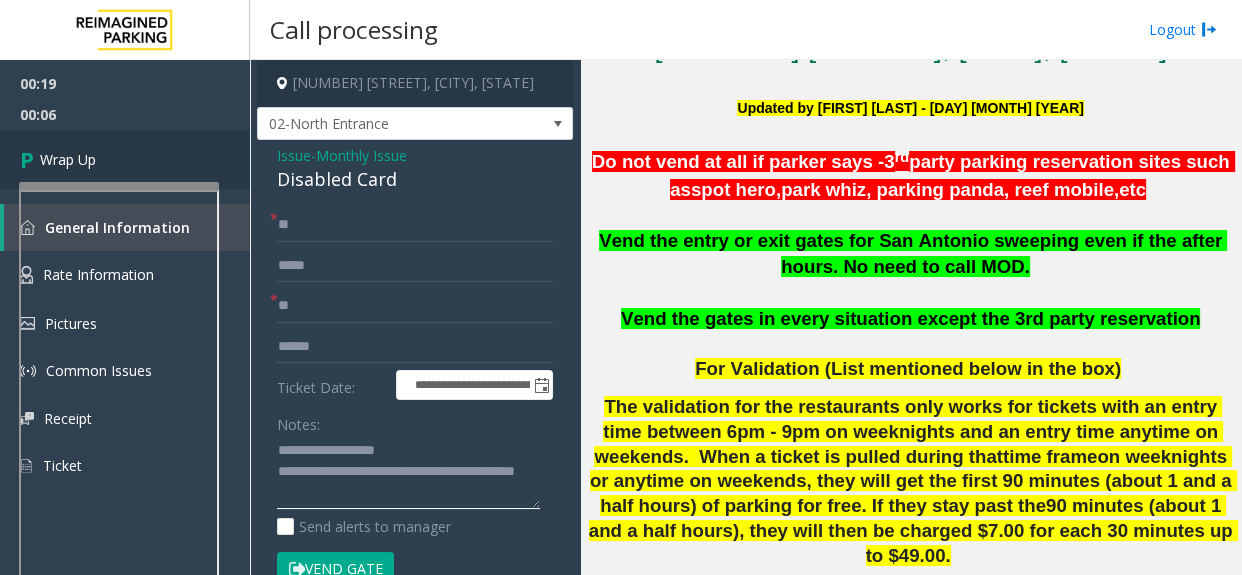type on "**********" 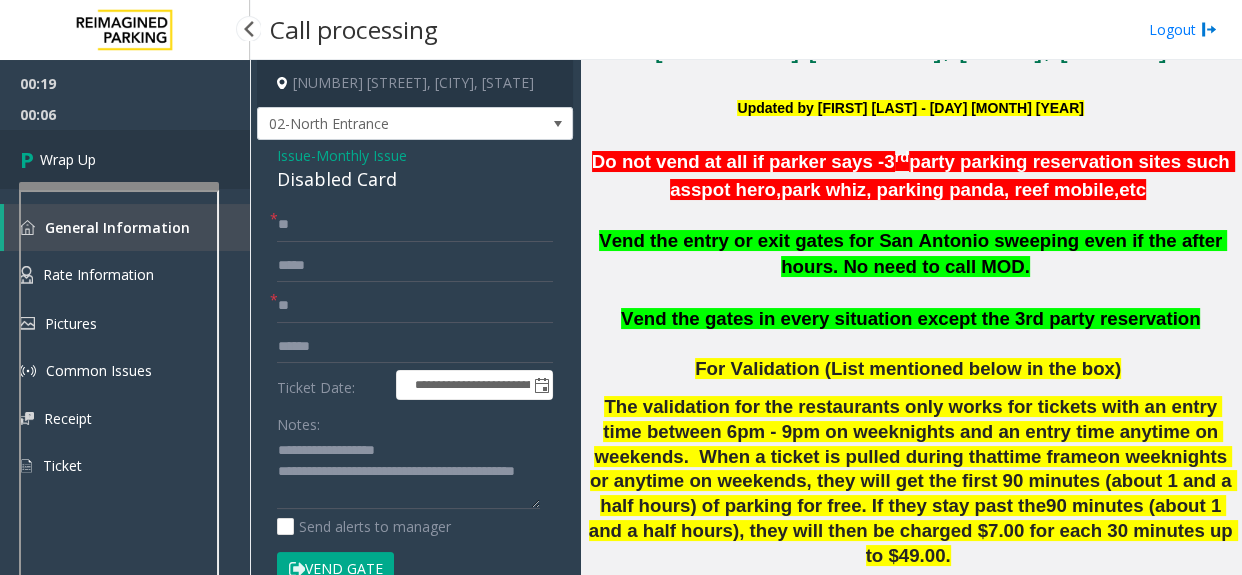 click on "Wrap Up" at bounding box center (68, 159) 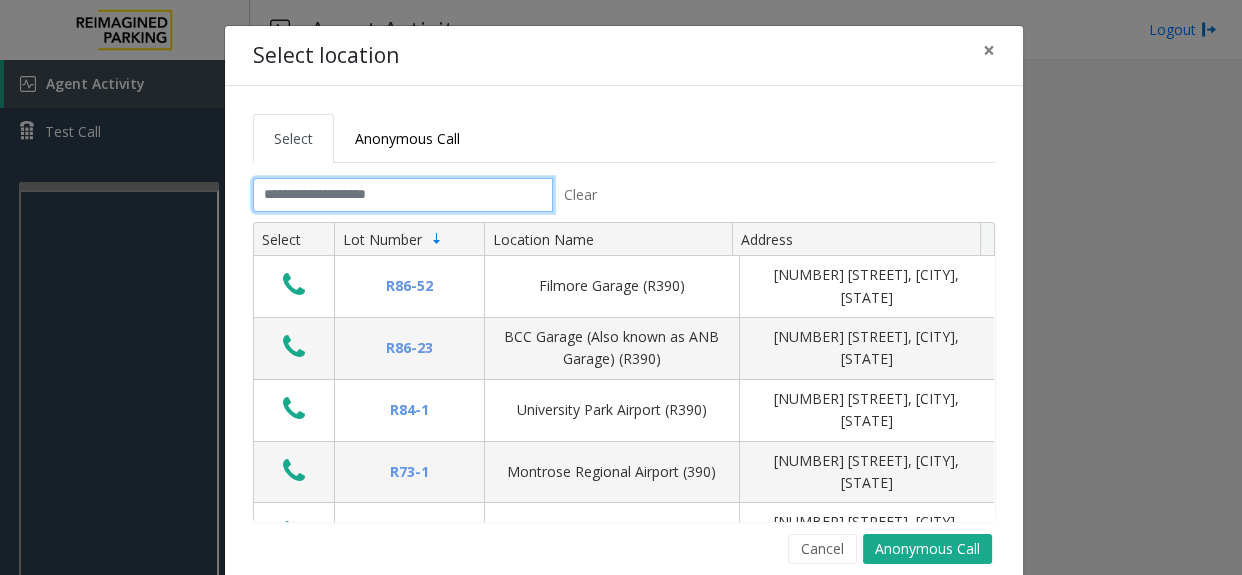 click 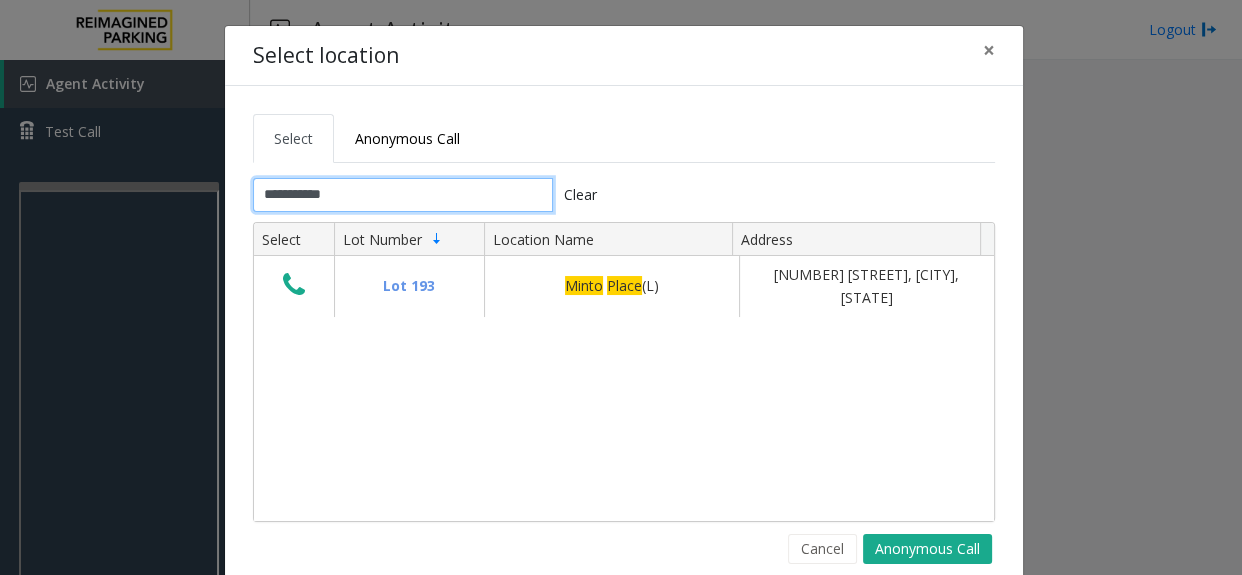 type on "**********" 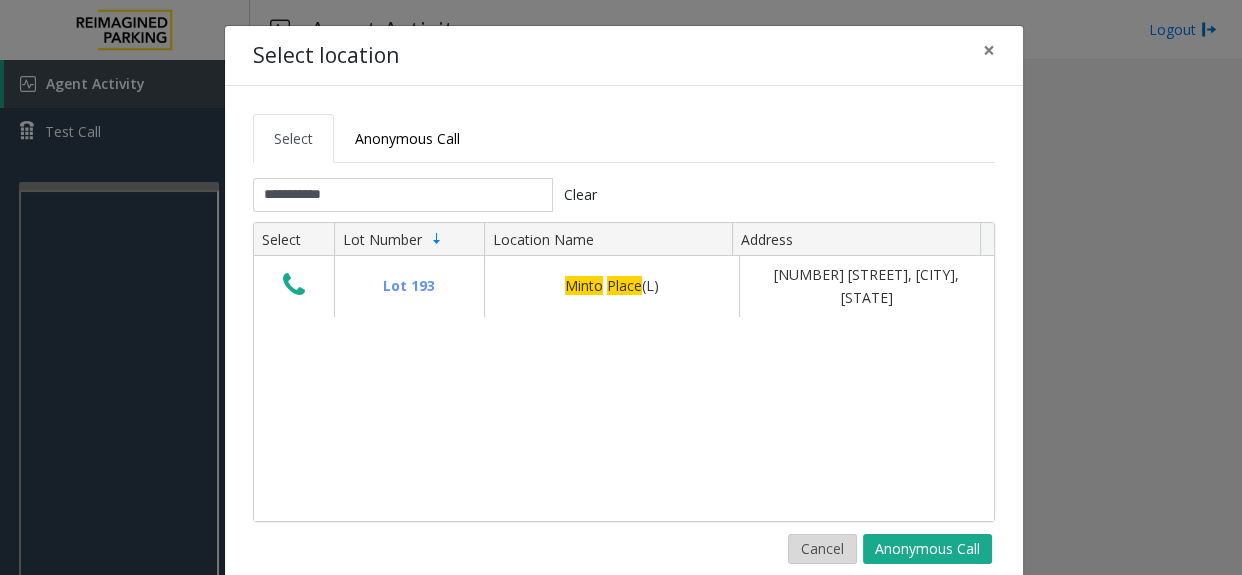 click on "Cancel" 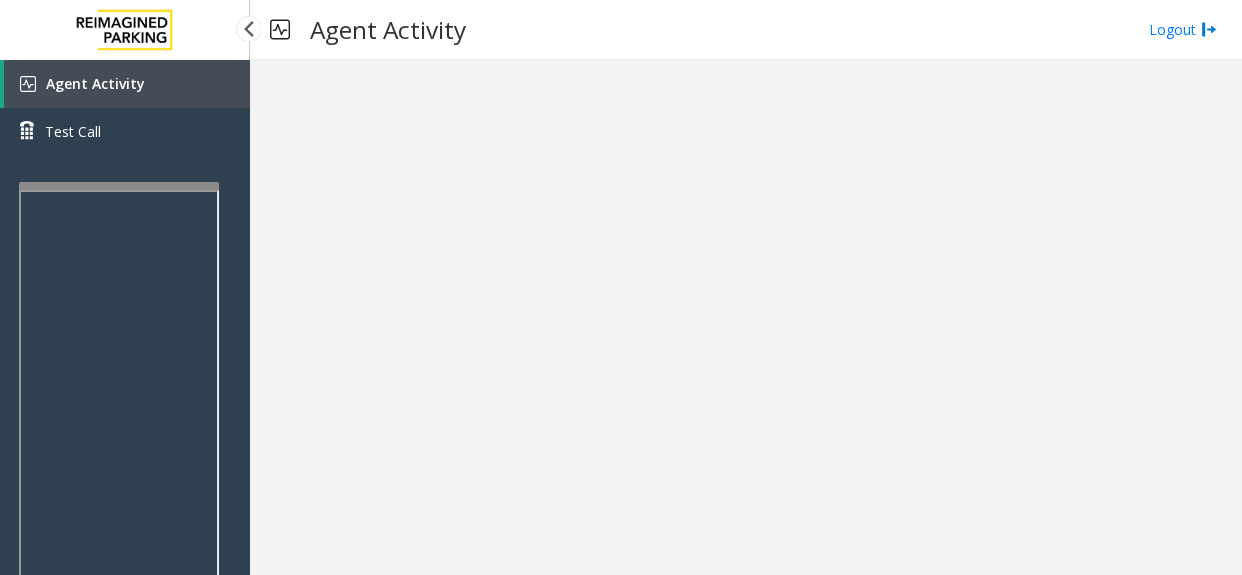 click on "Agent Activity" at bounding box center [127, 84] 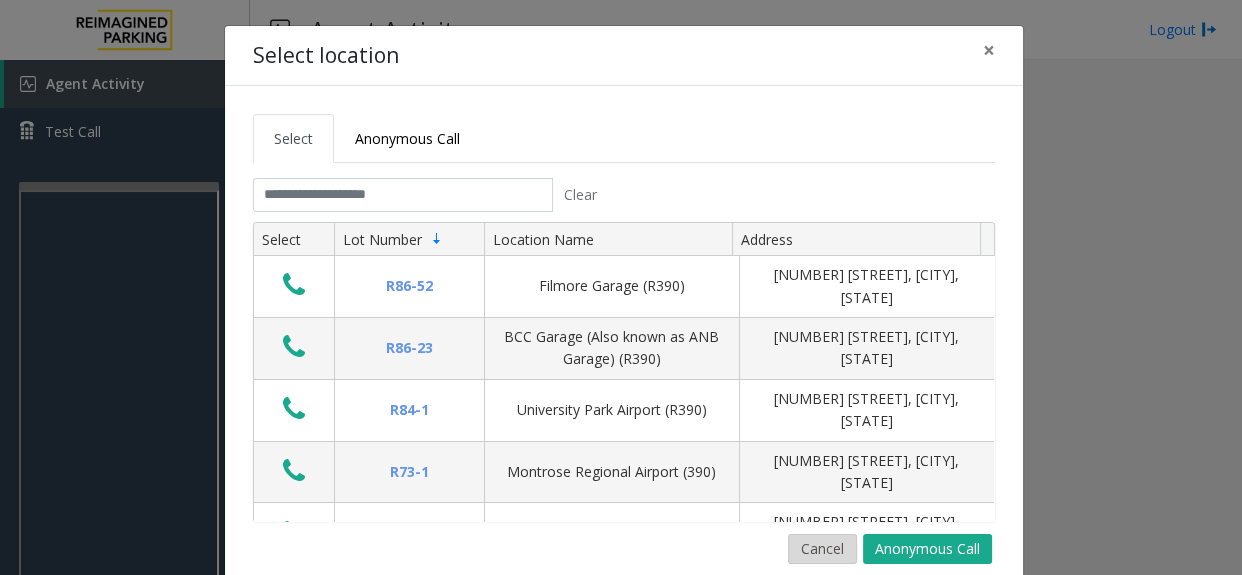 click on "Cancel" 